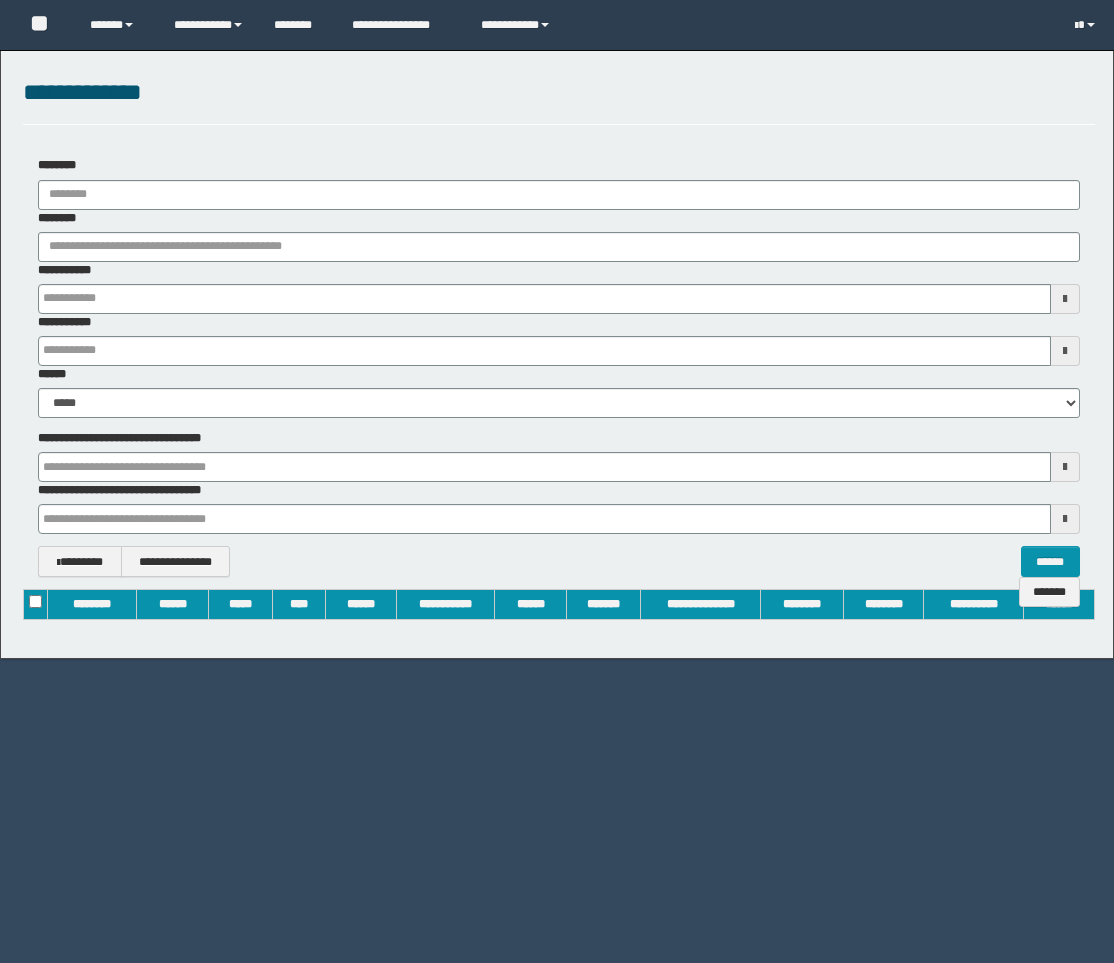 scroll, scrollTop: 0, scrollLeft: 0, axis: both 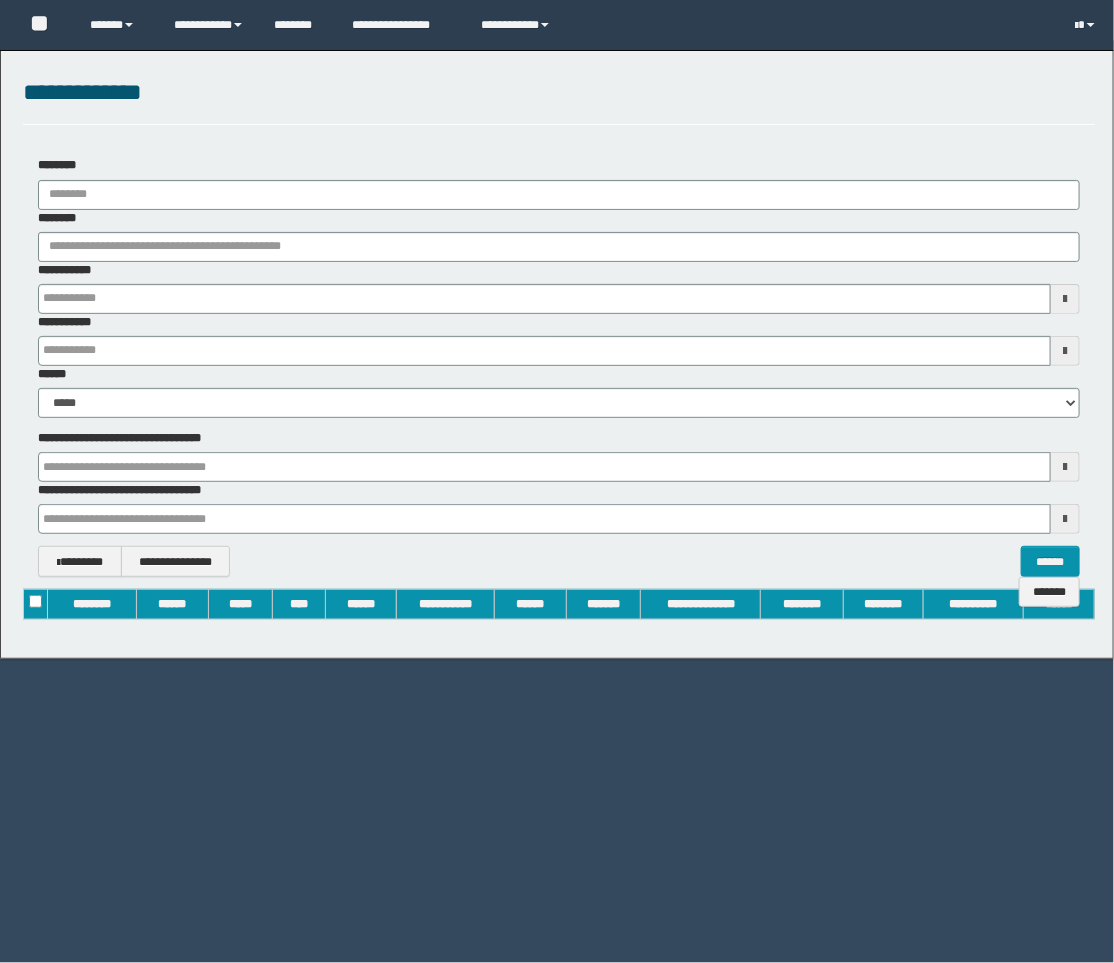 type on "**********" 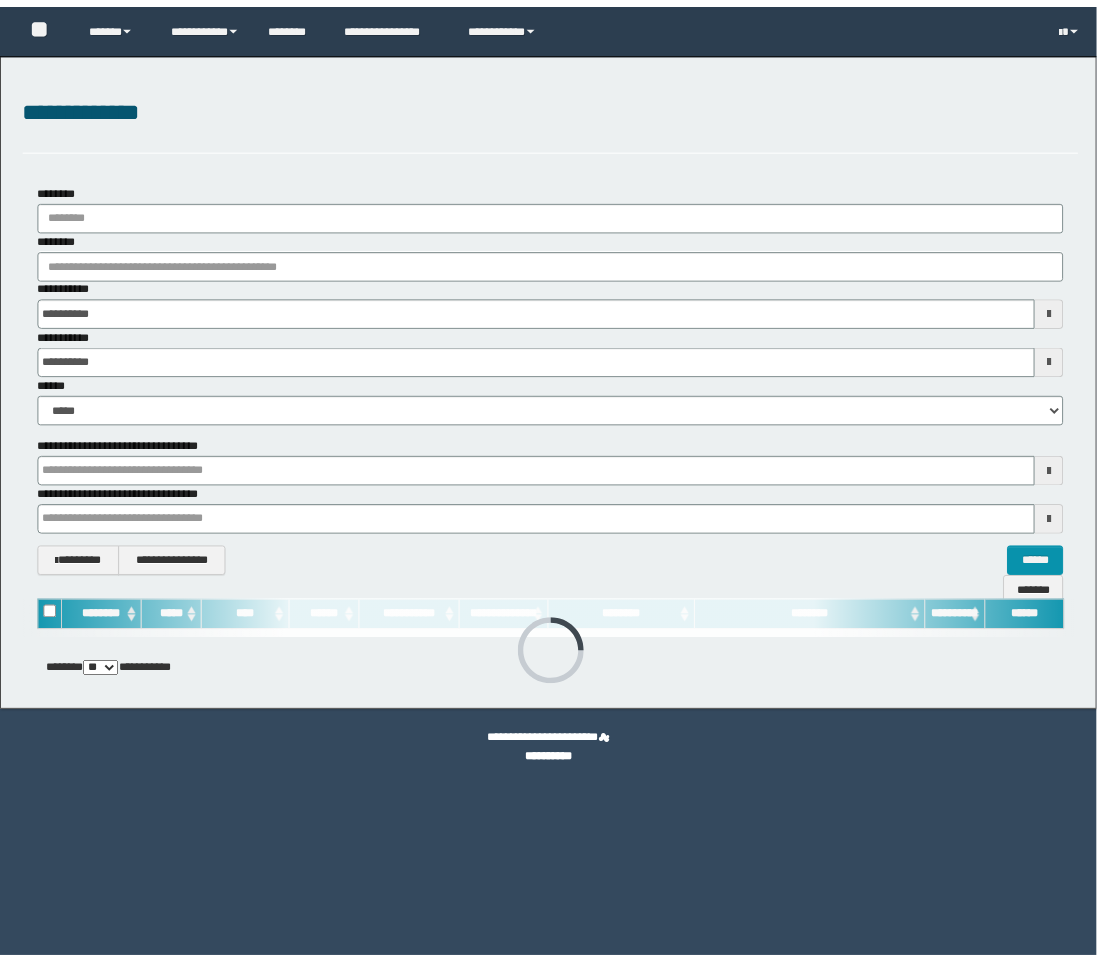 scroll, scrollTop: 0, scrollLeft: 0, axis: both 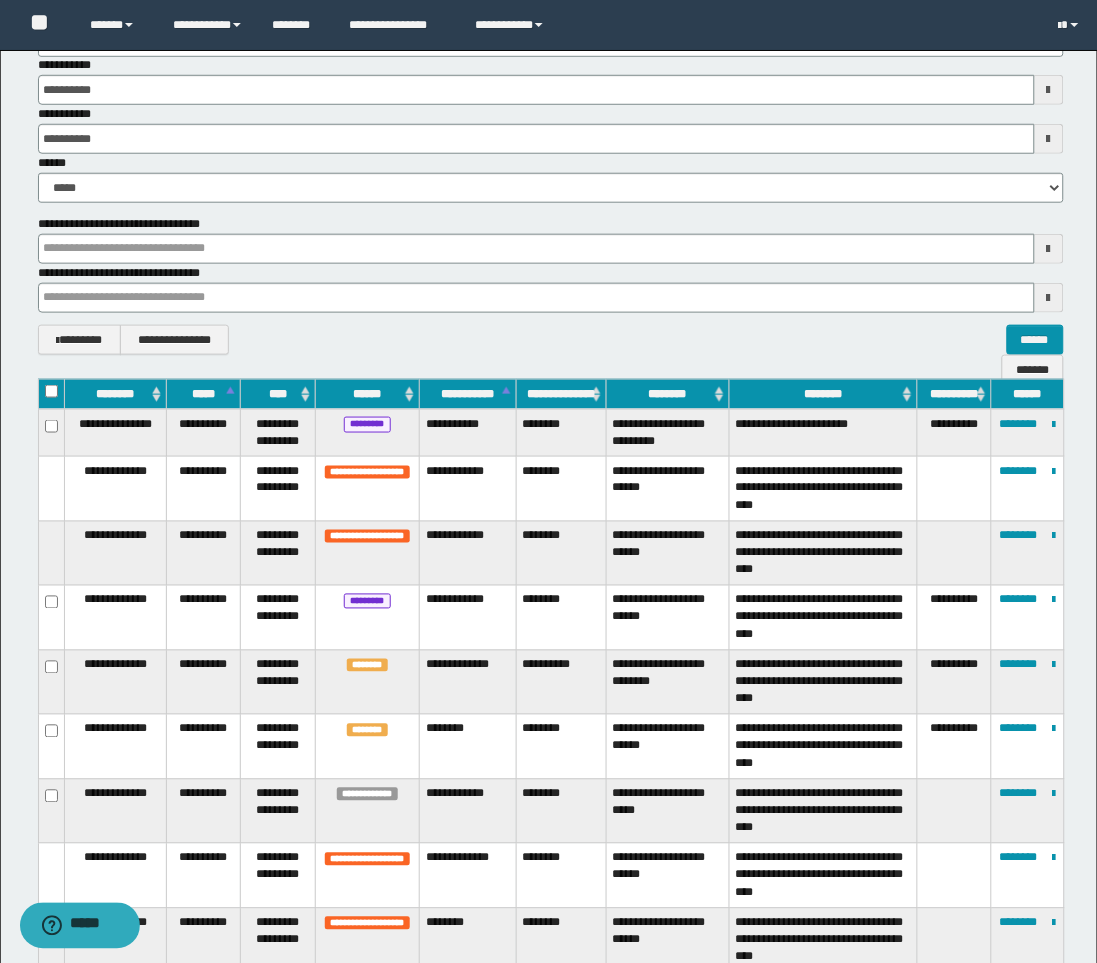 type 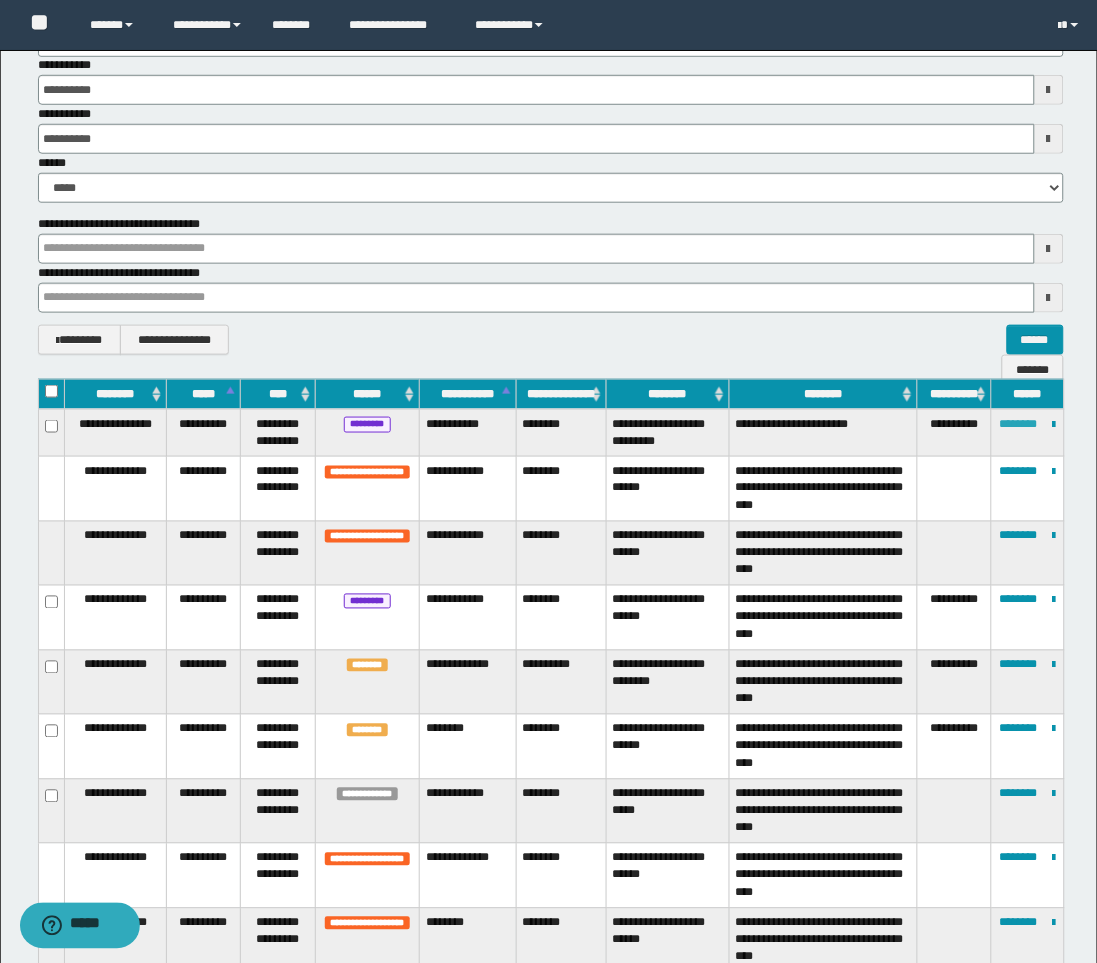 click on "********" at bounding box center (1019, 424) 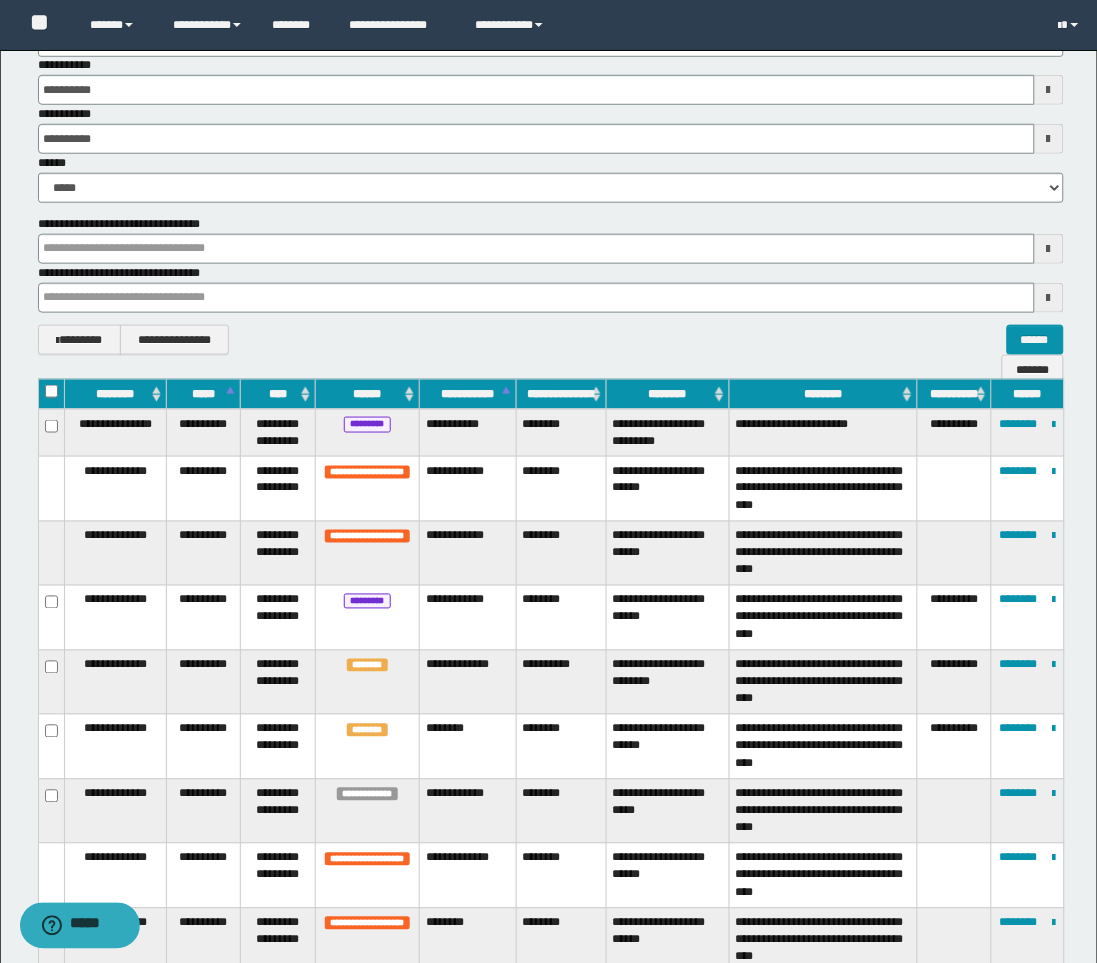 type 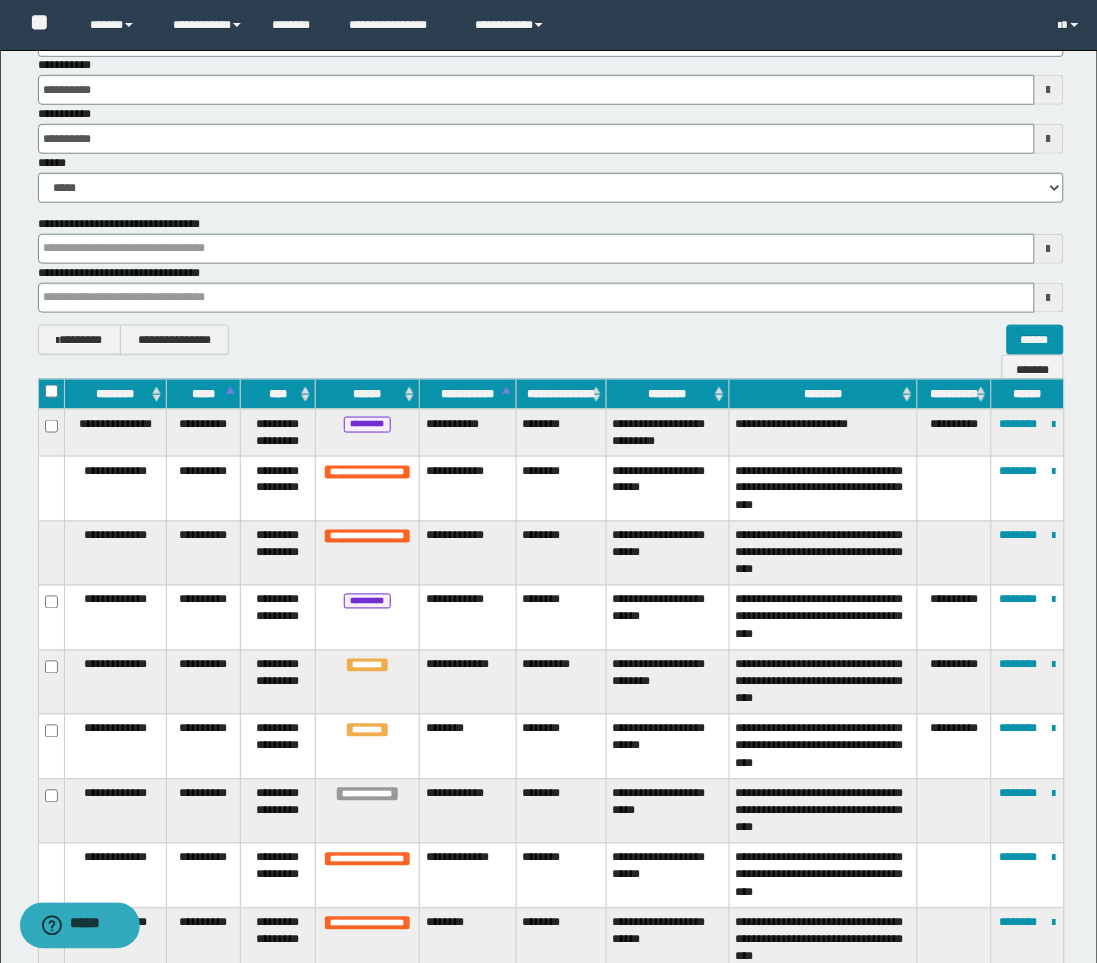 type 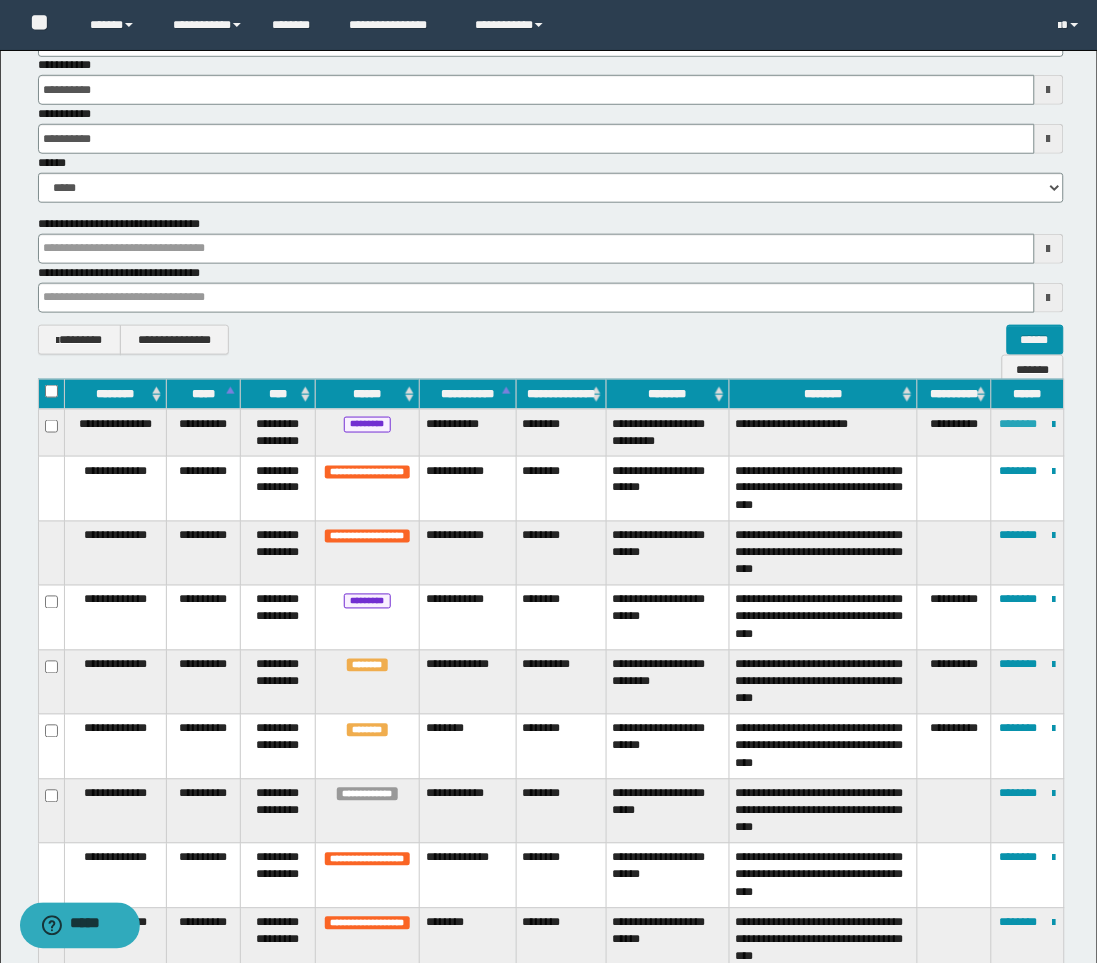 click on "********" at bounding box center (1019, 424) 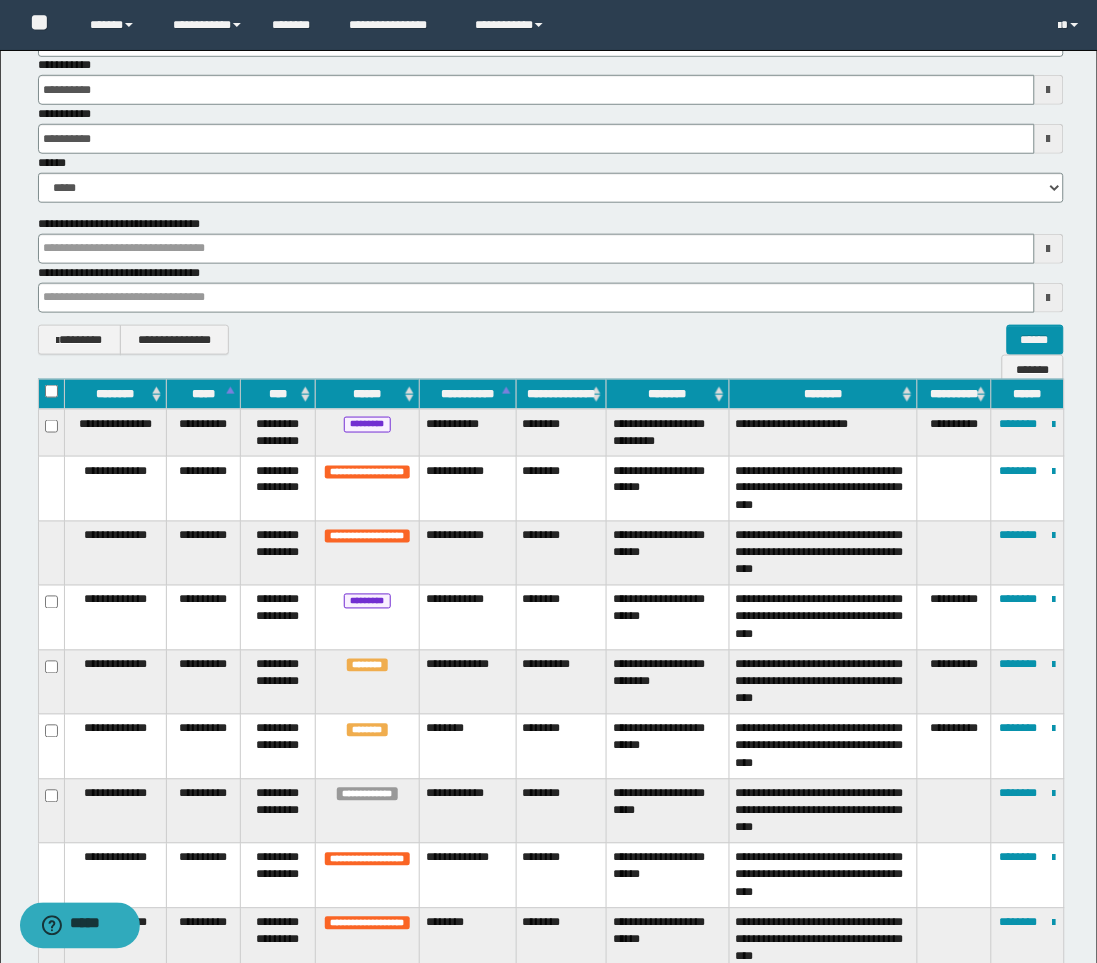 type 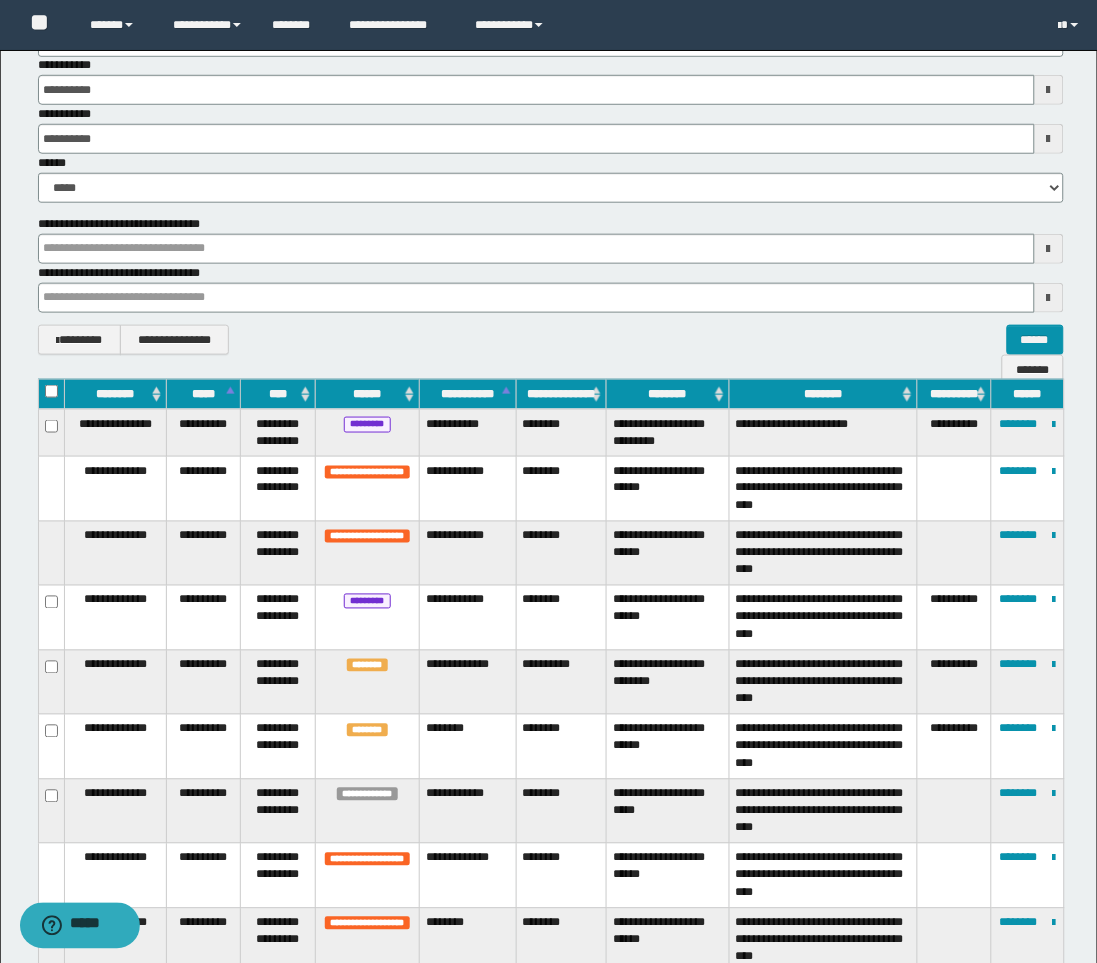 type 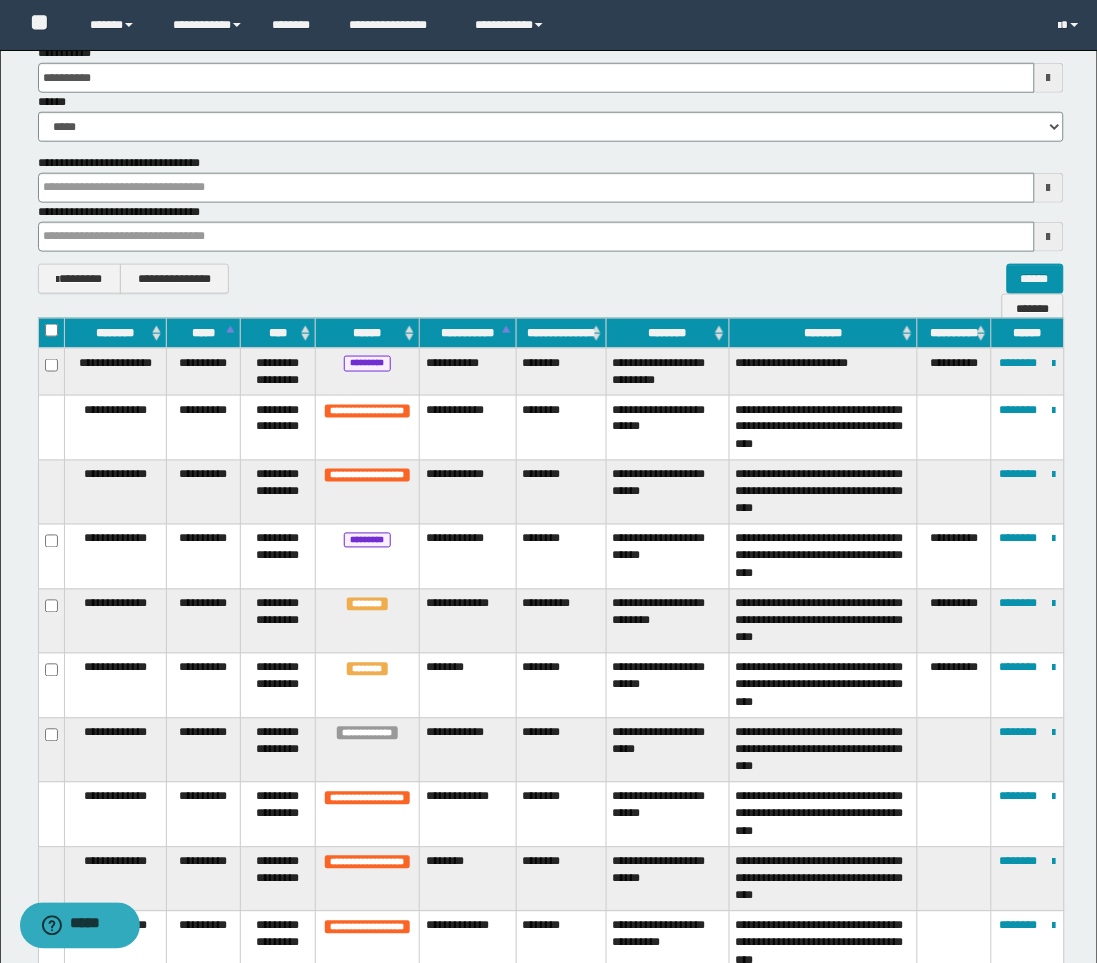 scroll, scrollTop: 333, scrollLeft: 0, axis: vertical 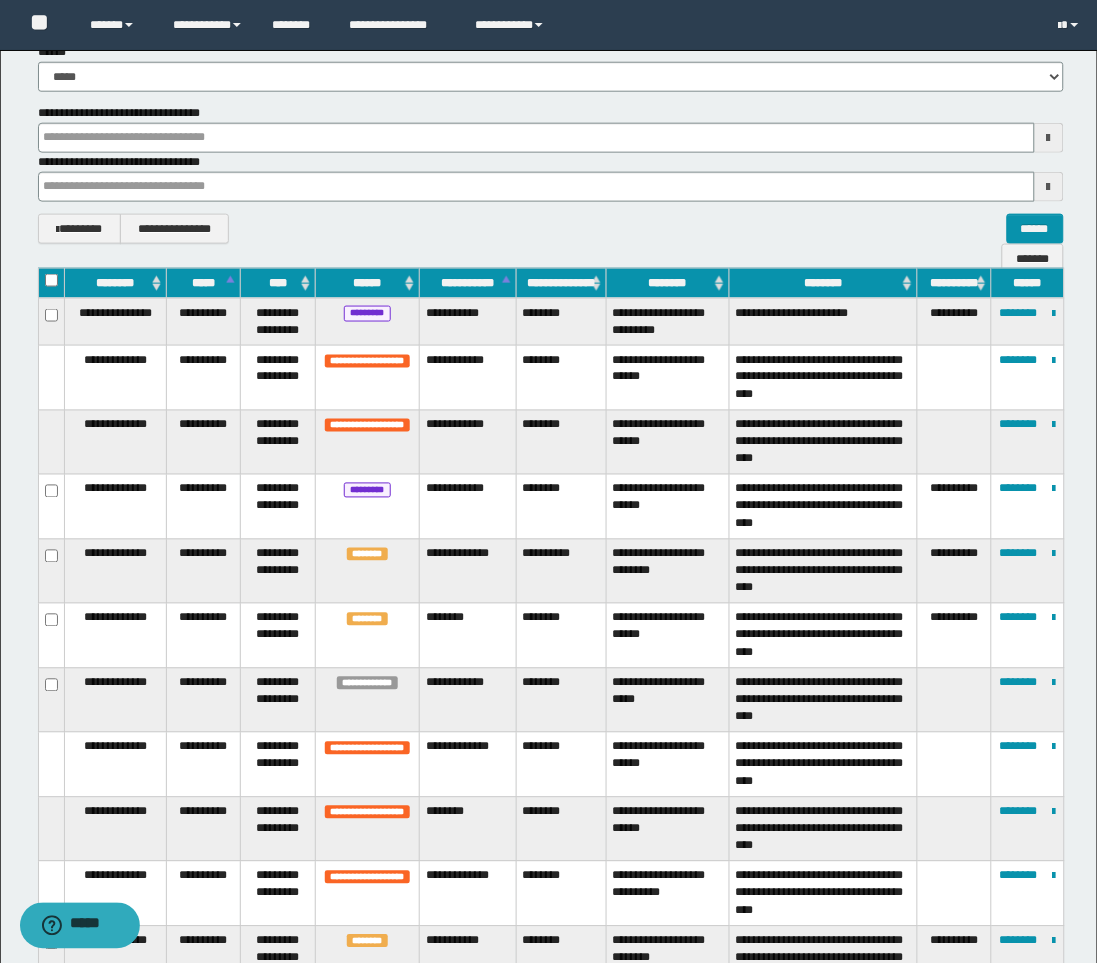type 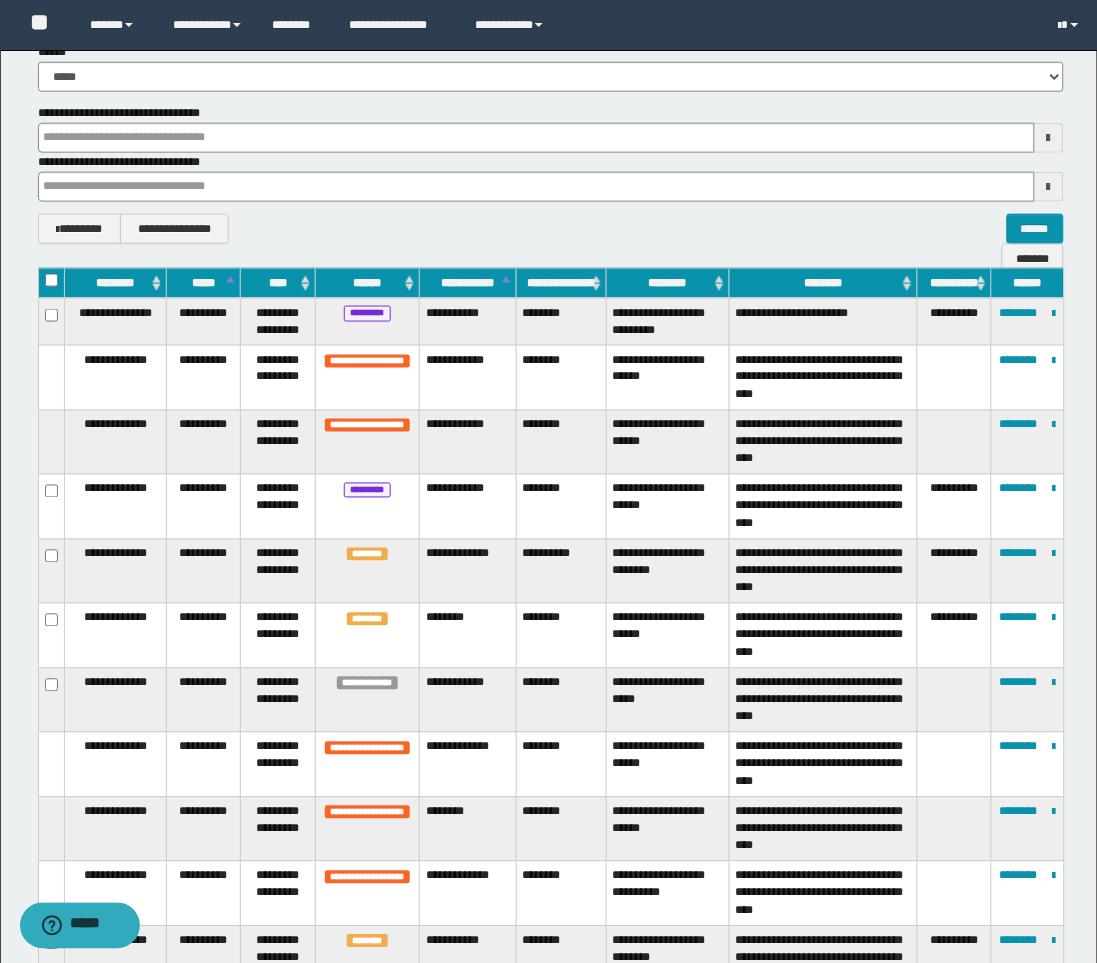 click on "**********" at bounding box center (551, 229) 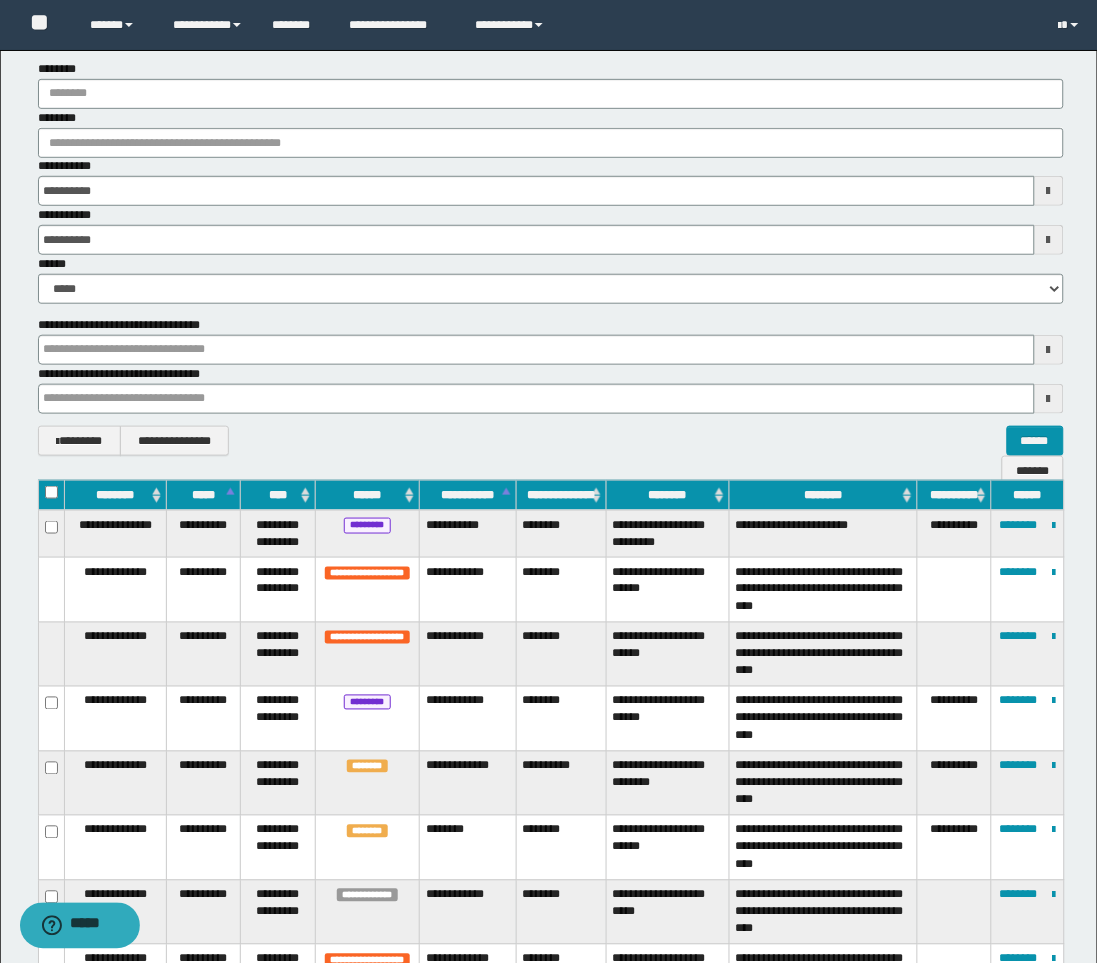 scroll, scrollTop: 111, scrollLeft: 0, axis: vertical 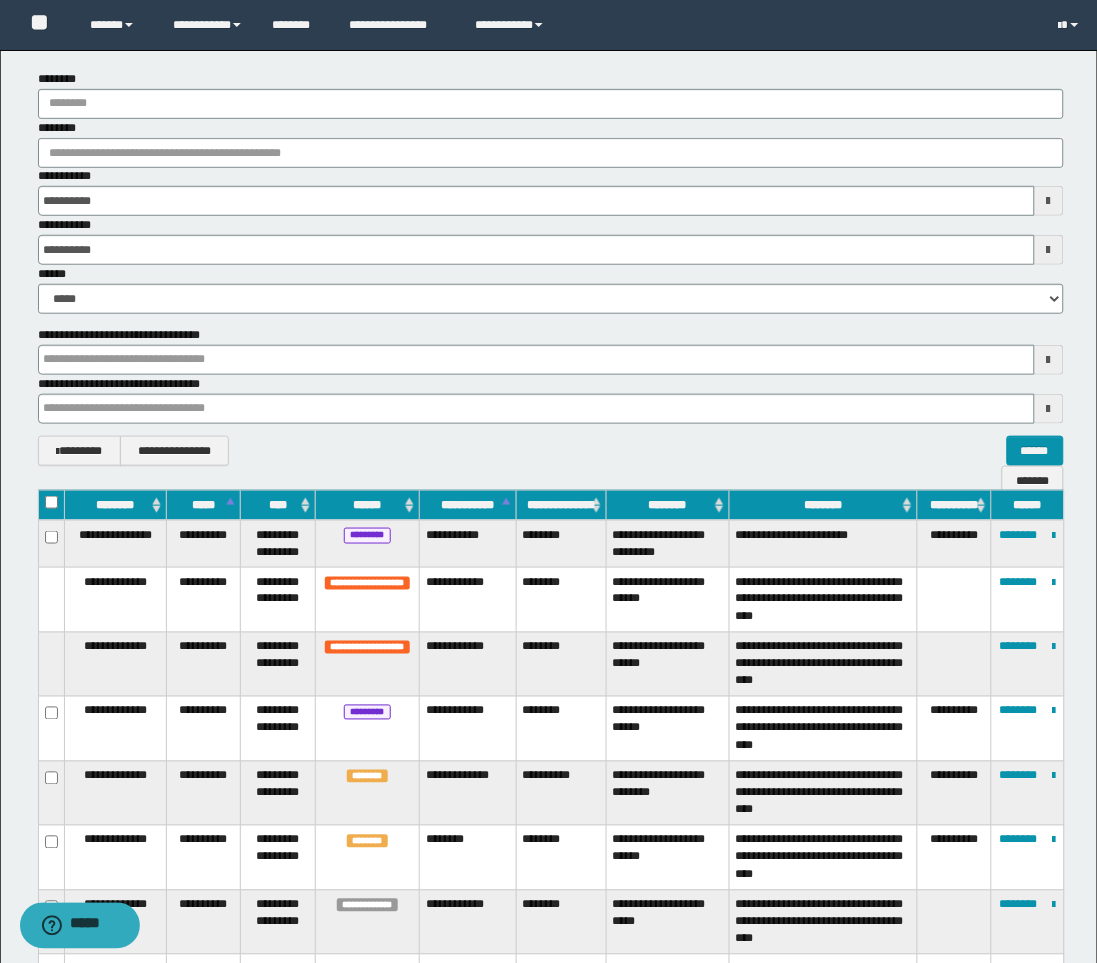 type 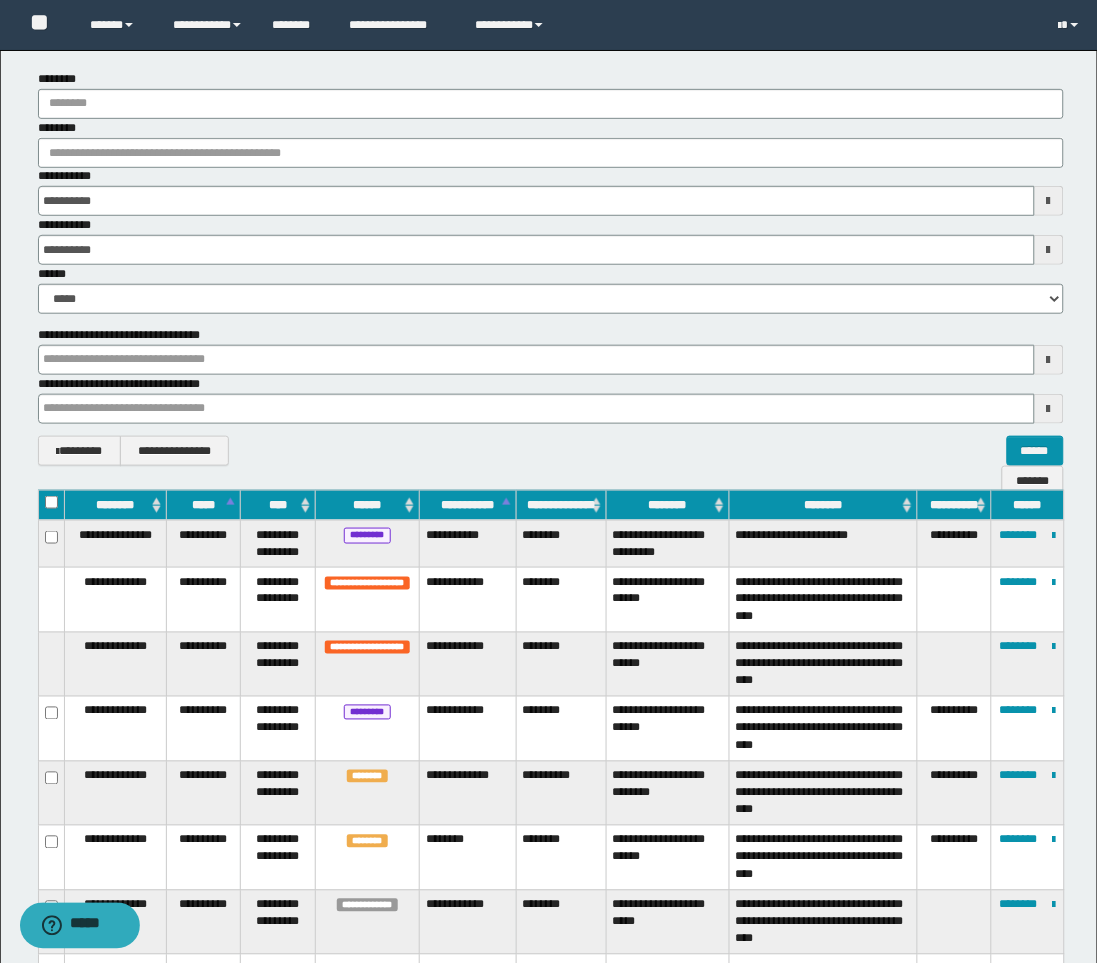 click at bounding box center [1049, 360] 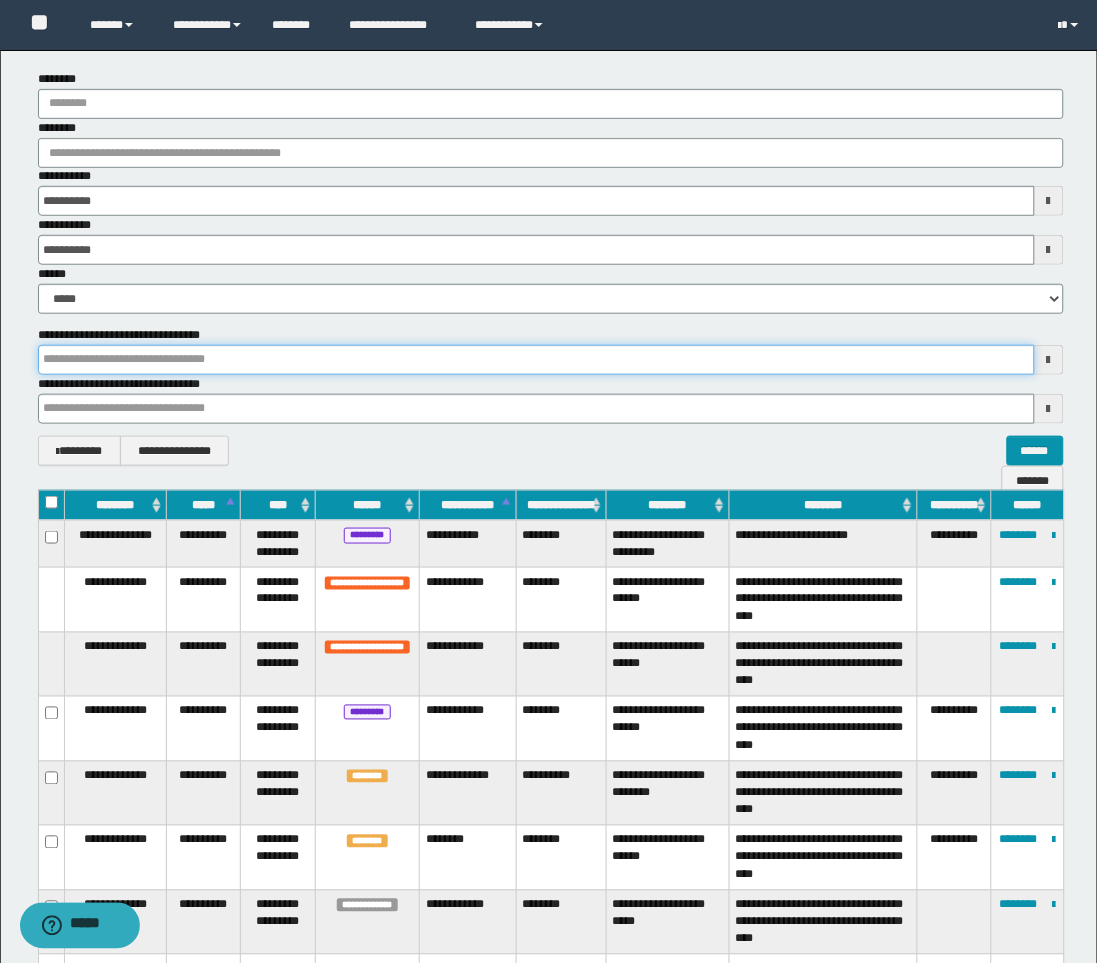 type 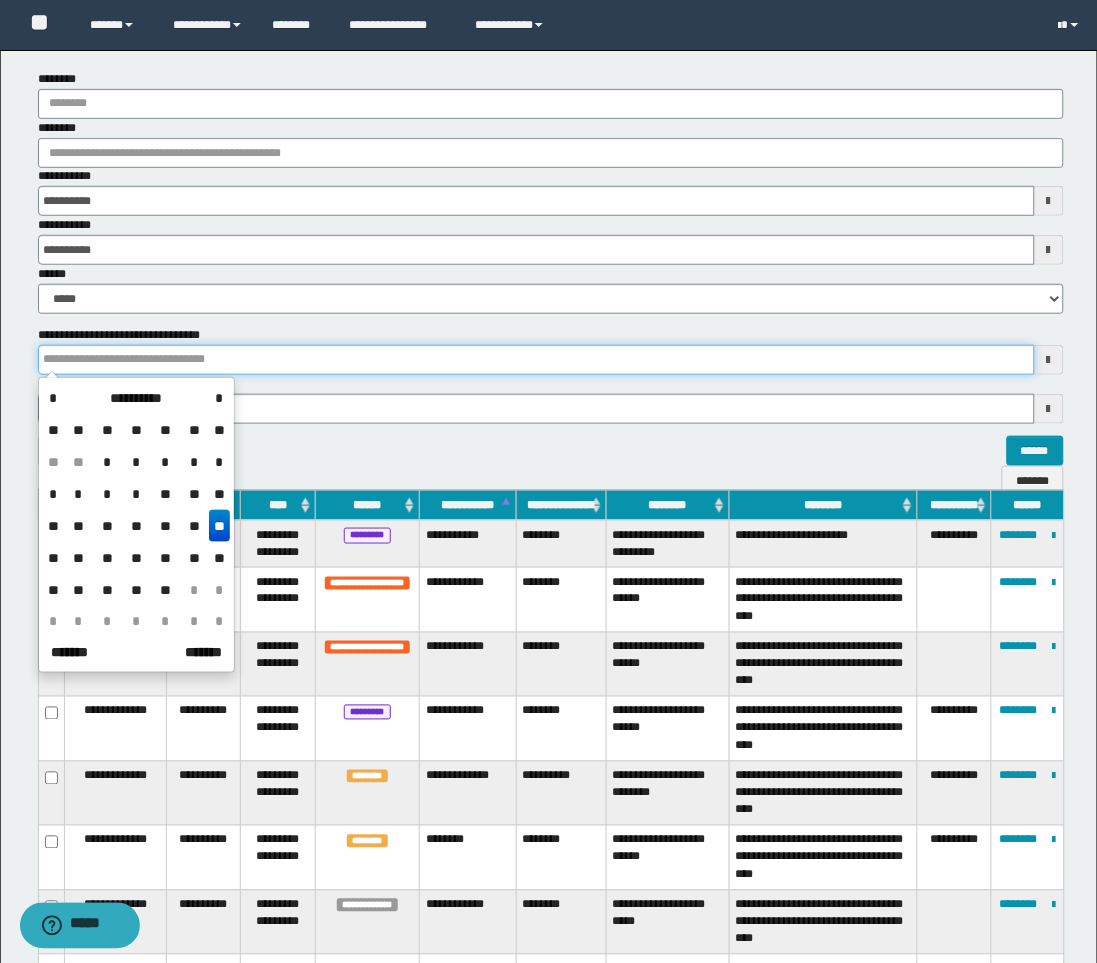 type 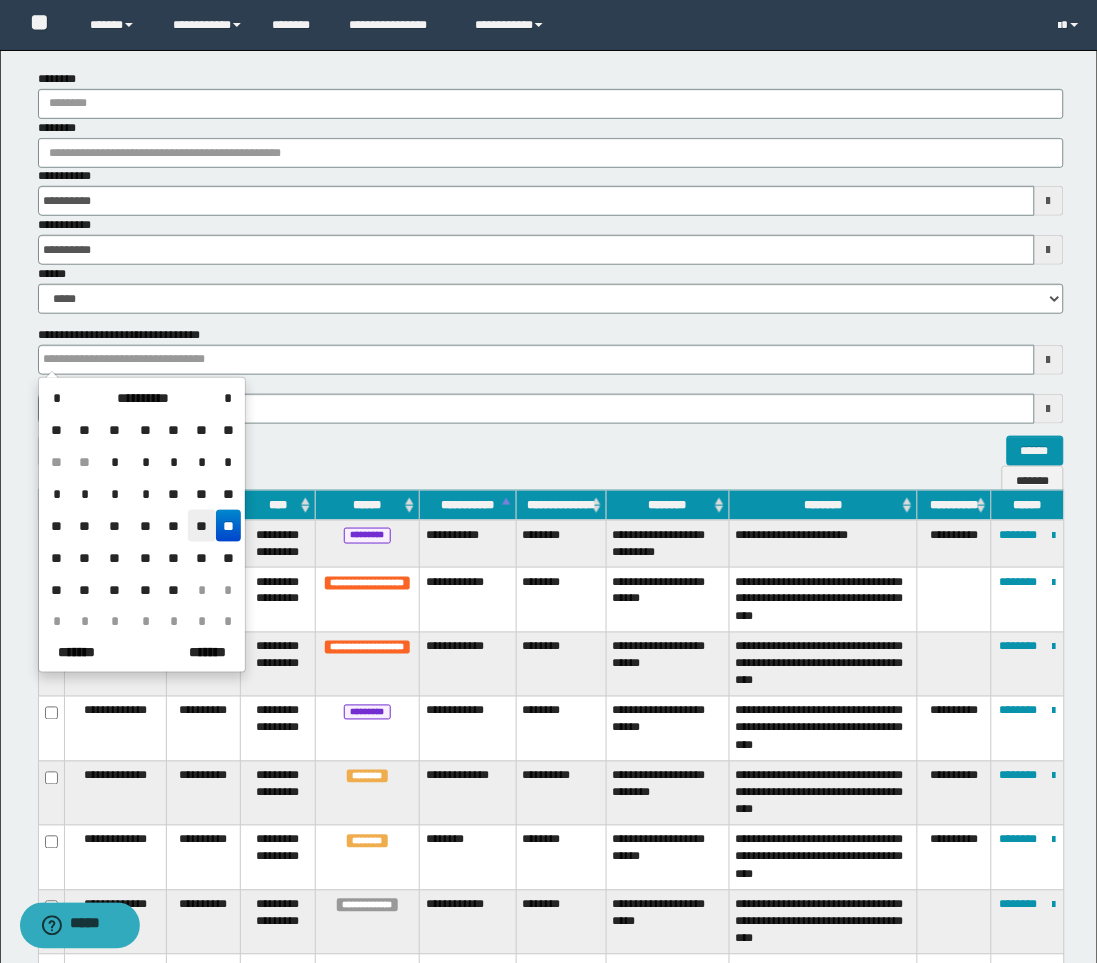 click on "**" at bounding box center (202, 526) 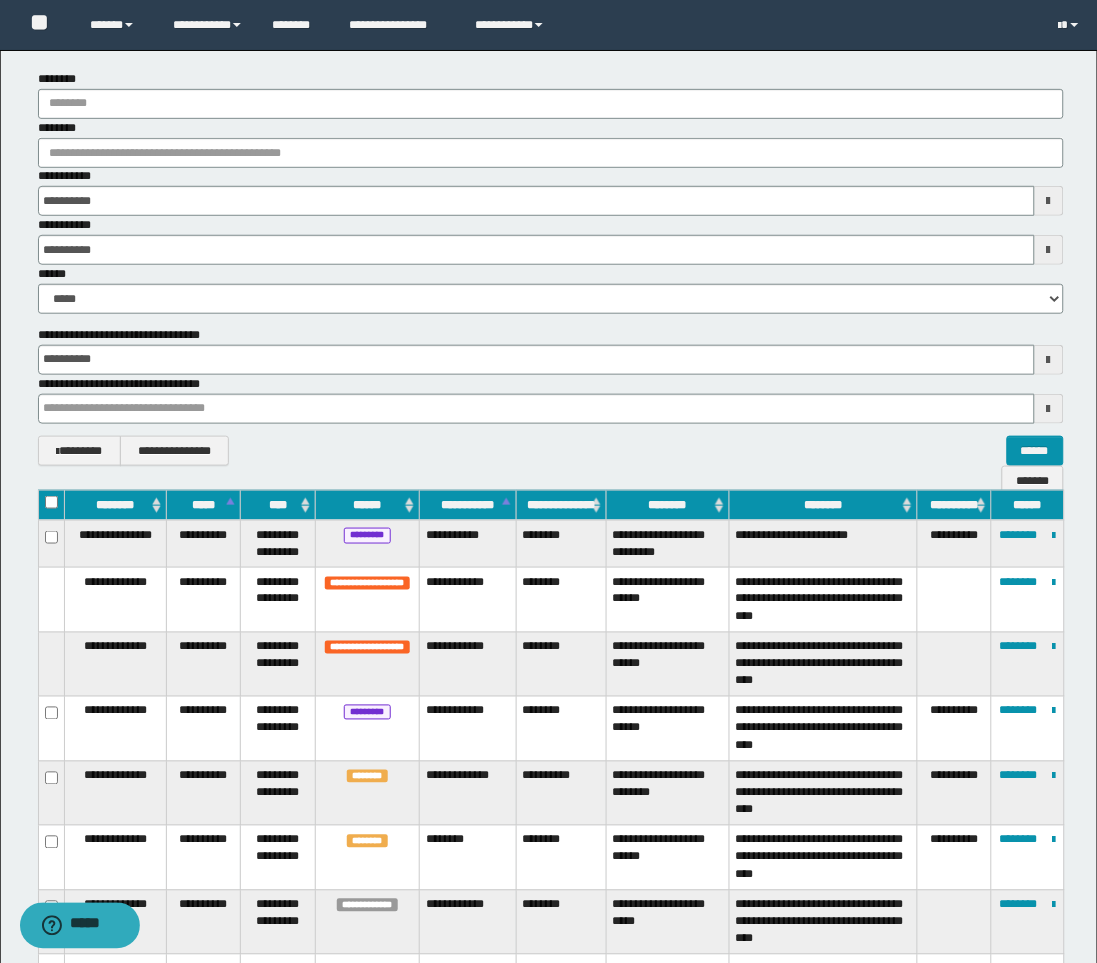drag, startPoint x: 1046, startPoint y: 356, endPoint x: 998, endPoint y: 373, distance: 50.92151 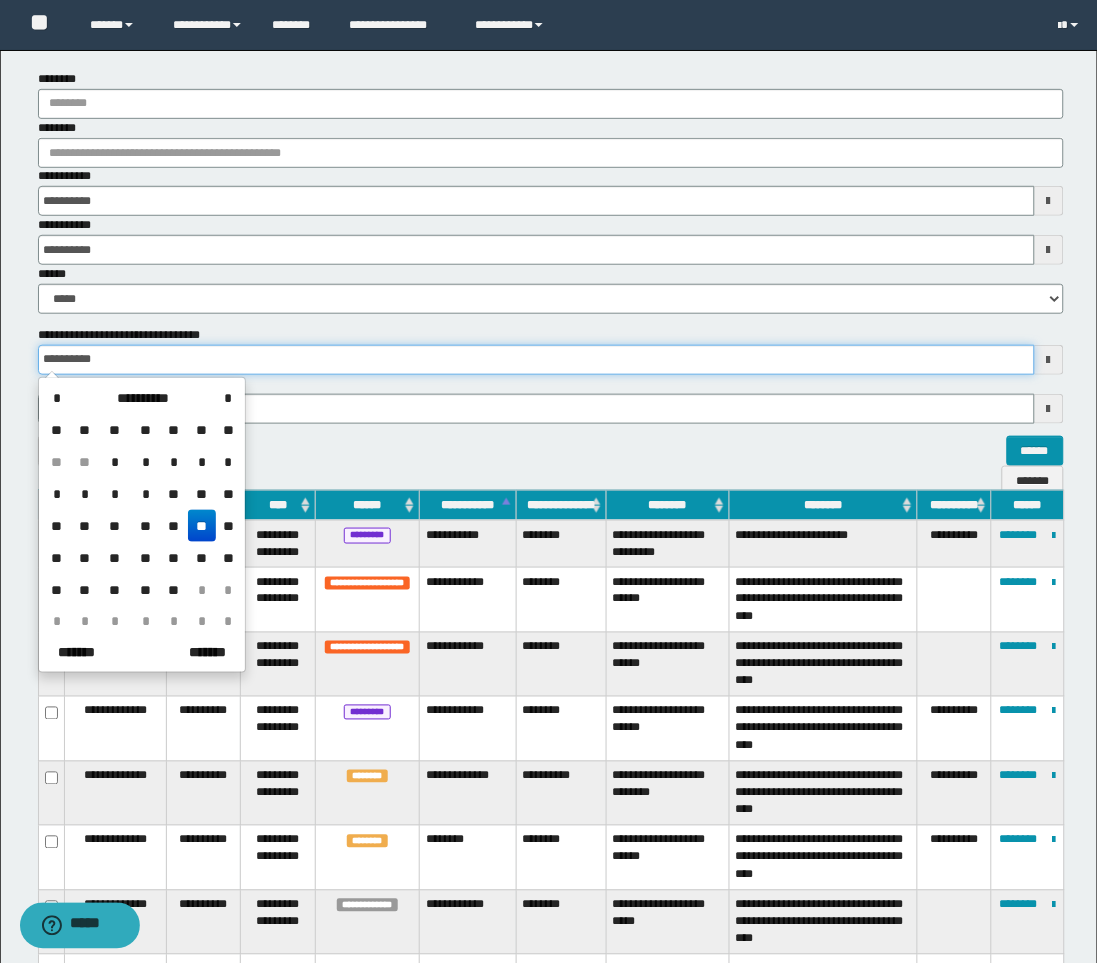 type 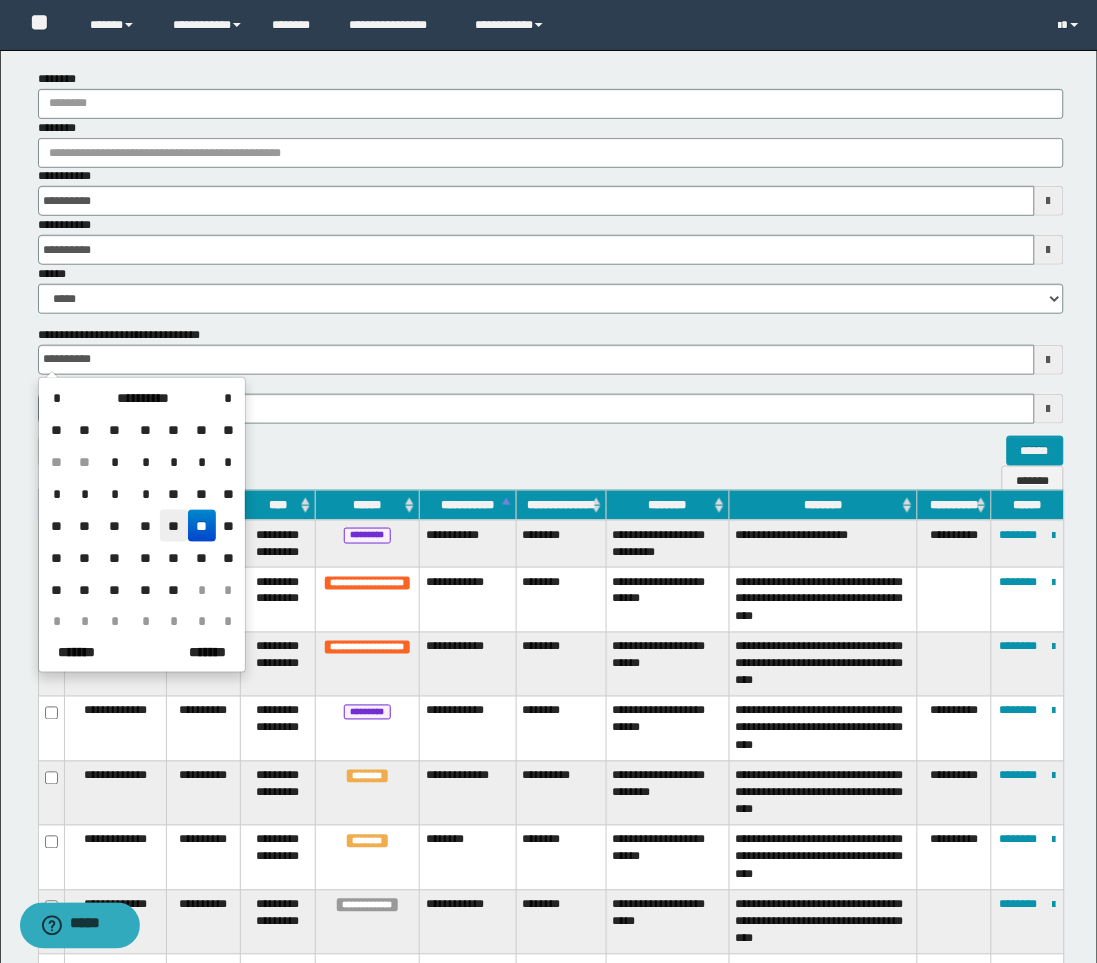 click on "**" at bounding box center [174, 526] 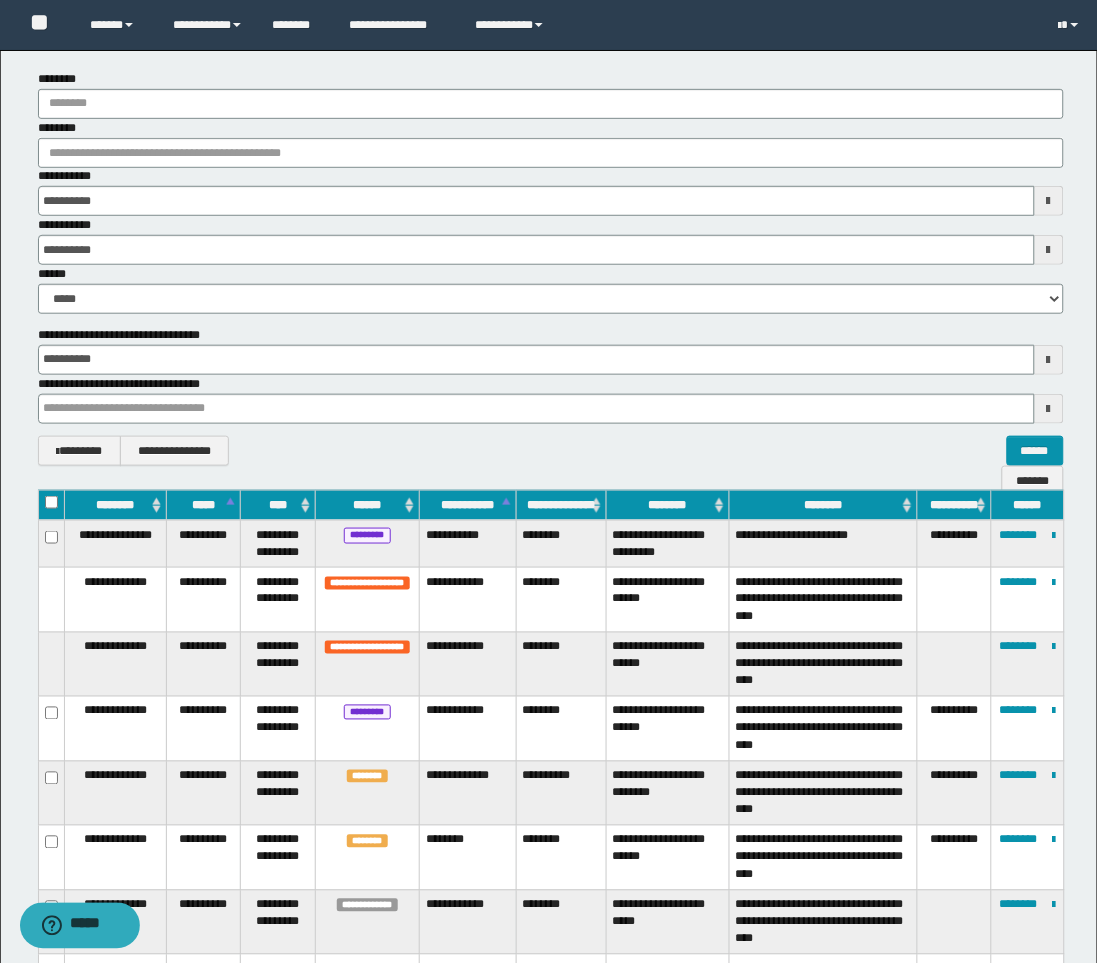click at bounding box center (1049, 409) 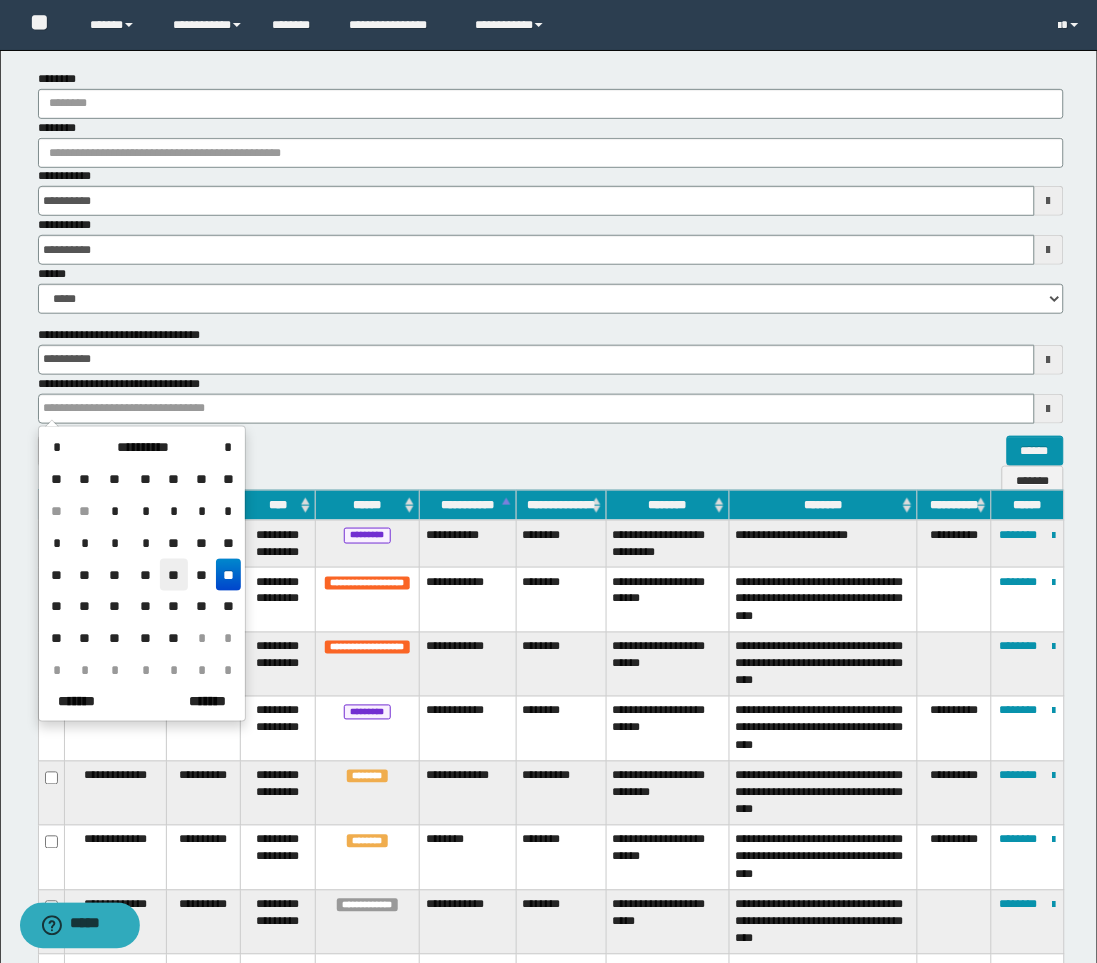 click on "**" at bounding box center [174, 575] 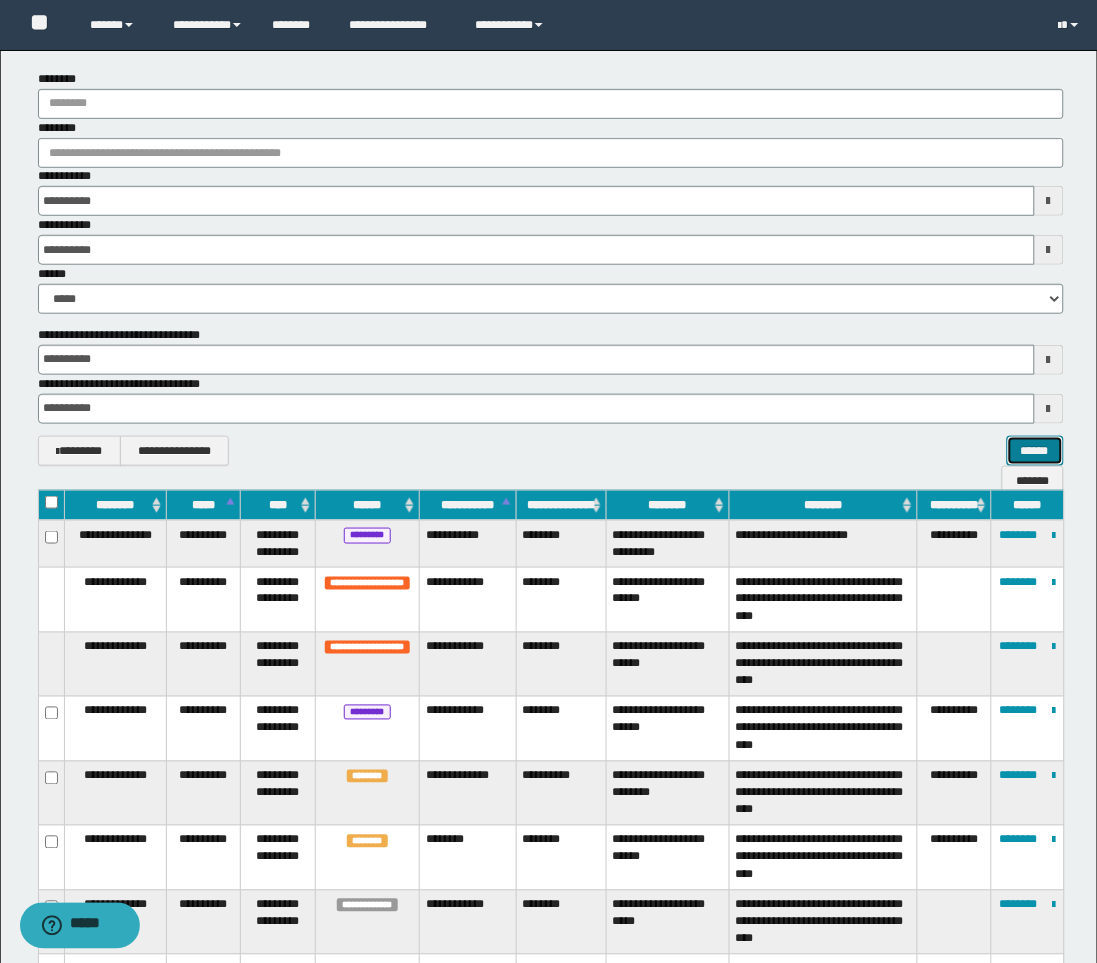 click on "******" at bounding box center (1035, 451) 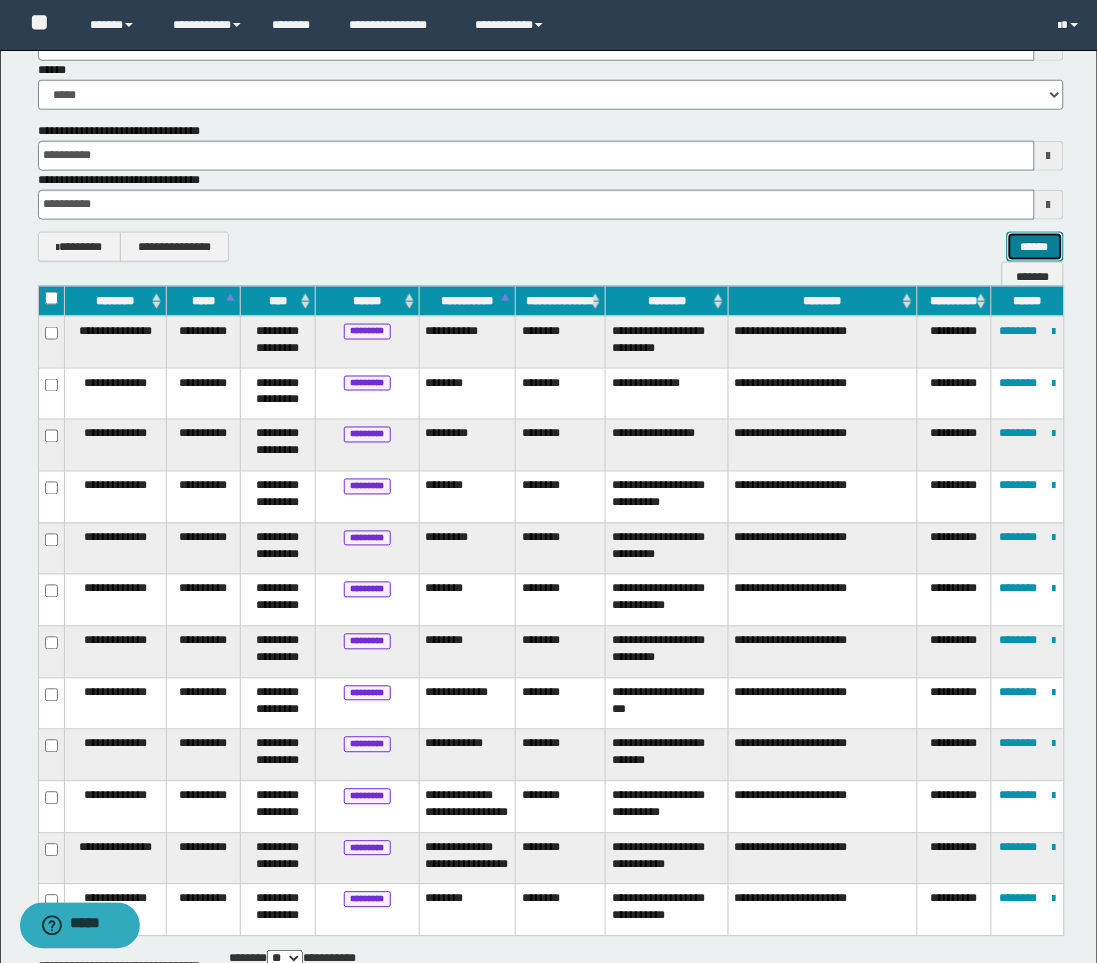 scroll, scrollTop: 333, scrollLeft: 0, axis: vertical 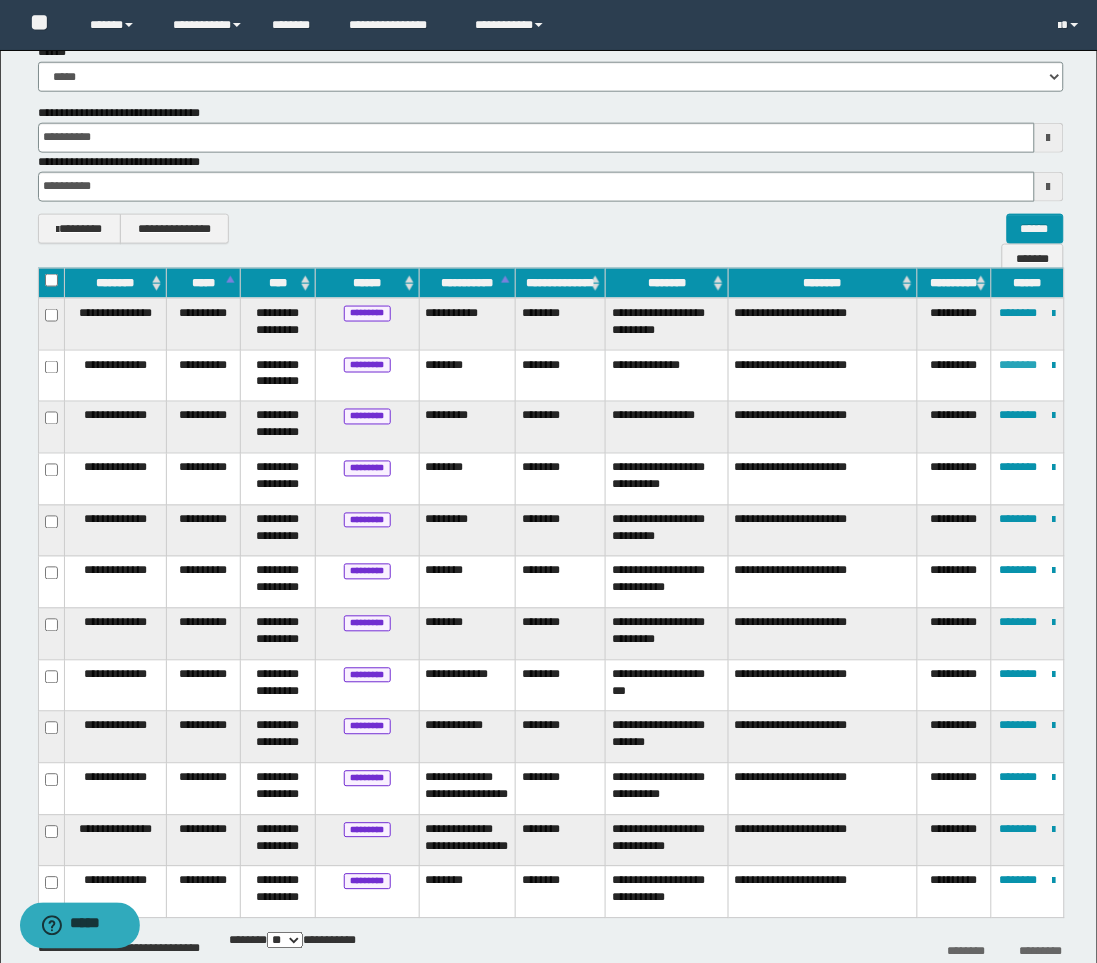 click on "********" at bounding box center (1019, 365) 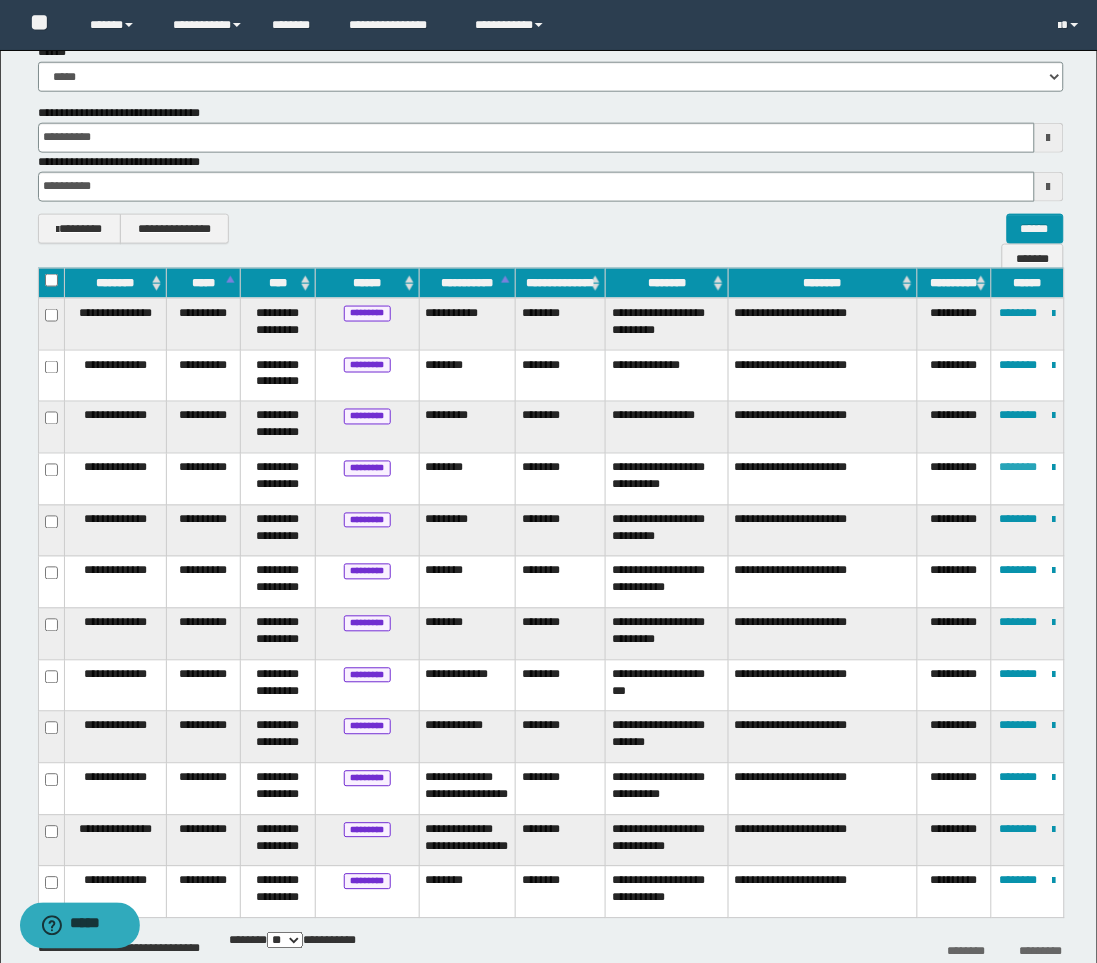click on "********" at bounding box center [1019, 468] 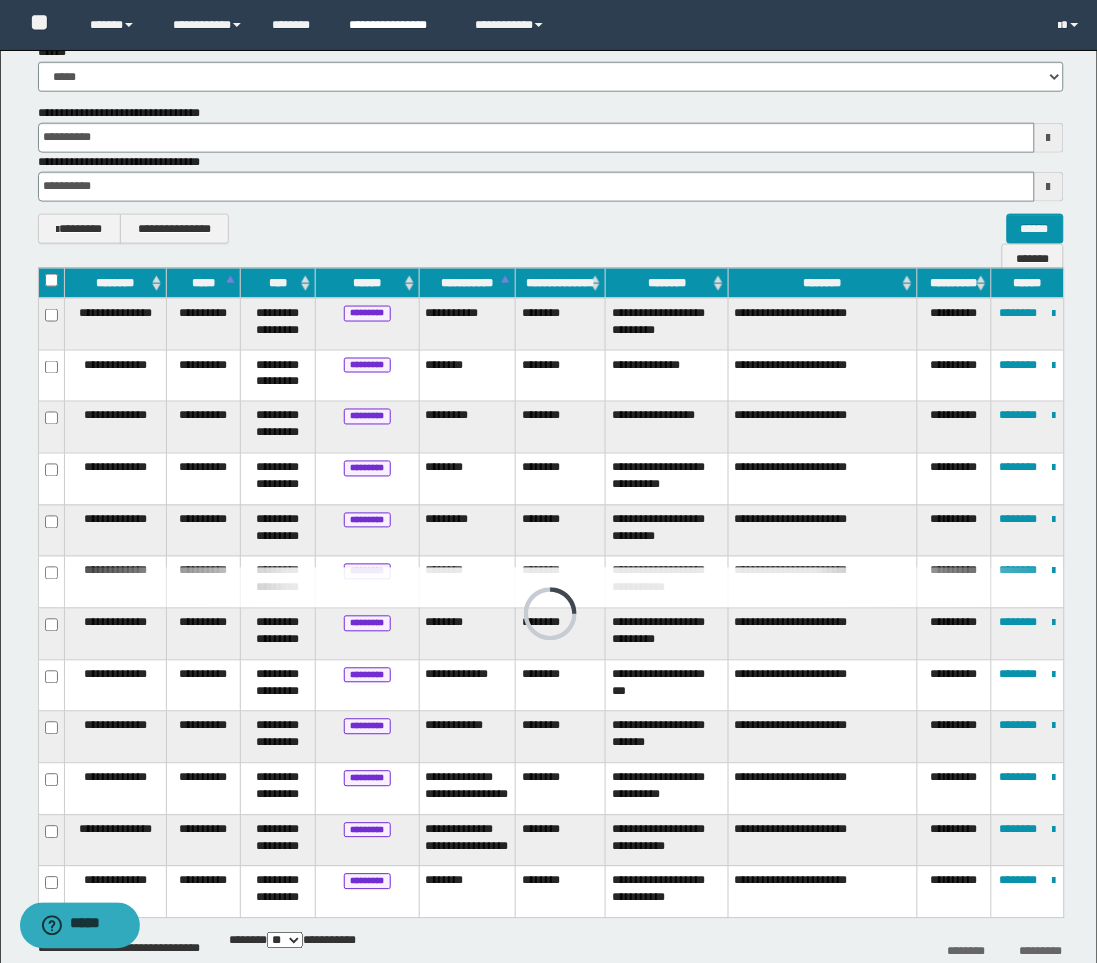 click on "**********" at bounding box center (397, 25) 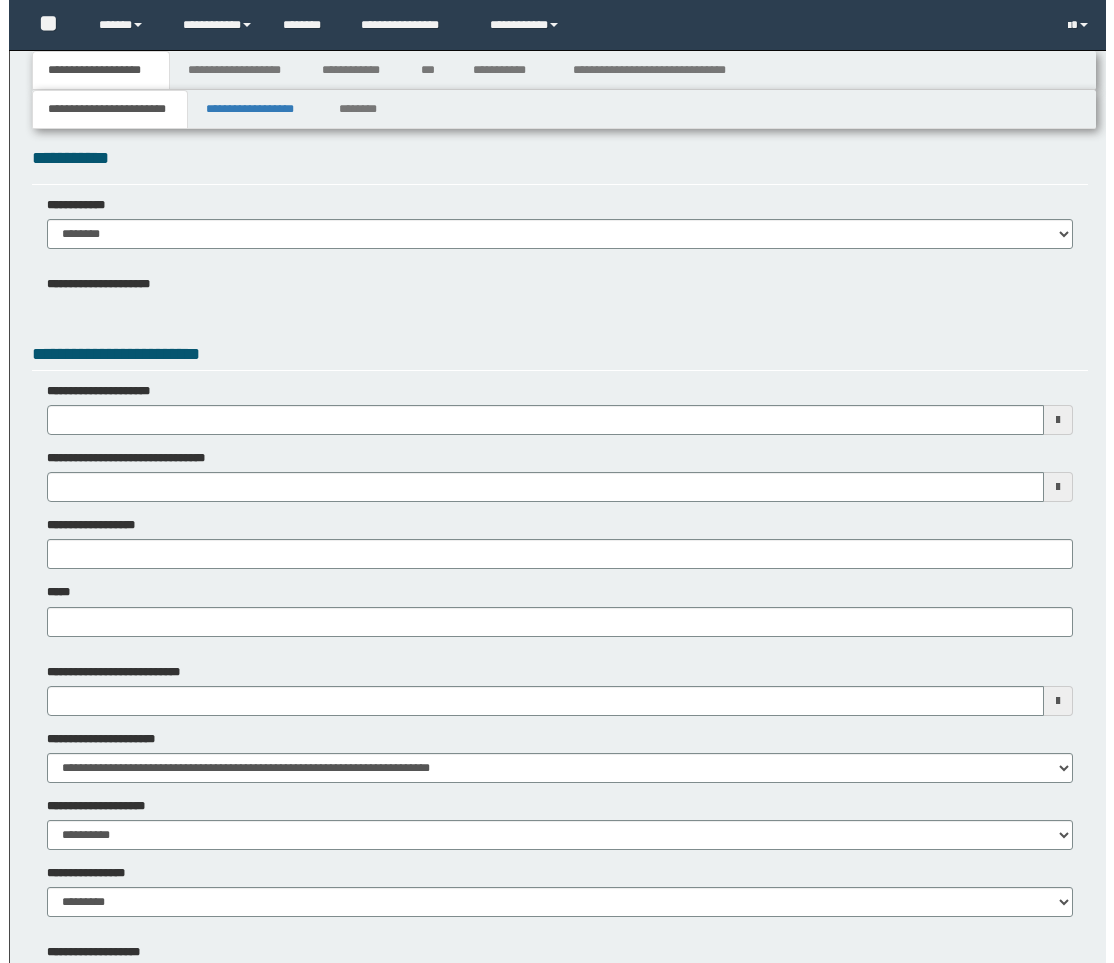scroll, scrollTop: 0, scrollLeft: 0, axis: both 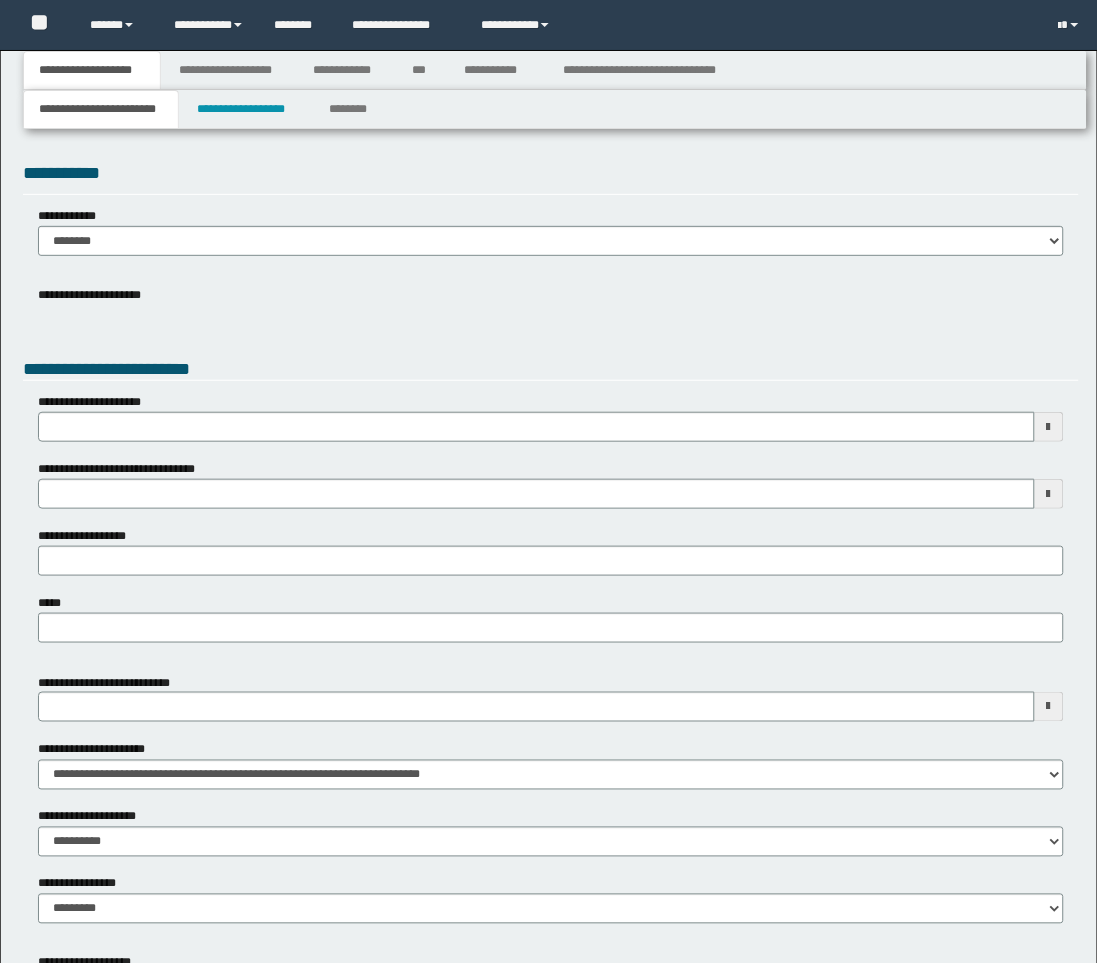 type 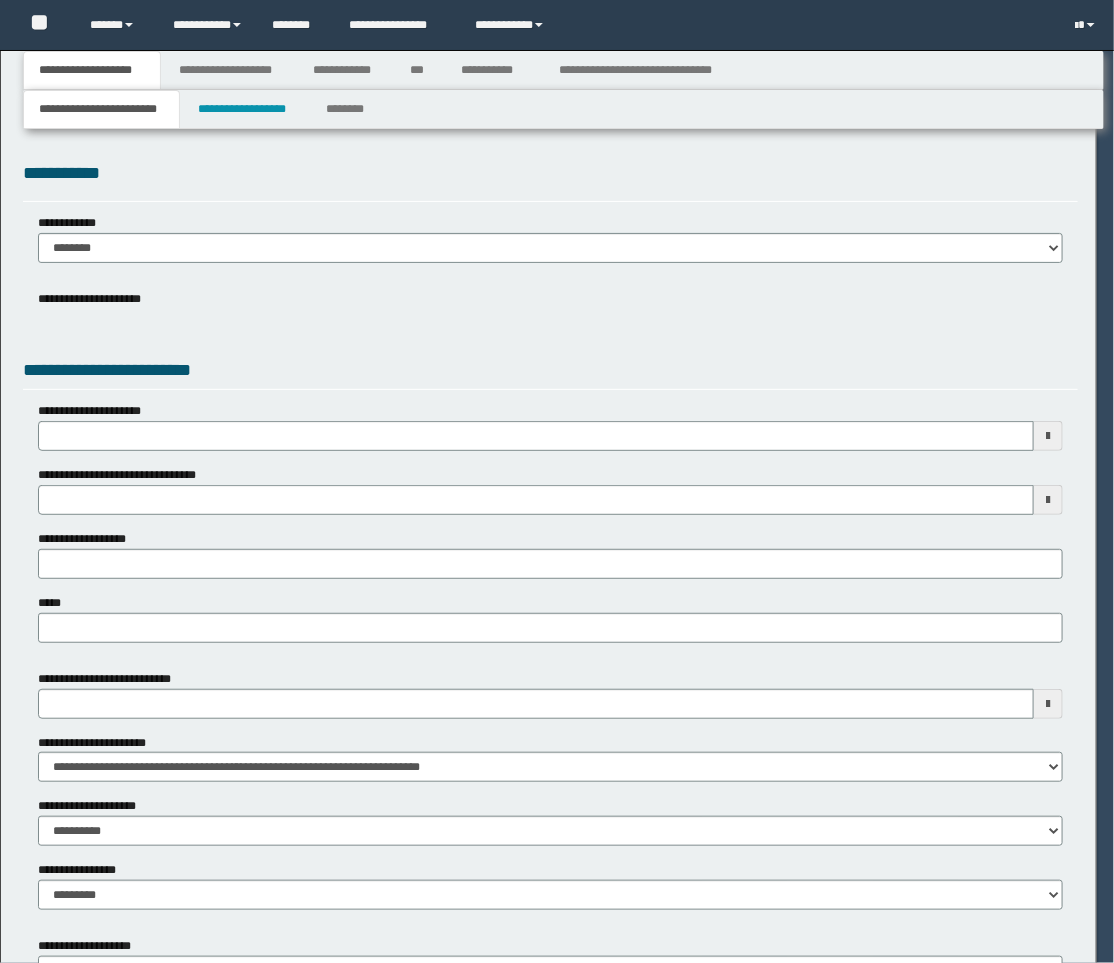 scroll, scrollTop: 0, scrollLeft: 0, axis: both 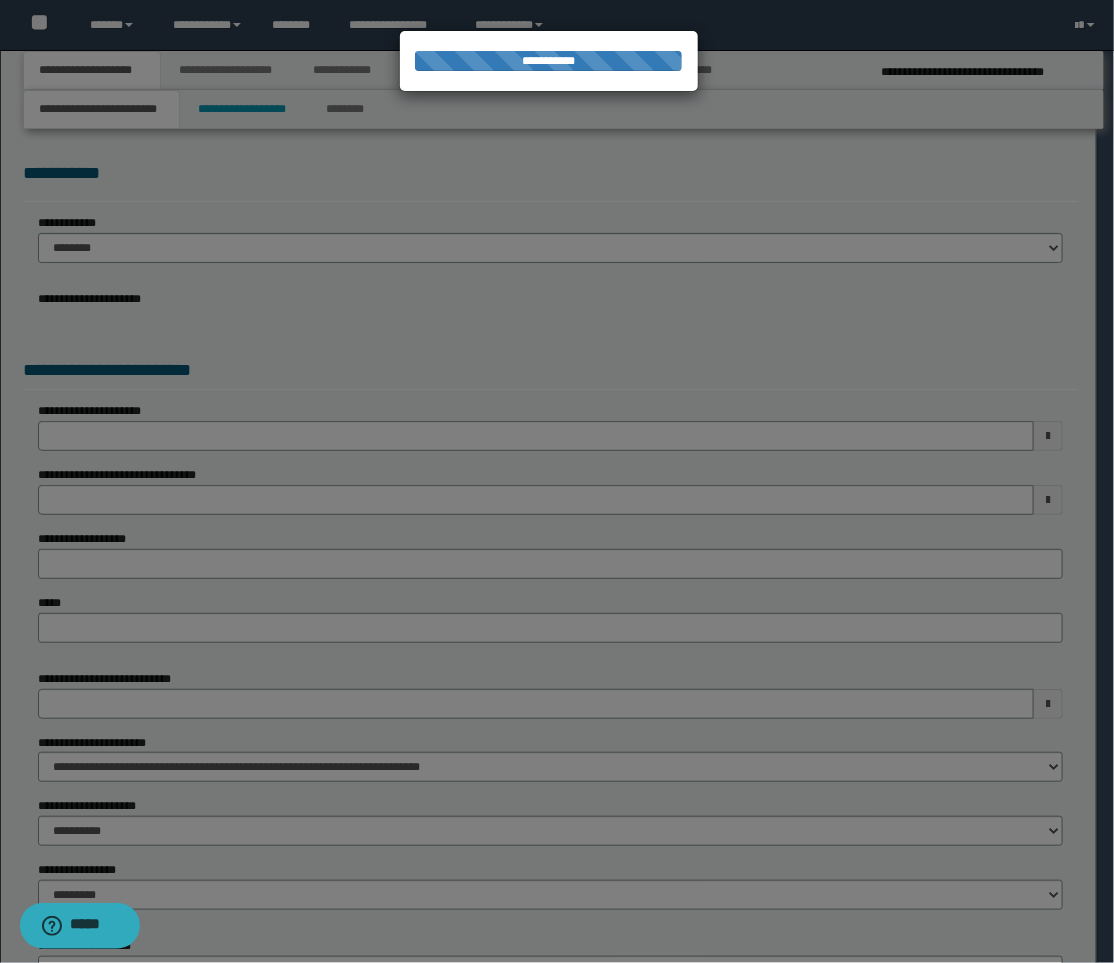 type on "**********" 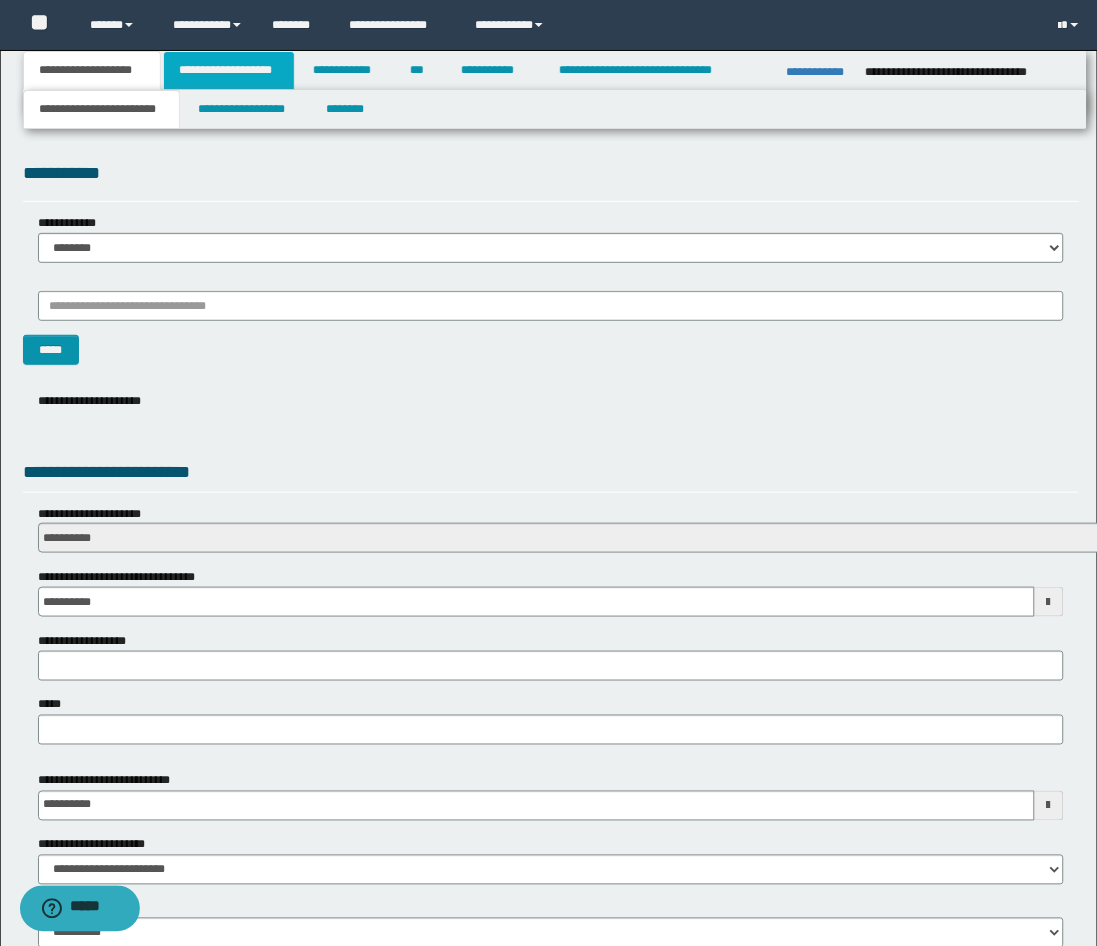 click on "**********" at bounding box center (229, 70) 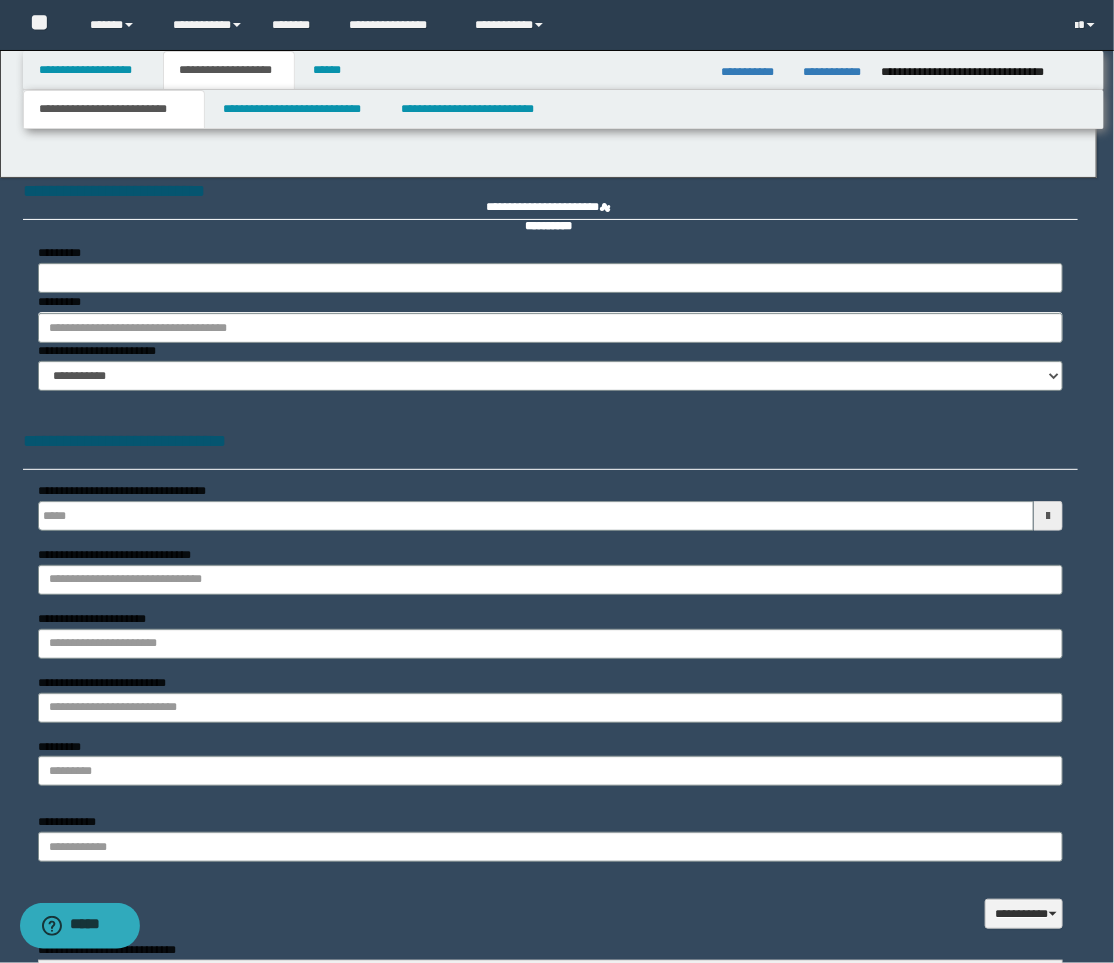 type 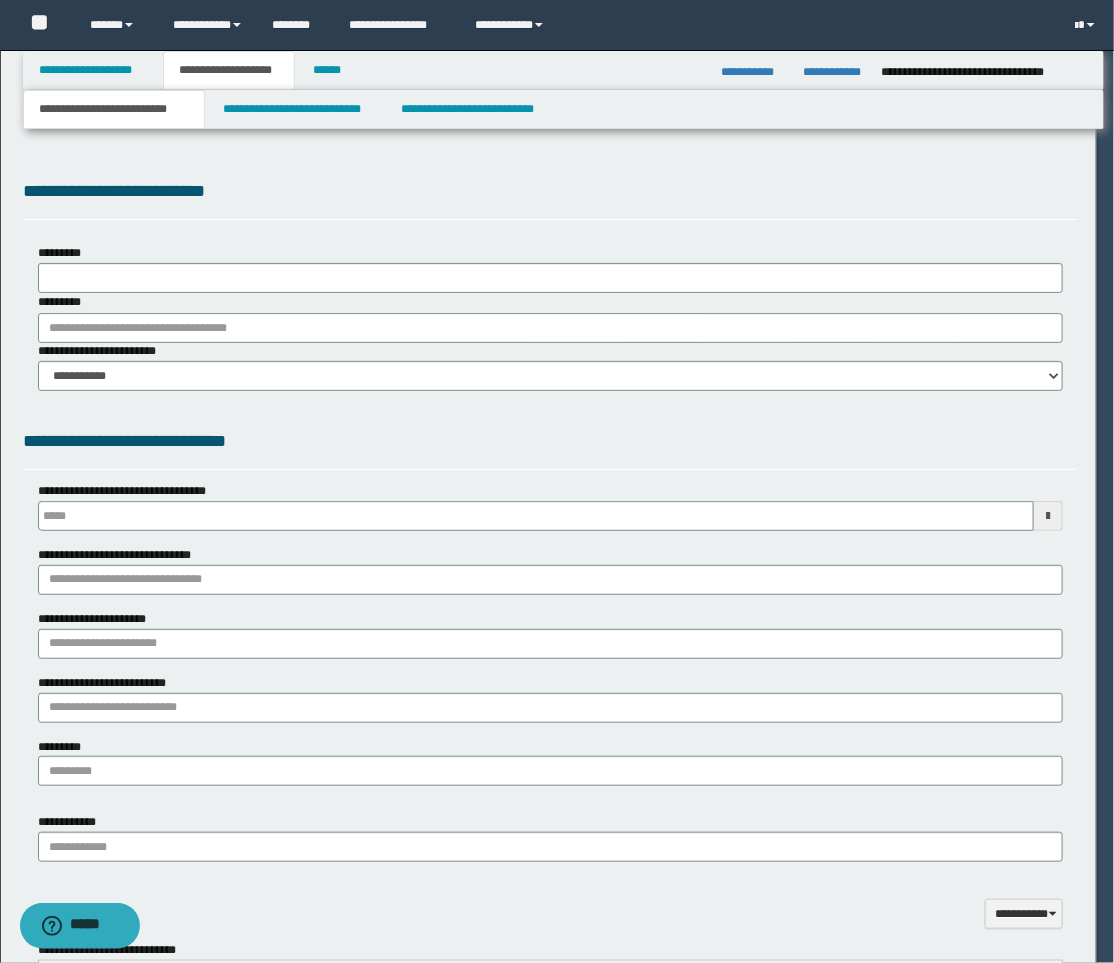 type on "**********" 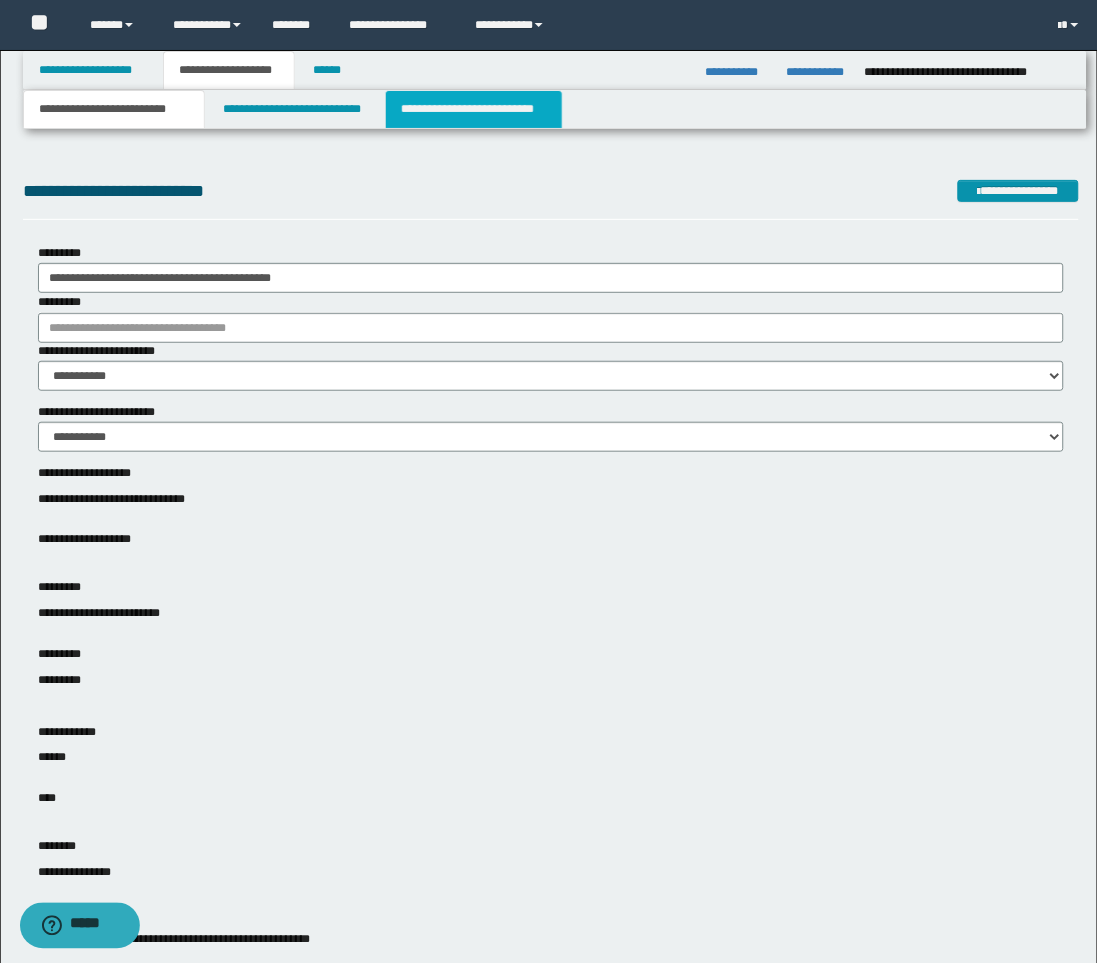 click on "**********" at bounding box center [474, 109] 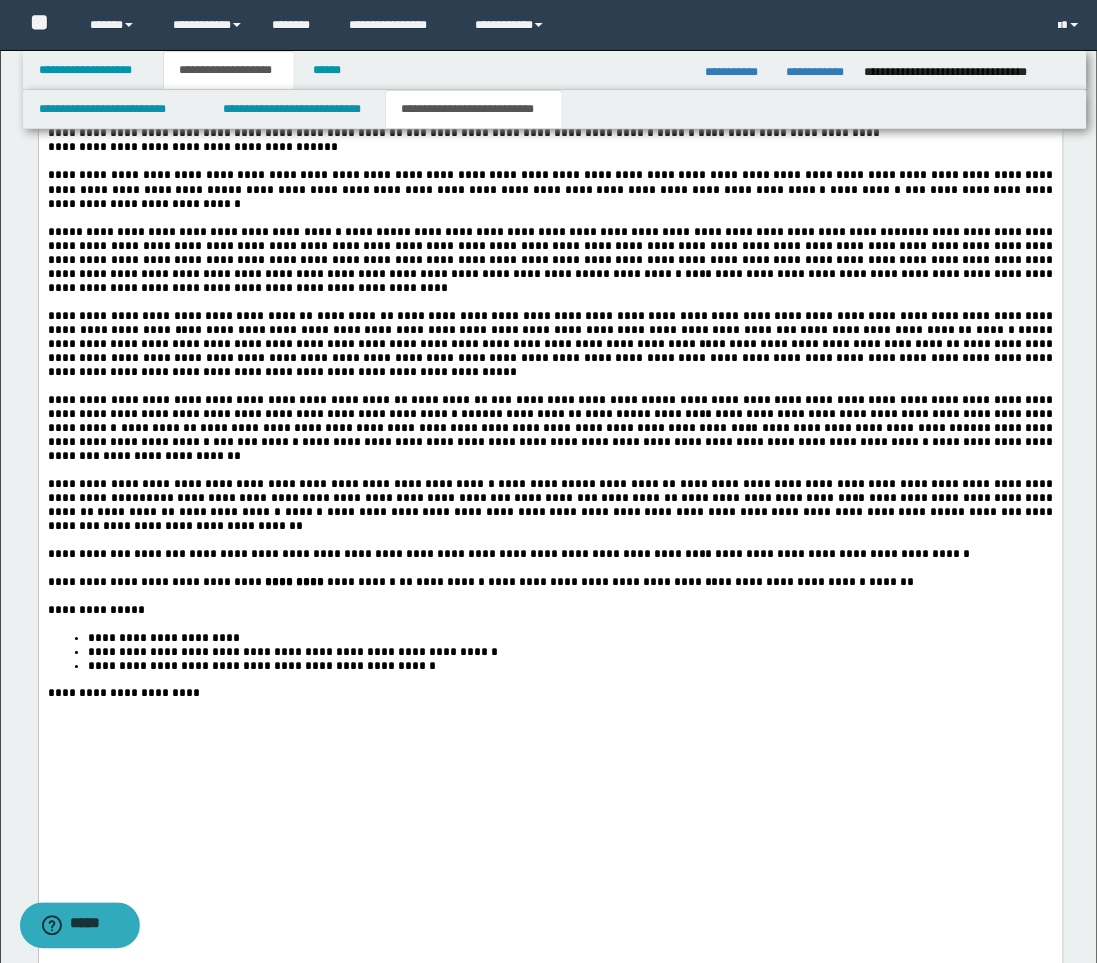 scroll, scrollTop: 3555, scrollLeft: 0, axis: vertical 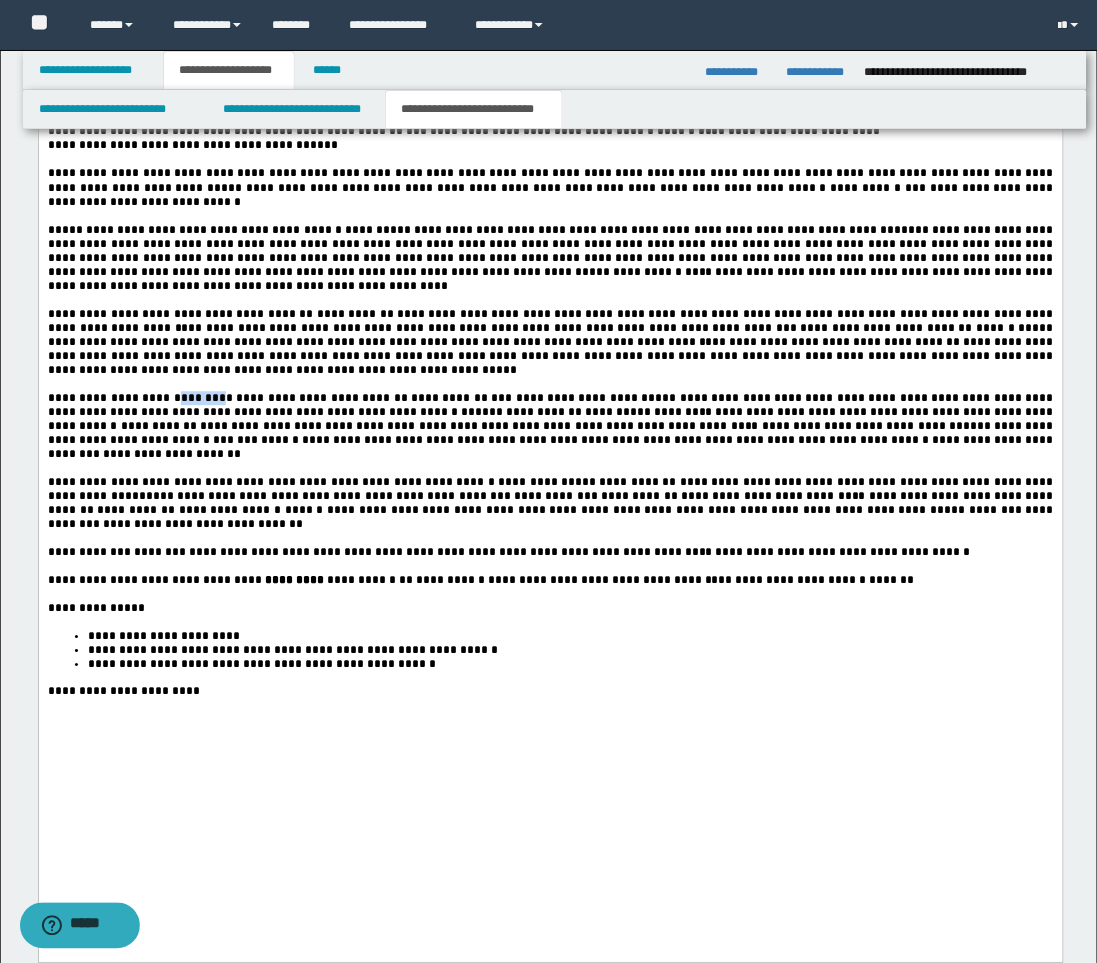 drag, startPoint x: 173, startPoint y: 539, endPoint x: 218, endPoint y: 534, distance: 45.276924 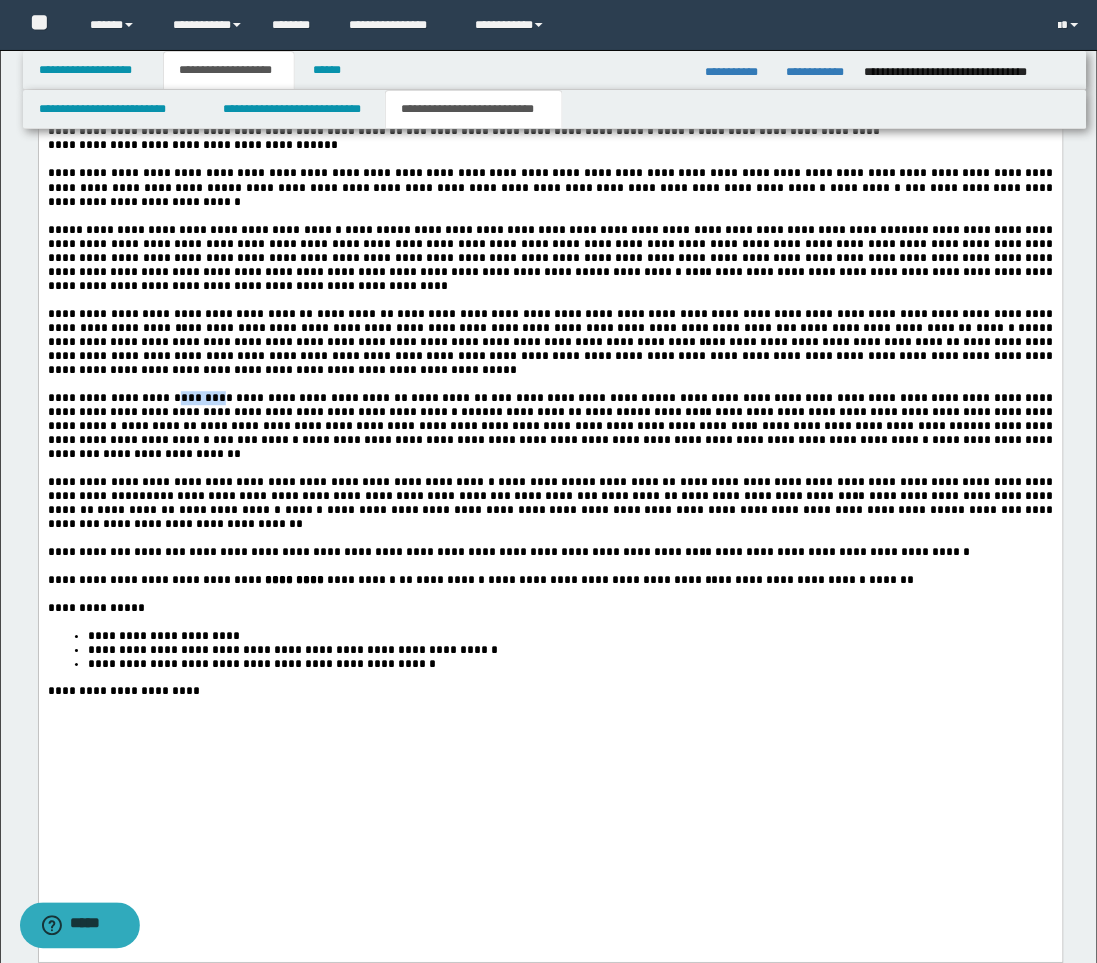 click on "**********" at bounding box center (228, 400) 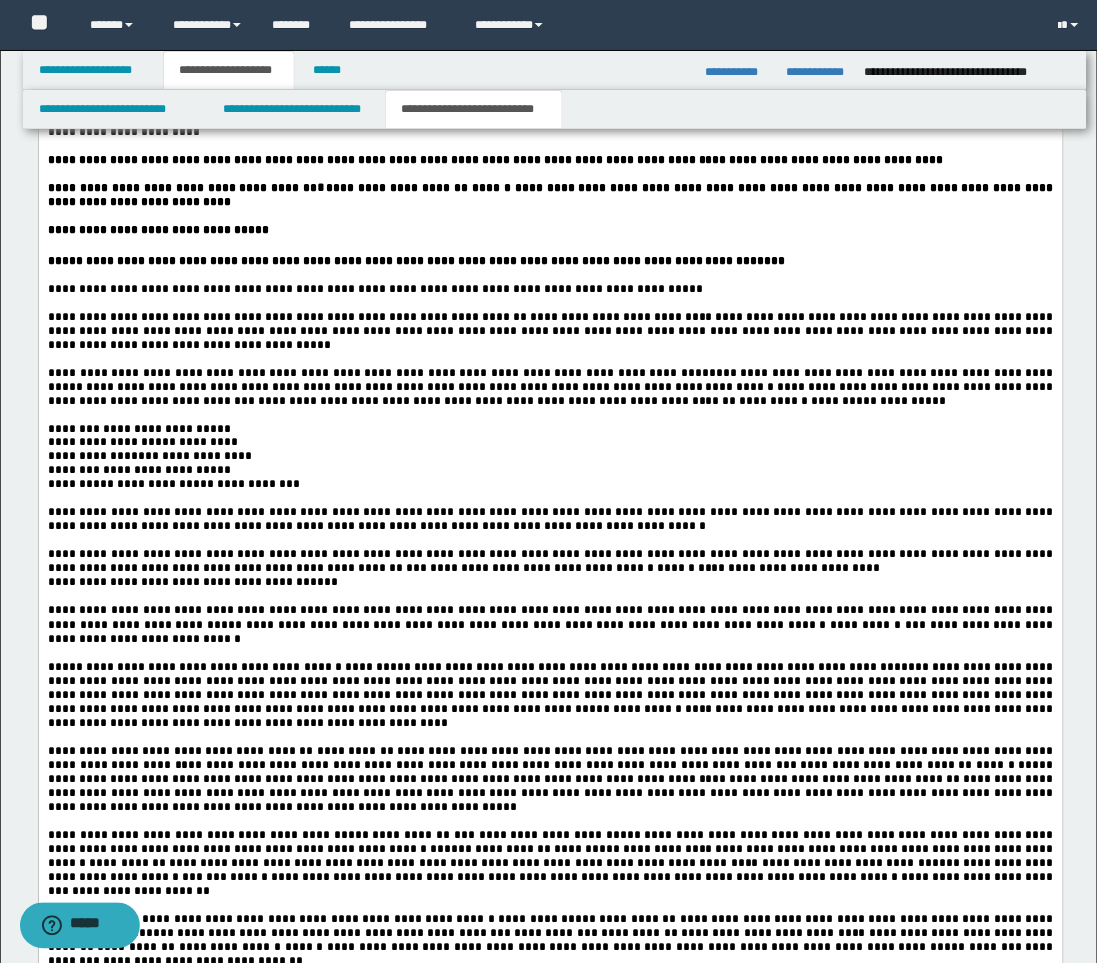scroll, scrollTop: 3412, scrollLeft: 0, axis: vertical 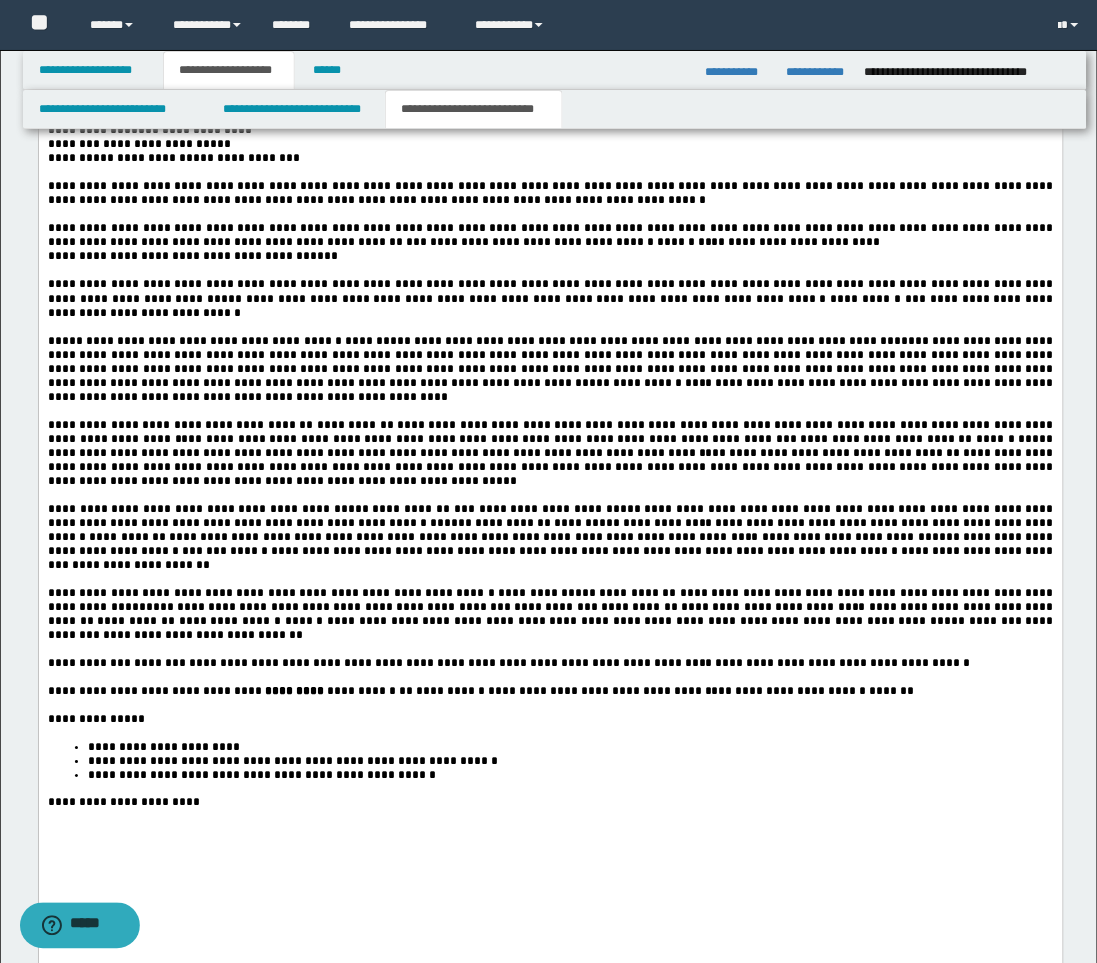 click on "**********" at bounding box center [551, 518] 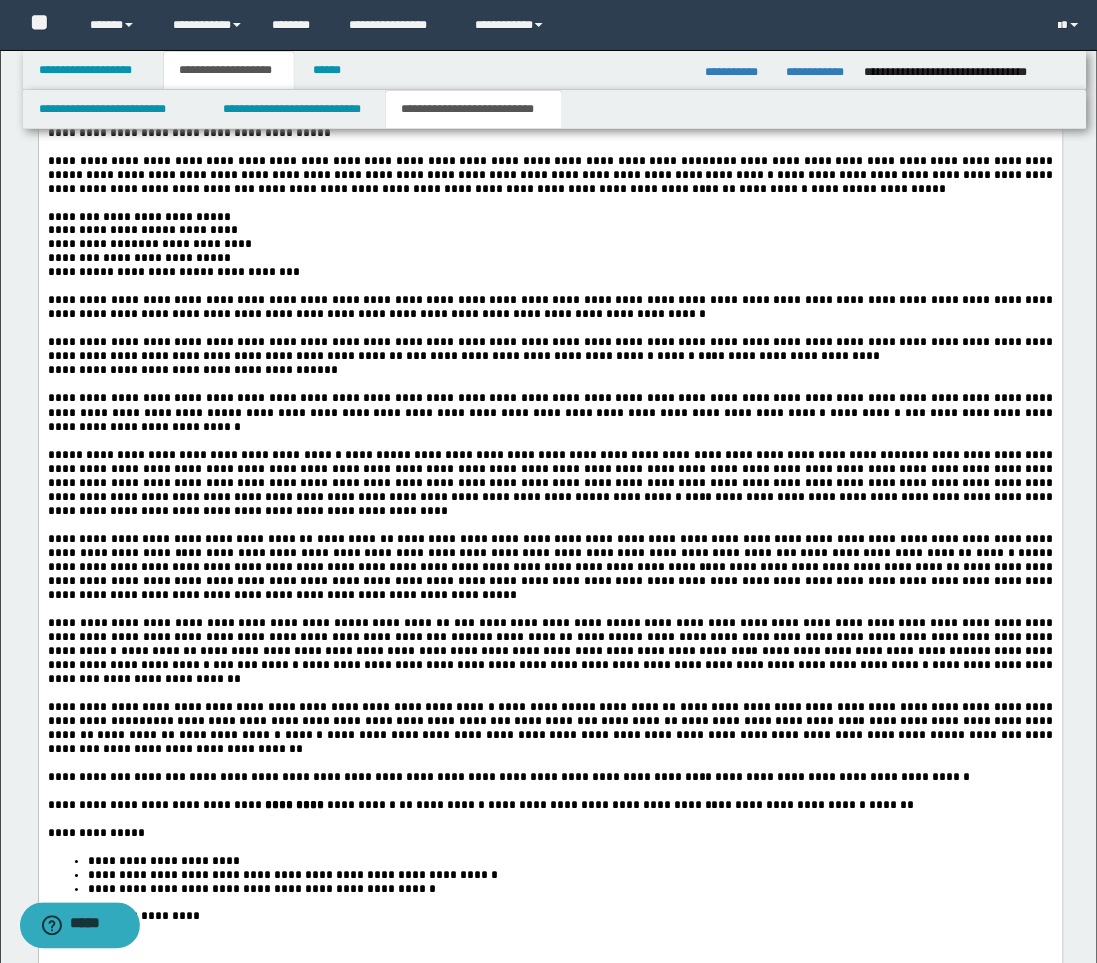 scroll, scrollTop: 3301, scrollLeft: 0, axis: vertical 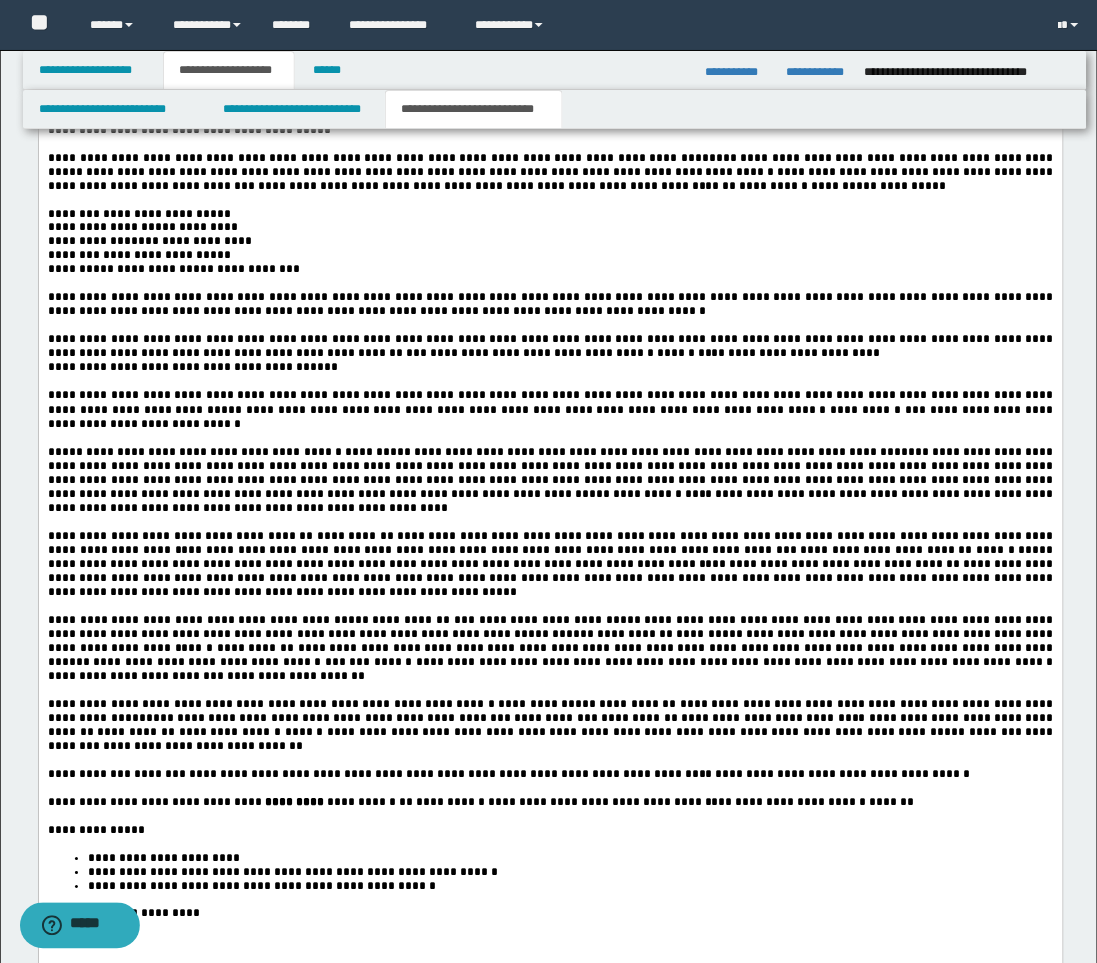 click on "**********" at bounding box center (551, 657) 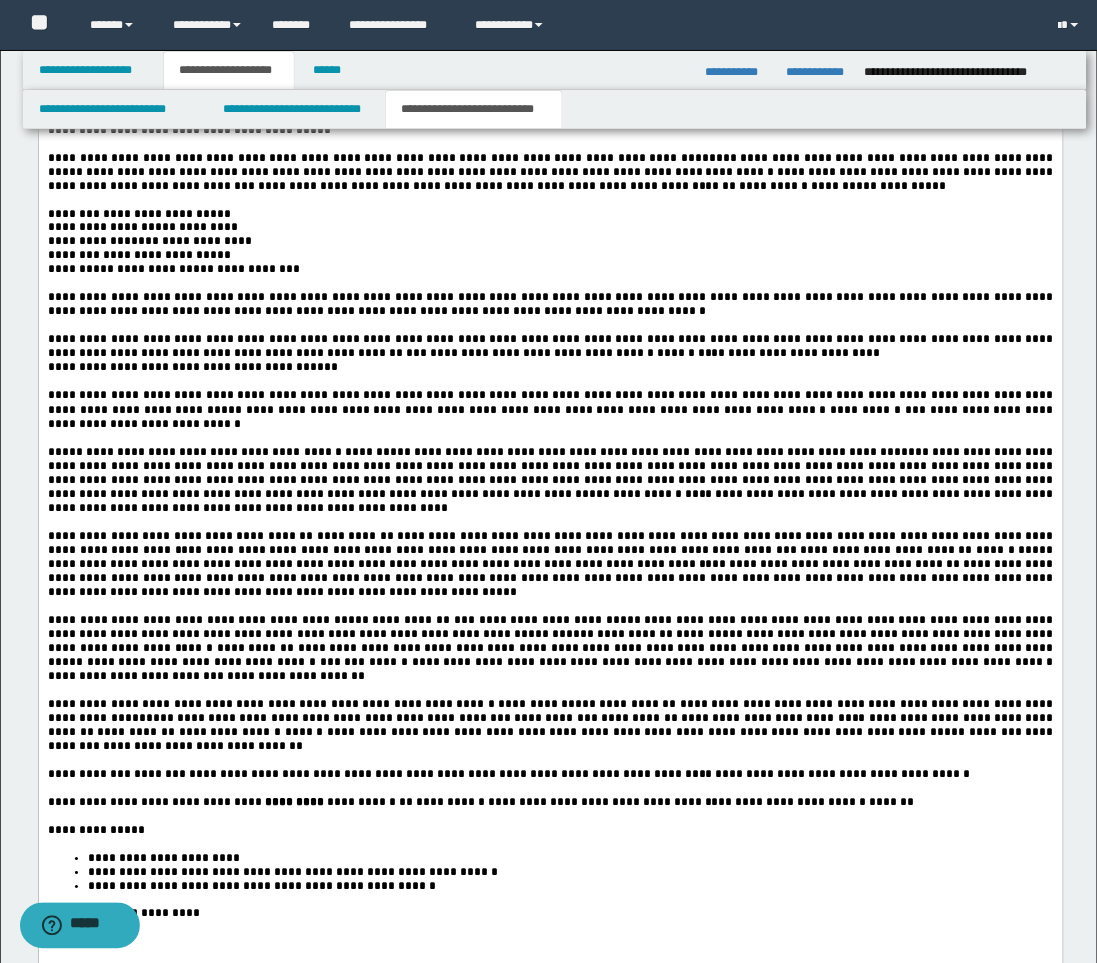 scroll, scrollTop: 3412, scrollLeft: 0, axis: vertical 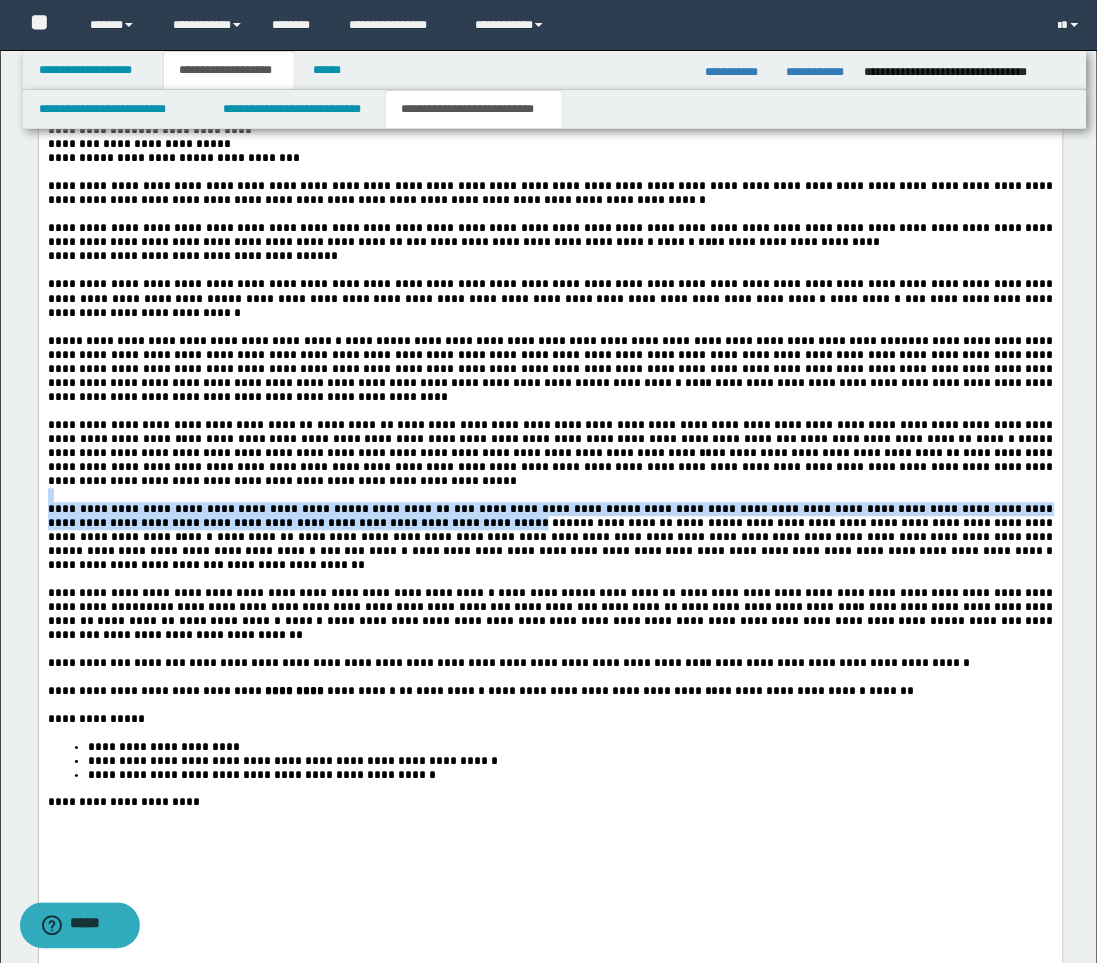 drag, startPoint x: 352, startPoint y: 659, endPoint x: 39, endPoint y: 636, distance: 313.8439 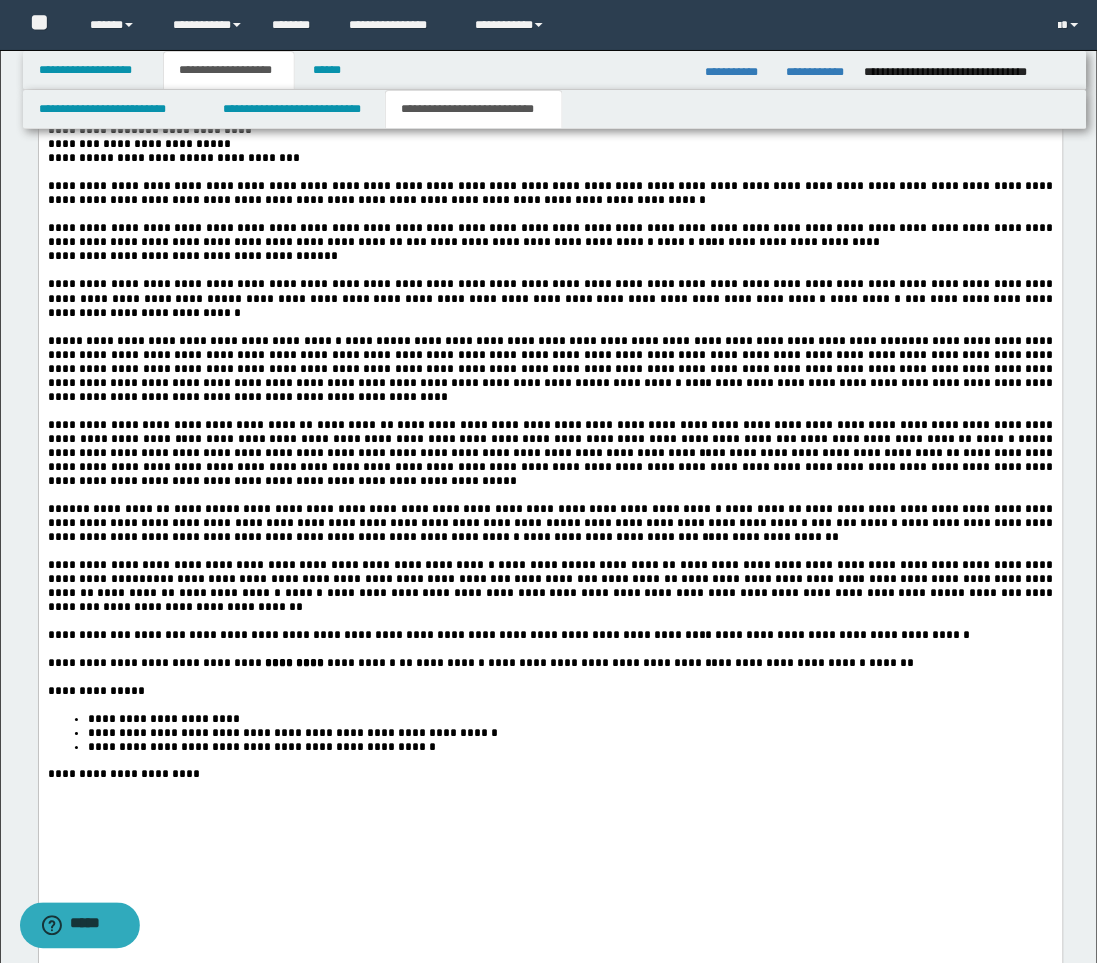 click on "**********" at bounding box center [204, 511] 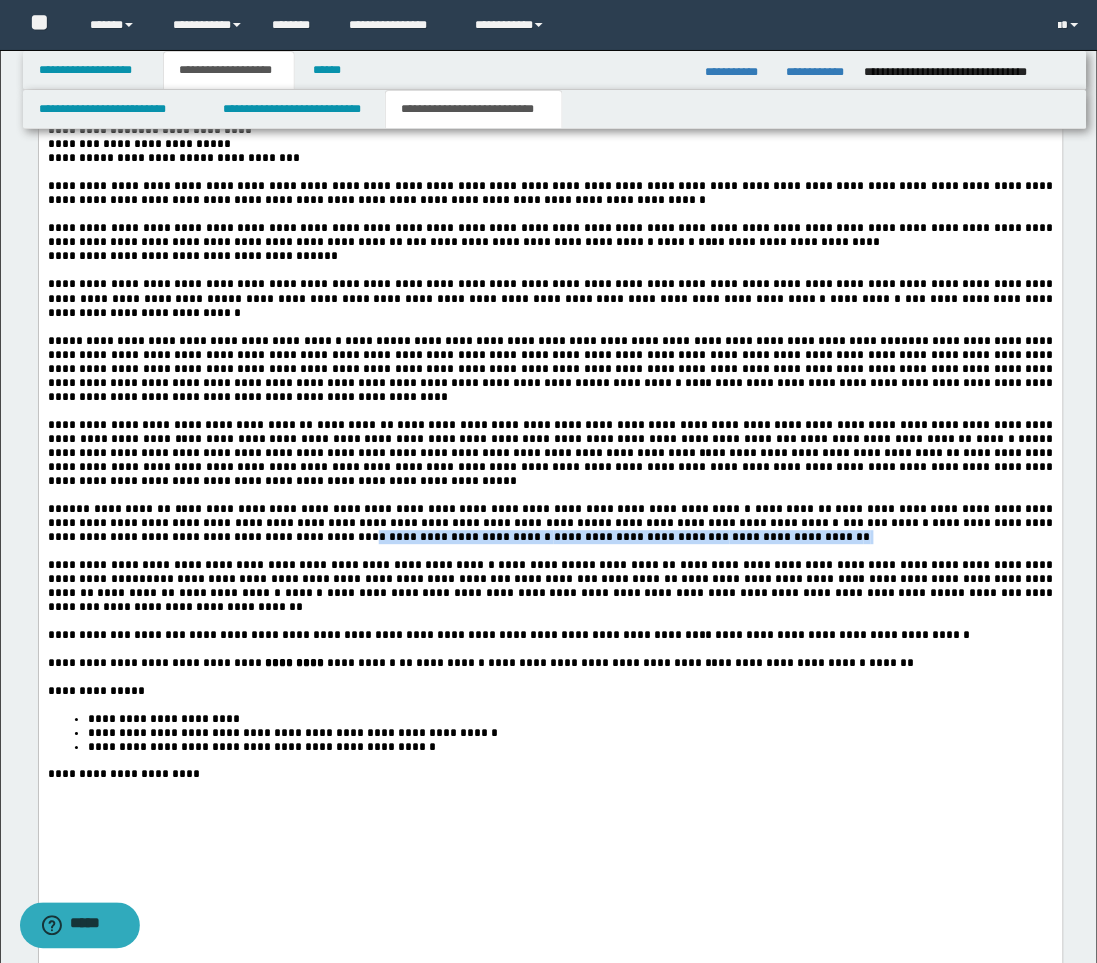 drag, startPoint x: 1034, startPoint y: 667, endPoint x: 1041, endPoint y: 679, distance: 13.892444 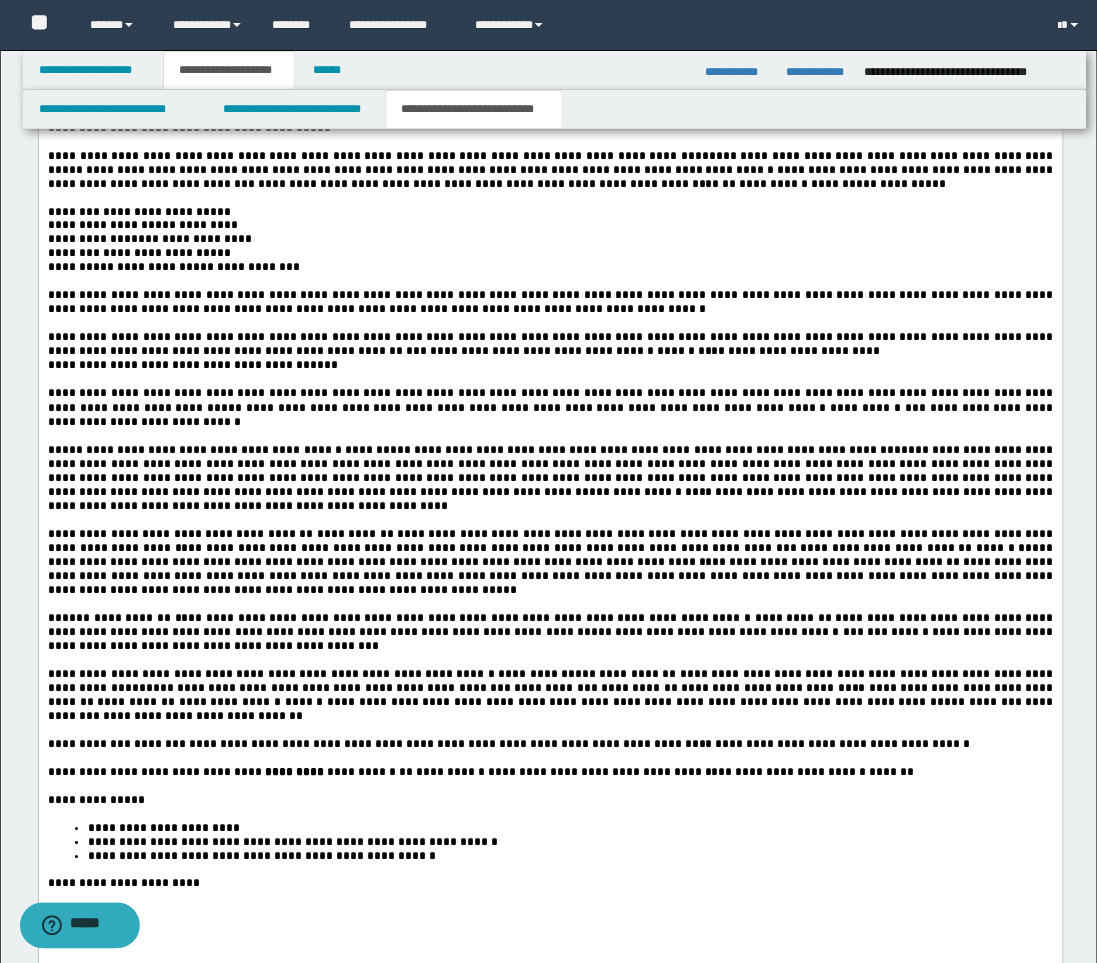 scroll, scrollTop: 3301, scrollLeft: 0, axis: vertical 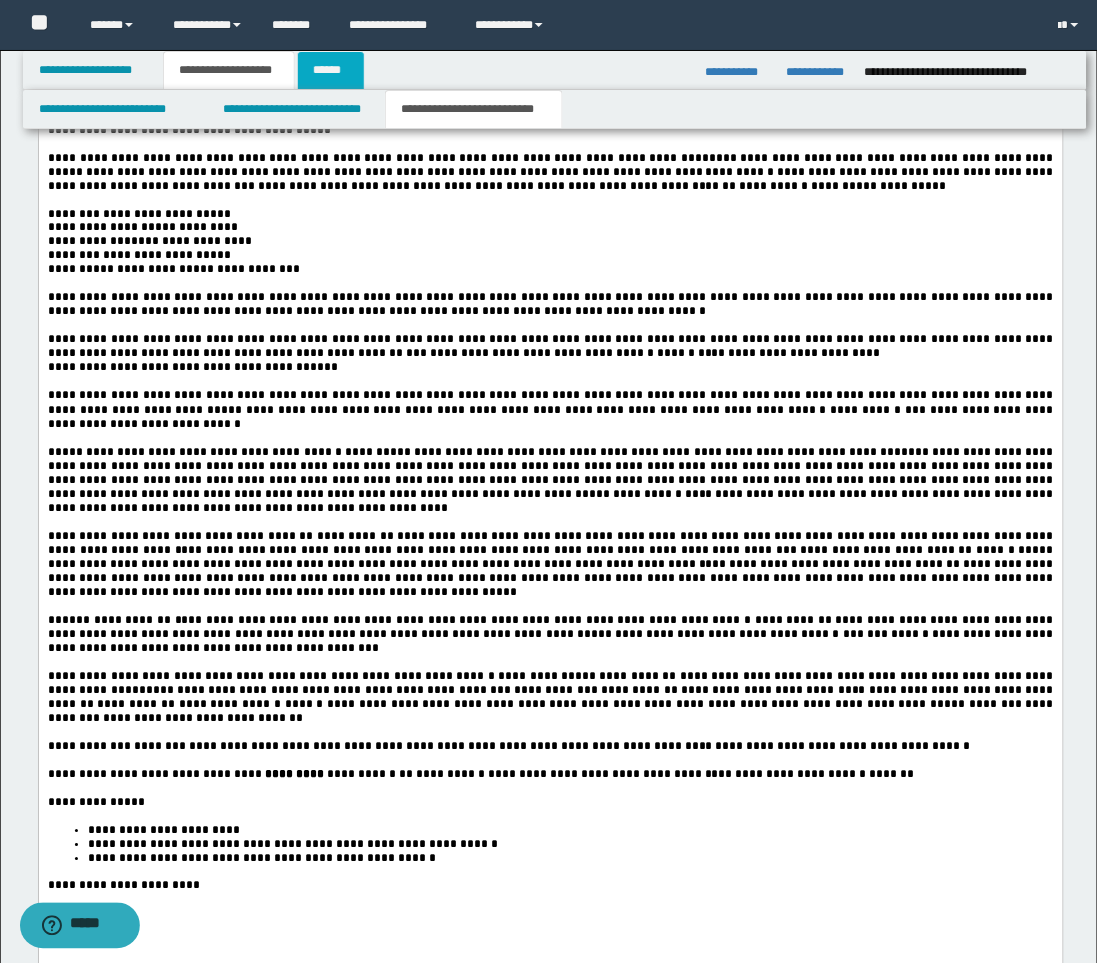 click on "******" at bounding box center (331, 70) 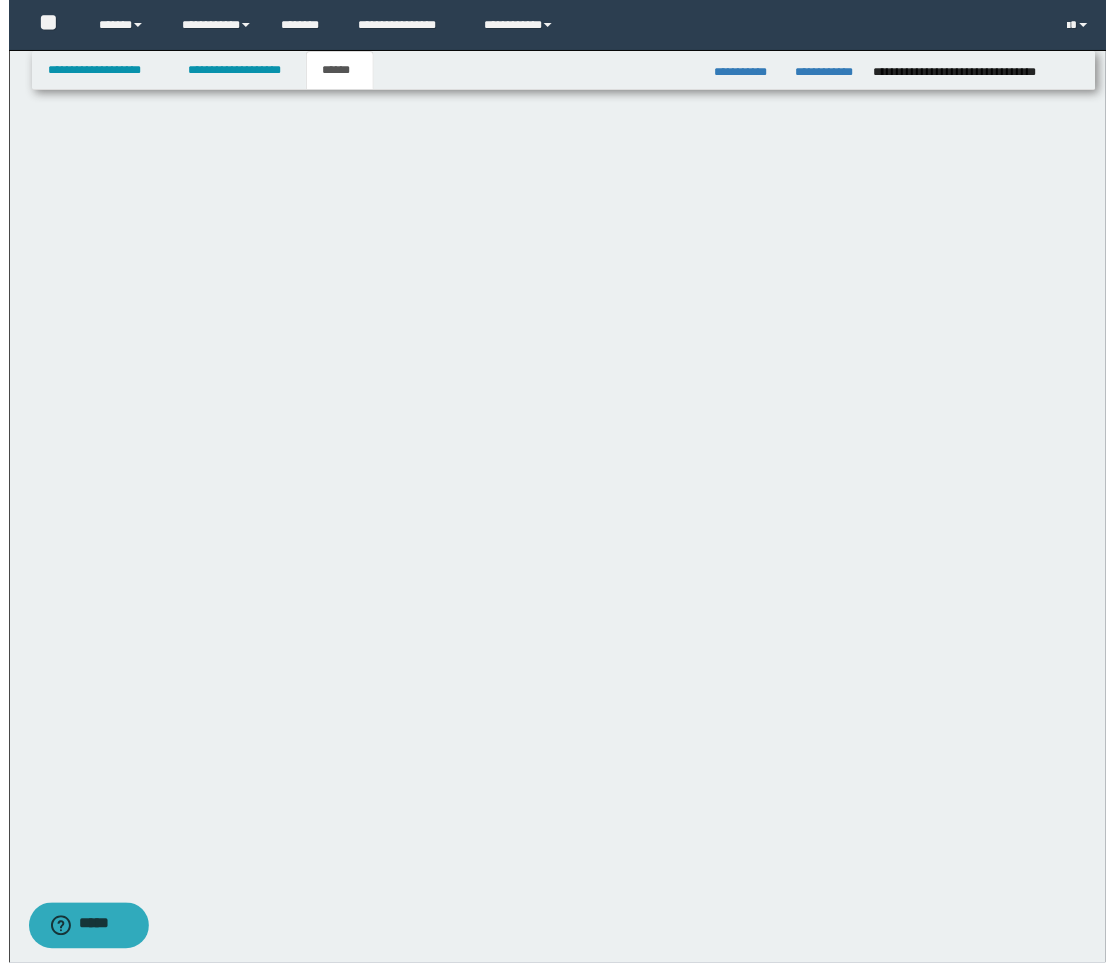scroll, scrollTop: 0, scrollLeft: 0, axis: both 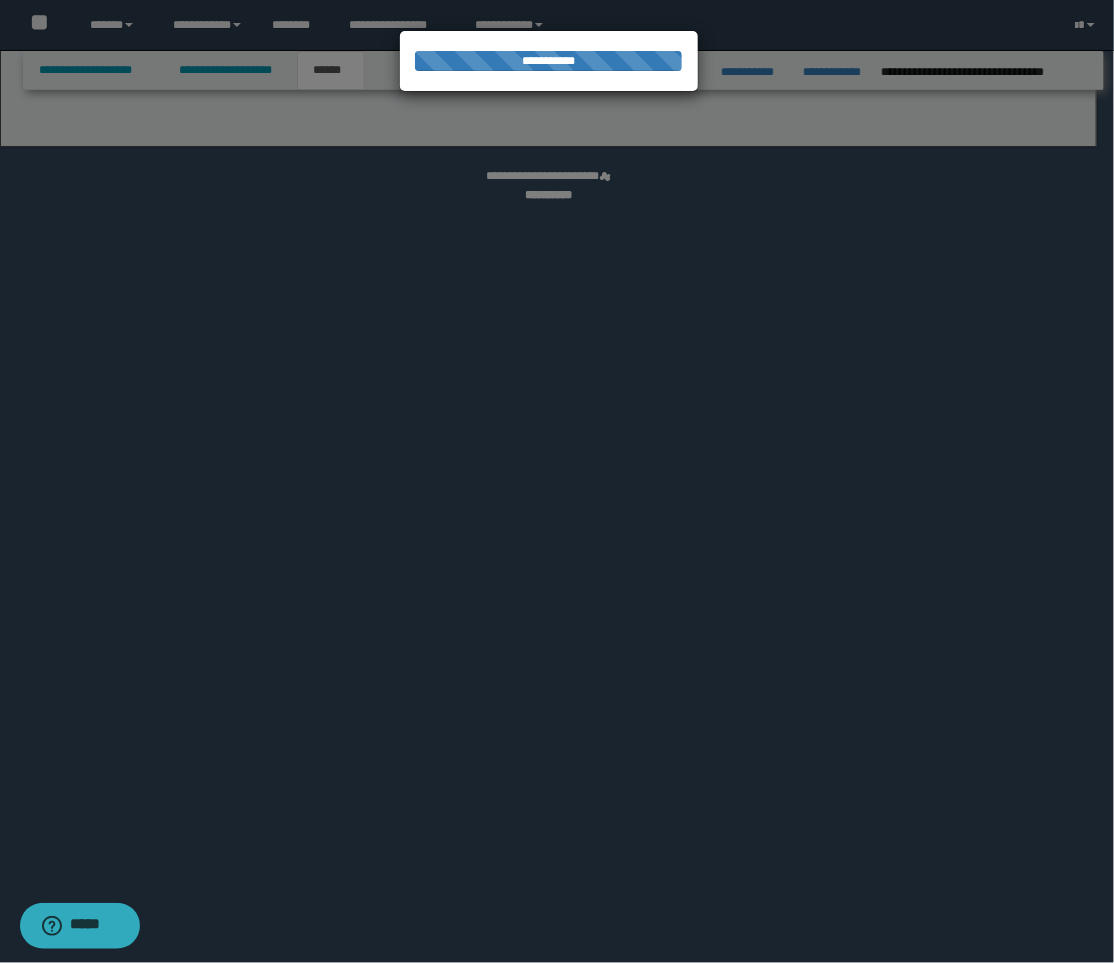 select on "*" 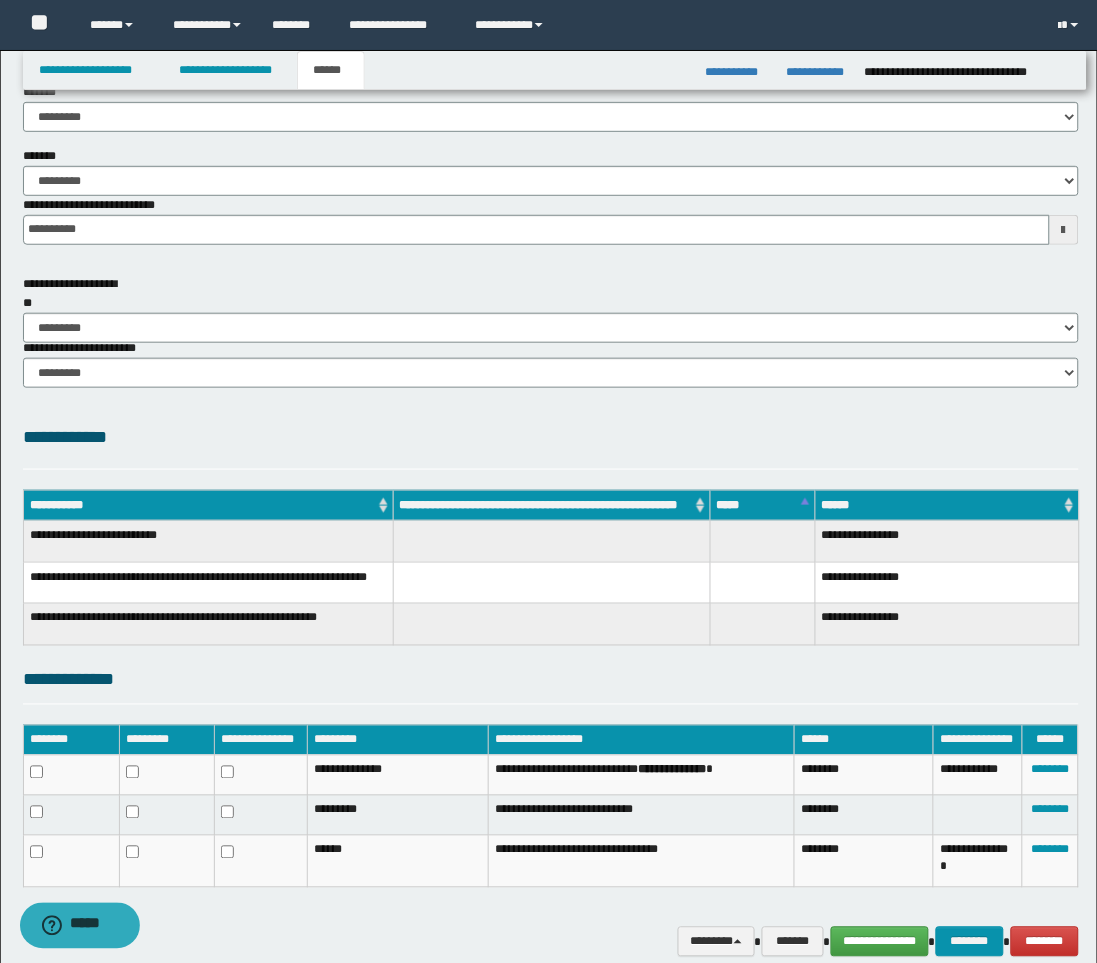 scroll, scrollTop: 202, scrollLeft: 0, axis: vertical 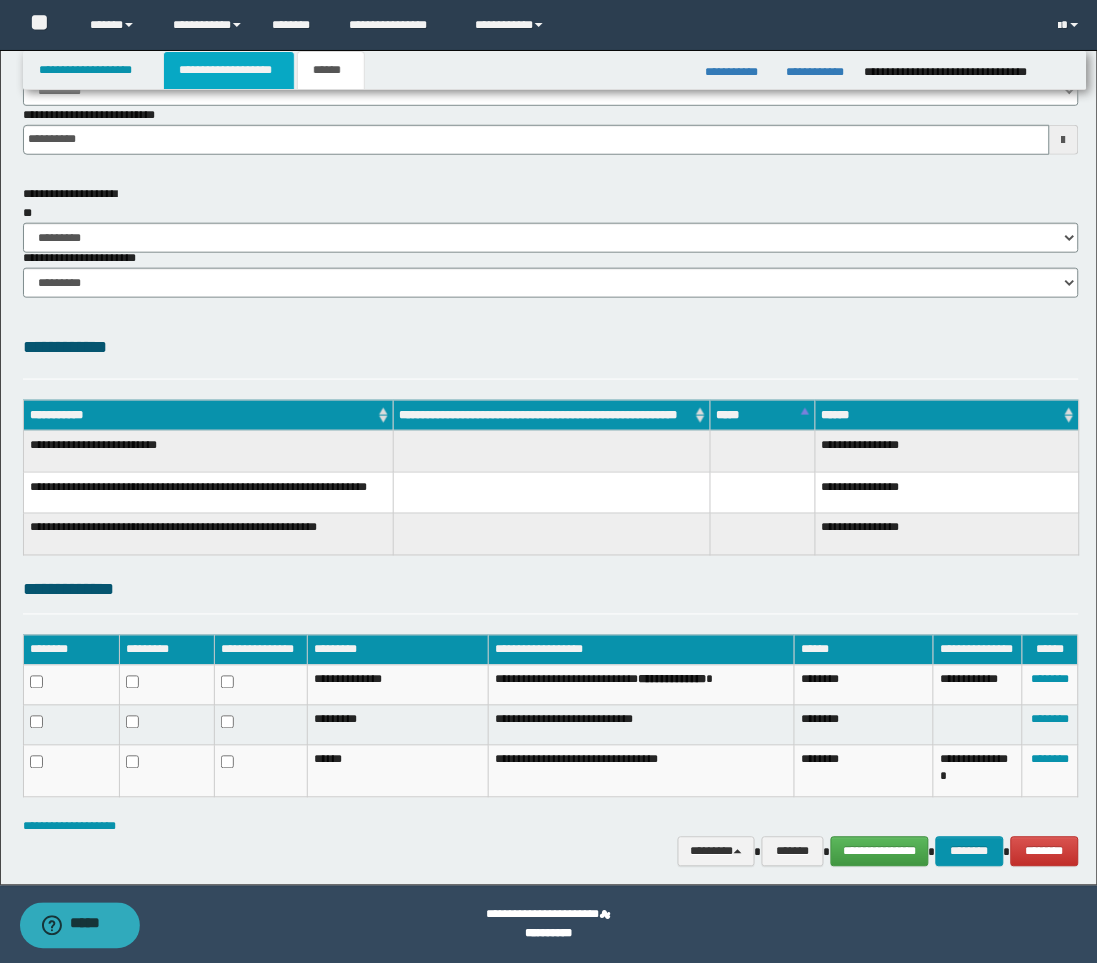 click on "**********" at bounding box center [229, 70] 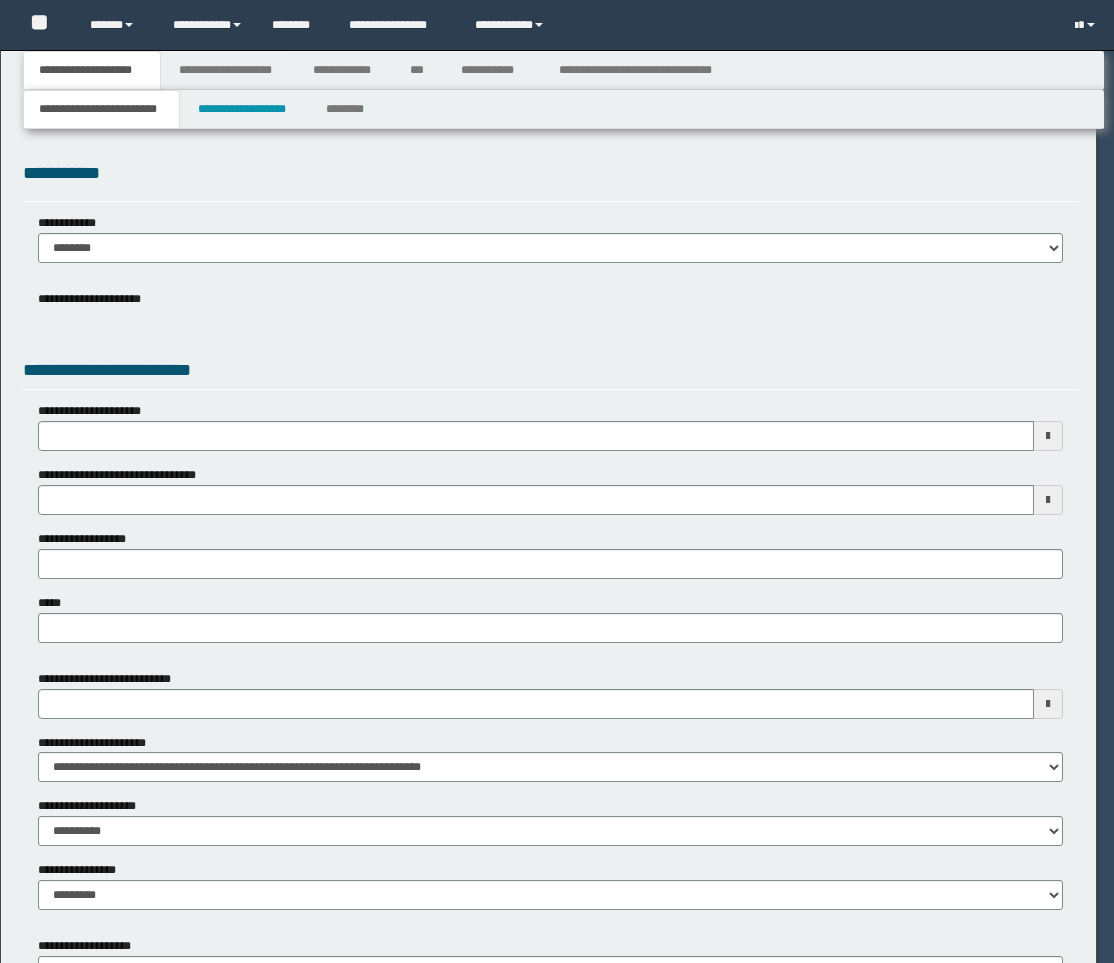 scroll, scrollTop: 0, scrollLeft: 0, axis: both 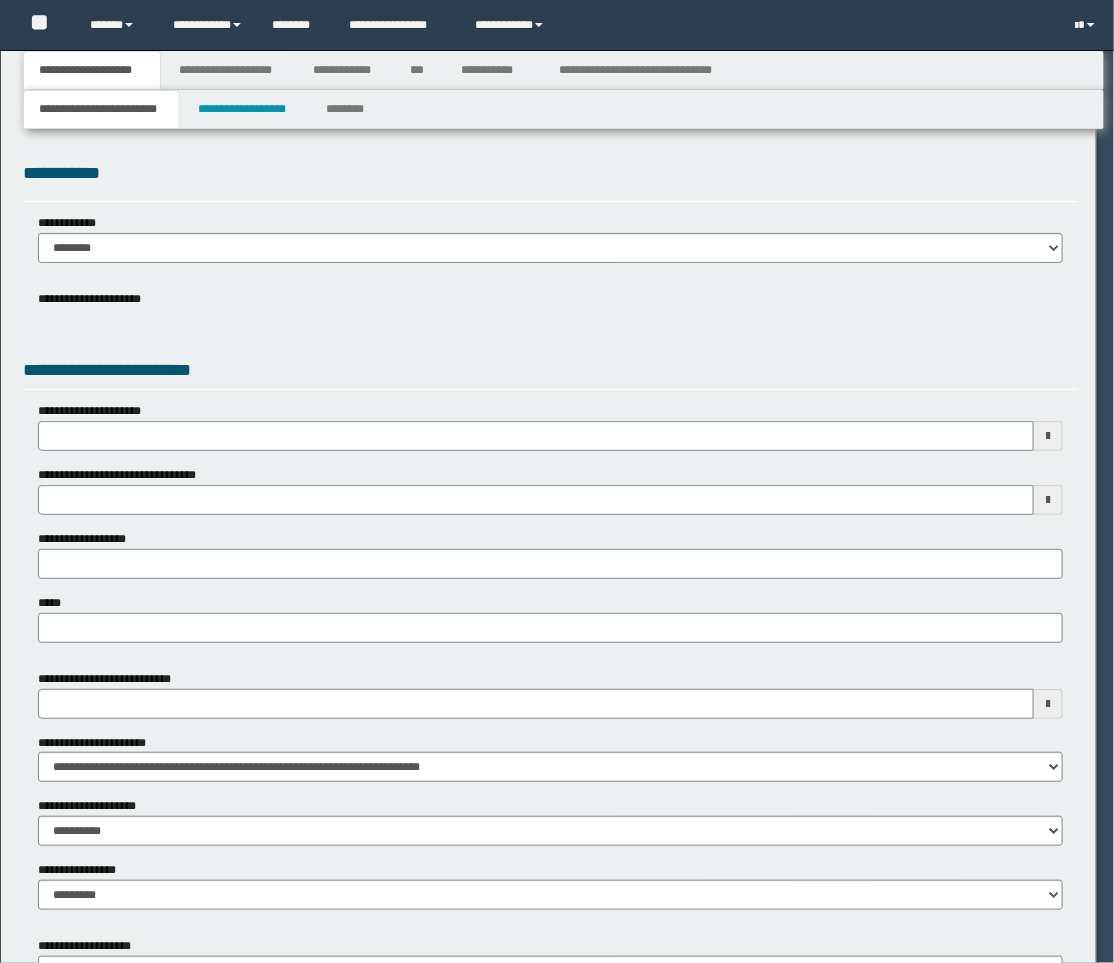 select on "*" 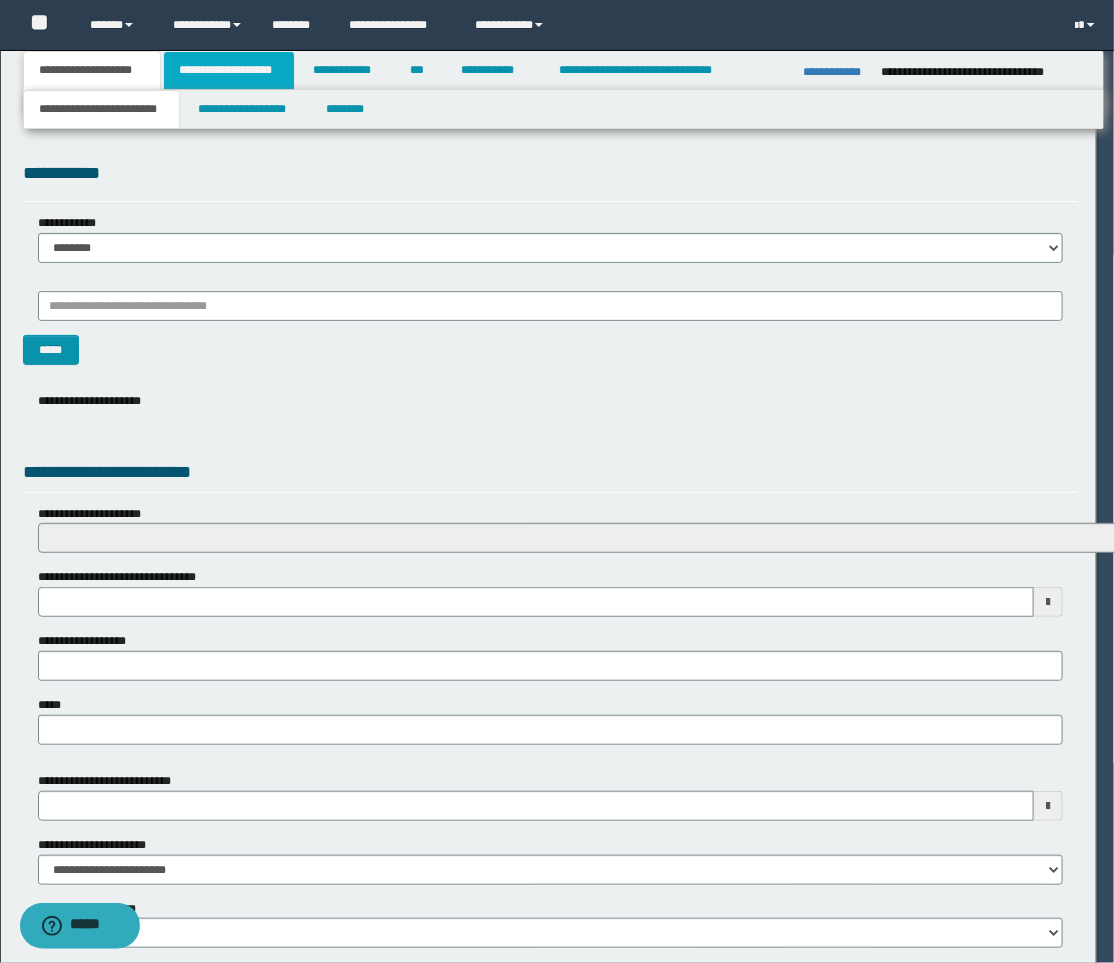 click on "**********" at bounding box center (229, 70) 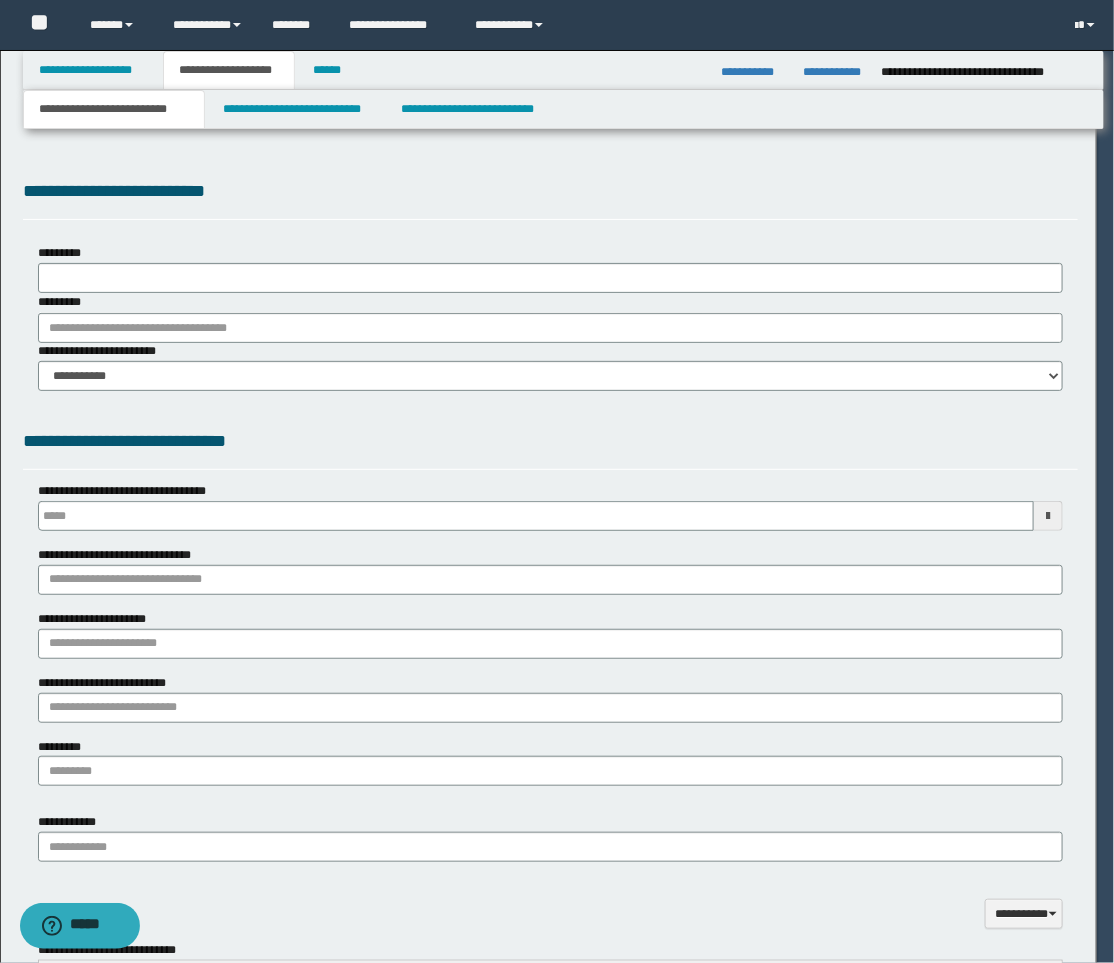 type 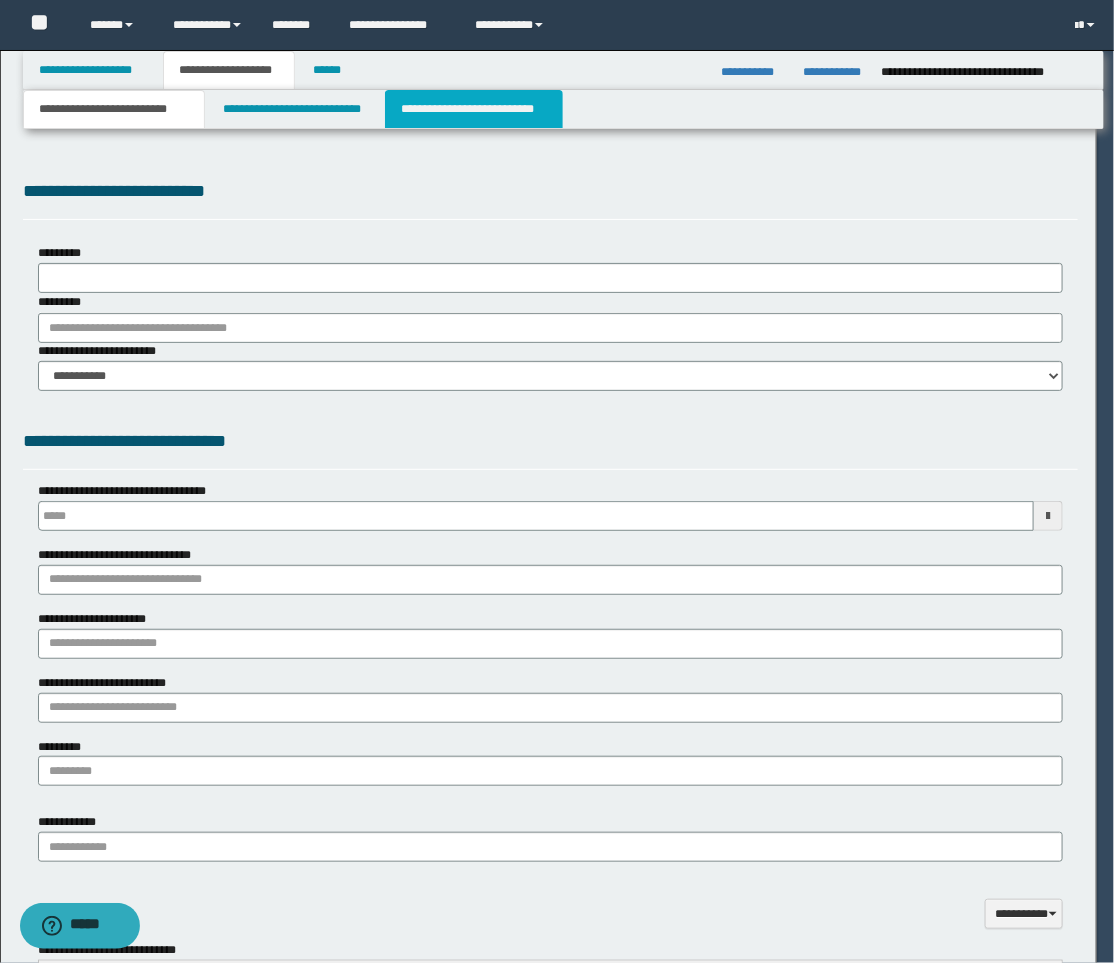 type on "**********" 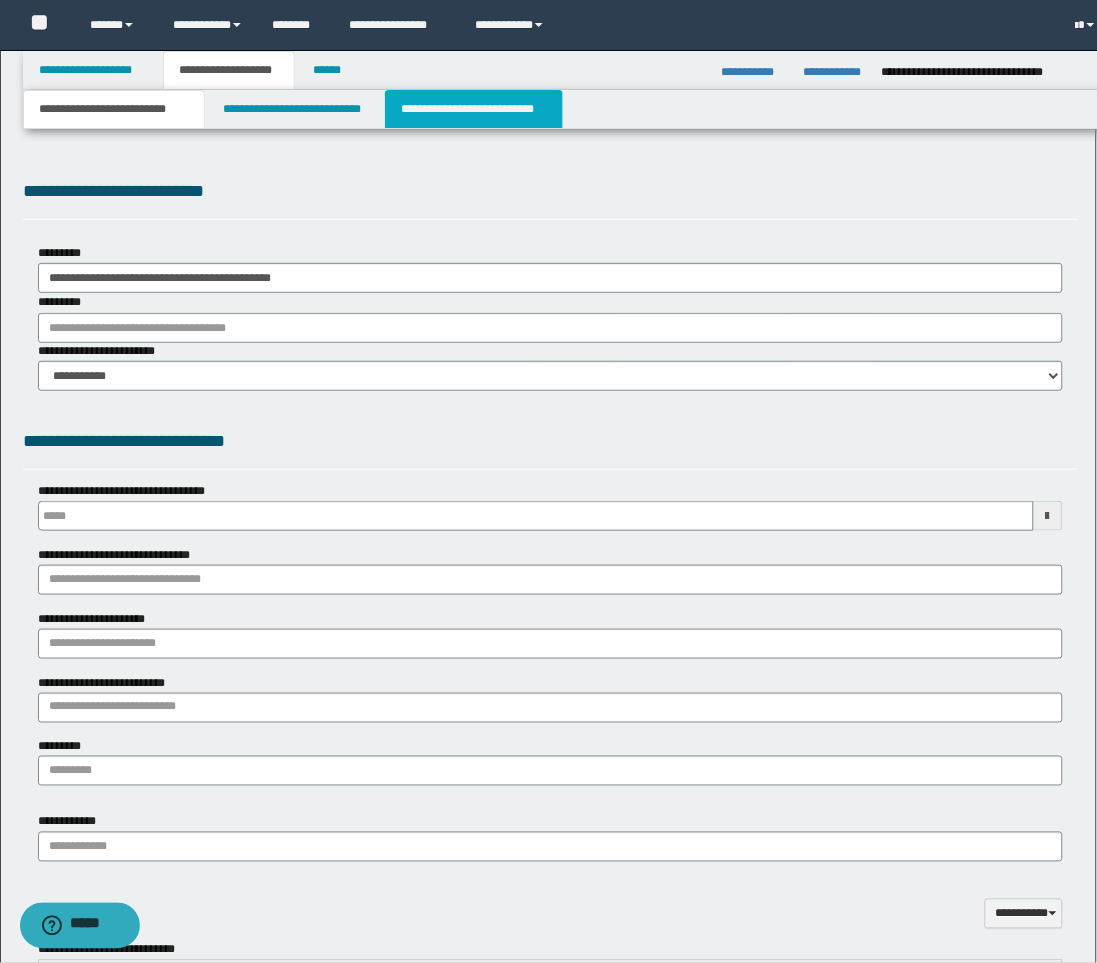 click on "**********" at bounding box center [474, 109] 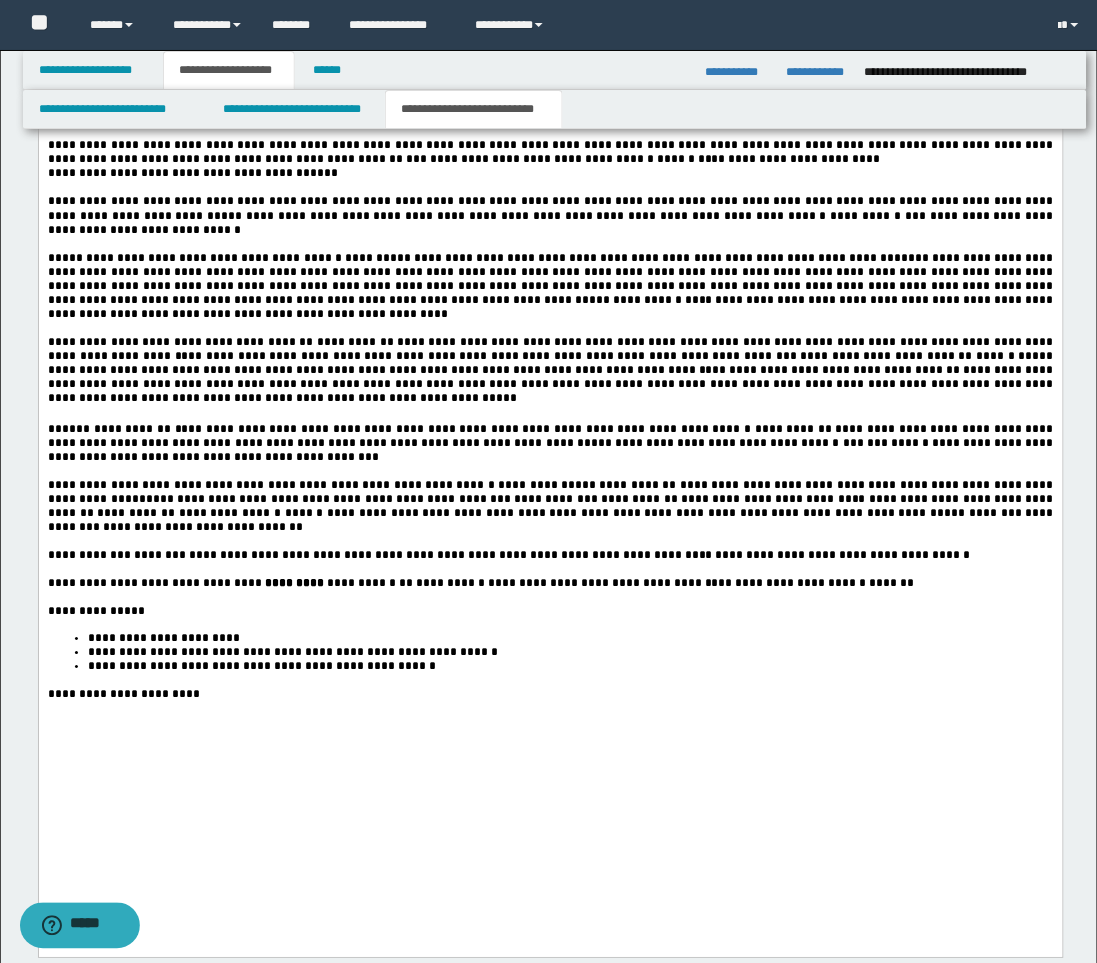 scroll, scrollTop: 3555, scrollLeft: 0, axis: vertical 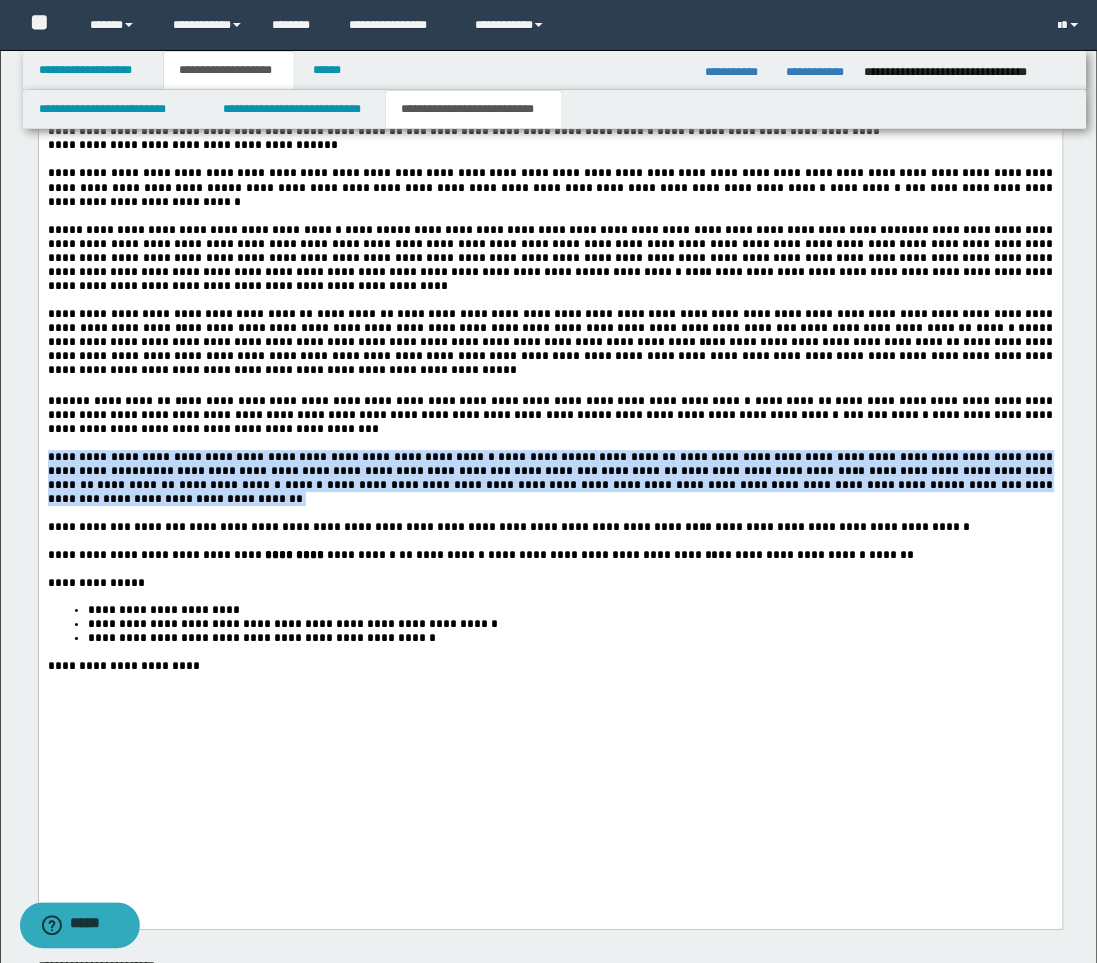 drag, startPoint x: 50, startPoint y: 581, endPoint x: 944, endPoint y: 623, distance: 894.986 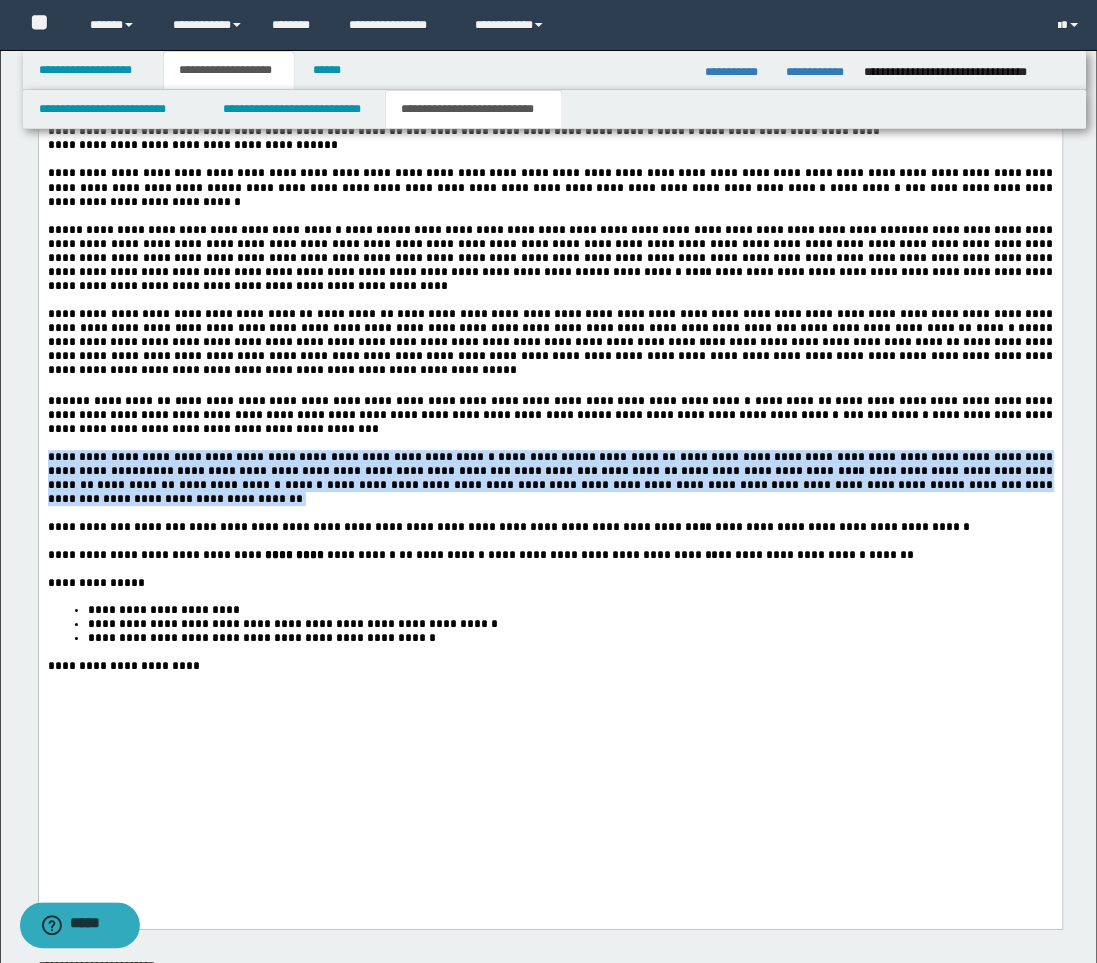 click on "**********" at bounding box center [550, 480] 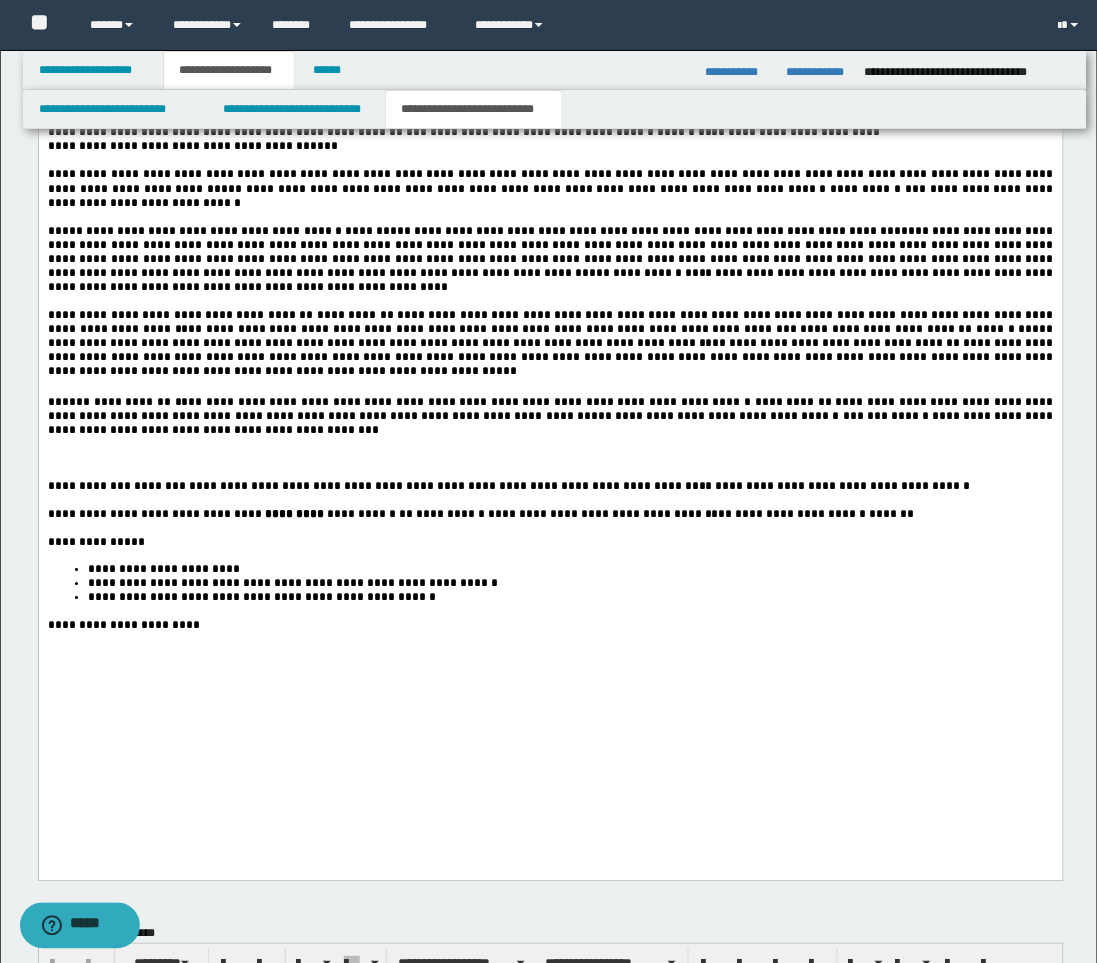 scroll, scrollTop: 3523, scrollLeft: 0, axis: vertical 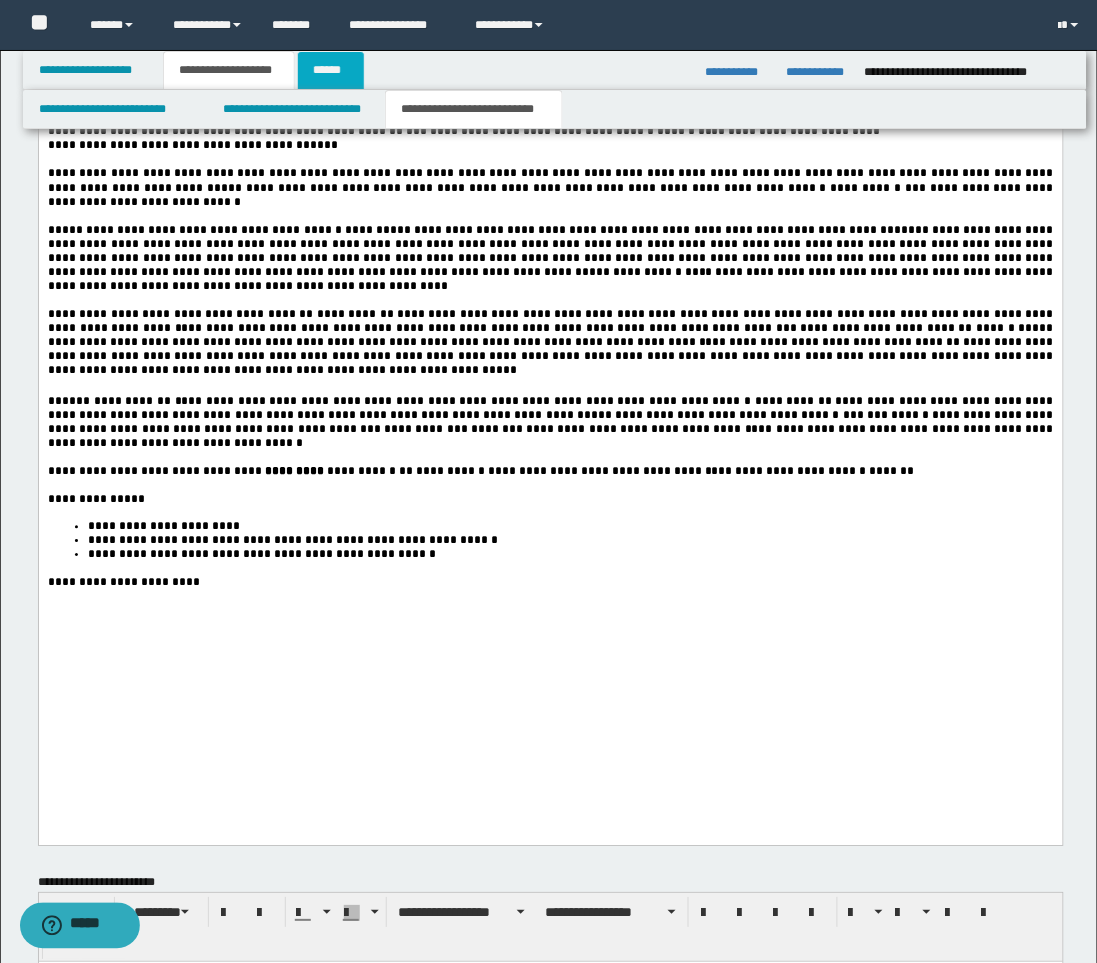 click on "******" at bounding box center [331, 70] 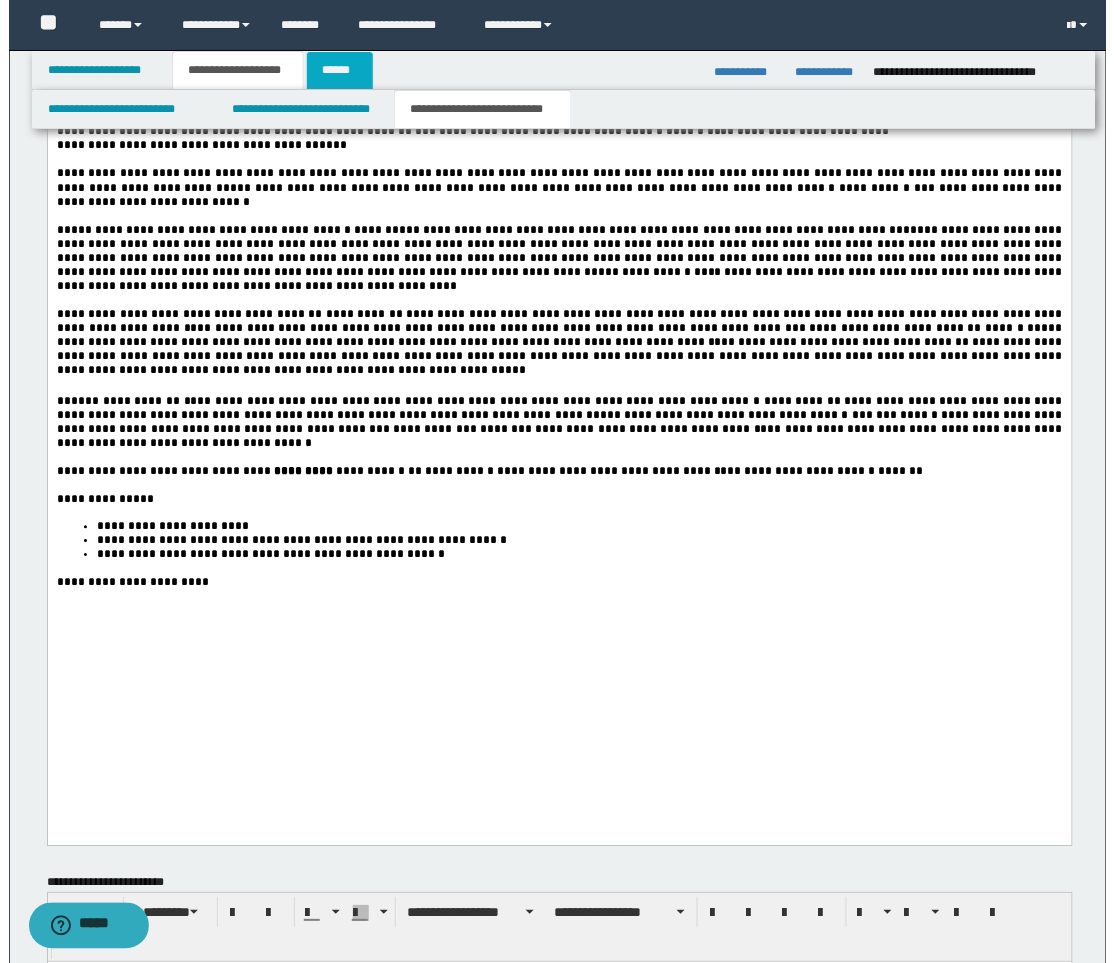 scroll, scrollTop: 0, scrollLeft: 0, axis: both 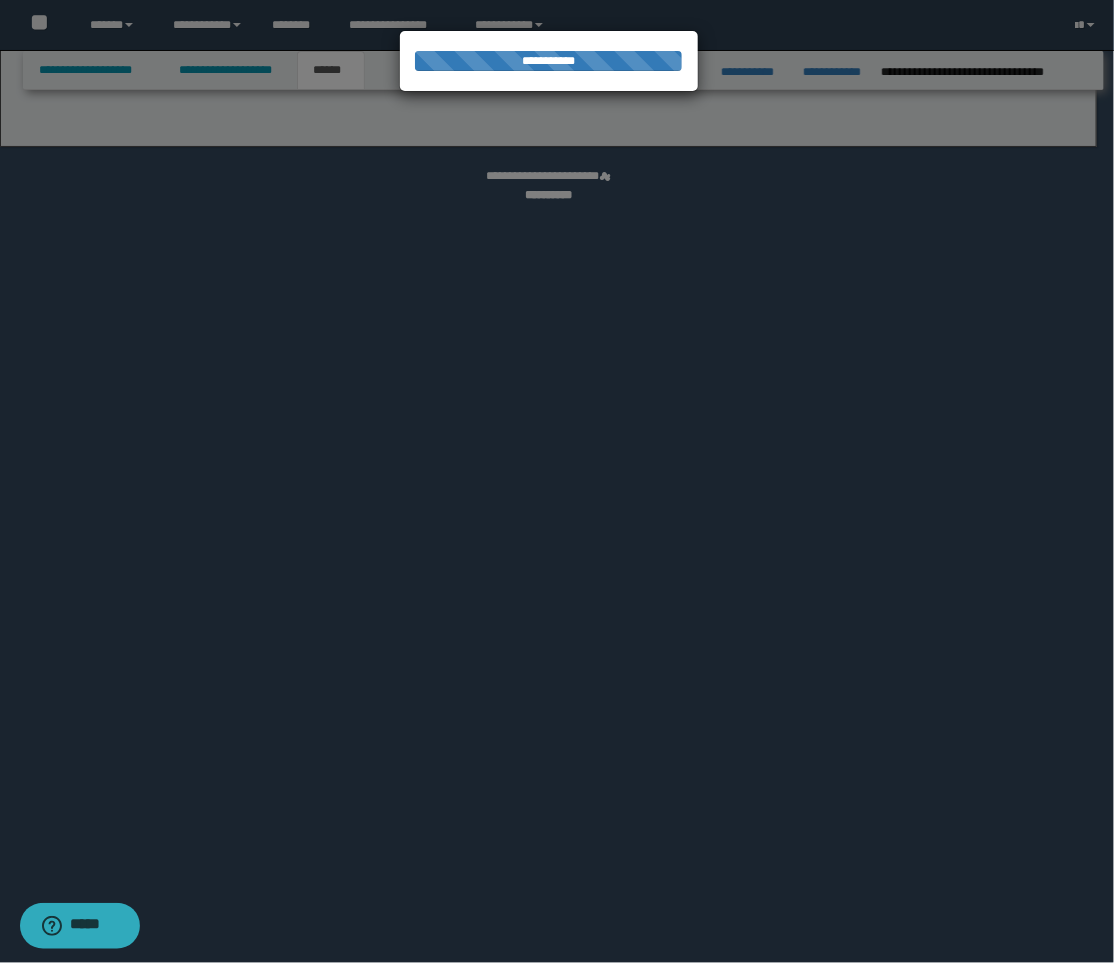 select on "*" 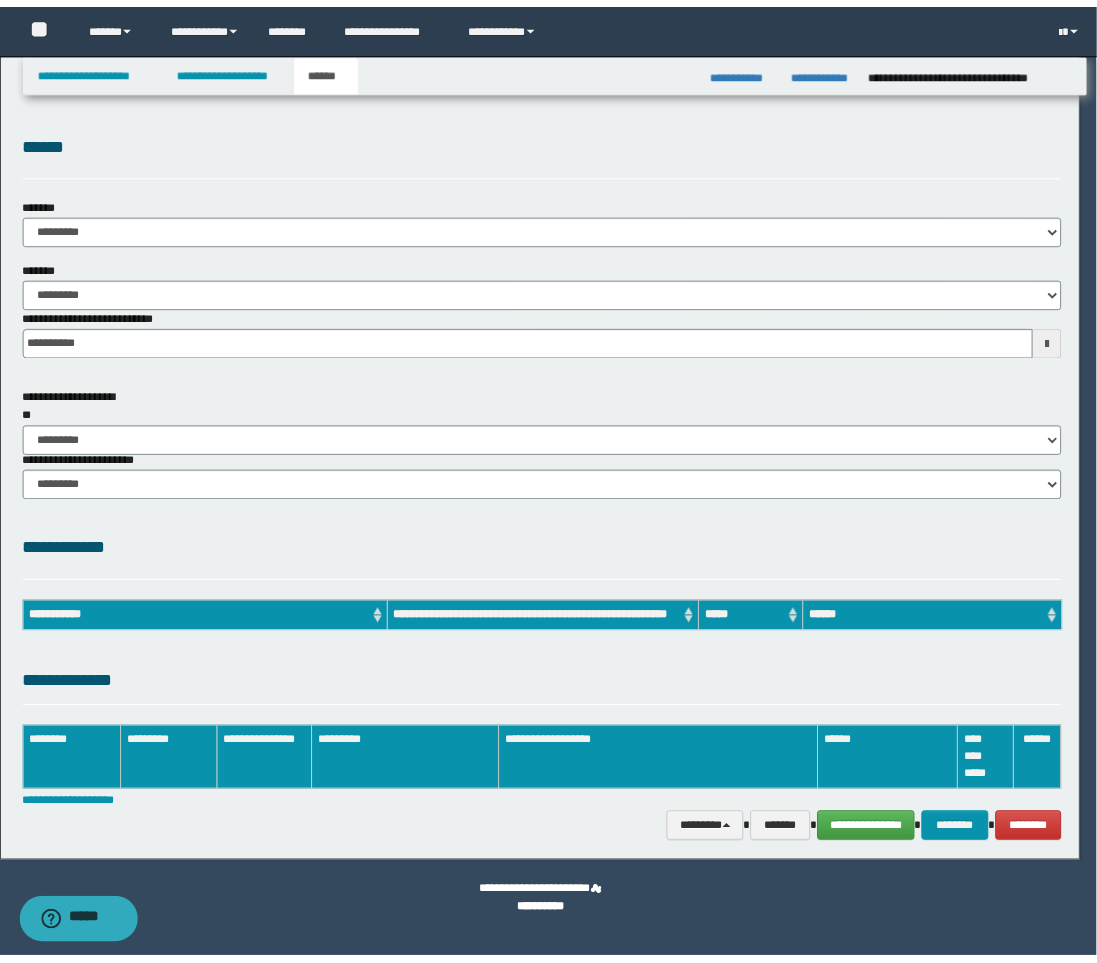 scroll, scrollTop: 0, scrollLeft: 0, axis: both 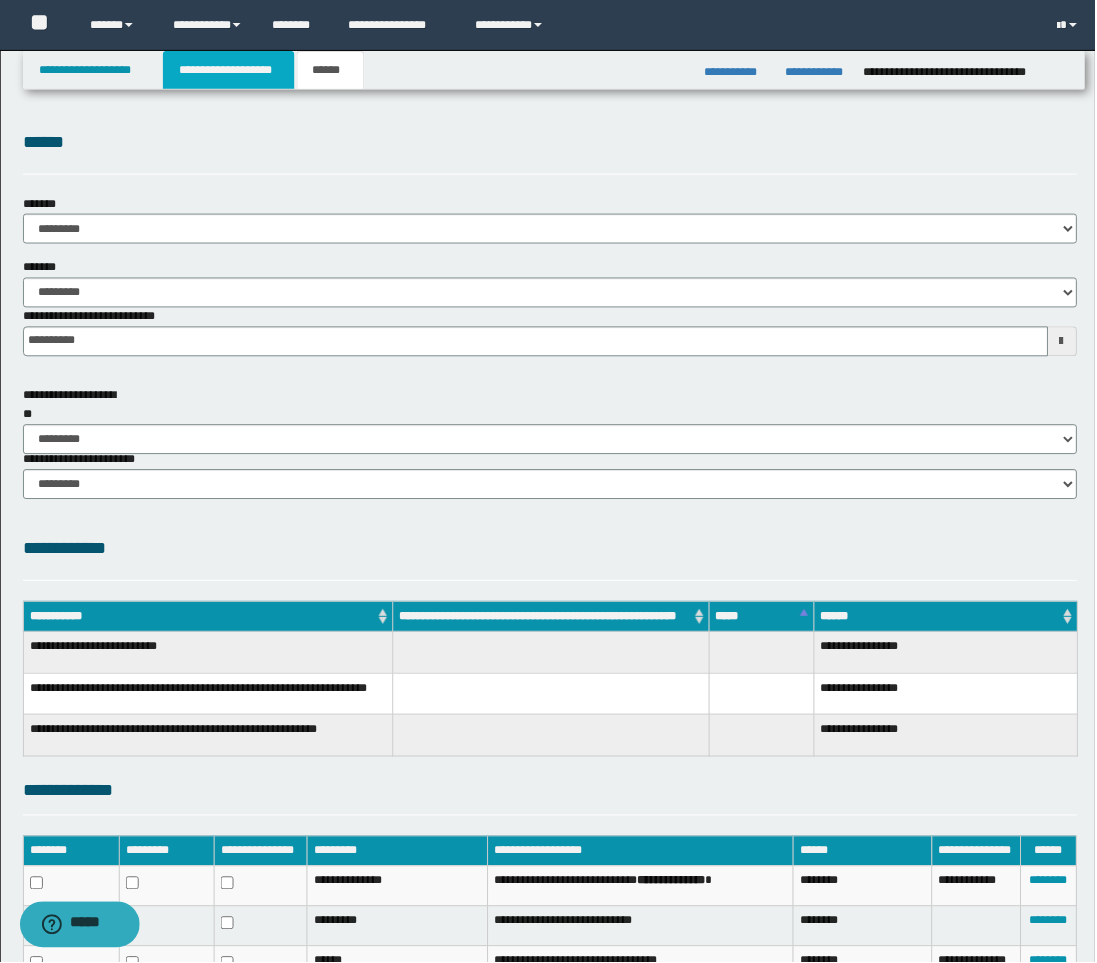 click on "**********" at bounding box center [229, 70] 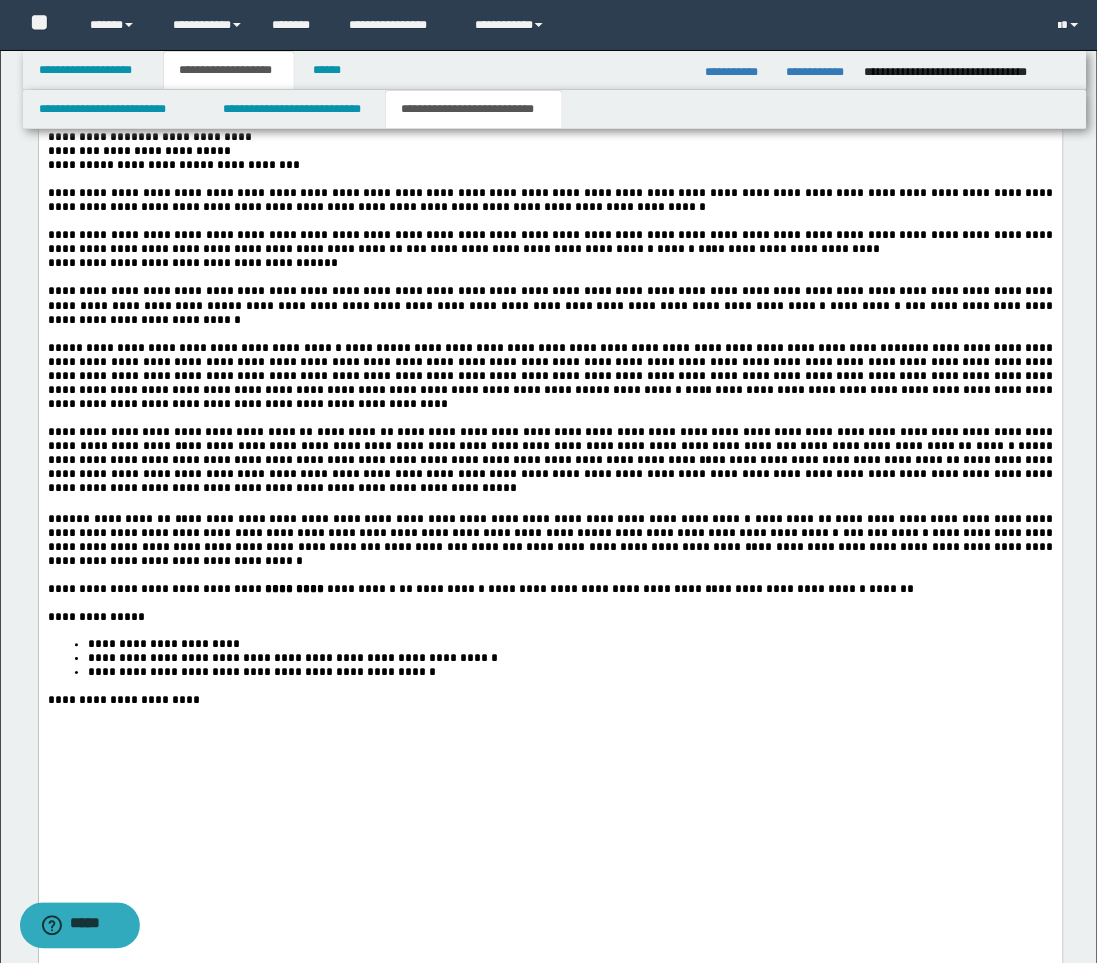 scroll, scrollTop: 3444, scrollLeft: 0, axis: vertical 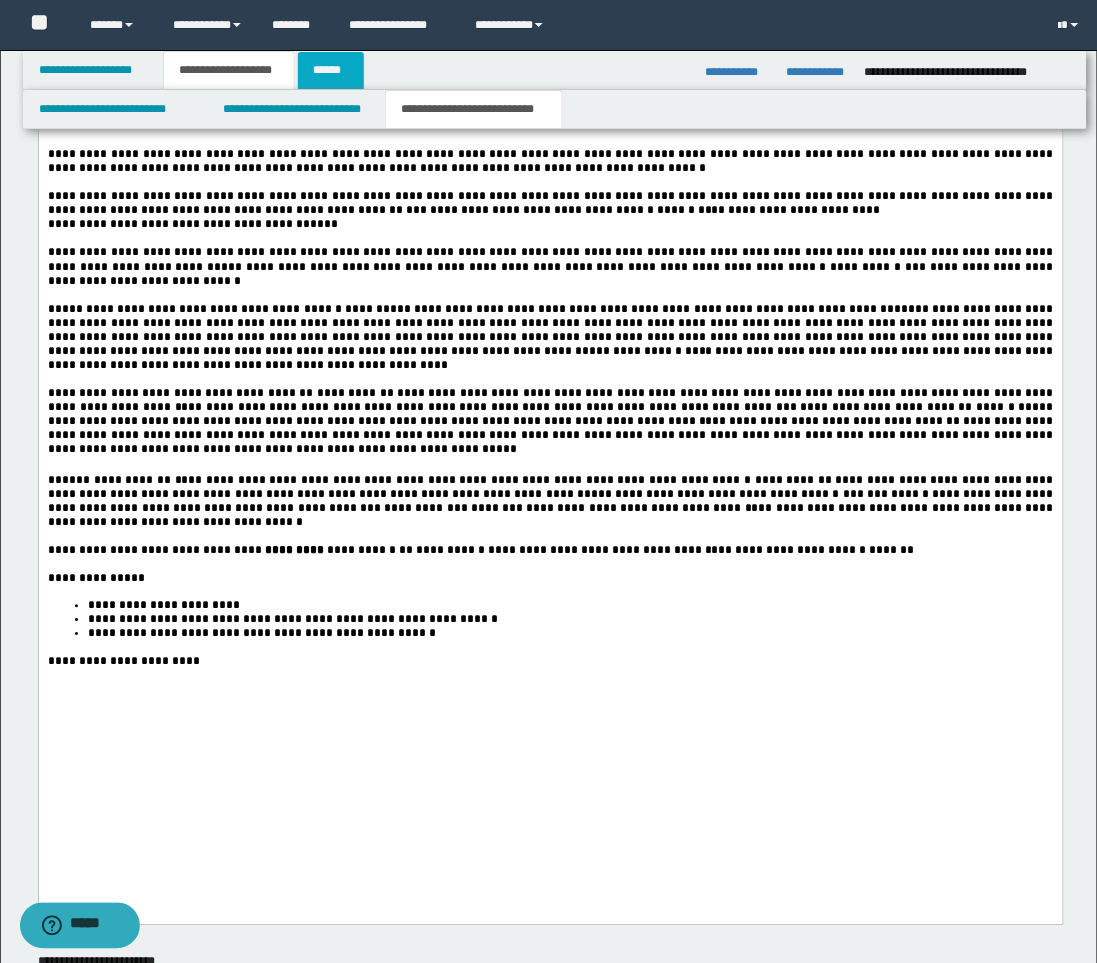 click on "******" at bounding box center [331, 70] 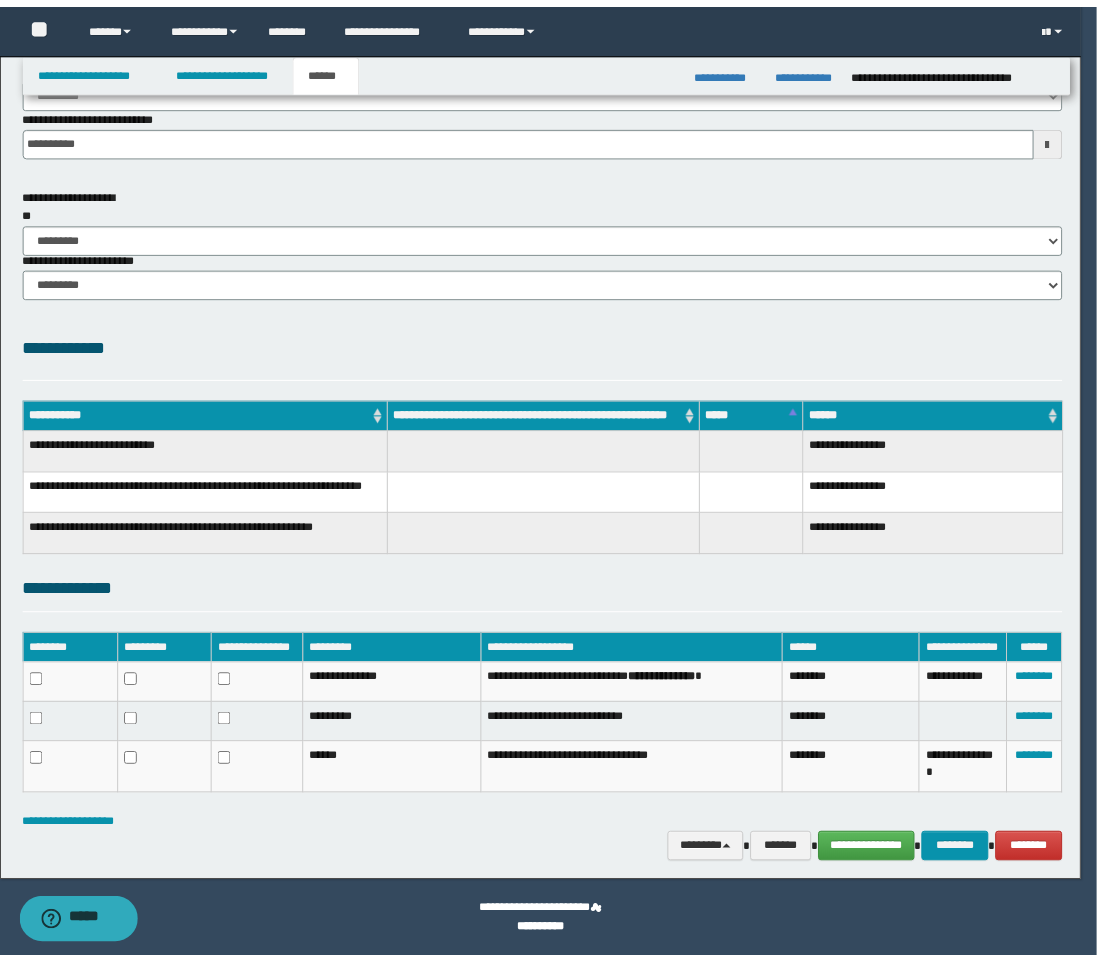 scroll, scrollTop: 185, scrollLeft: 0, axis: vertical 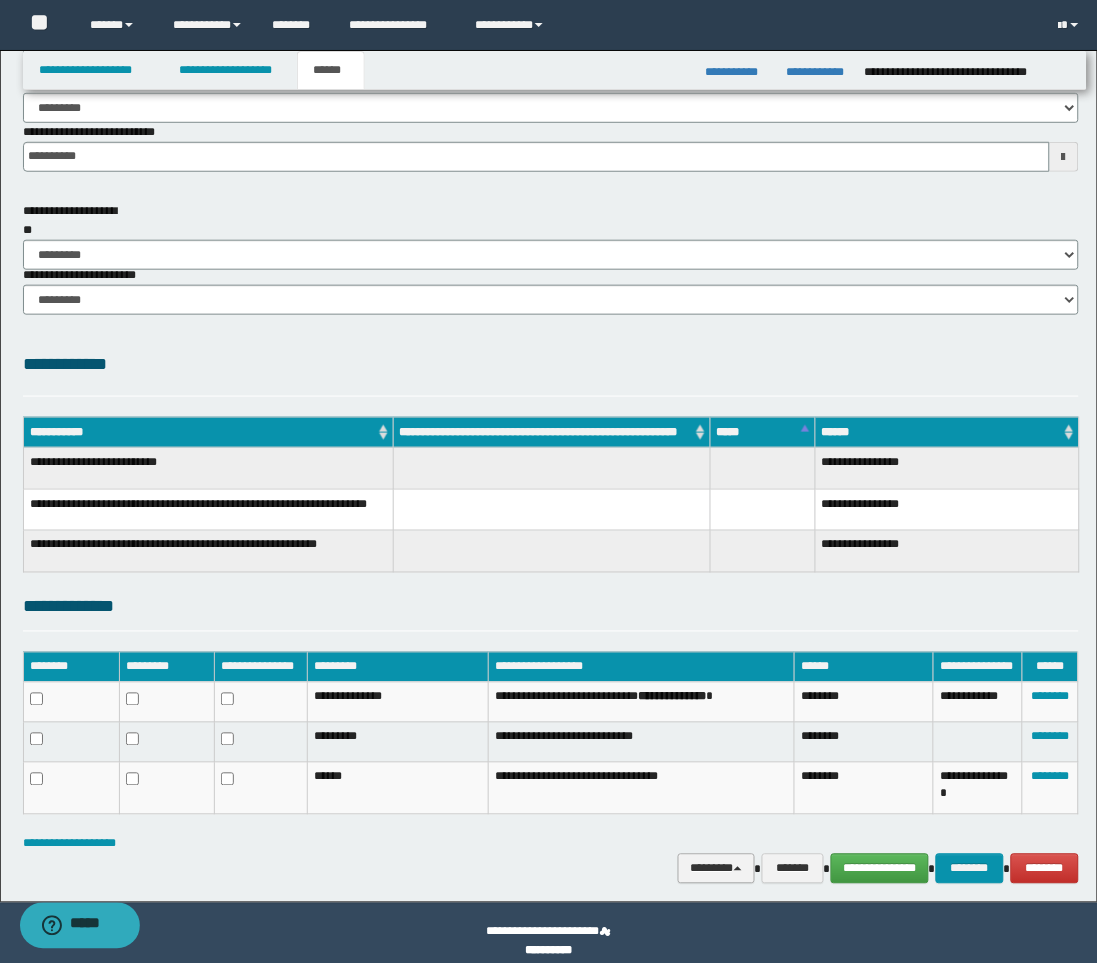 click on "********" at bounding box center [716, 869] 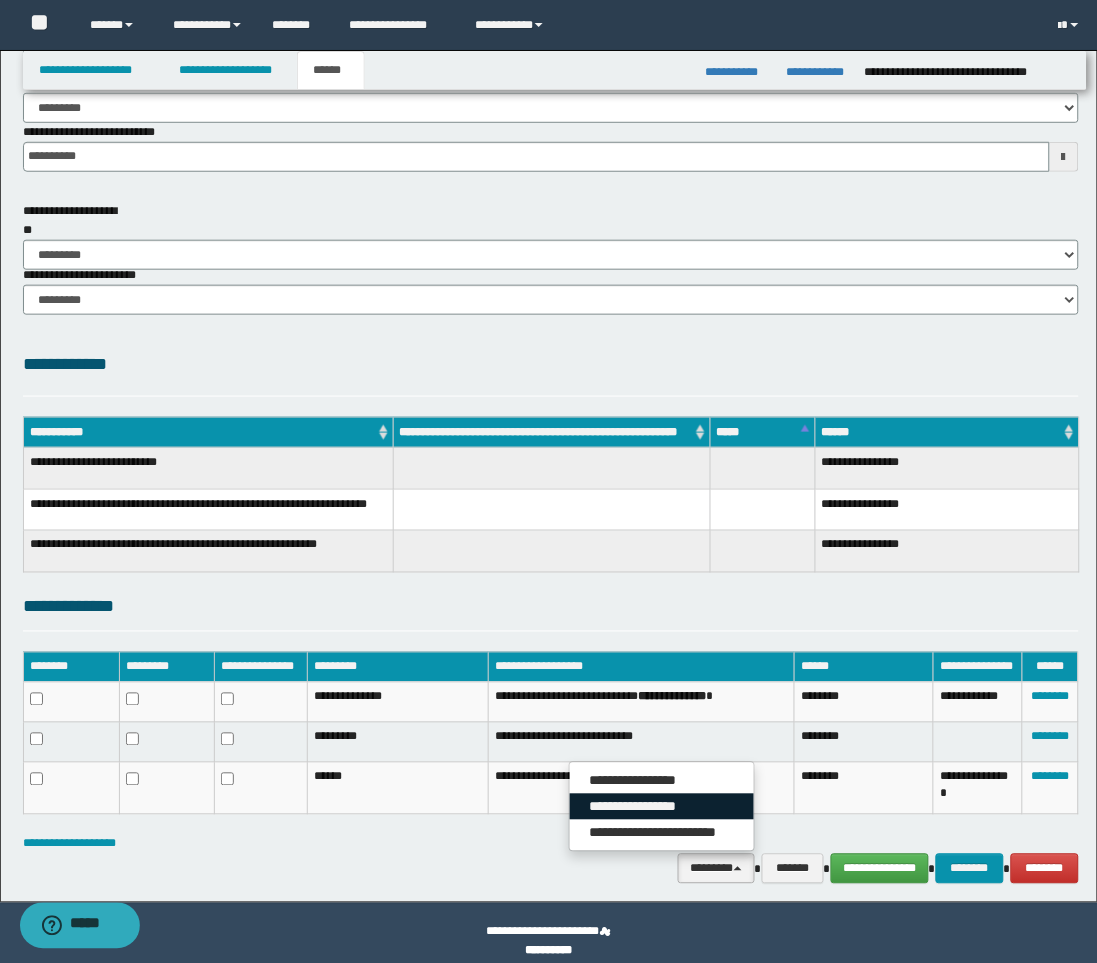 click on "**********" at bounding box center (662, 807) 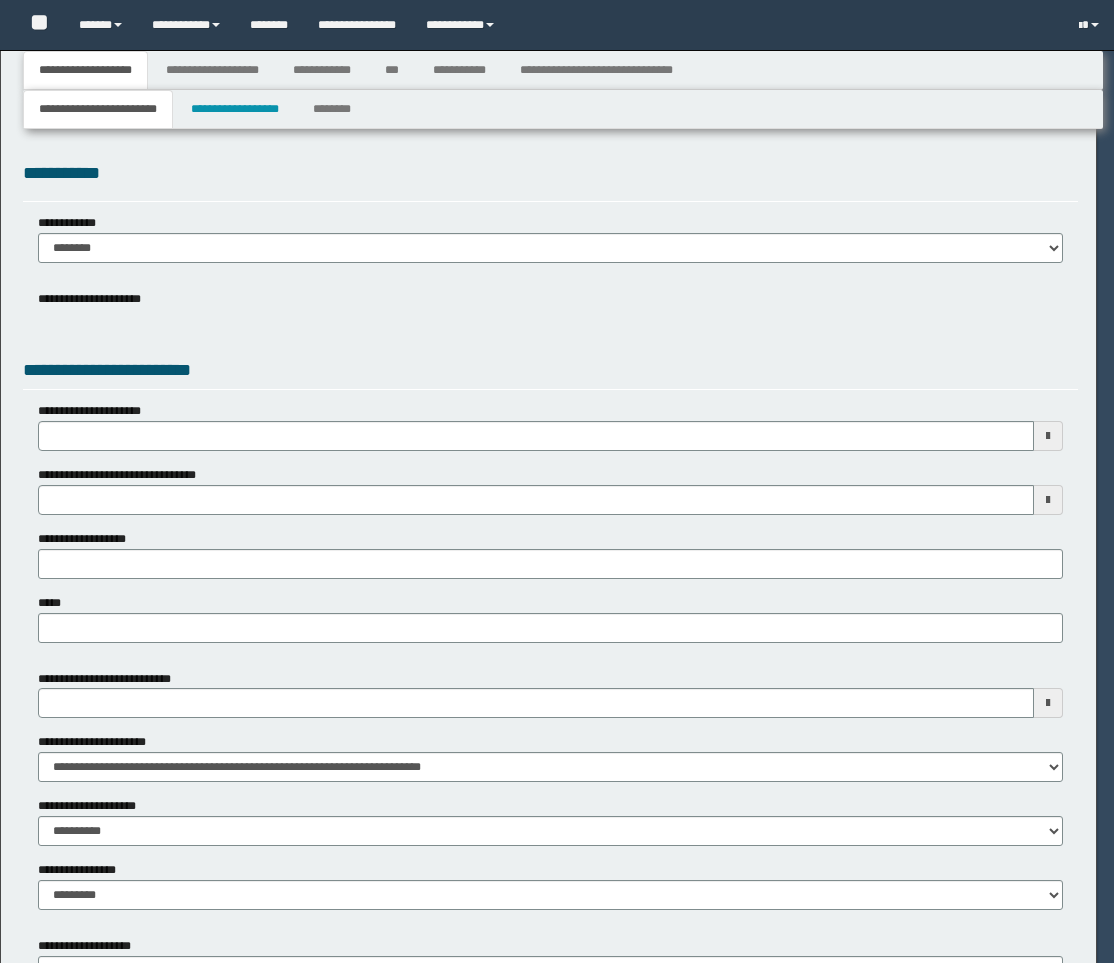 scroll, scrollTop: 0, scrollLeft: 0, axis: both 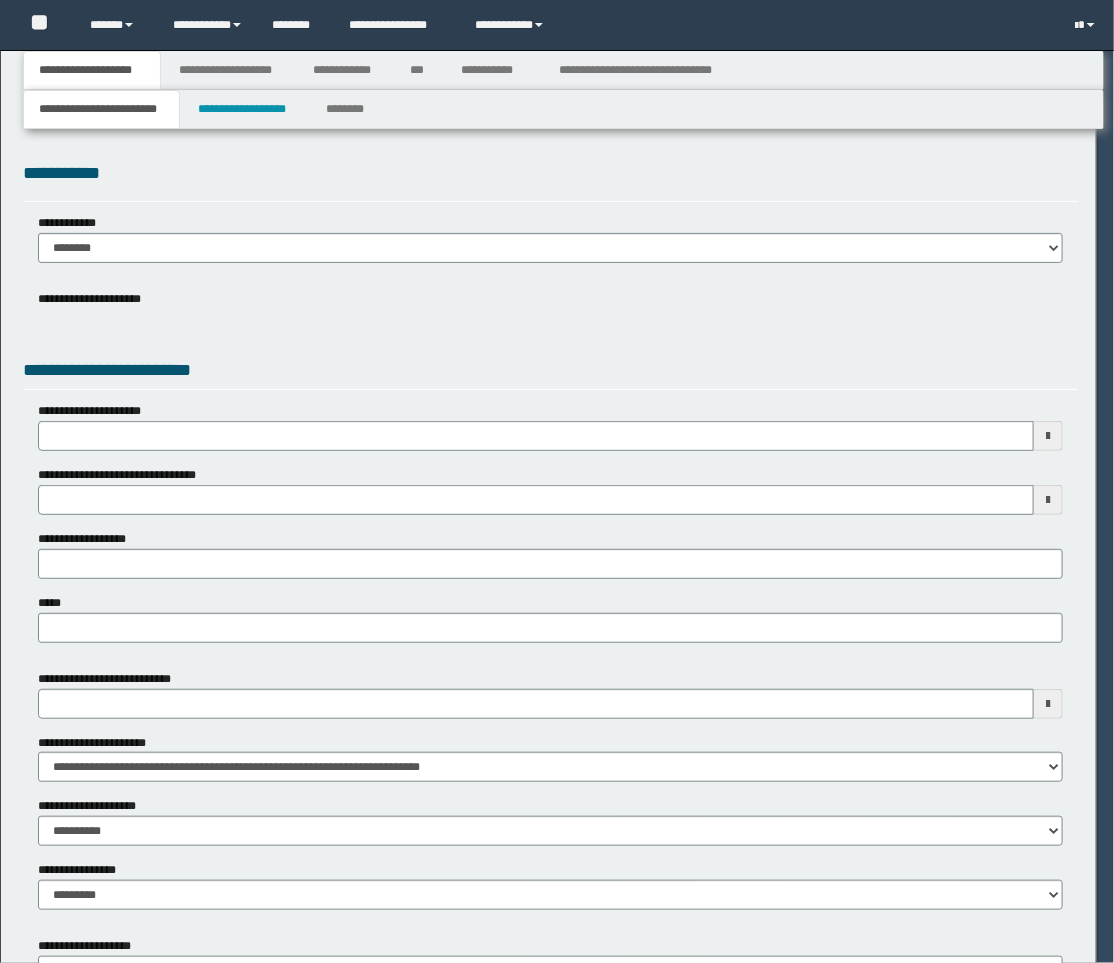 select on "*" 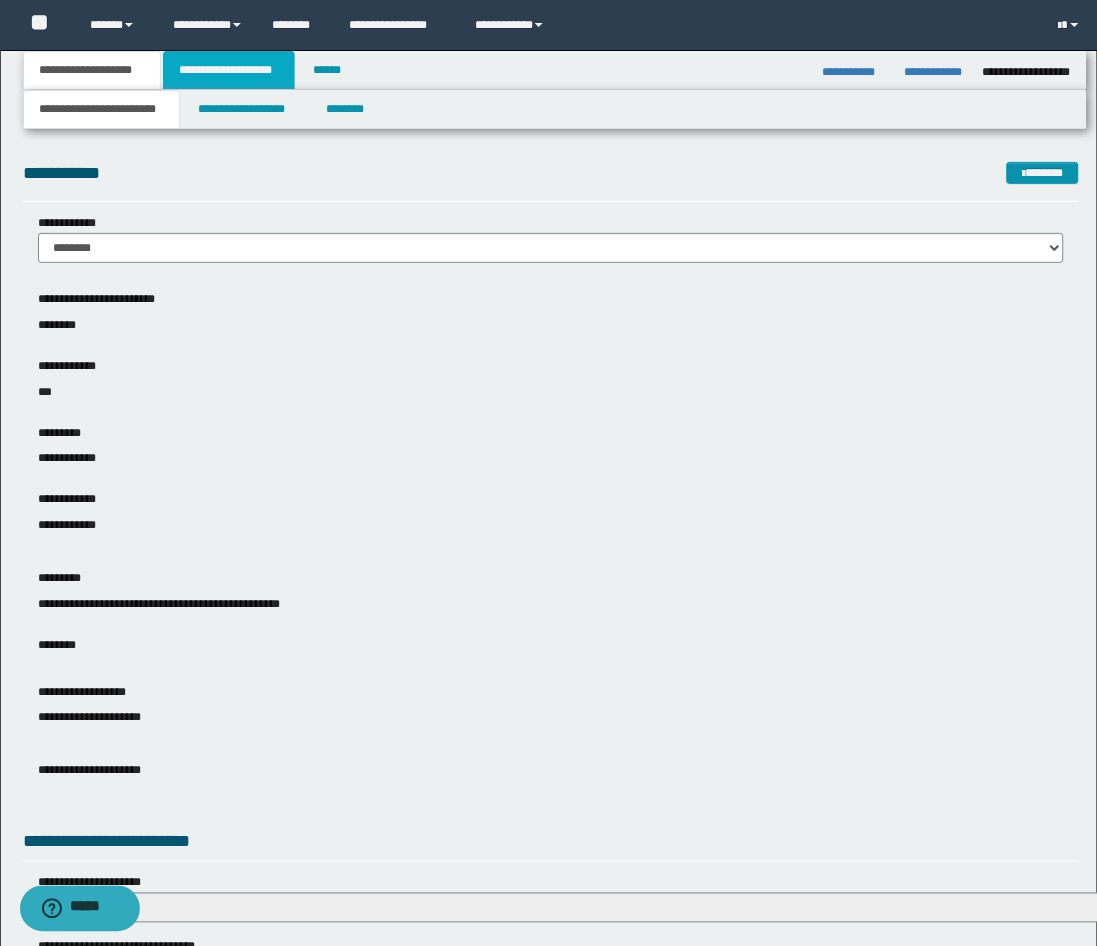click on "**********" at bounding box center [229, 70] 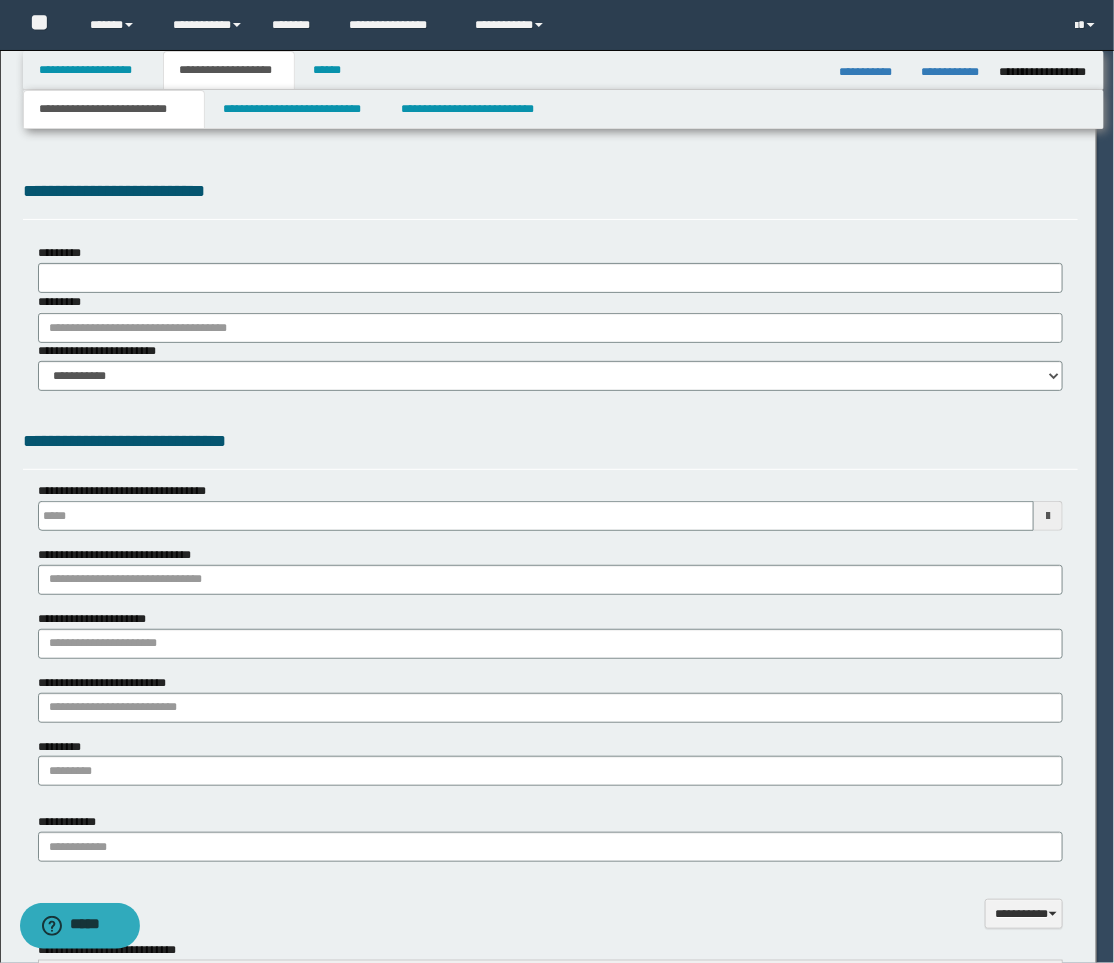 type on "**********" 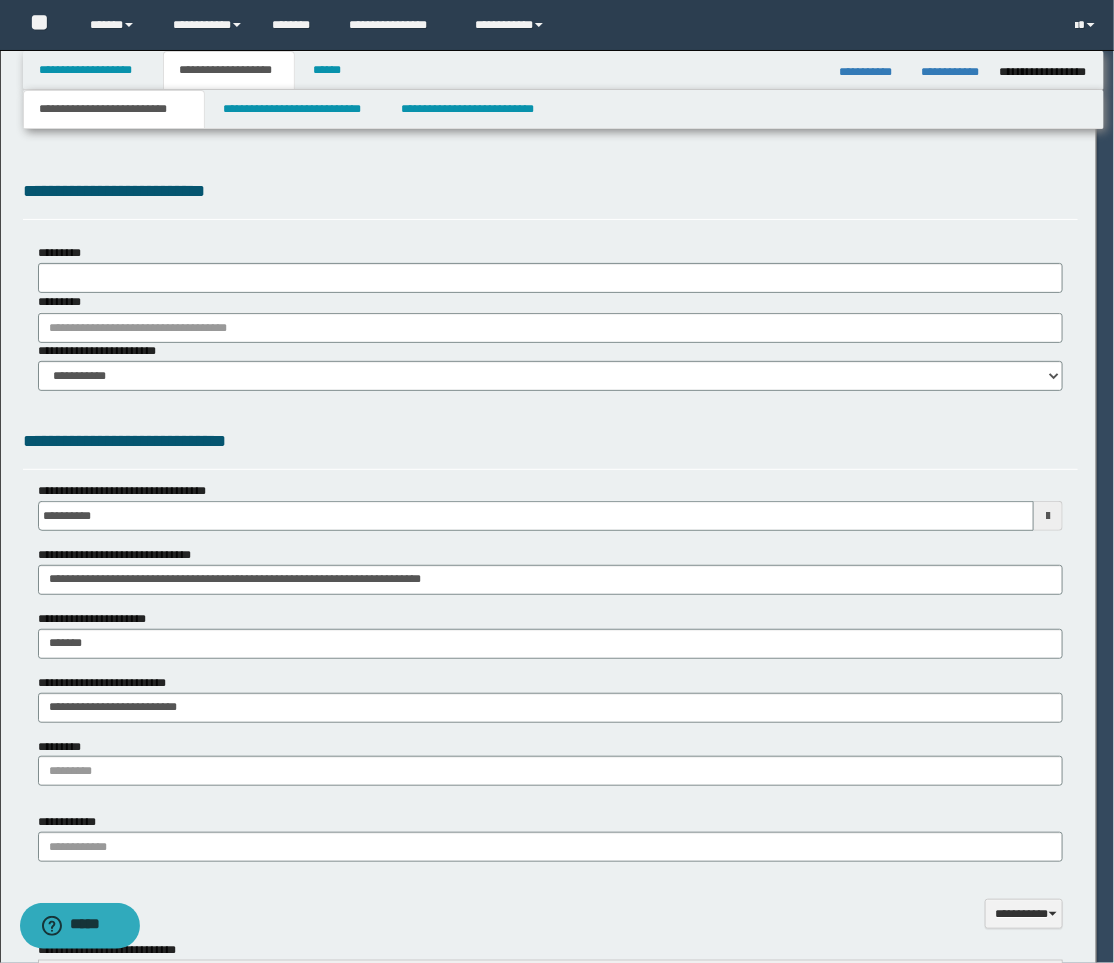 type on "**********" 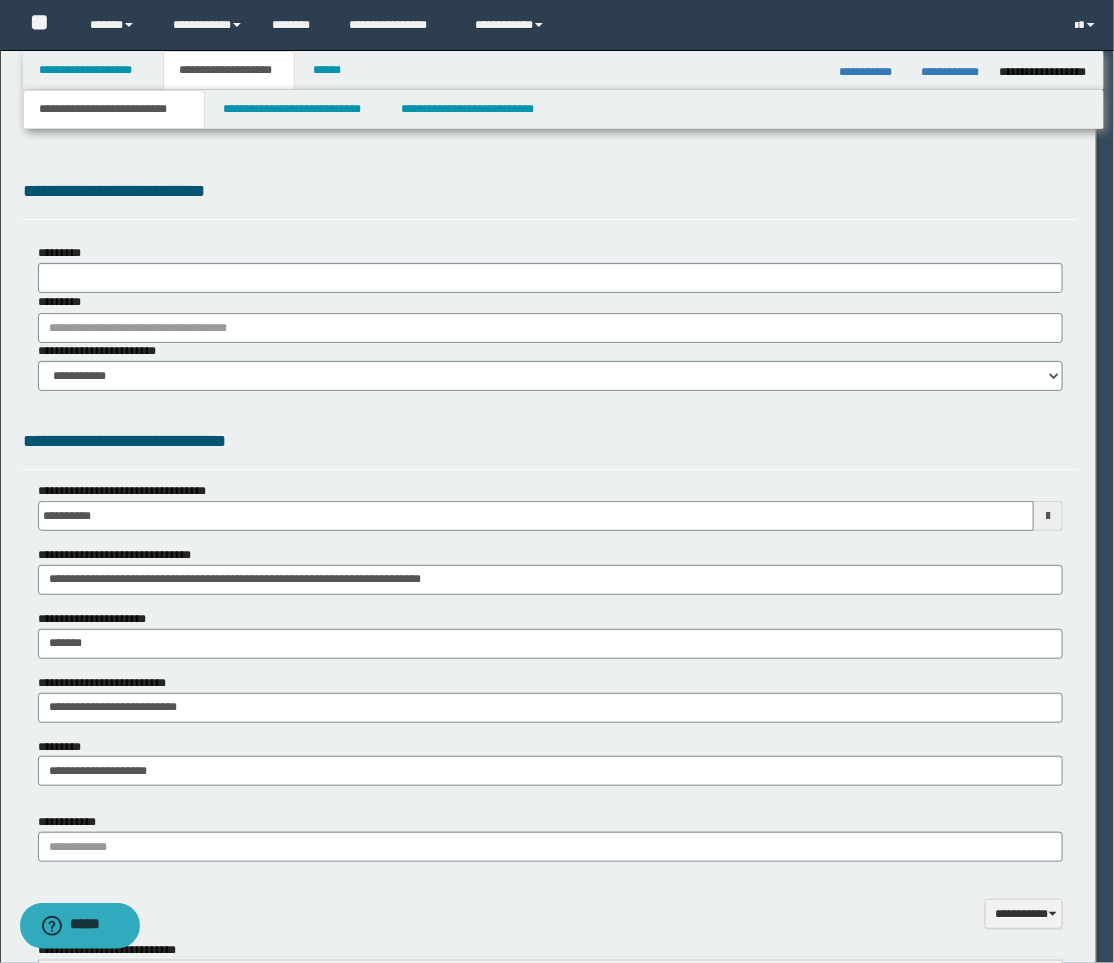 scroll, scrollTop: 0, scrollLeft: 0, axis: both 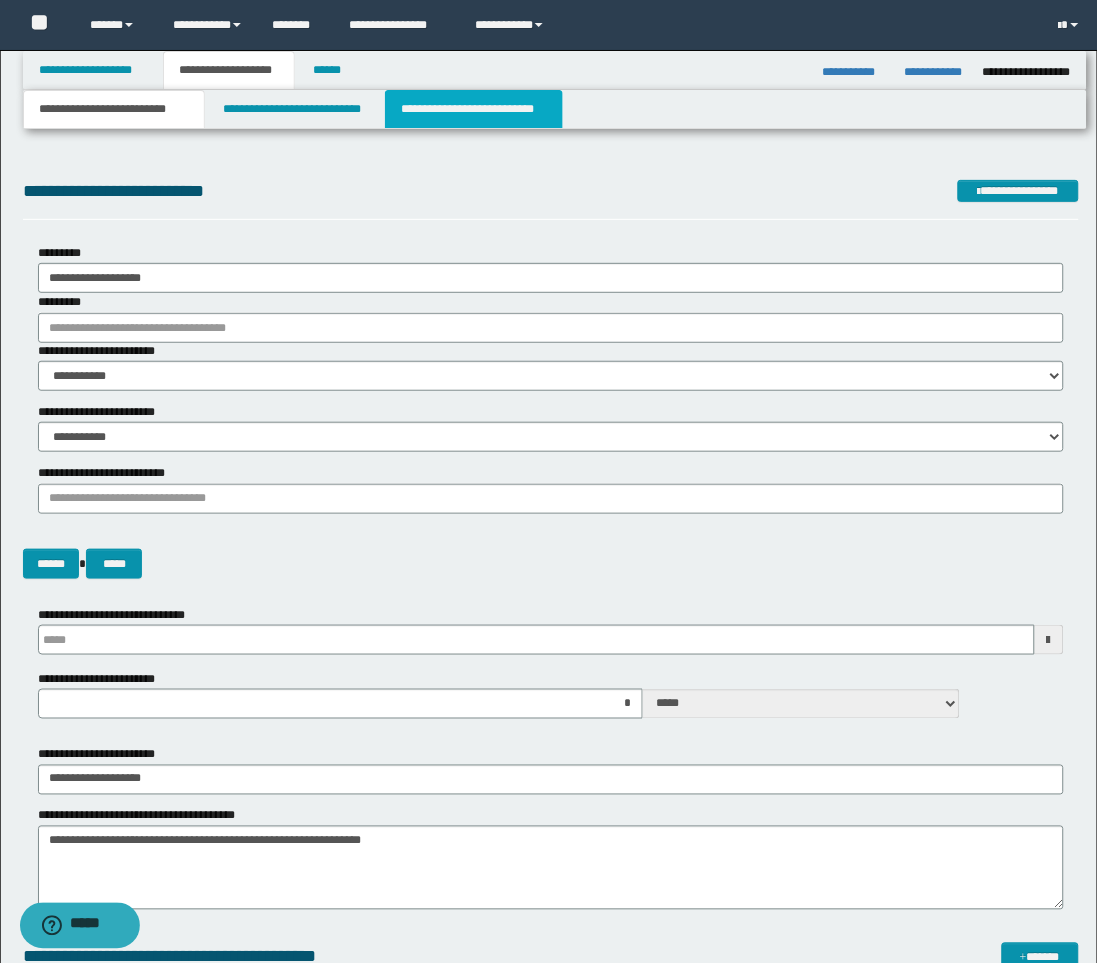 click on "**********" at bounding box center [474, 109] 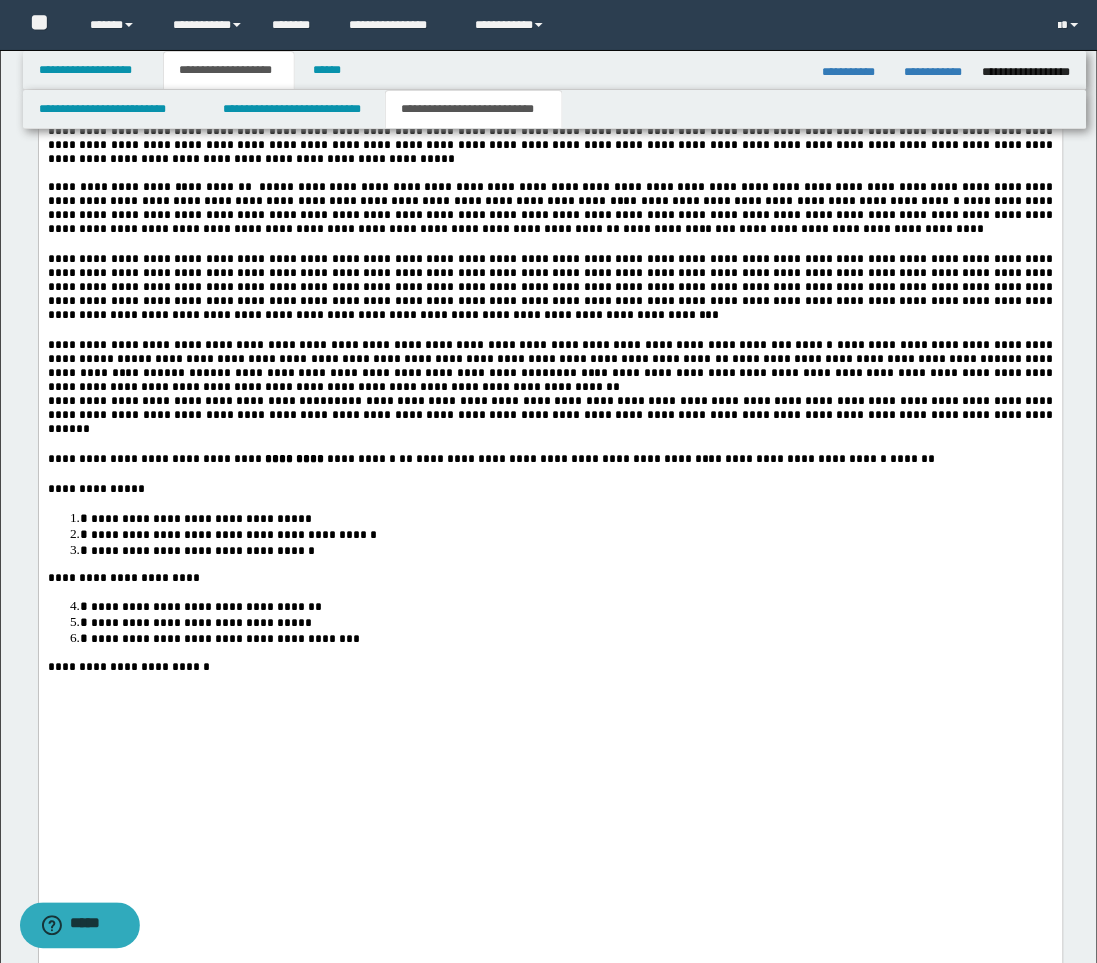 scroll, scrollTop: 3888, scrollLeft: 0, axis: vertical 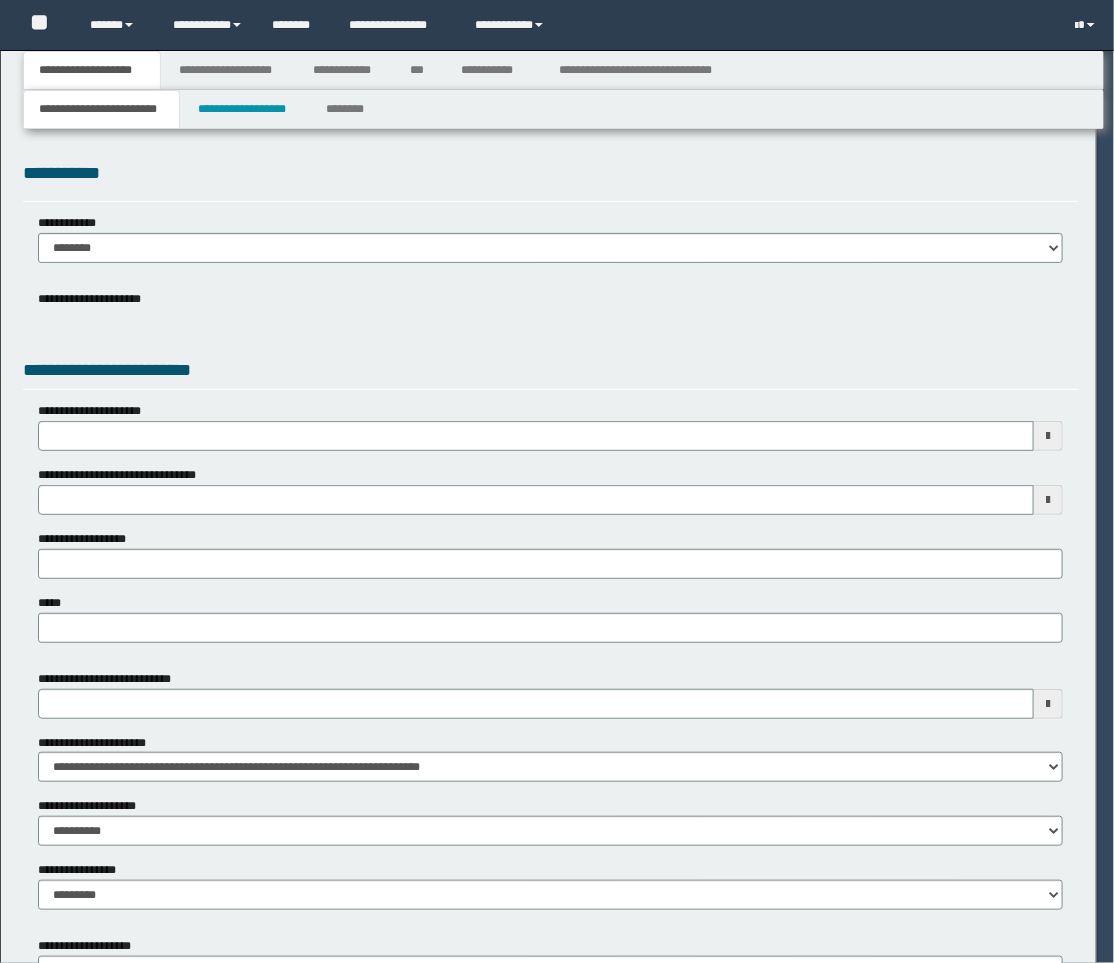 select on "*" 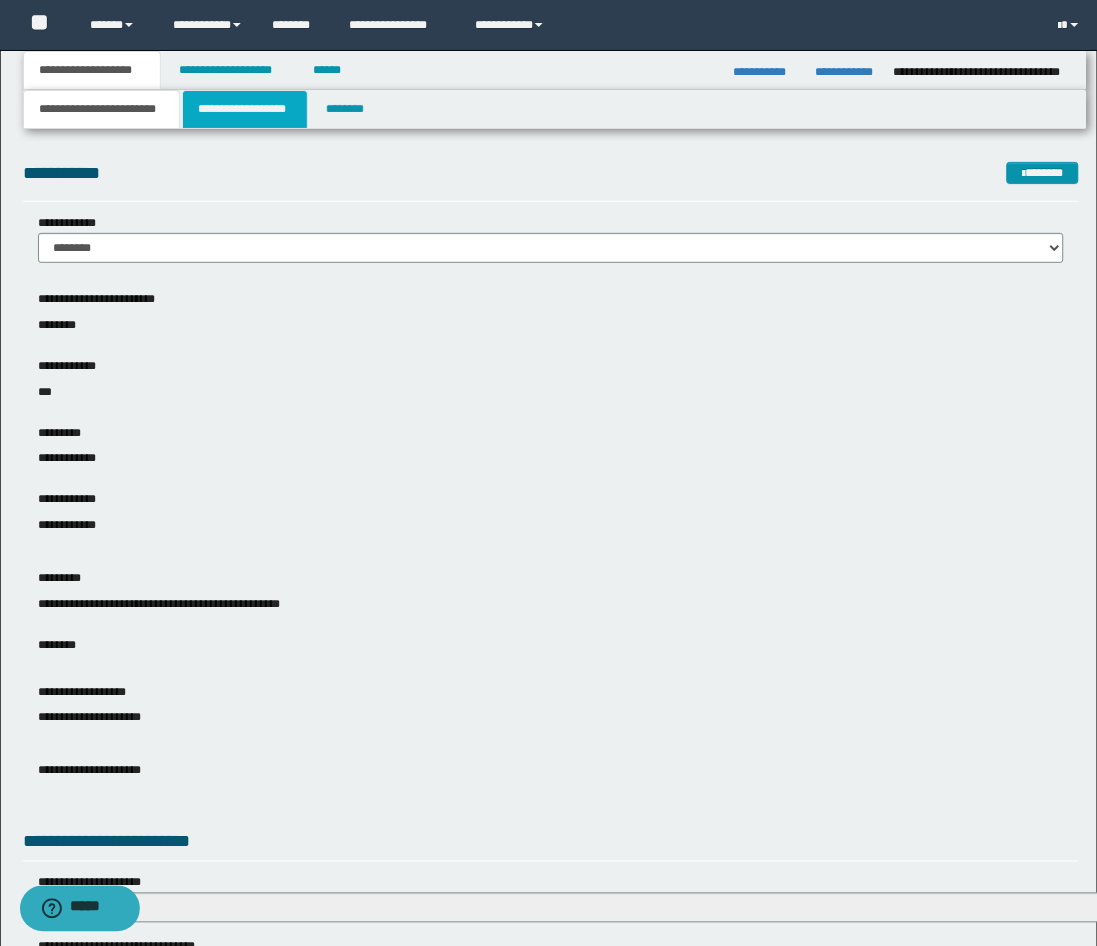 drag, startPoint x: 260, startPoint y: 106, endPoint x: 292, endPoint y: 104, distance: 32.06244 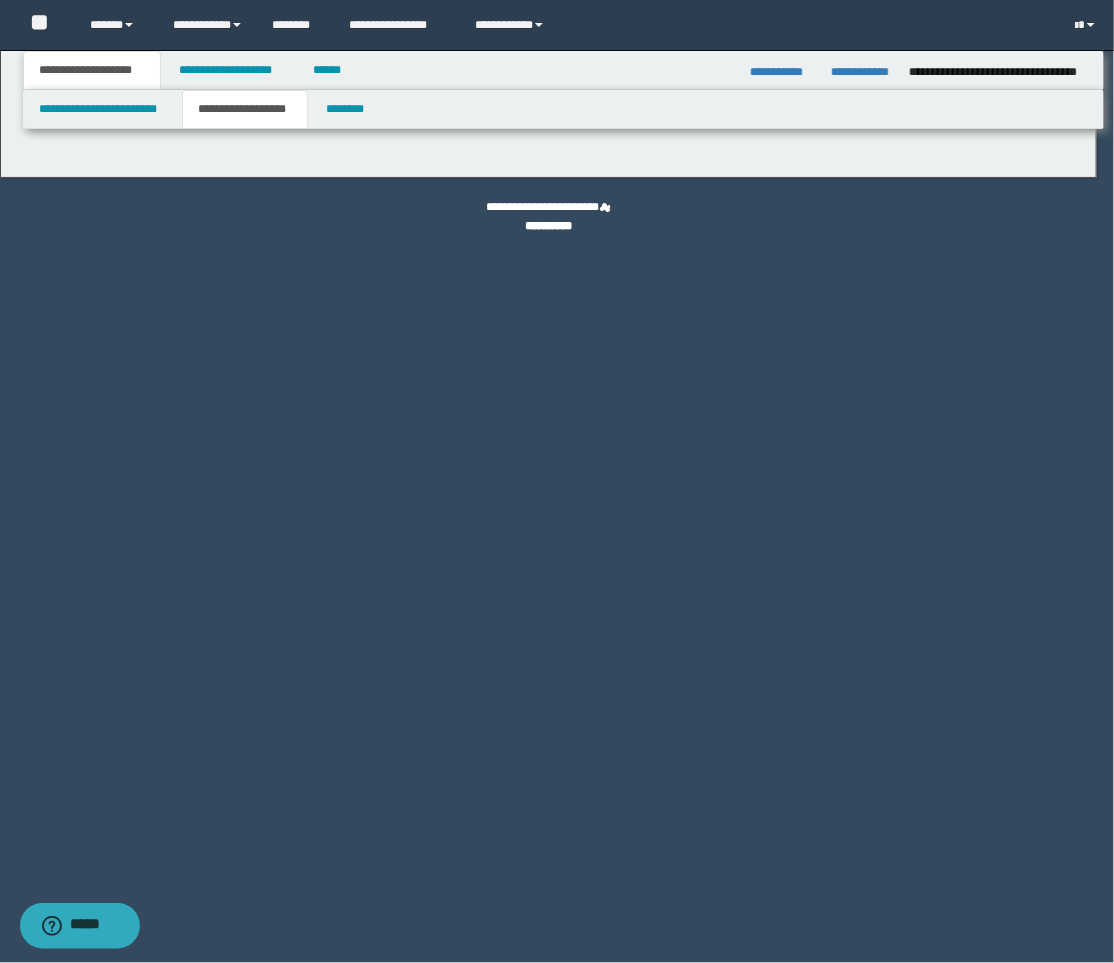 type on "********" 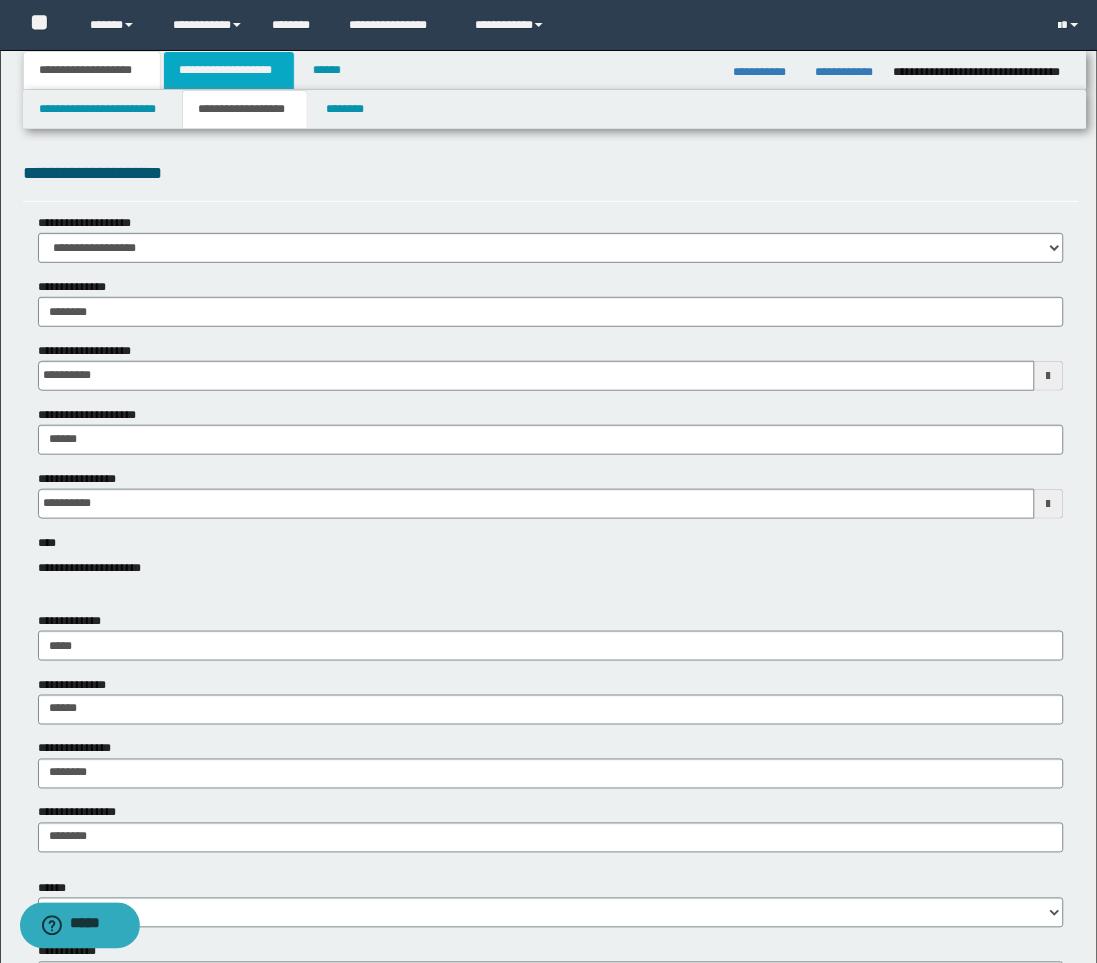 click on "**********" at bounding box center [229, 70] 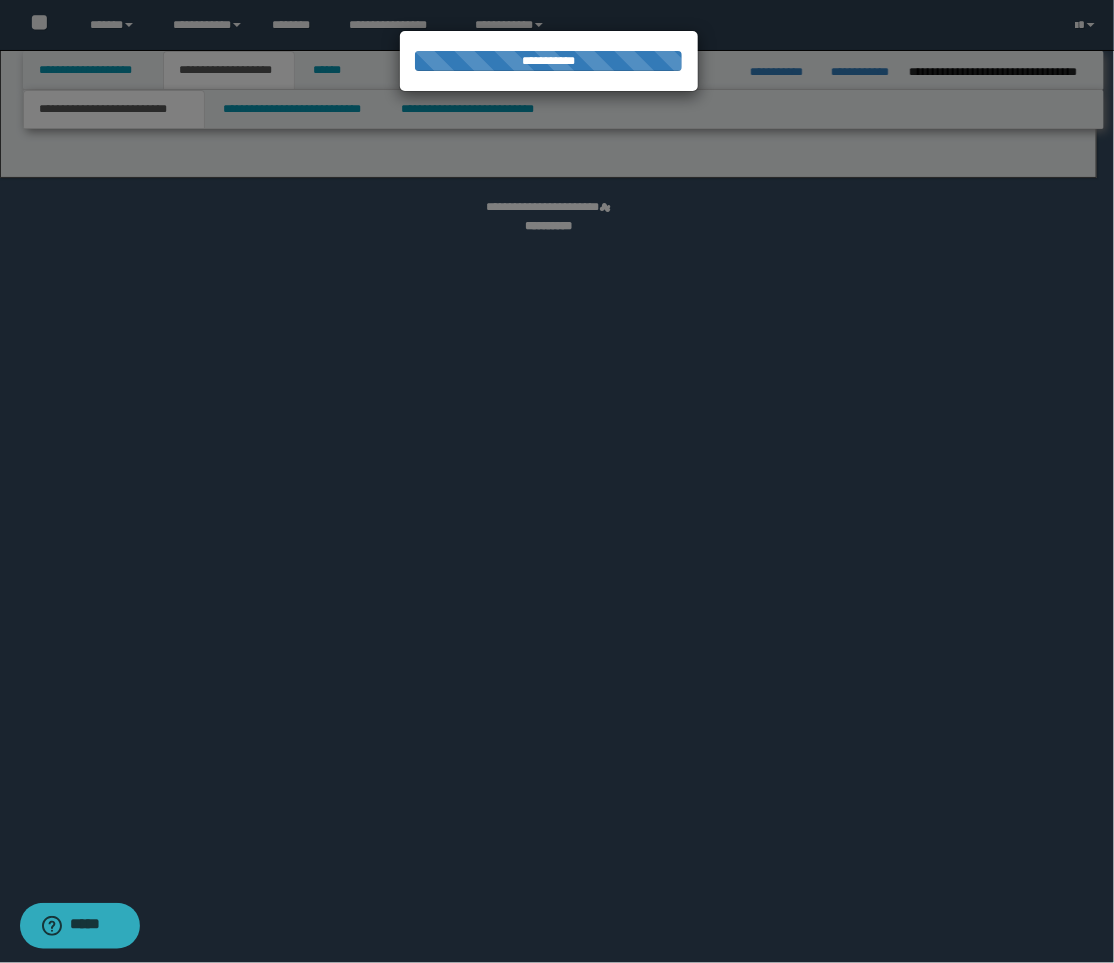 select on "*" 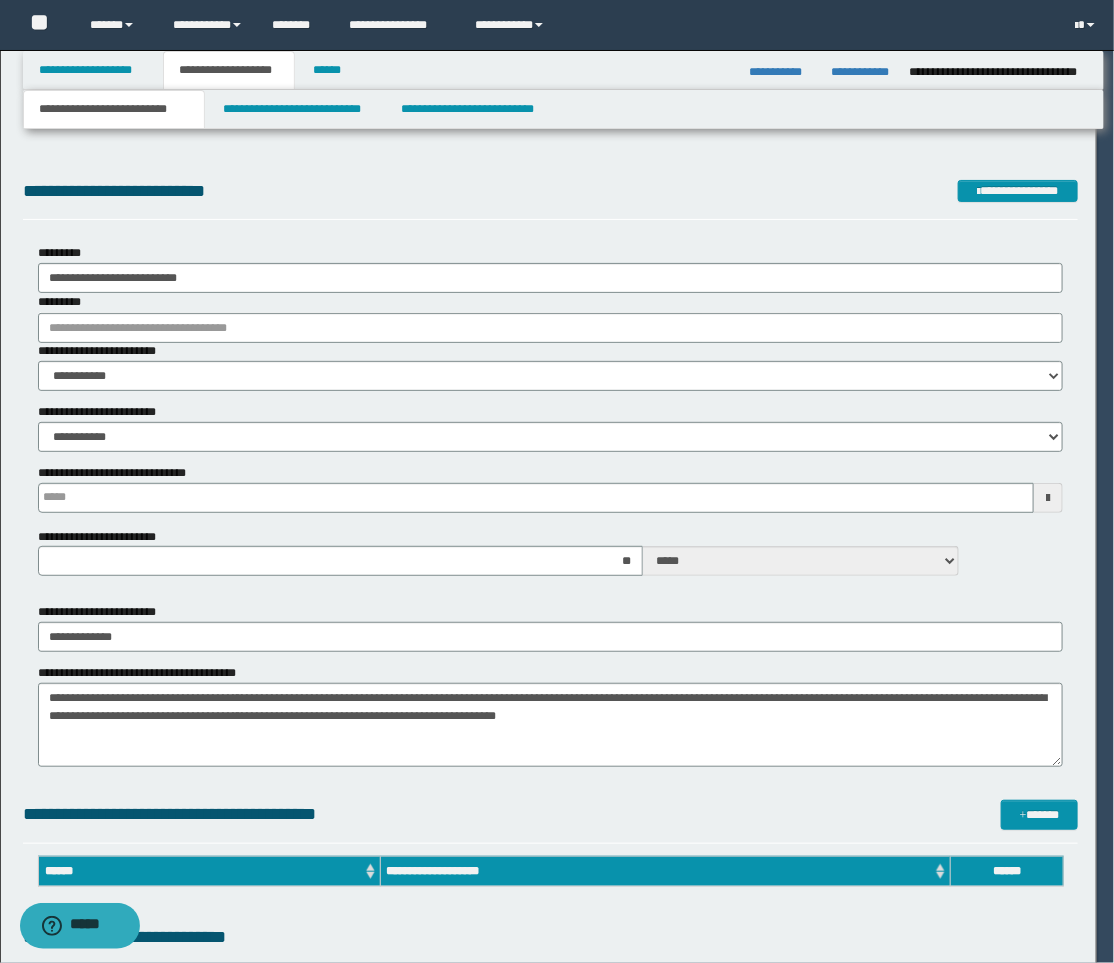 type 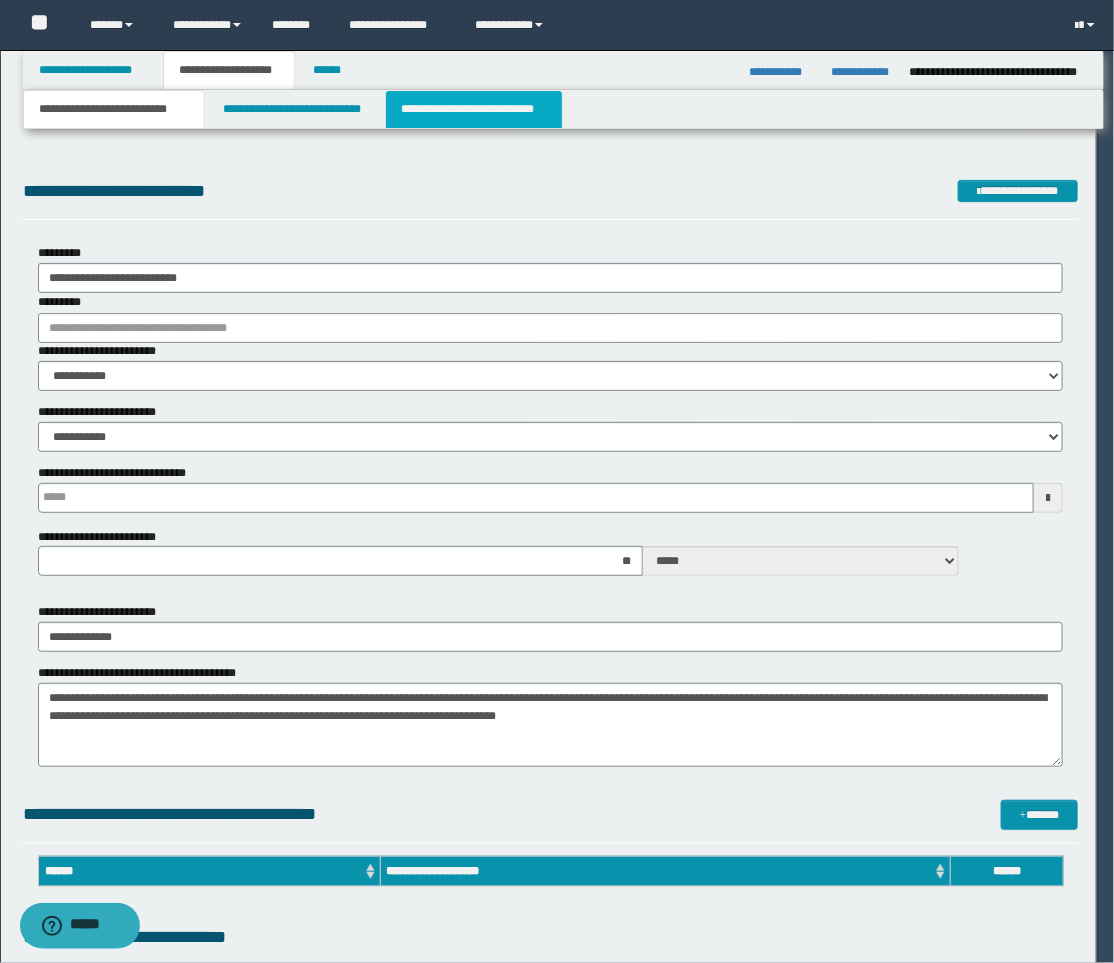 scroll, scrollTop: 0, scrollLeft: 0, axis: both 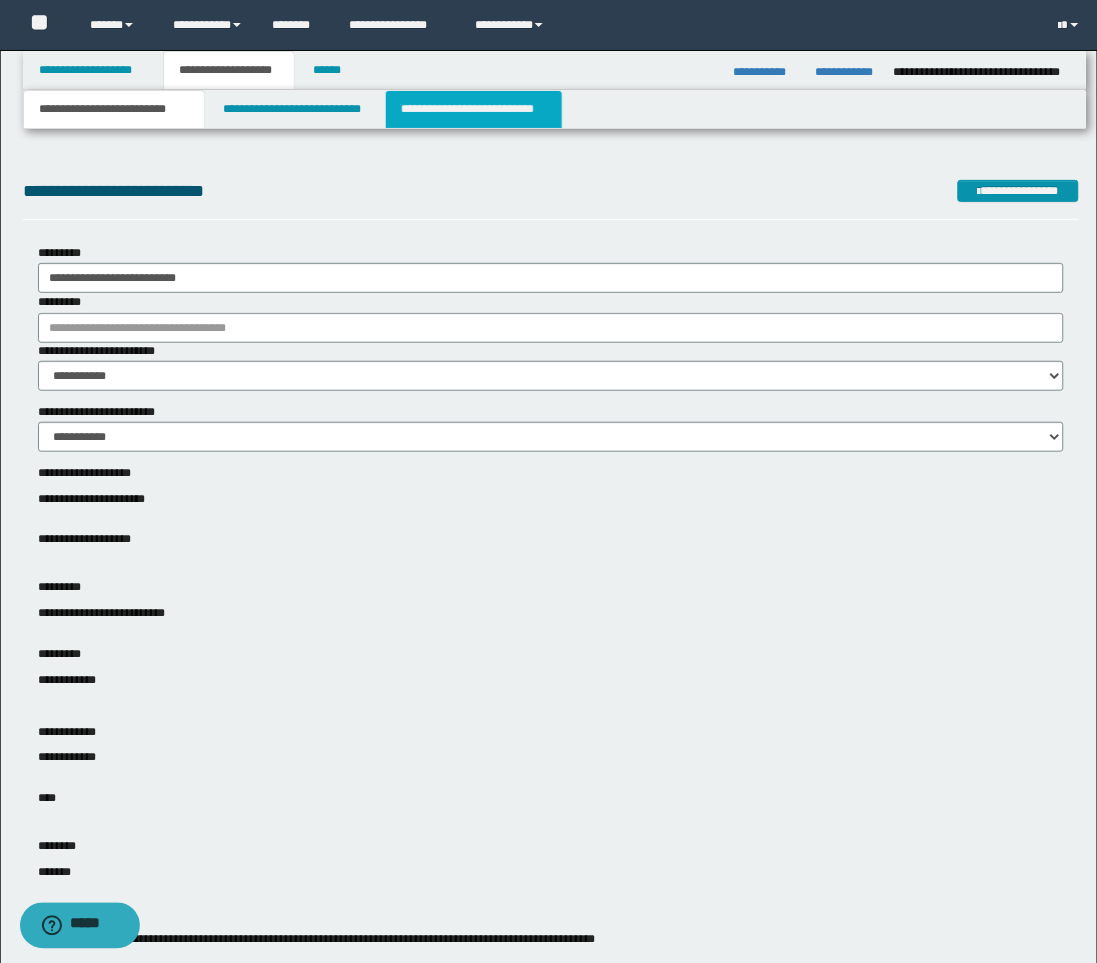 click on "**********" at bounding box center (474, 109) 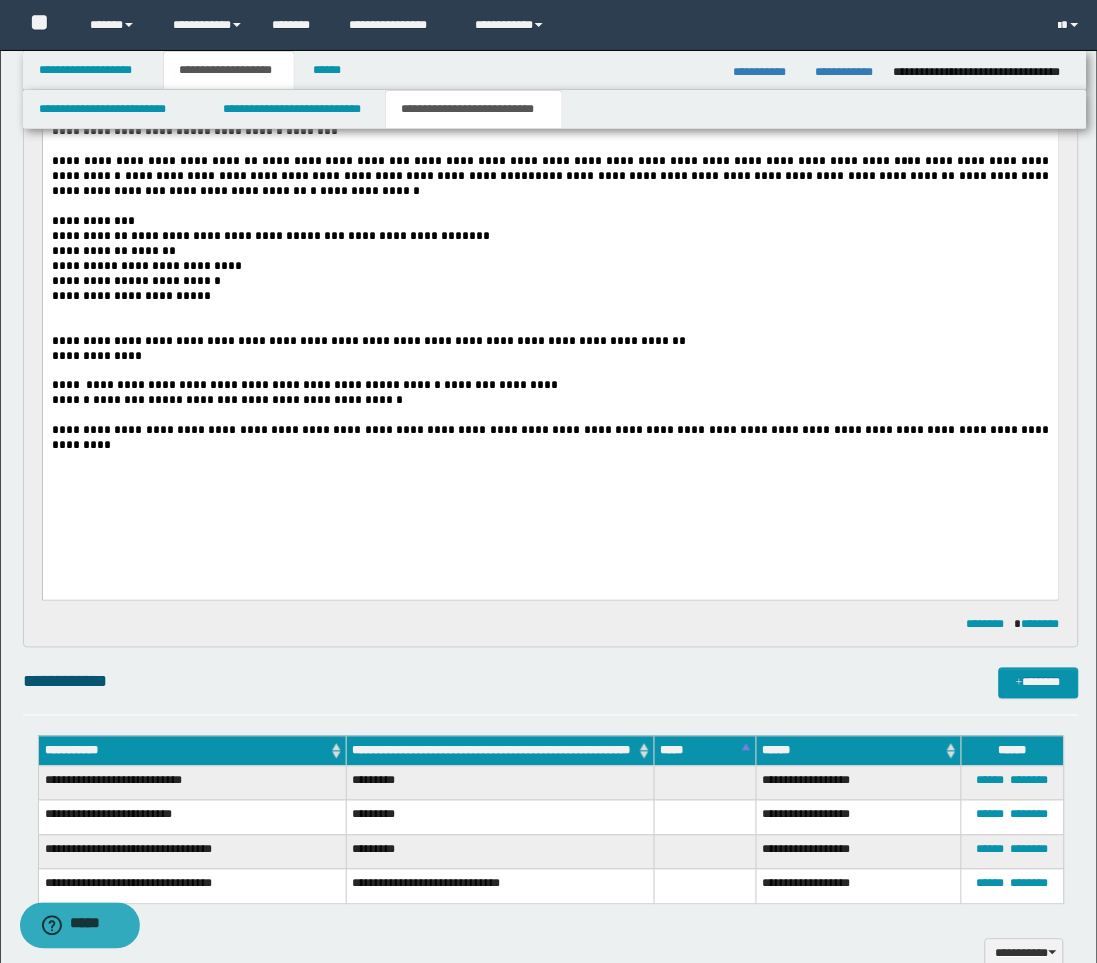 scroll, scrollTop: 2000, scrollLeft: 0, axis: vertical 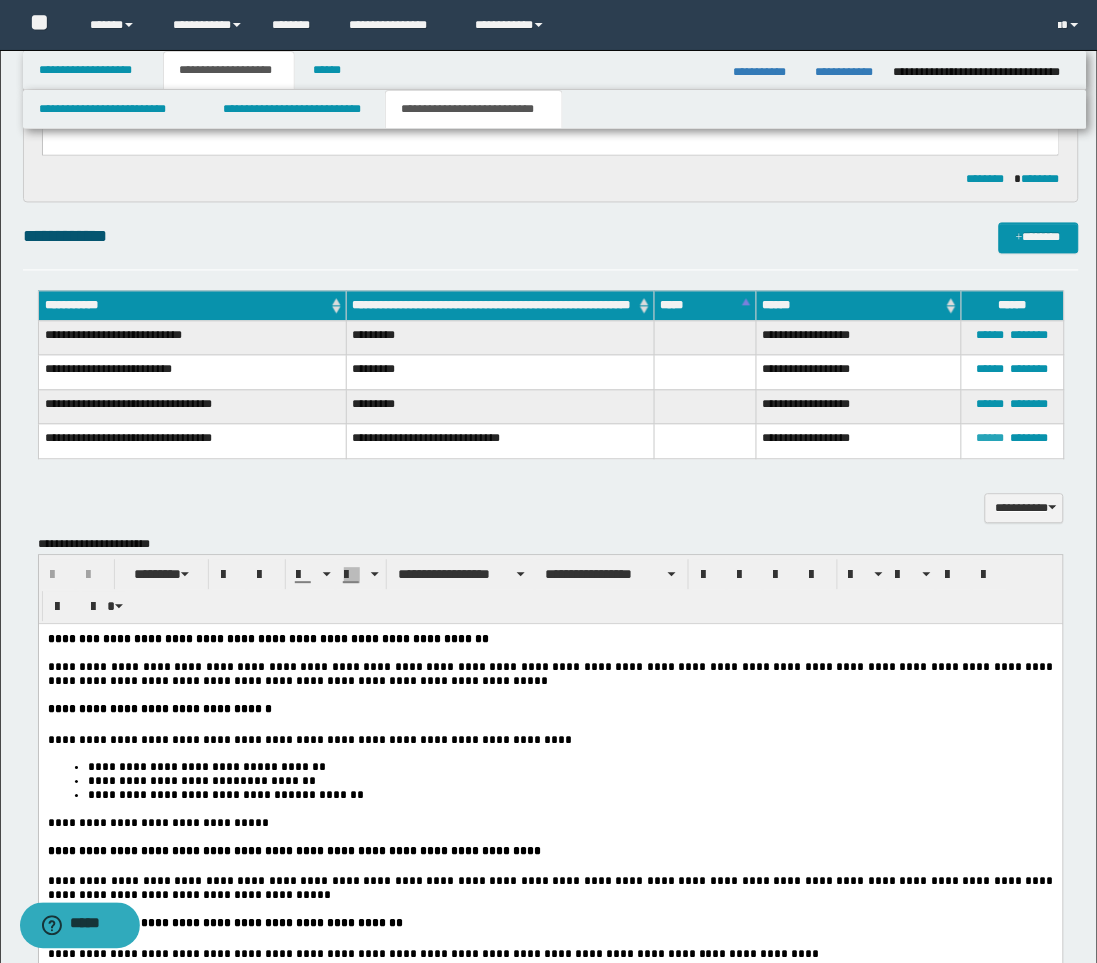 click on "******" at bounding box center [991, 439] 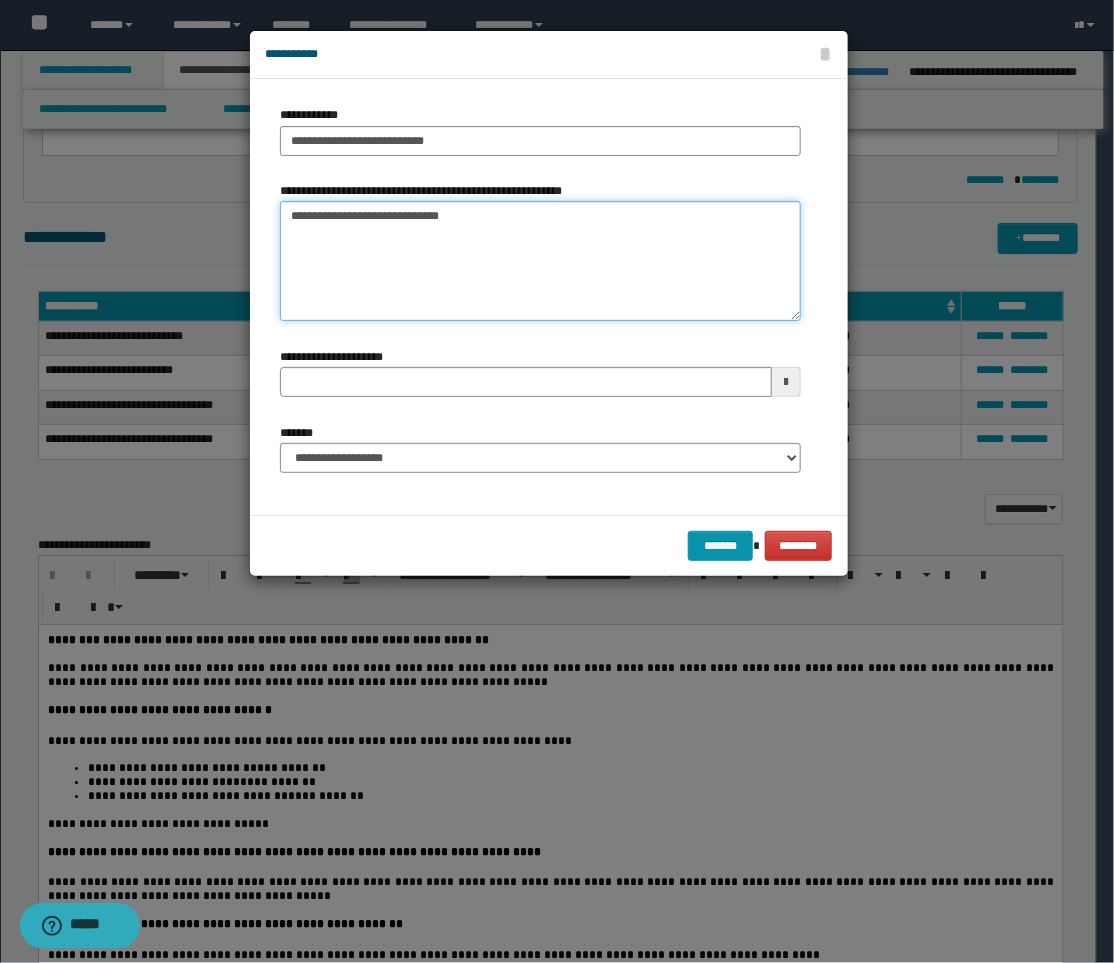 drag, startPoint x: 521, startPoint y: 213, endPoint x: 333, endPoint y: 206, distance: 188.13028 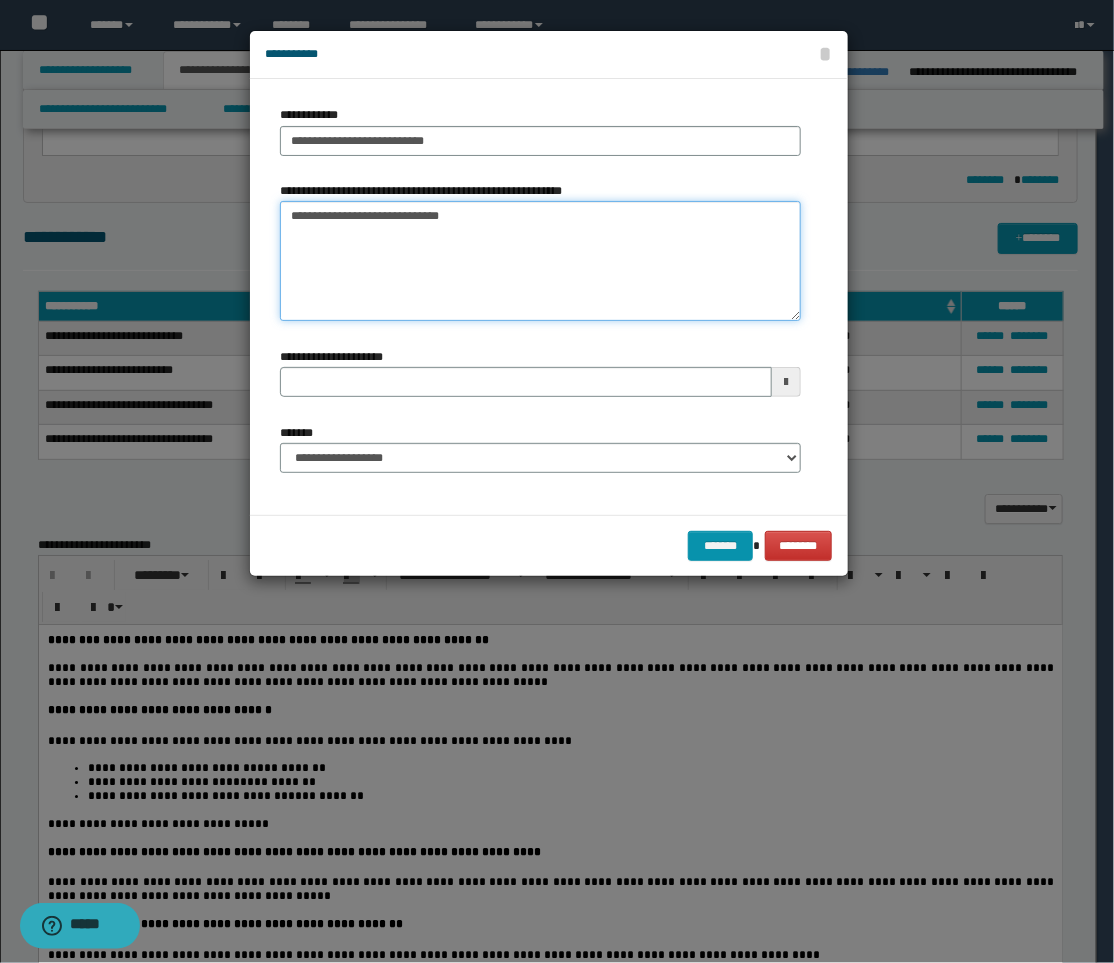 click on "**********" at bounding box center (540, 261) 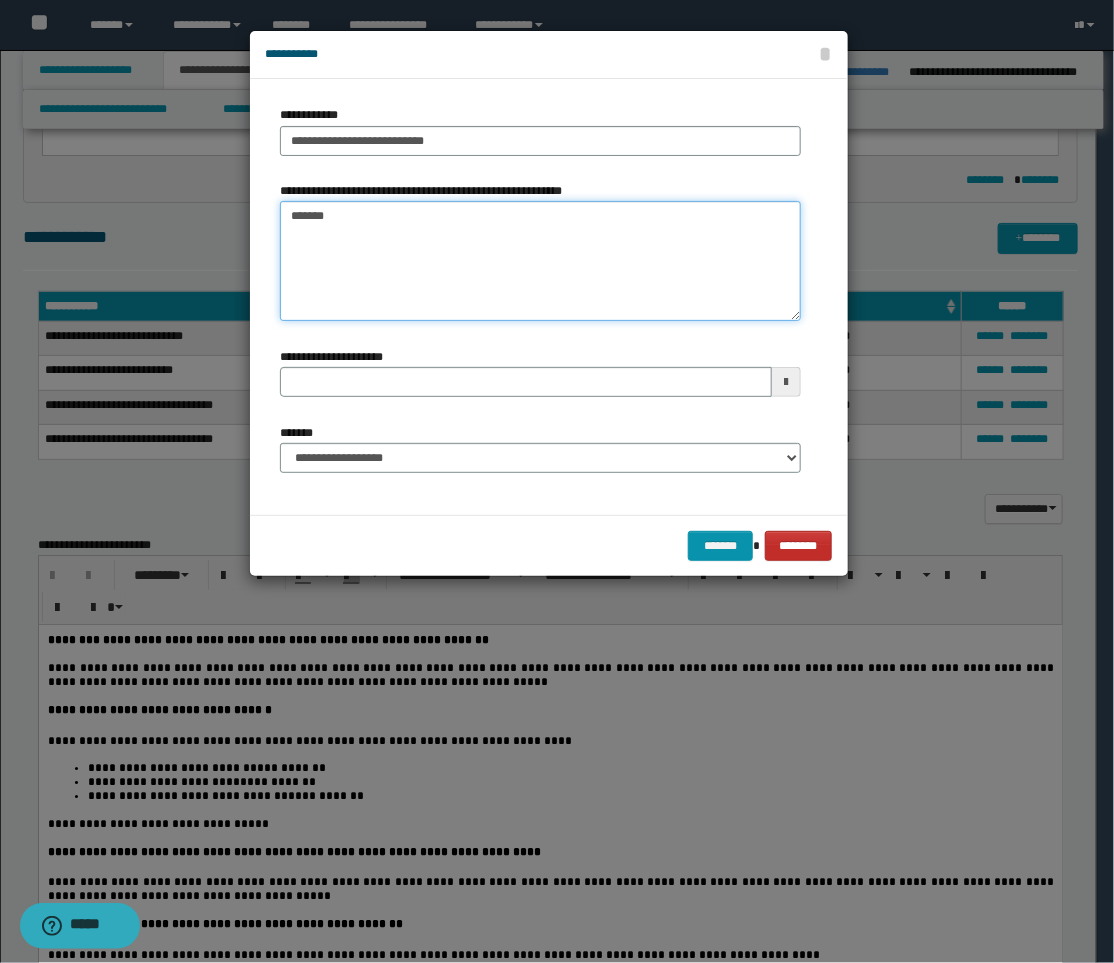 type 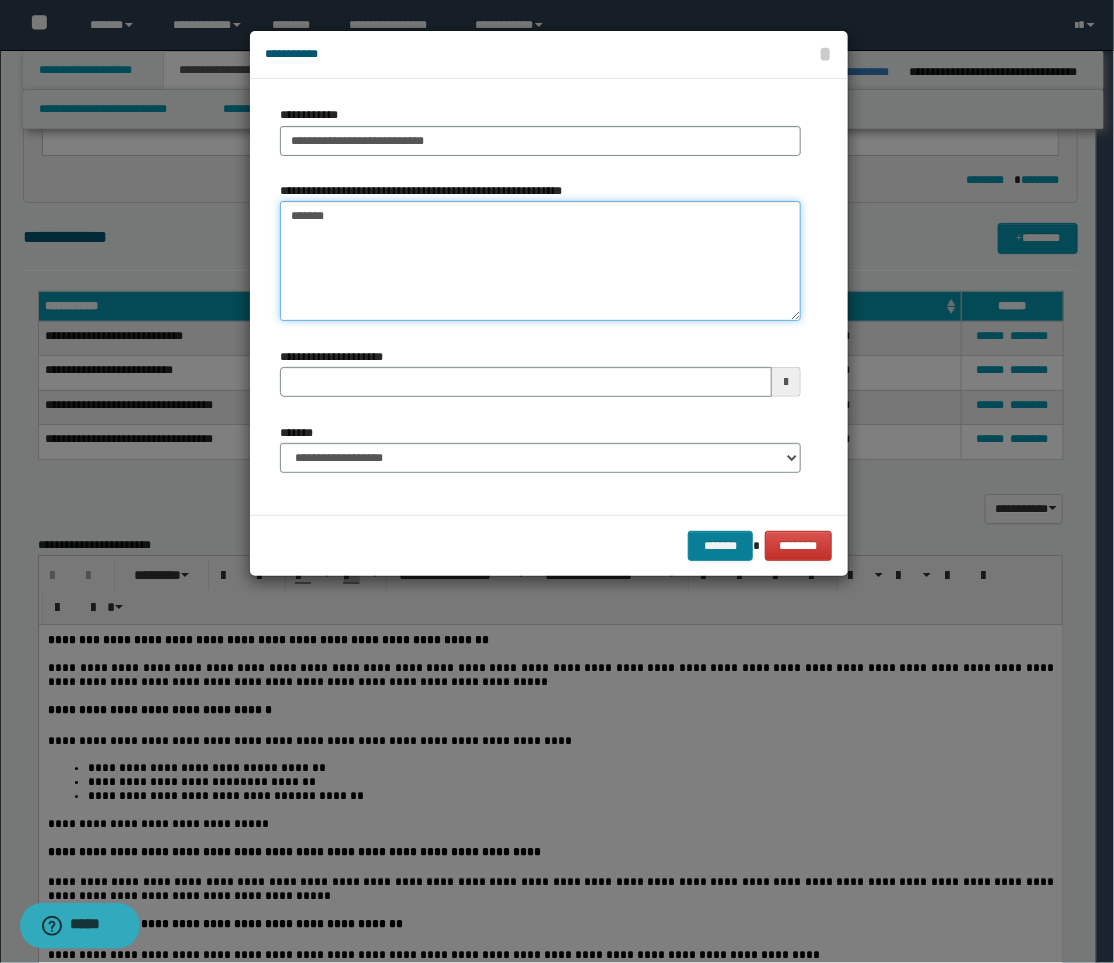 type on "*******" 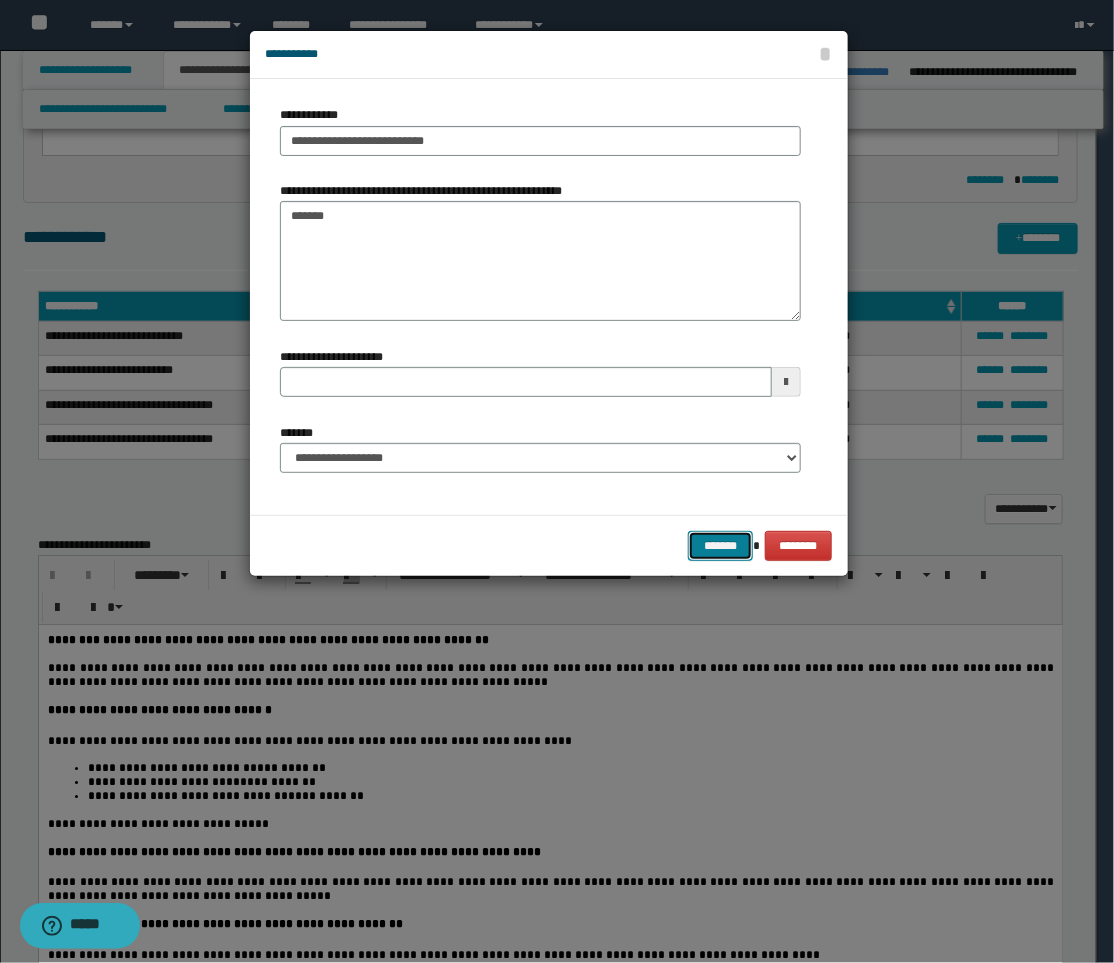click on "*******" at bounding box center [720, 546] 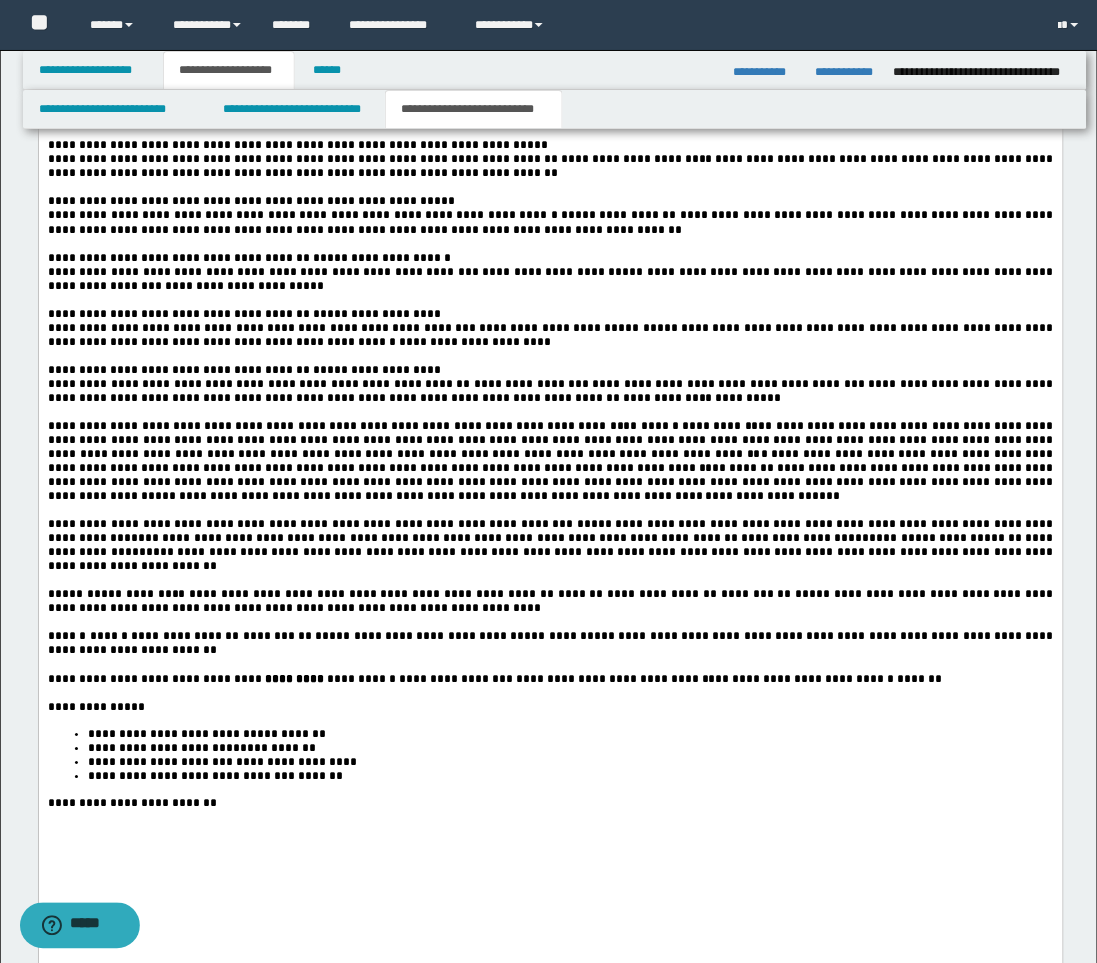 scroll, scrollTop: 3444, scrollLeft: 0, axis: vertical 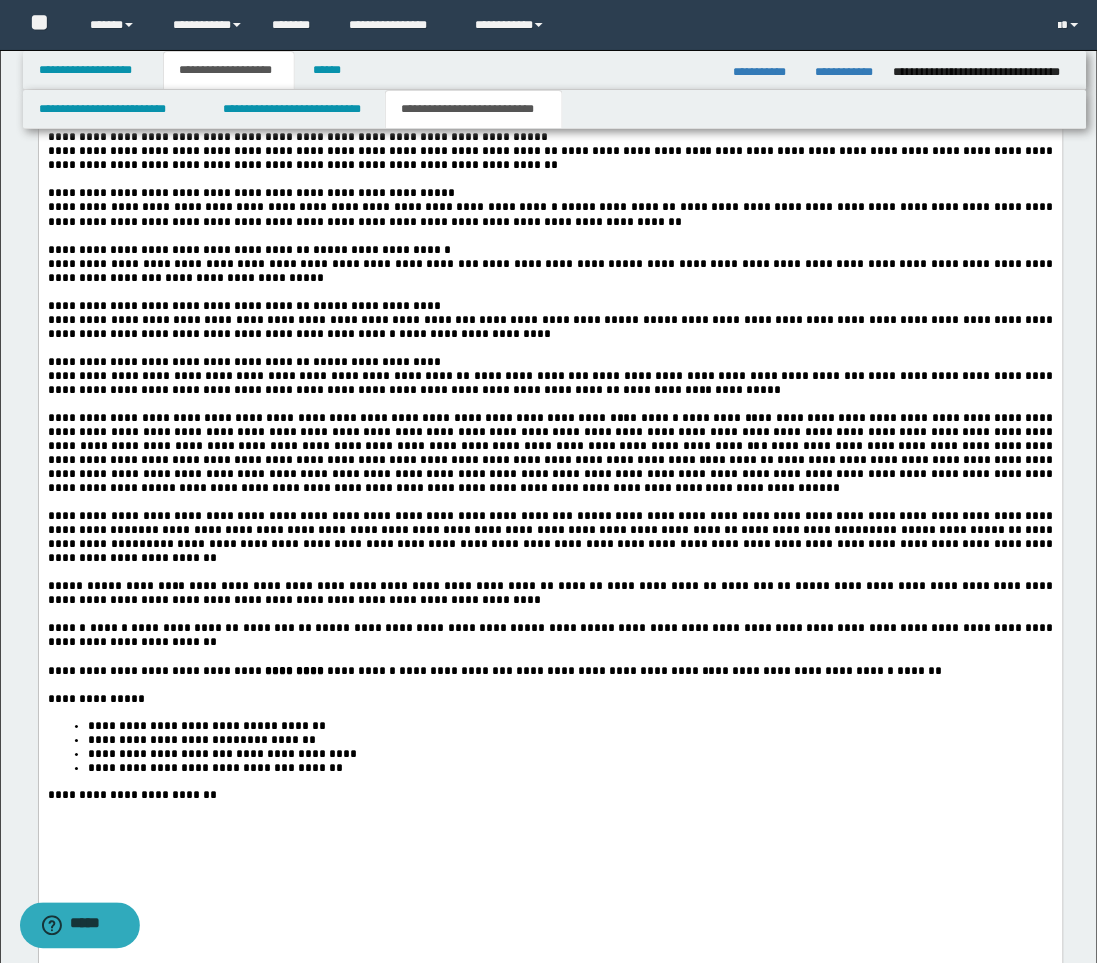 click on "**********" at bounding box center [339, 588] 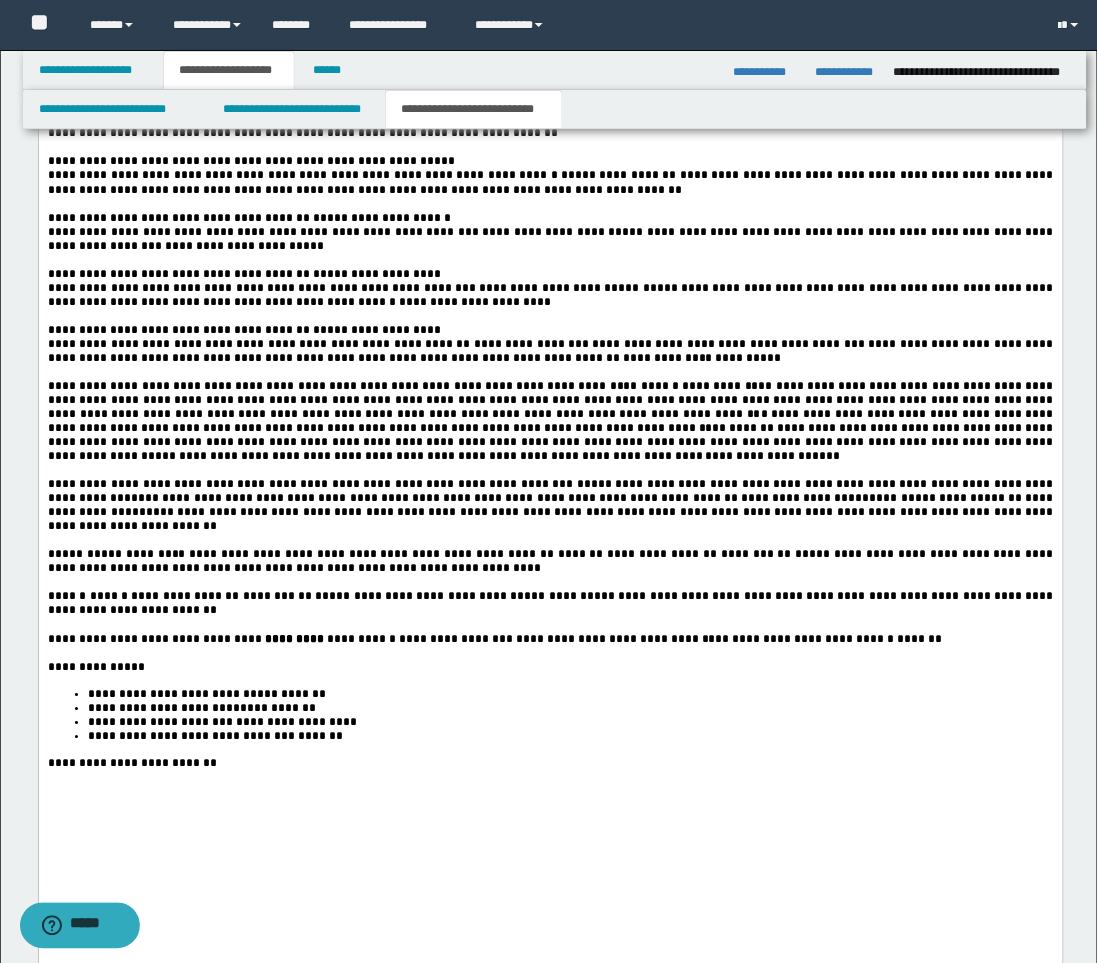 type 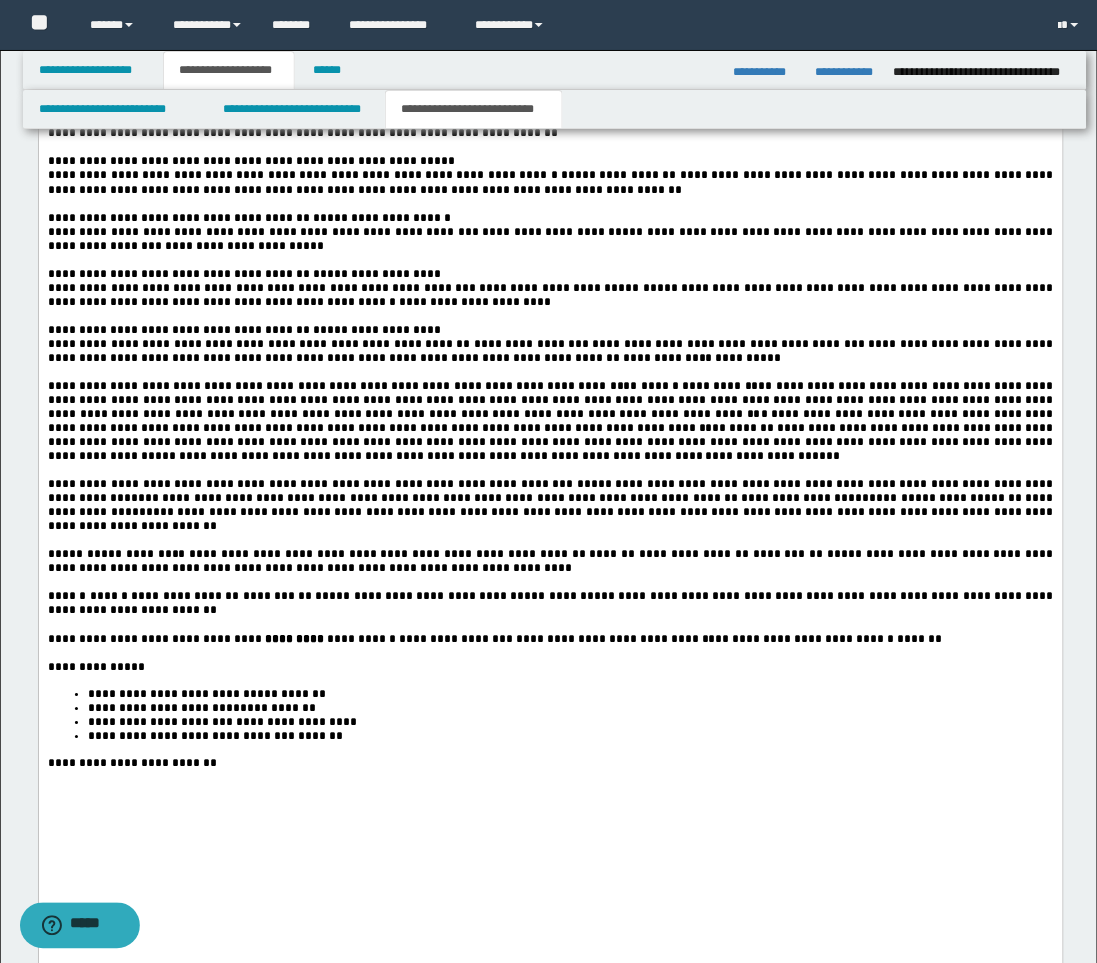 click on "********" at bounding box center (778, 556) 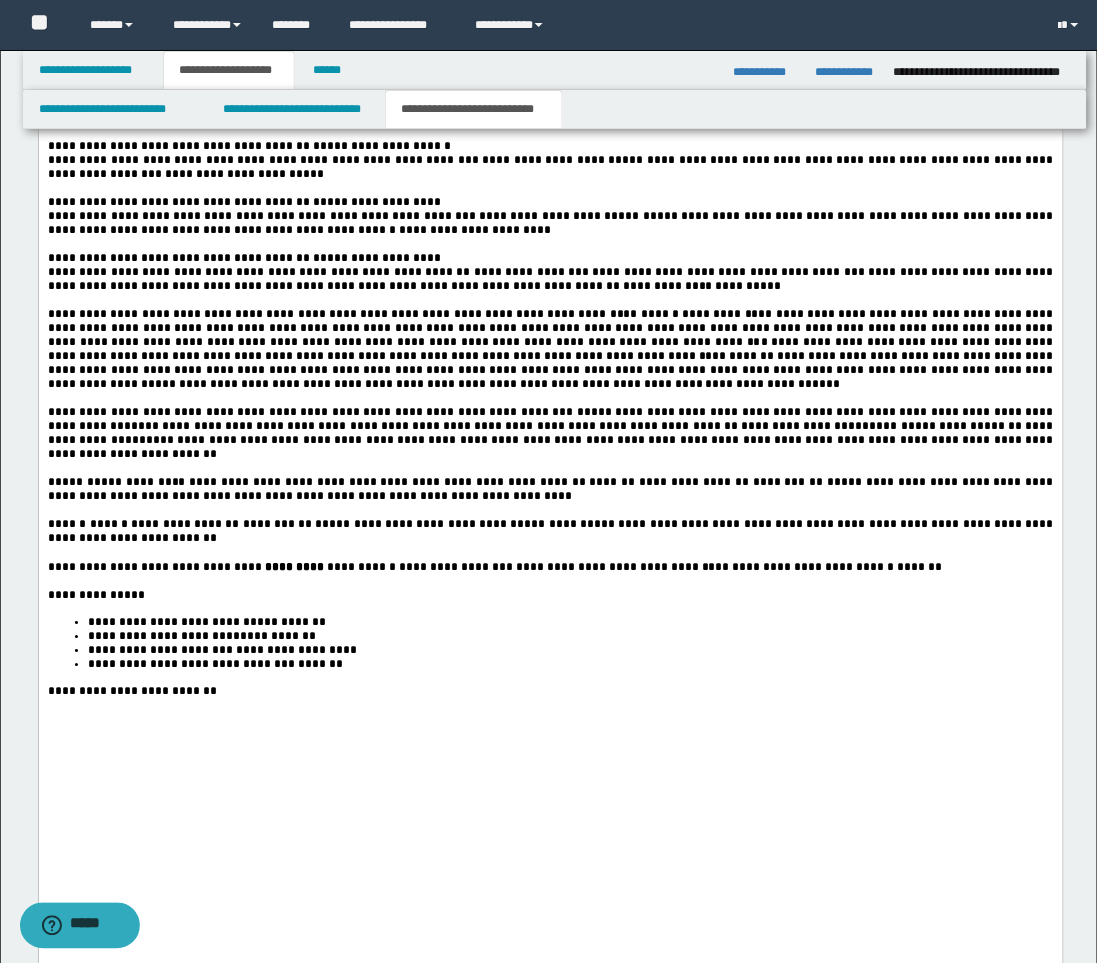 scroll, scrollTop: 3523, scrollLeft: 0, axis: vertical 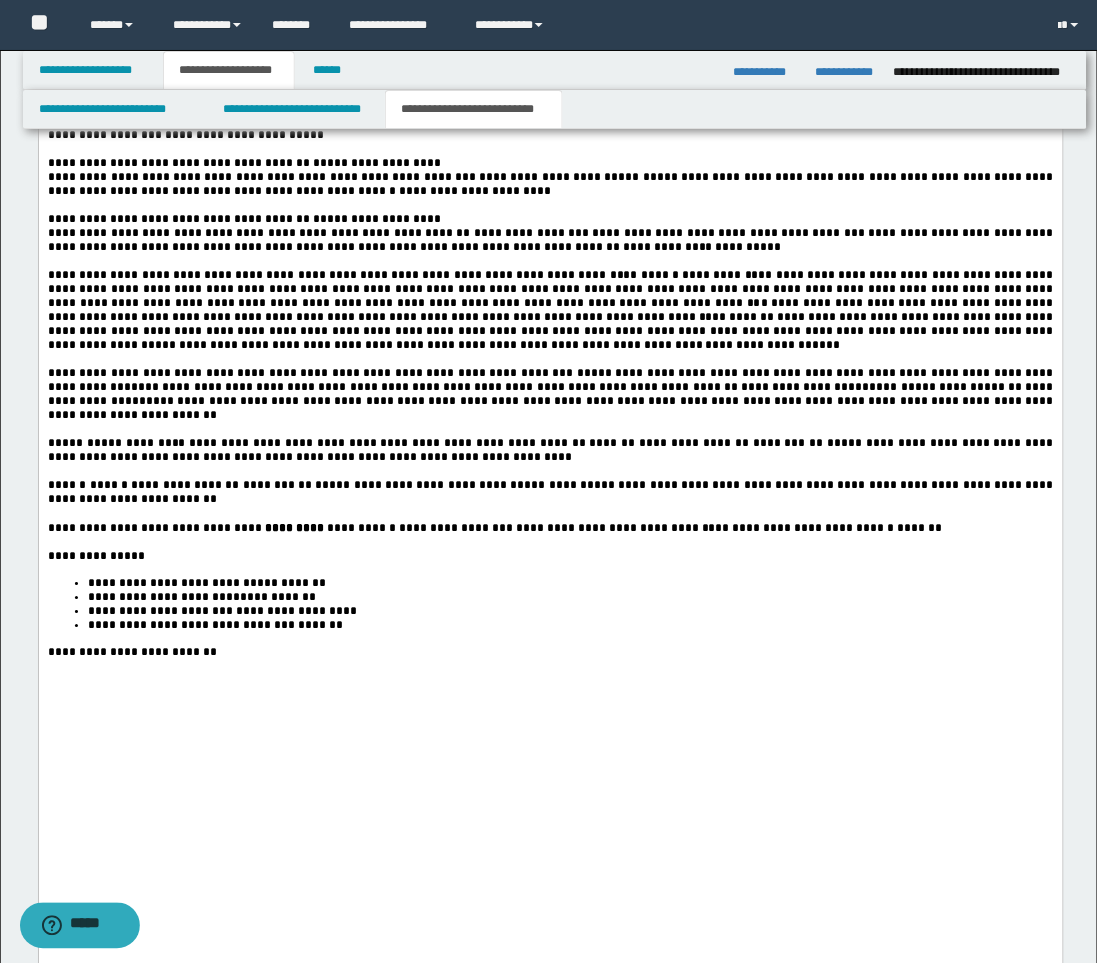 click on "**********" at bounding box center [550, 494] 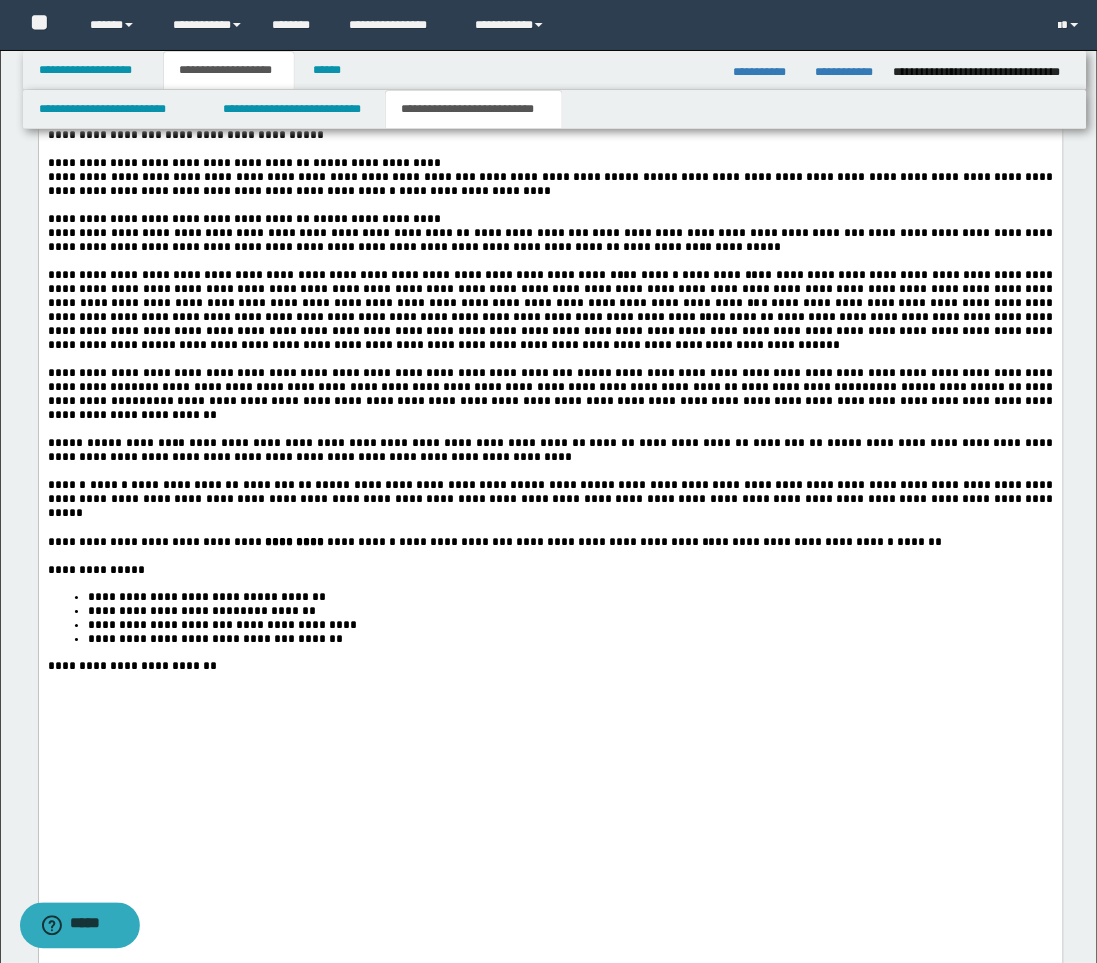 click on "**********" at bounding box center [551, 501] 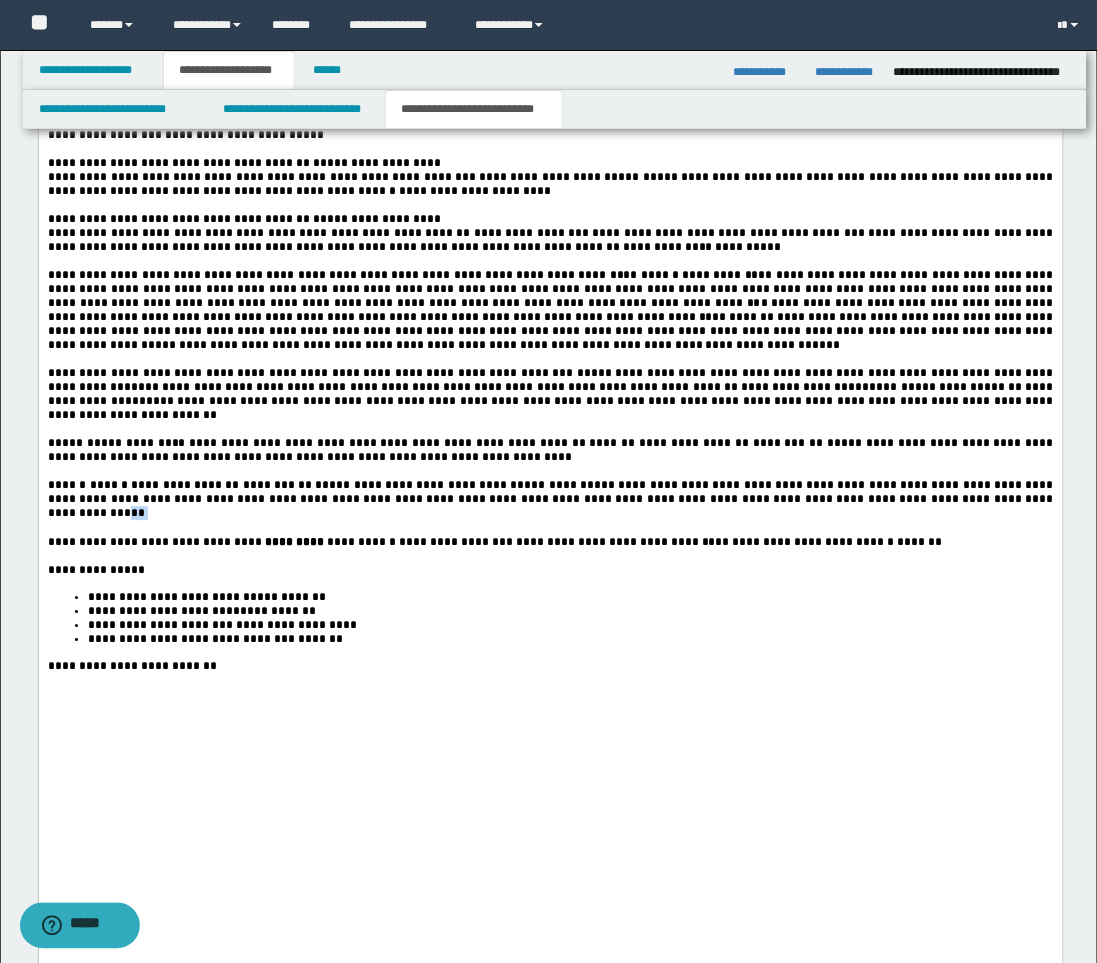 drag, startPoint x: 872, startPoint y: 693, endPoint x: 860, endPoint y: 691, distance: 12.165525 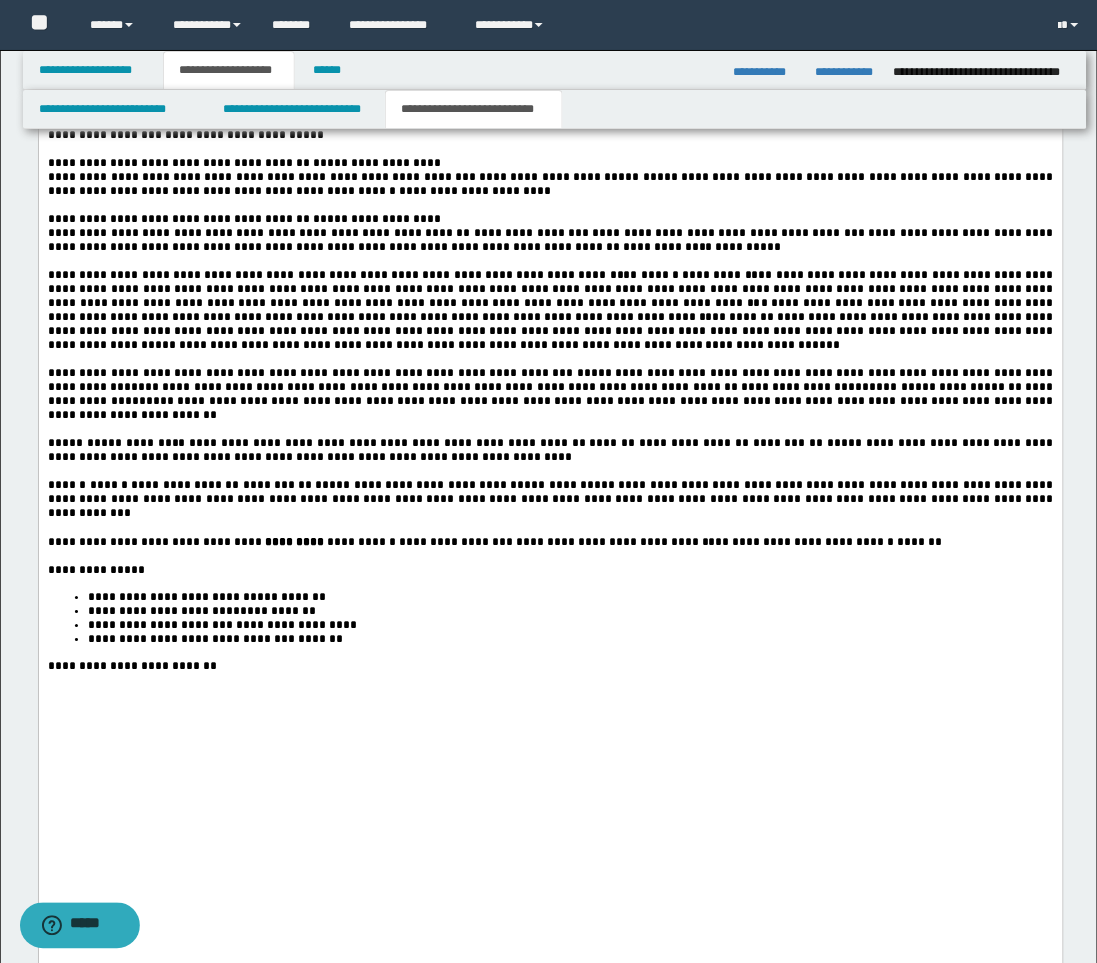 click on "**********" at bounding box center (551, 501) 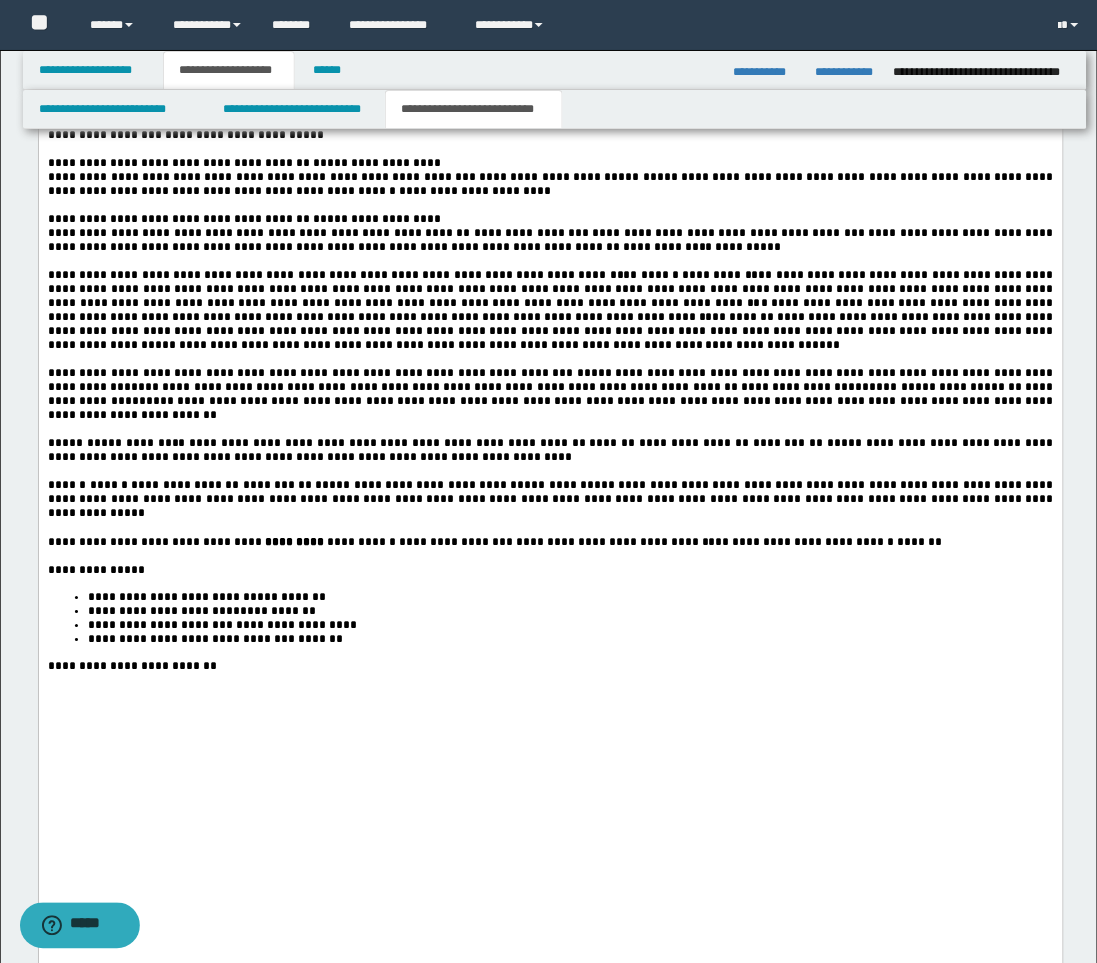 click at bounding box center (550, 558) 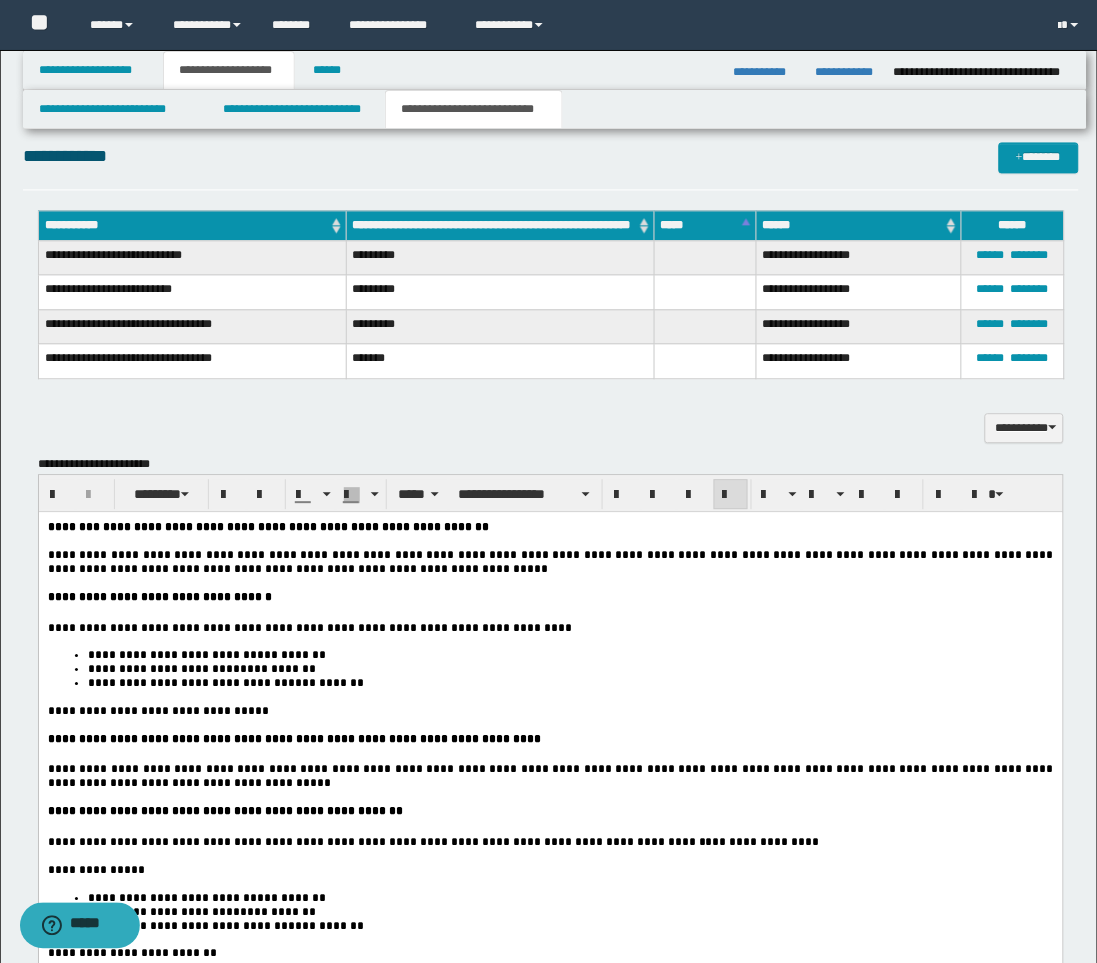 scroll, scrollTop: 2078, scrollLeft: 0, axis: vertical 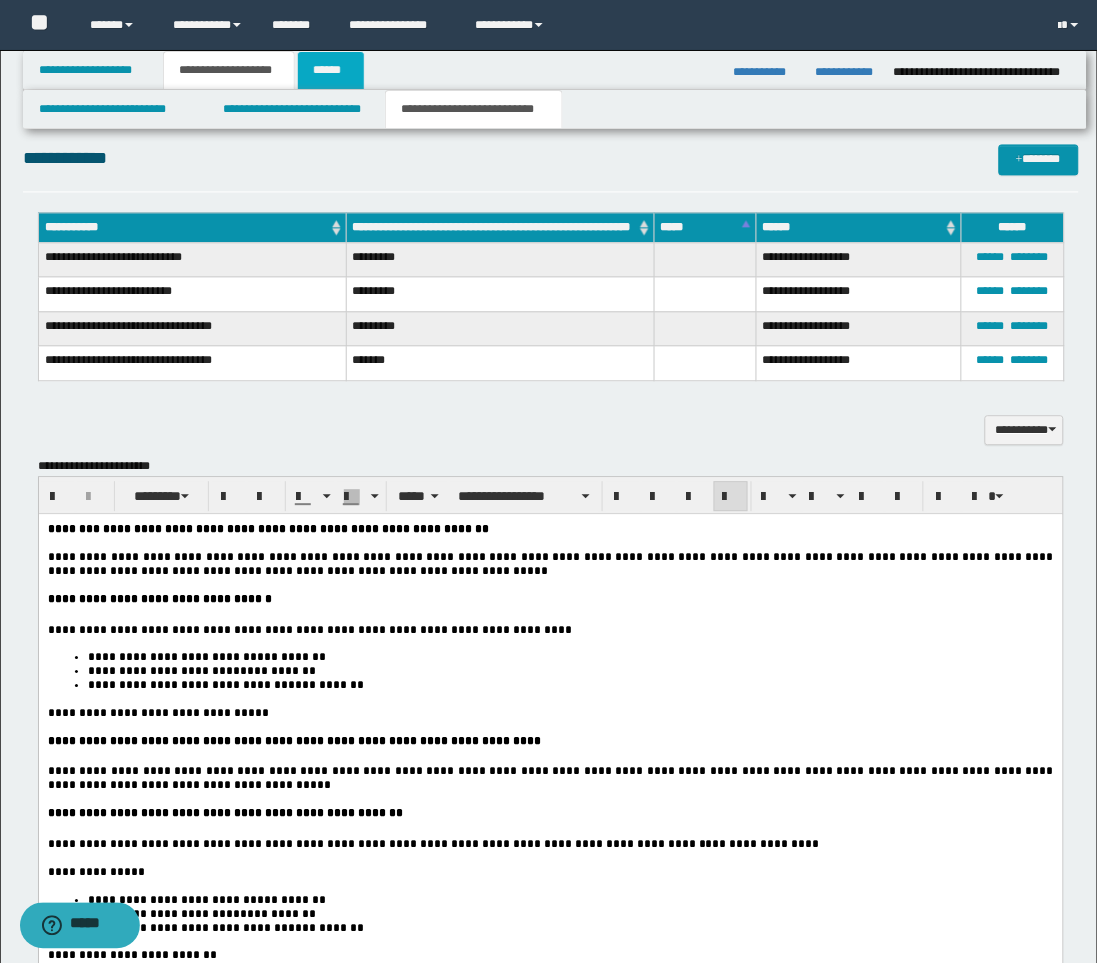 click on "******" at bounding box center [331, 70] 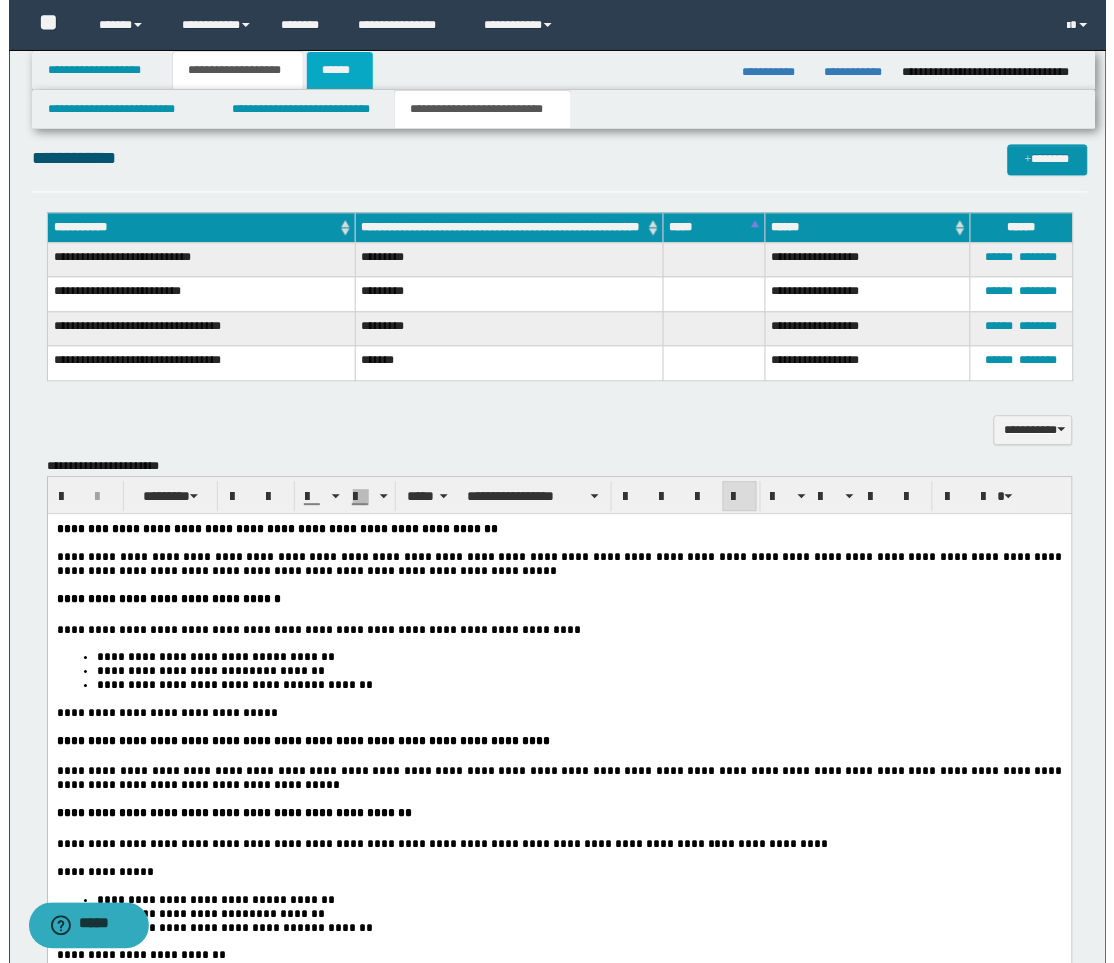 scroll, scrollTop: 0, scrollLeft: 0, axis: both 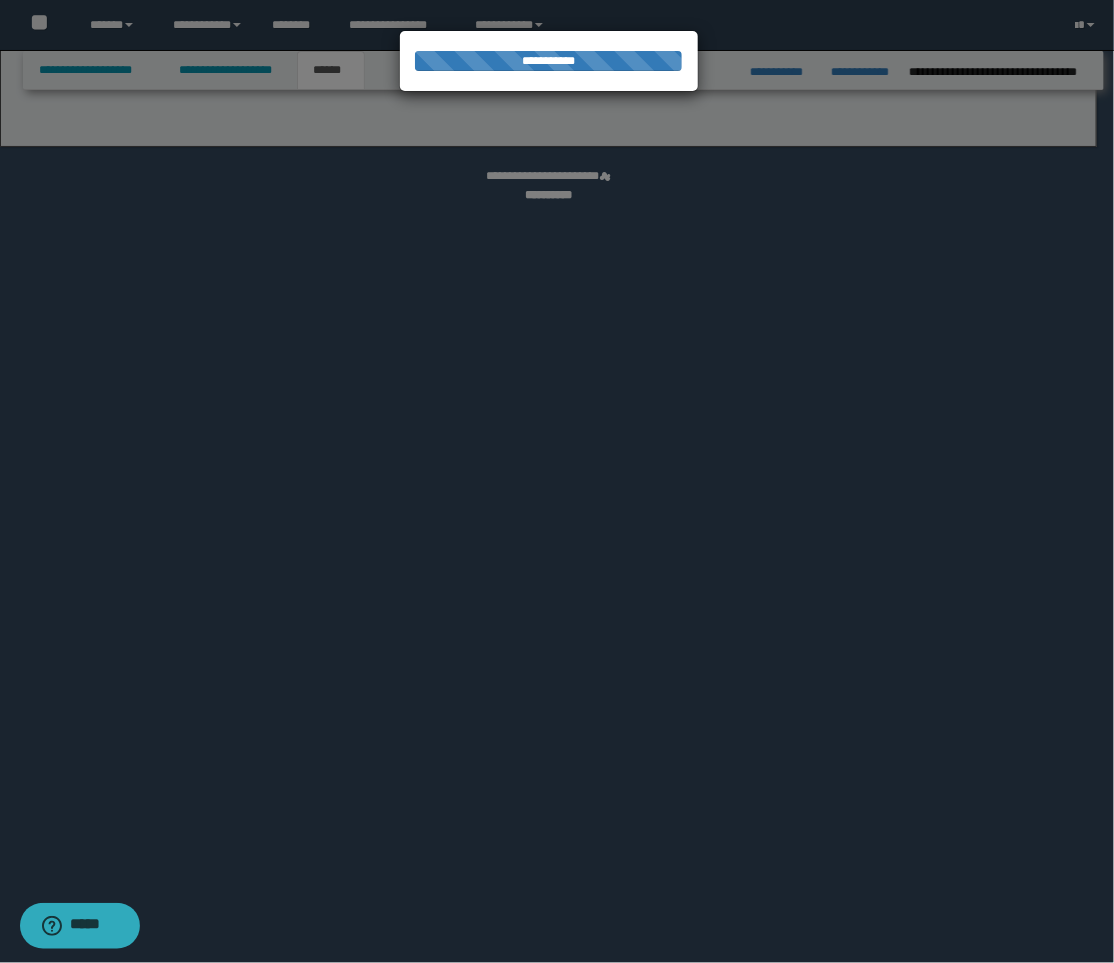 select on "*" 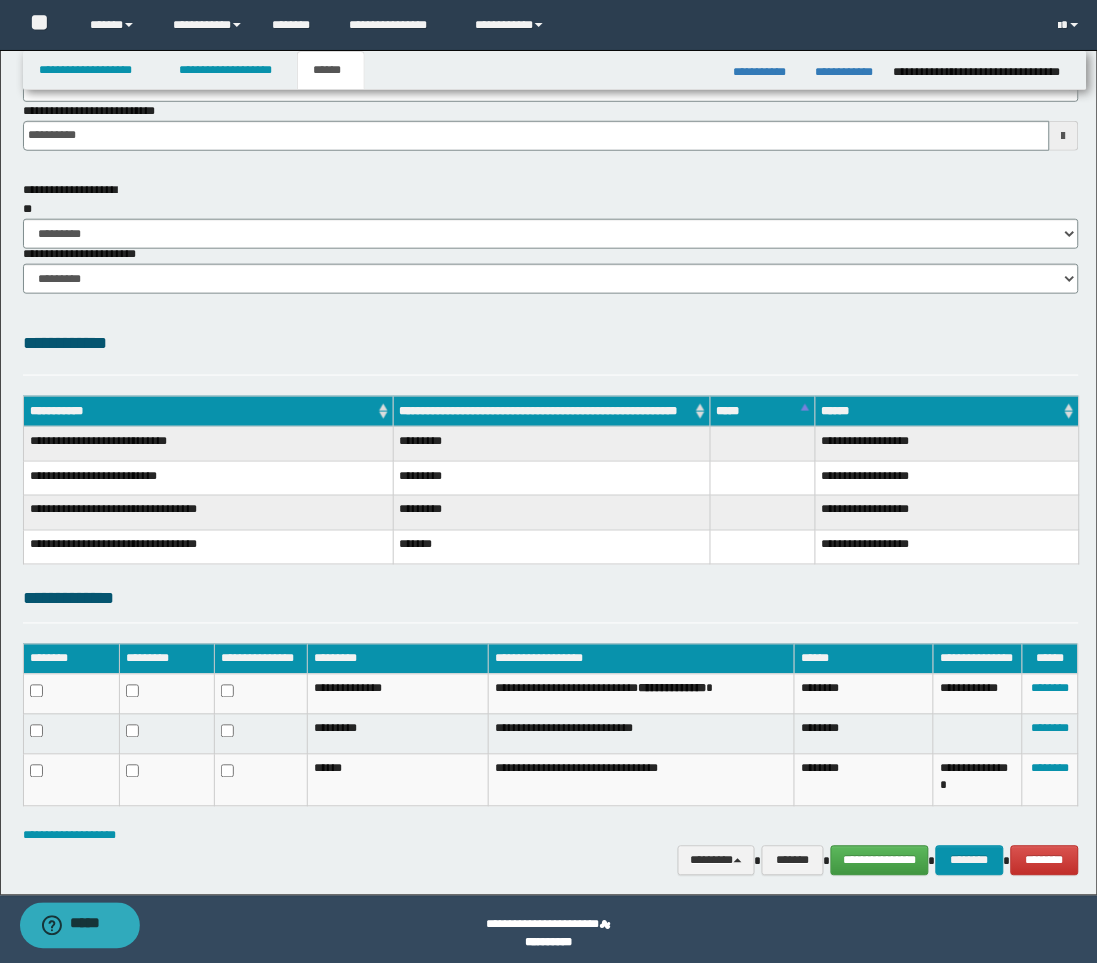scroll, scrollTop: 215, scrollLeft: 0, axis: vertical 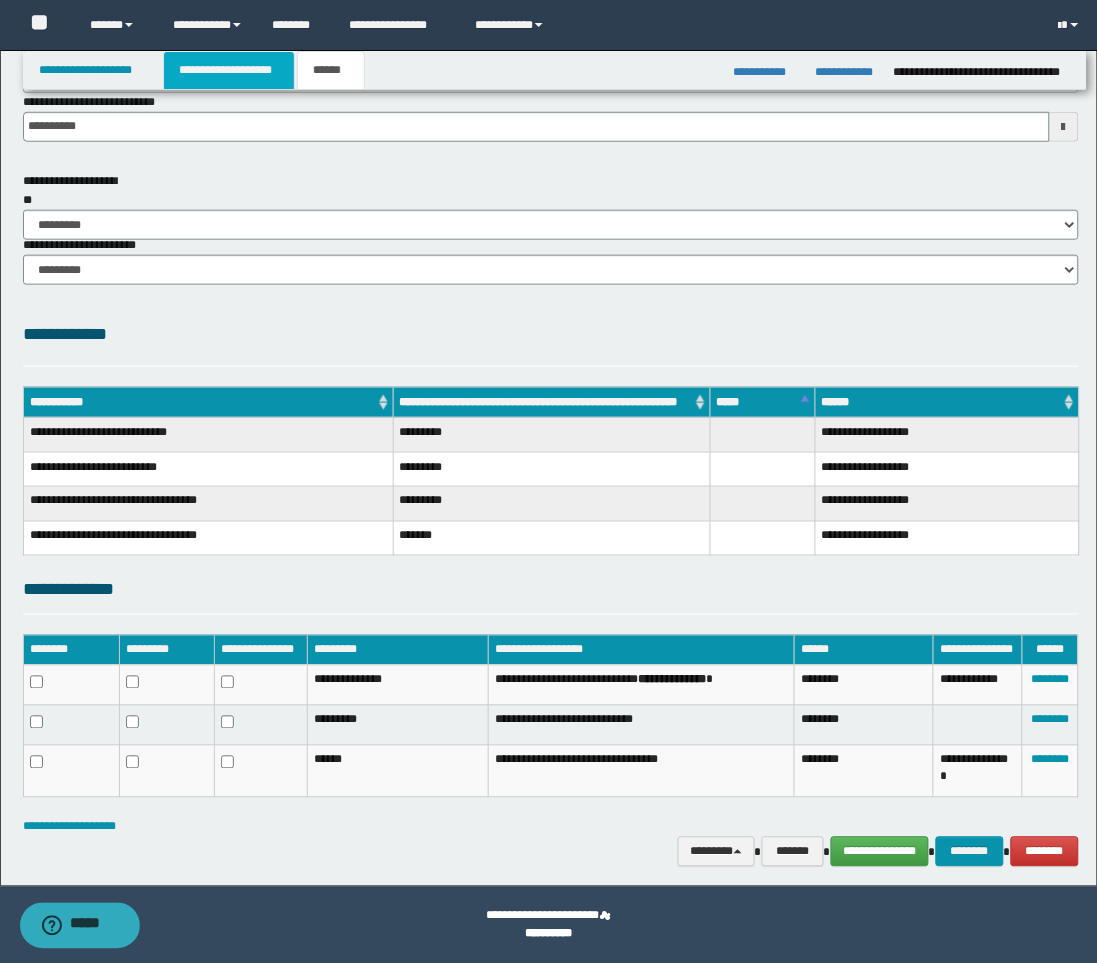 click on "**********" at bounding box center [229, 70] 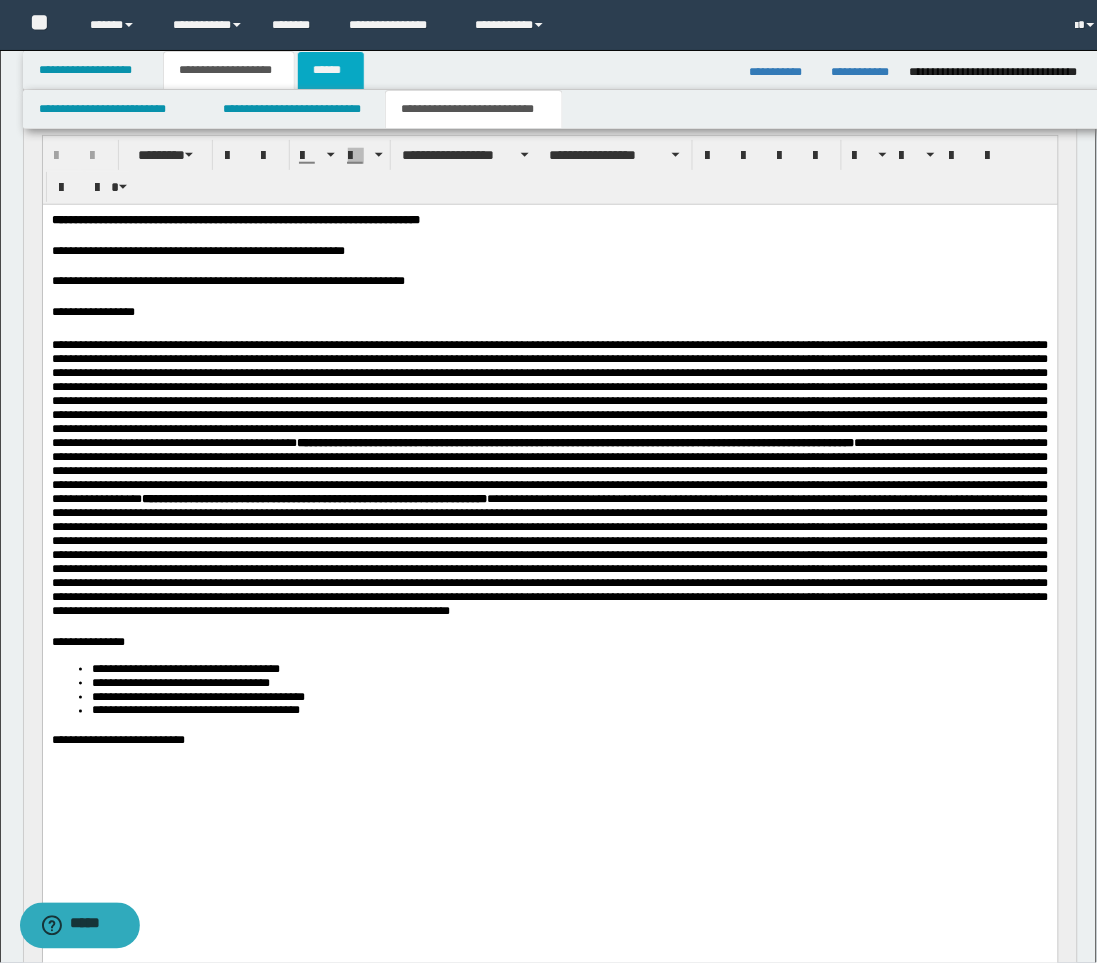 click on "******" at bounding box center (331, 70) 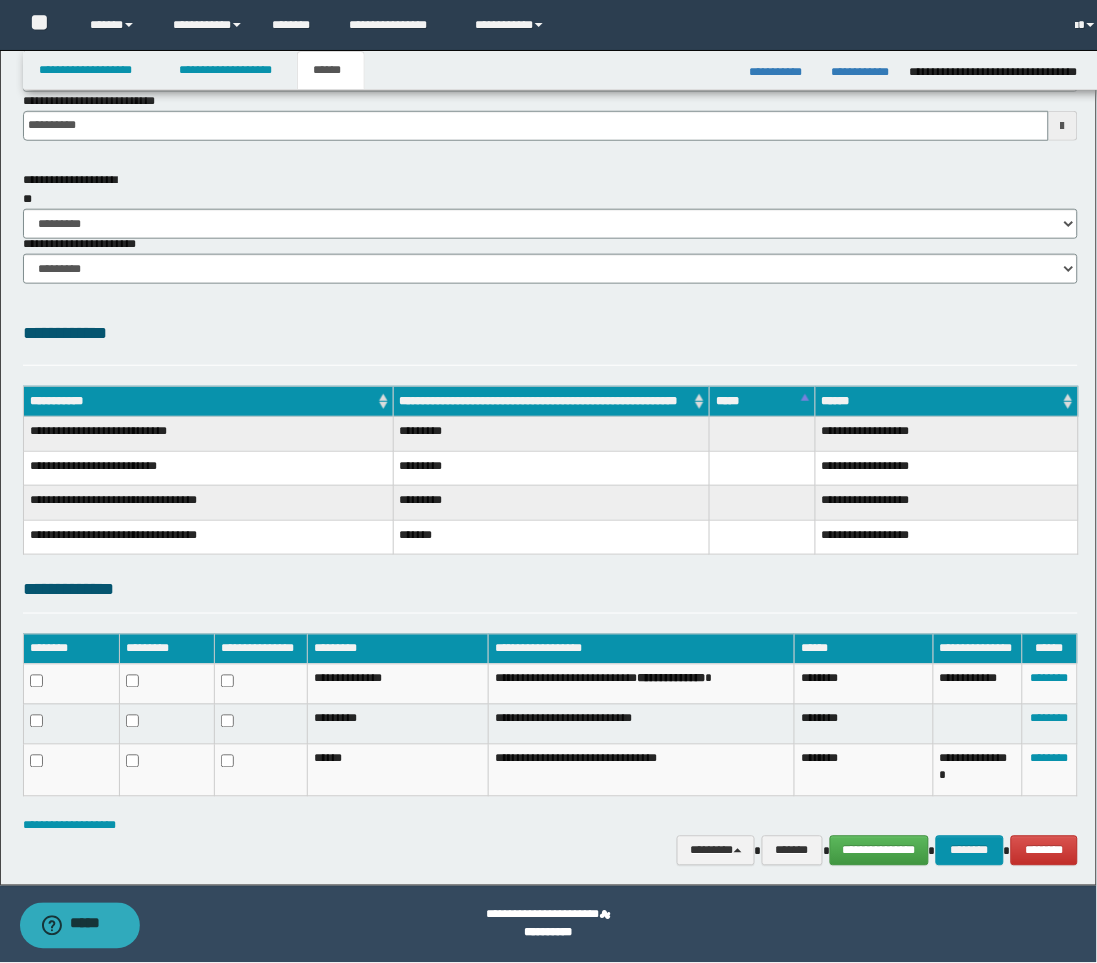 scroll, scrollTop: 215, scrollLeft: 0, axis: vertical 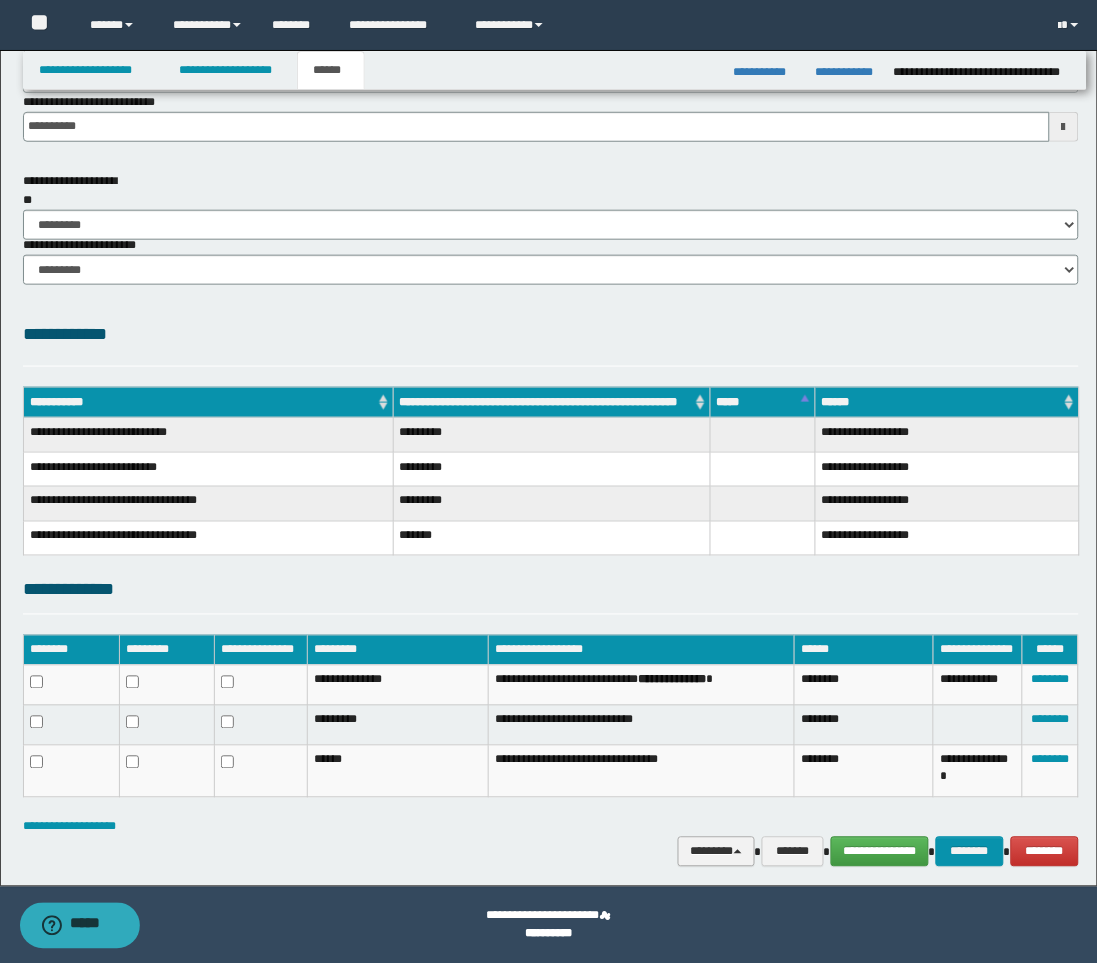 click at bounding box center (738, 852) 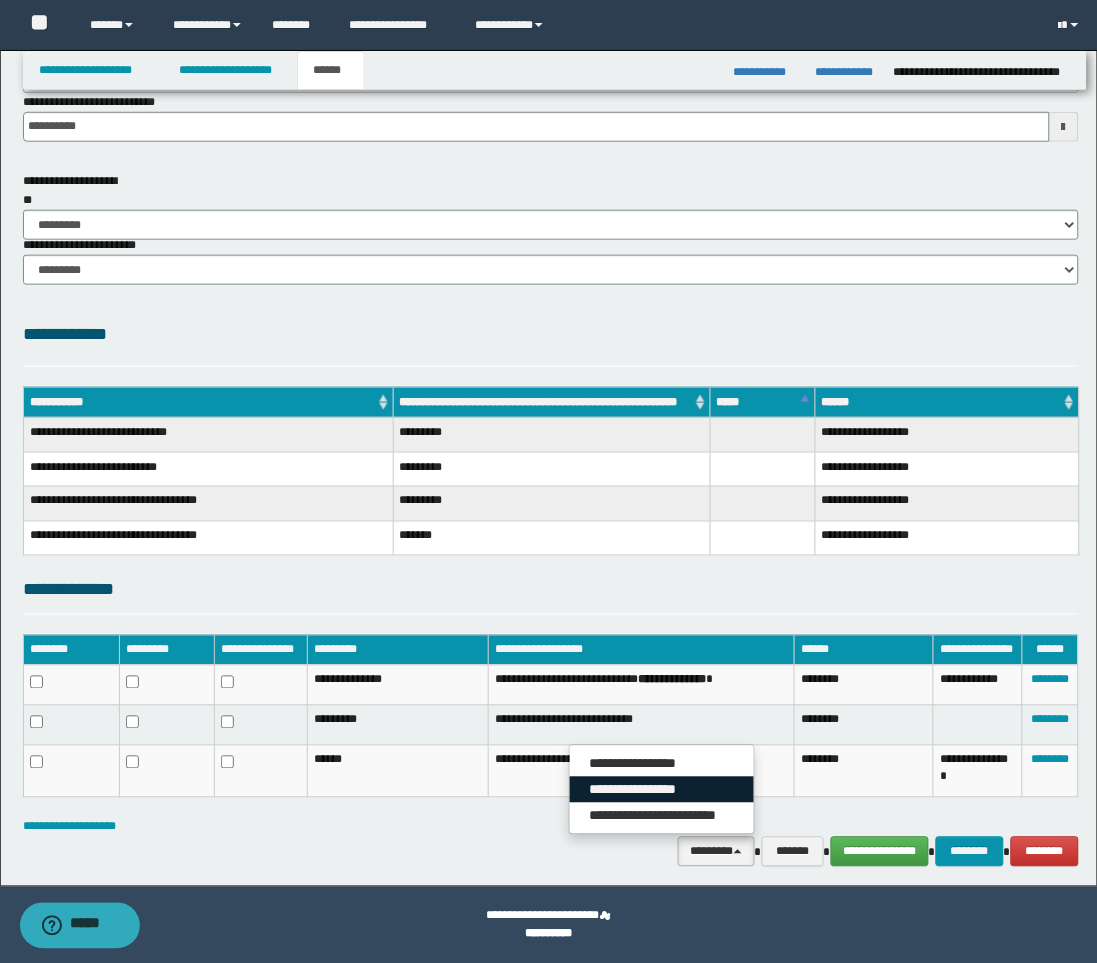 click on "**********" at bounding box center (662, 790) 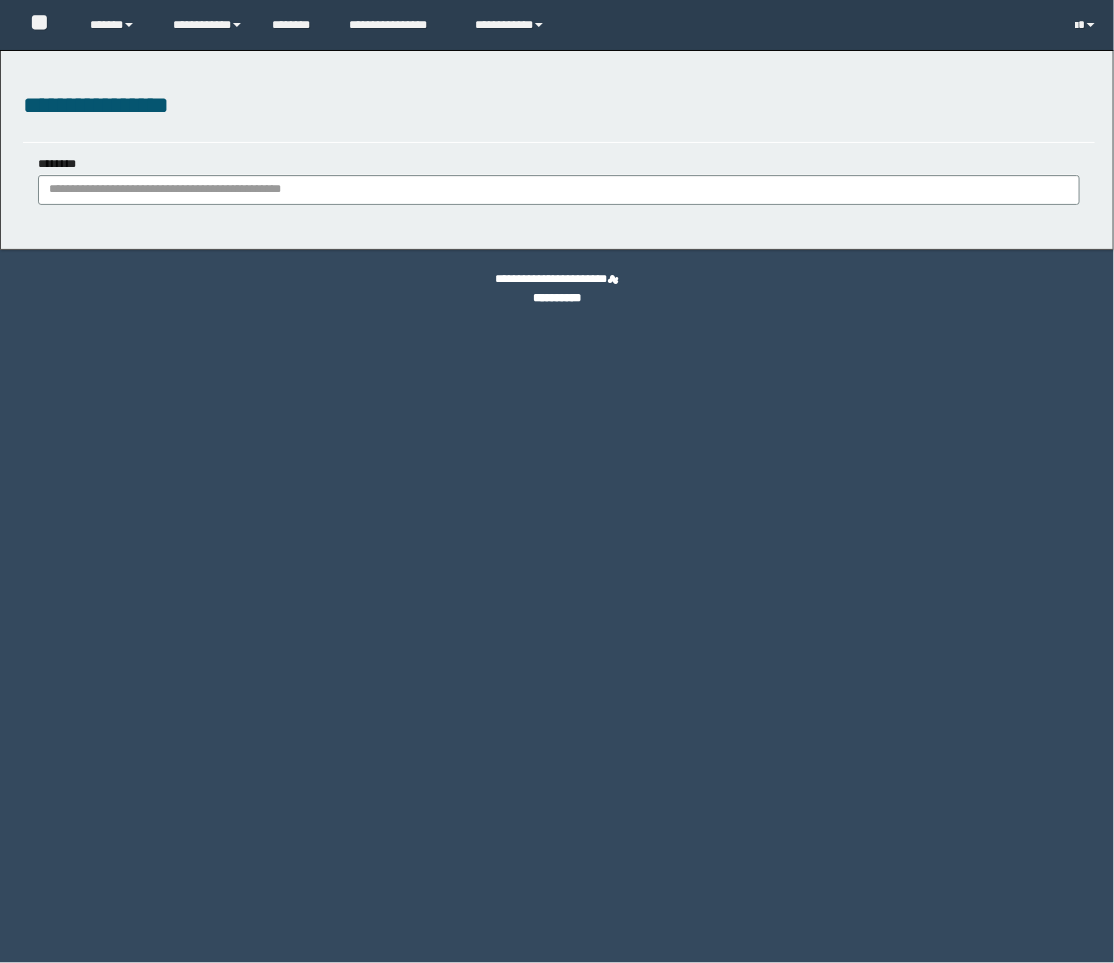 scroll, scrollTop: 0, scrollLeft: 0, axis: both 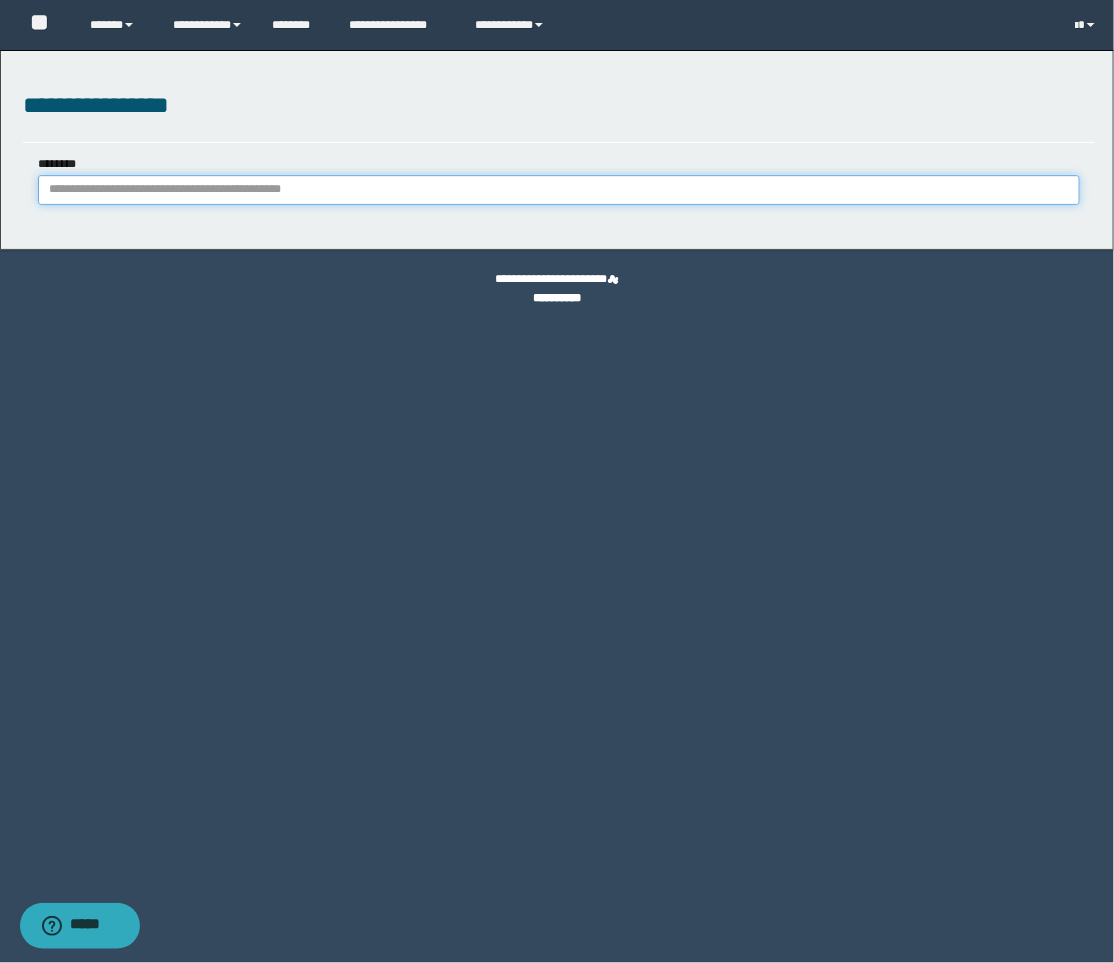 click on "********" at bounding box center [559, 190] 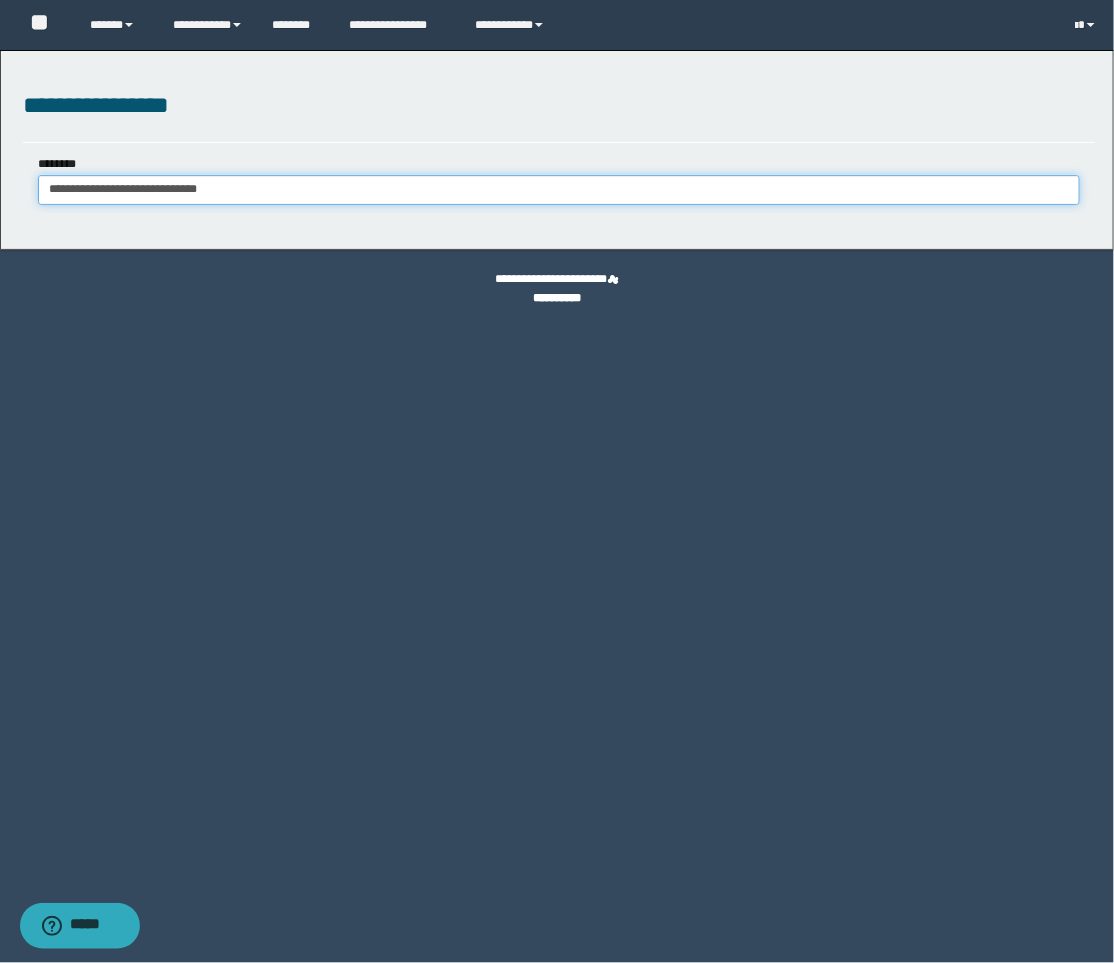 type on "**********" 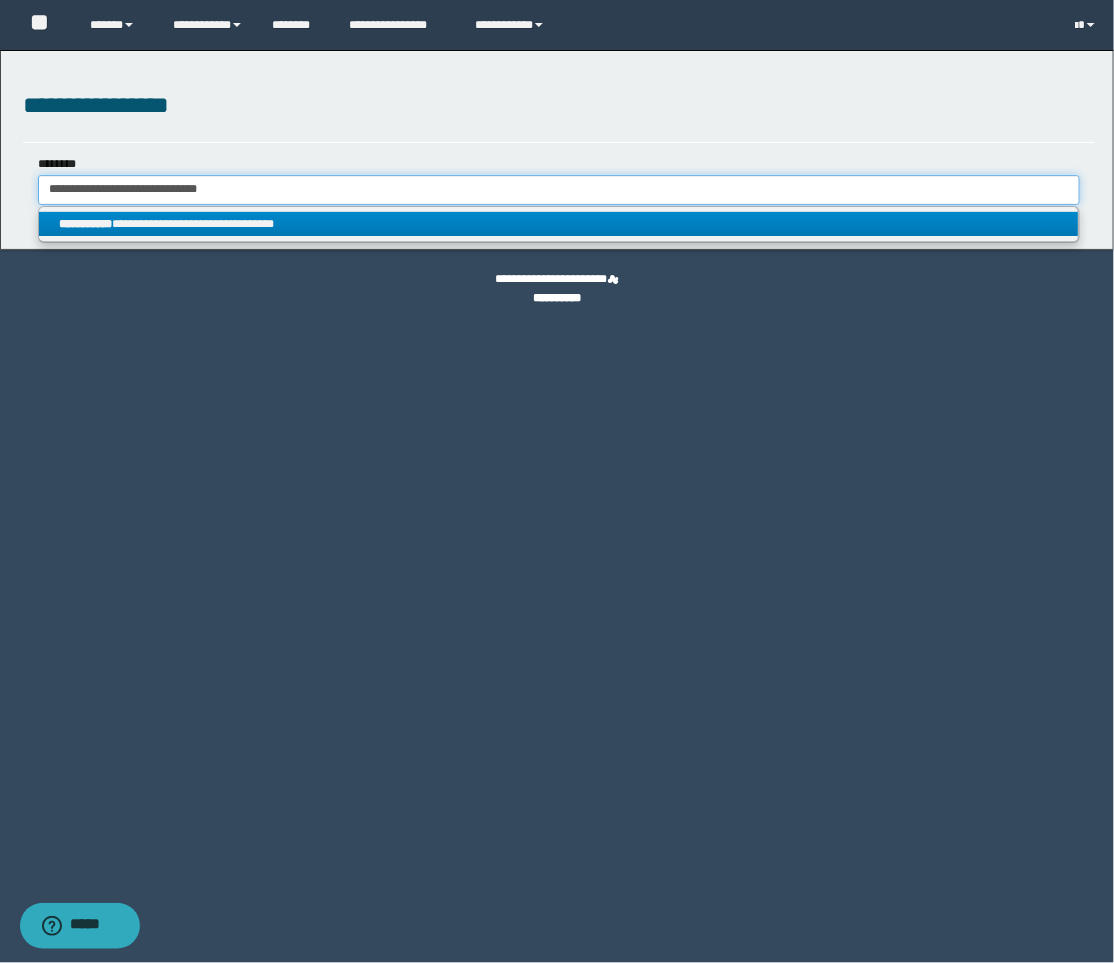 type on "**********" 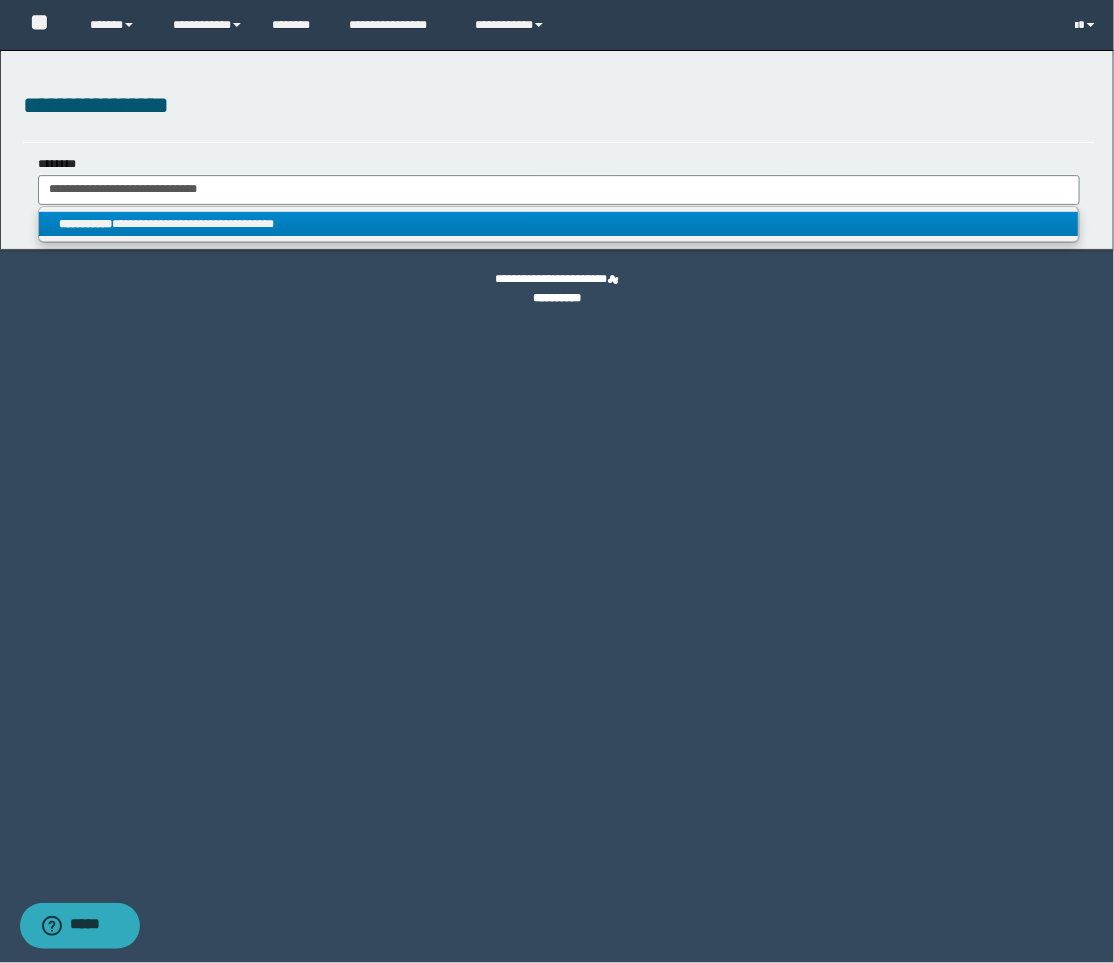 click on "**********" at bounding box center [559, 224] 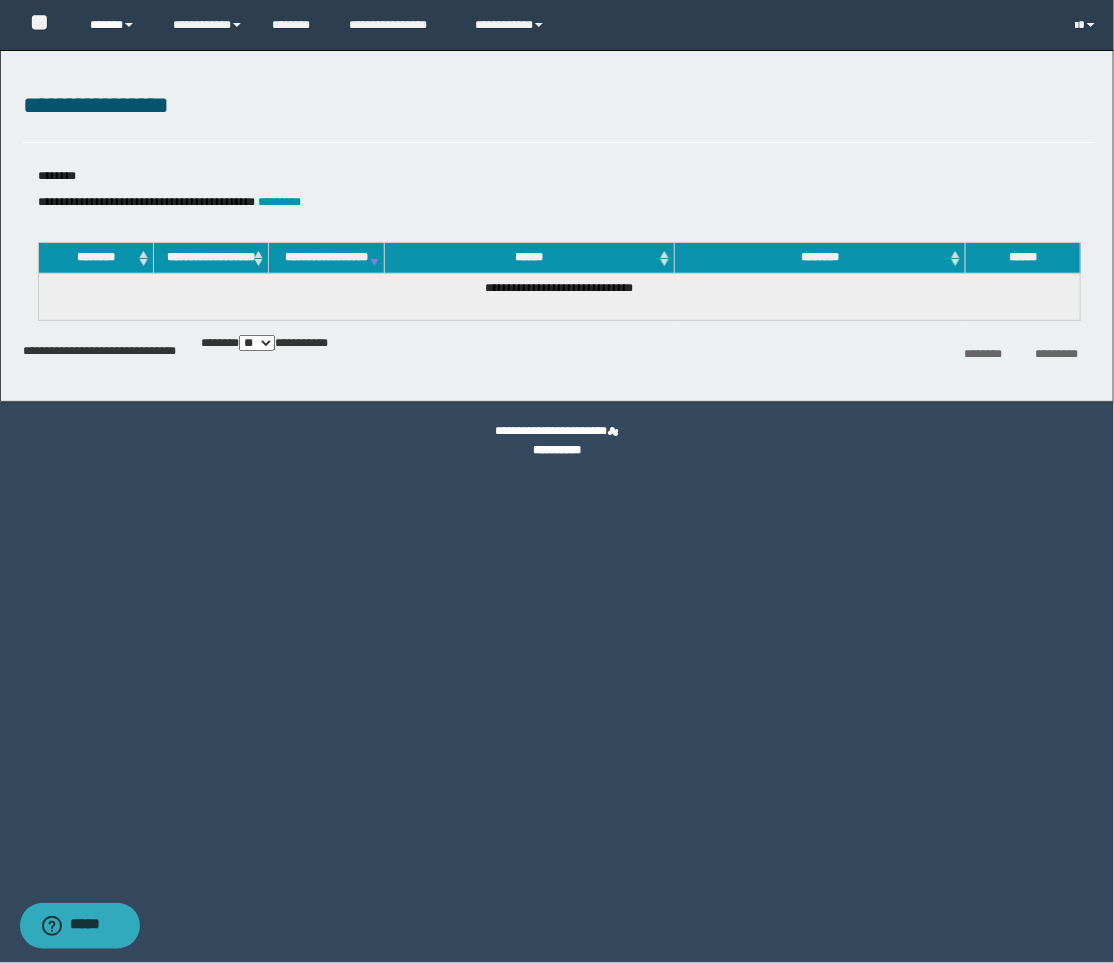 click on "******" at bounding box center [116, 25] 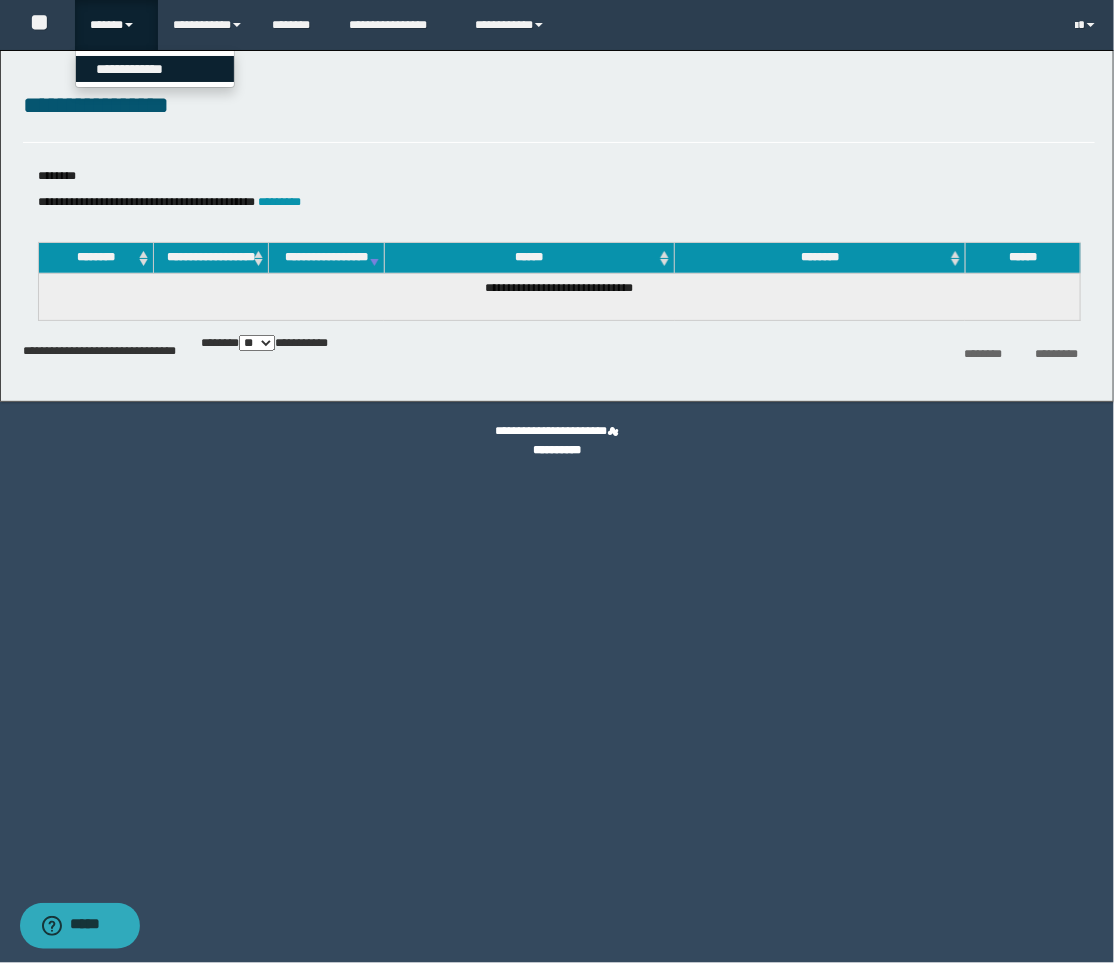 click on "**********" at bounding box center [155, 69] 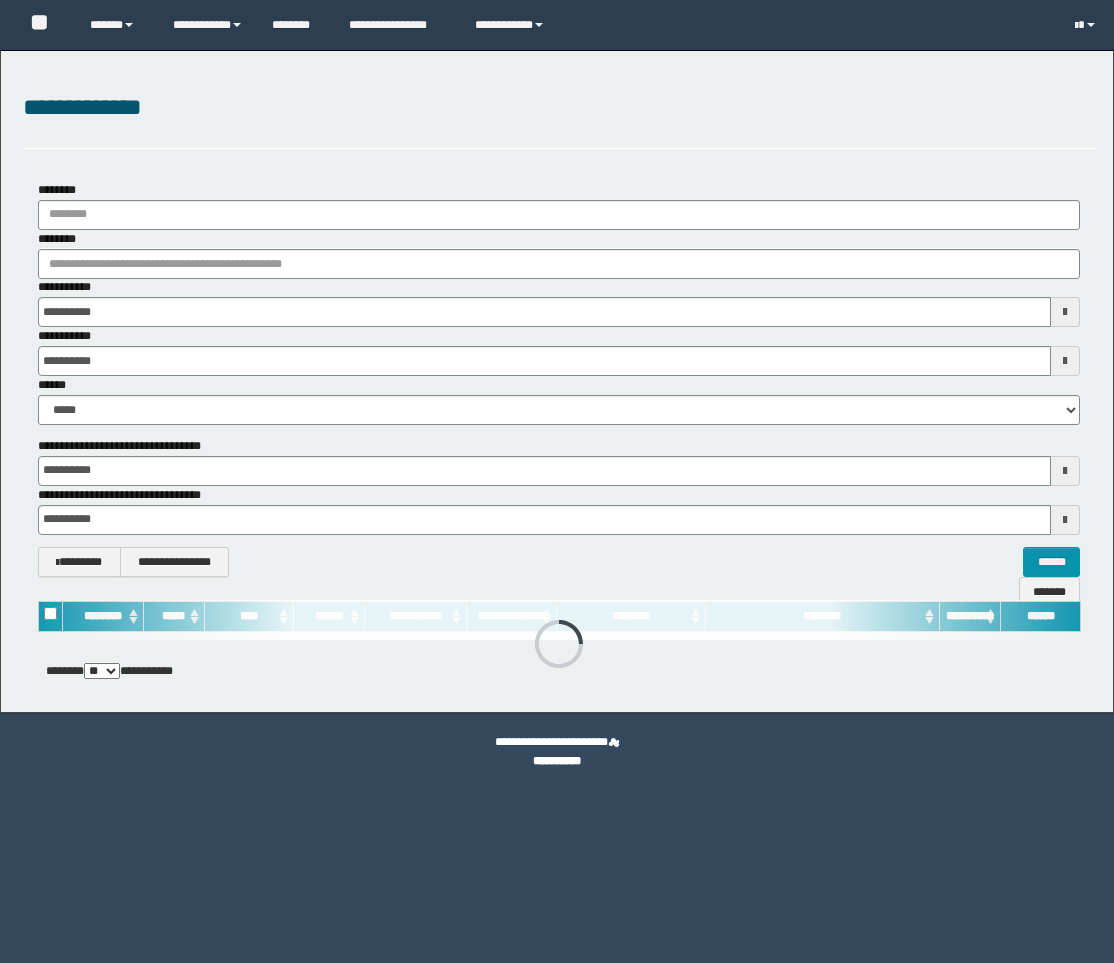 scroll, scrollTop: 0, scrollLeft: 0, axis: both 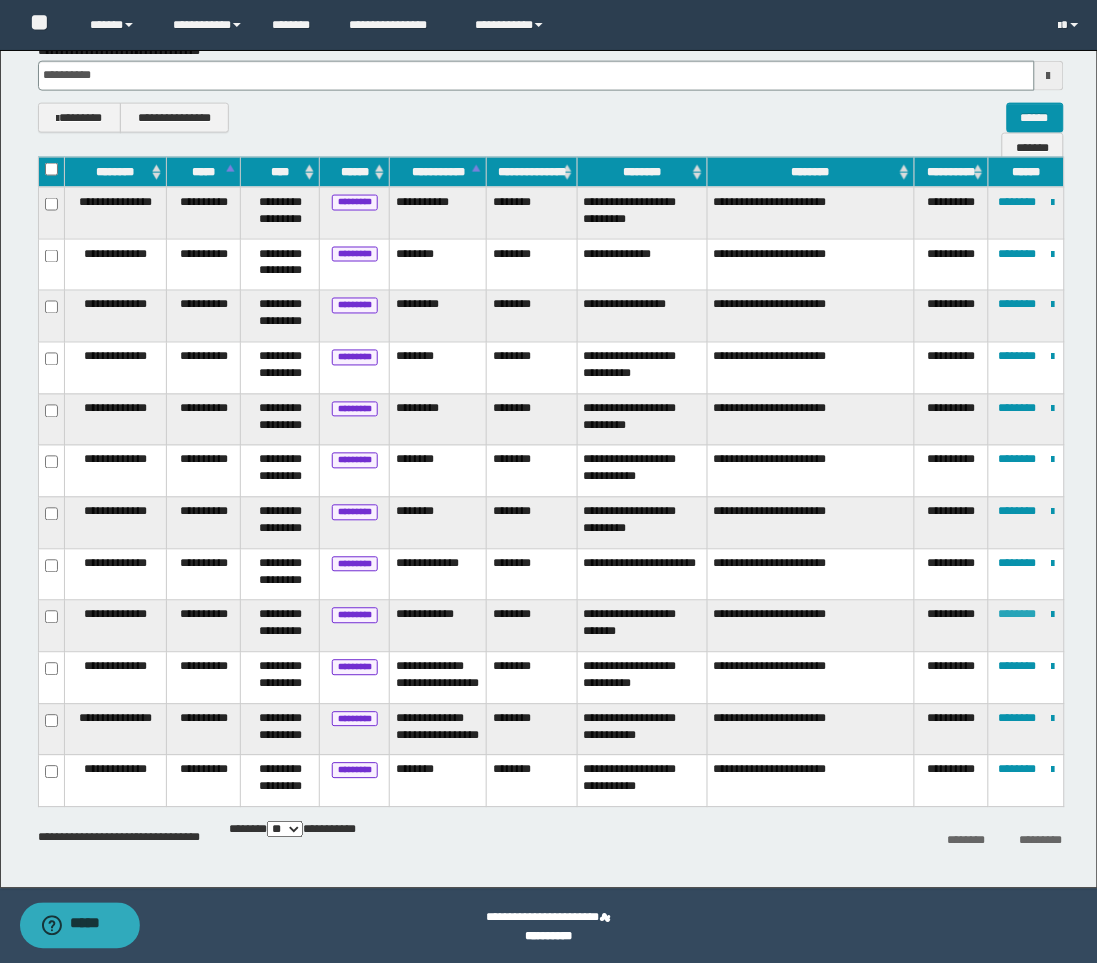 click on "********" at bounding box center [1018, 615] 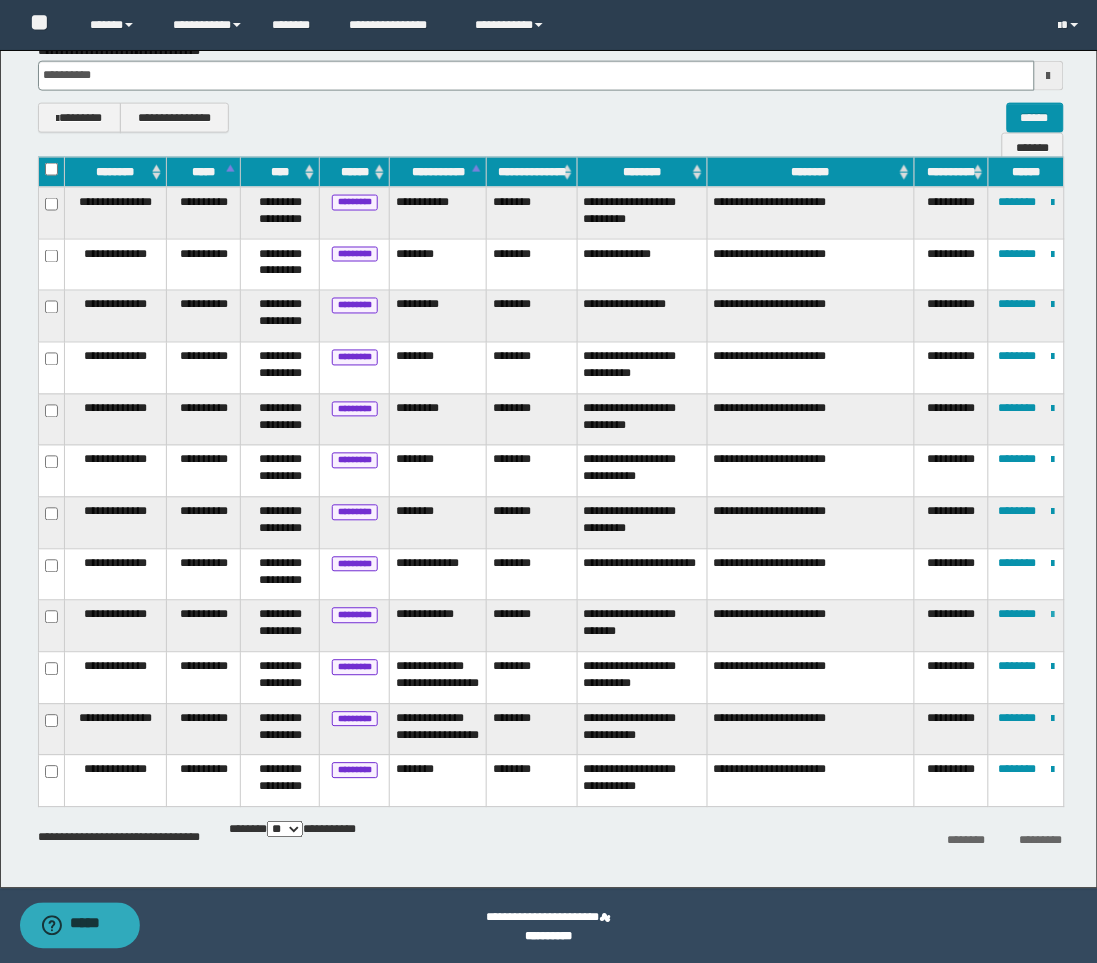 click at bounding box center (1053, 616) 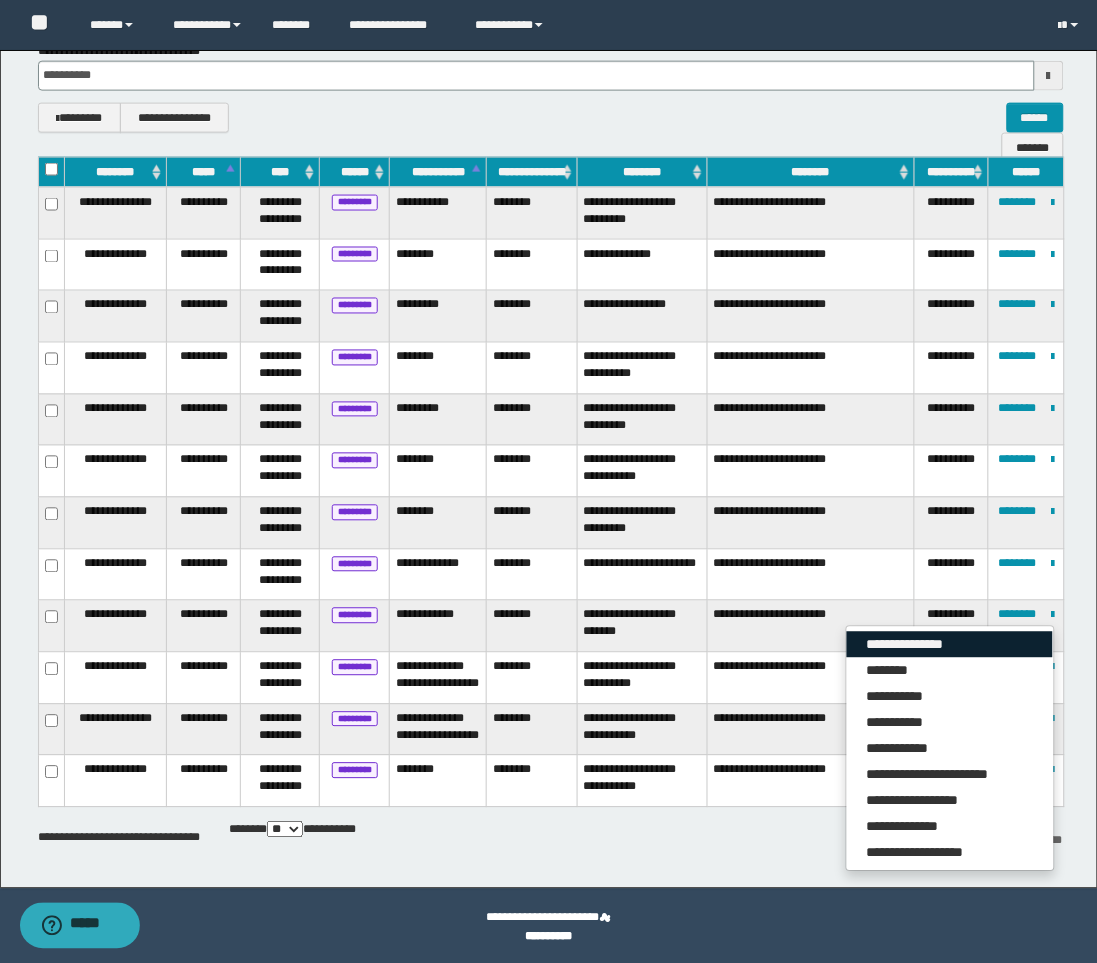 click on "**********" at bounding box center [950, 645] 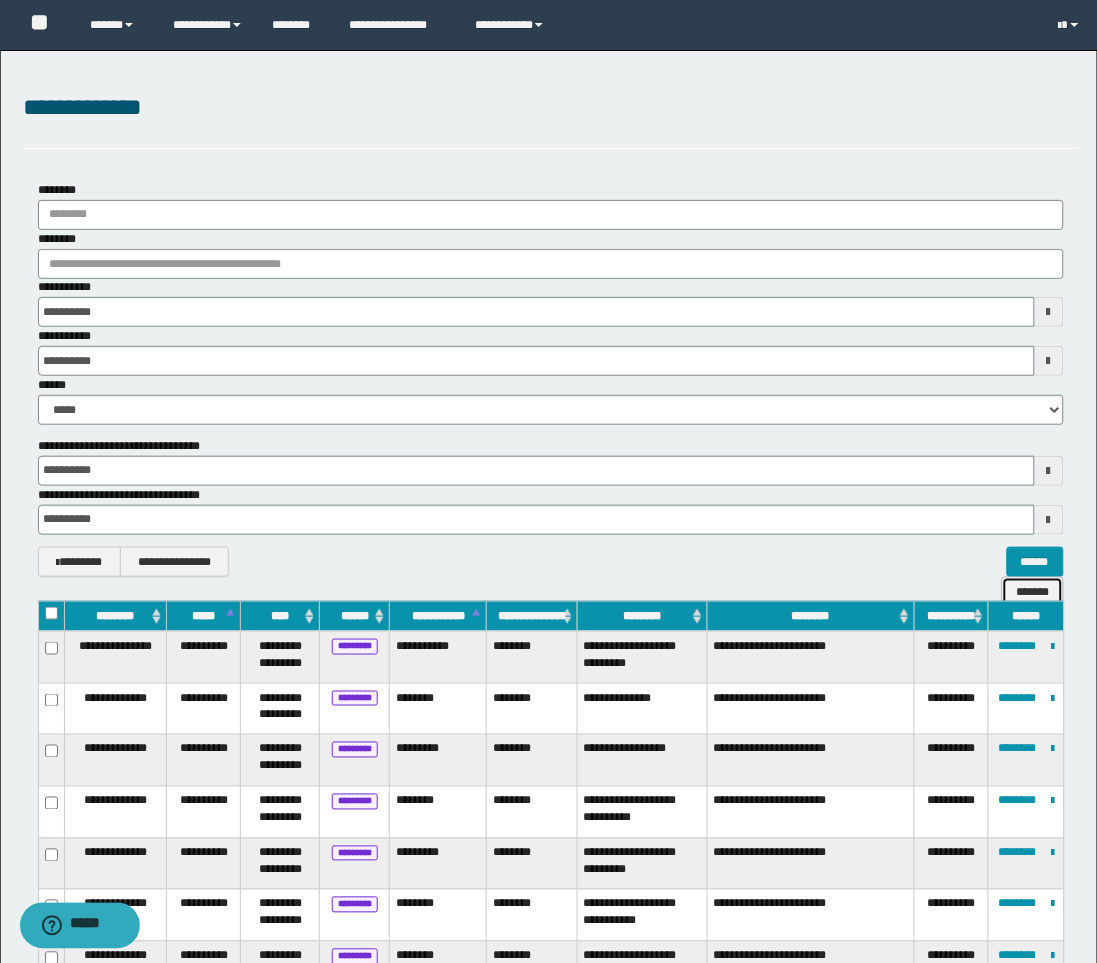 click on "*******" at bounding box center [1032, 592] 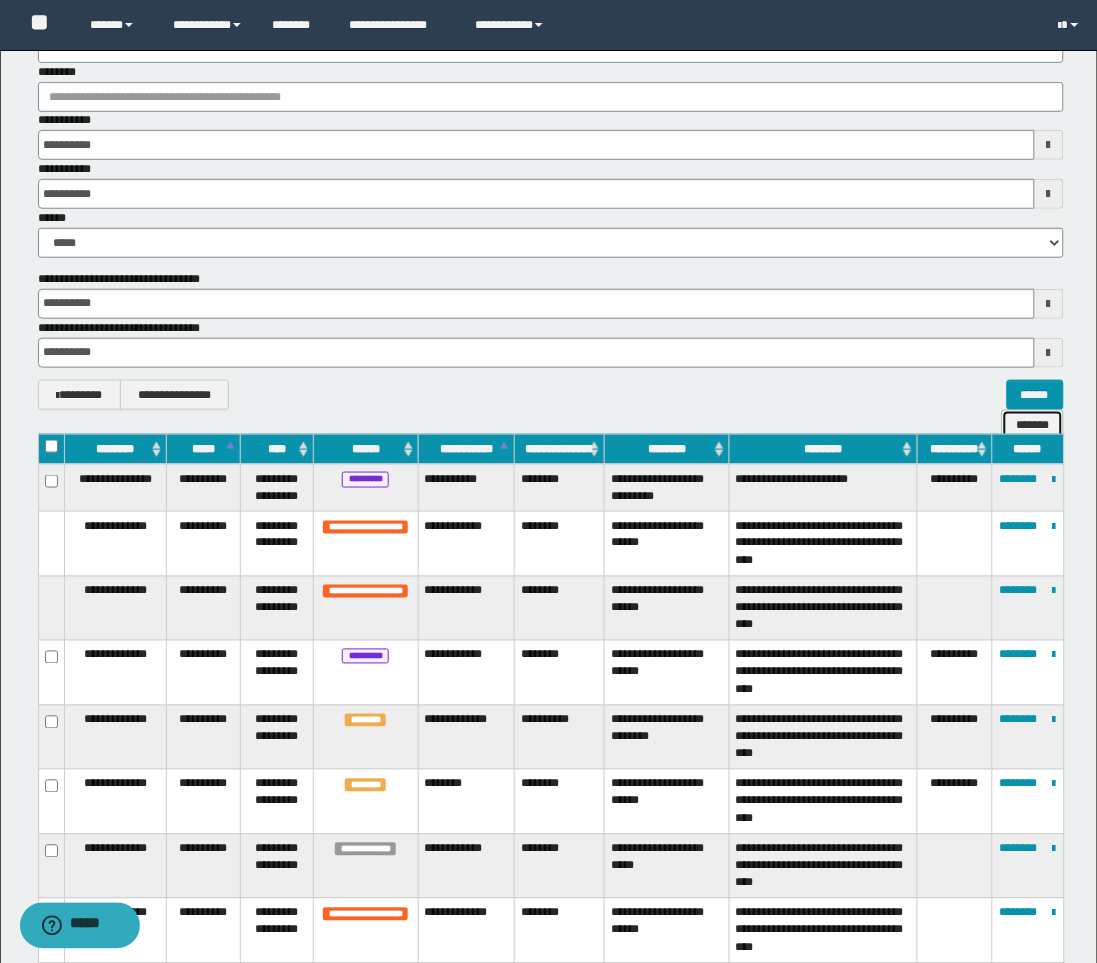 scroll, scrollTop: 222, scrollLeft: 0, axis: vertical 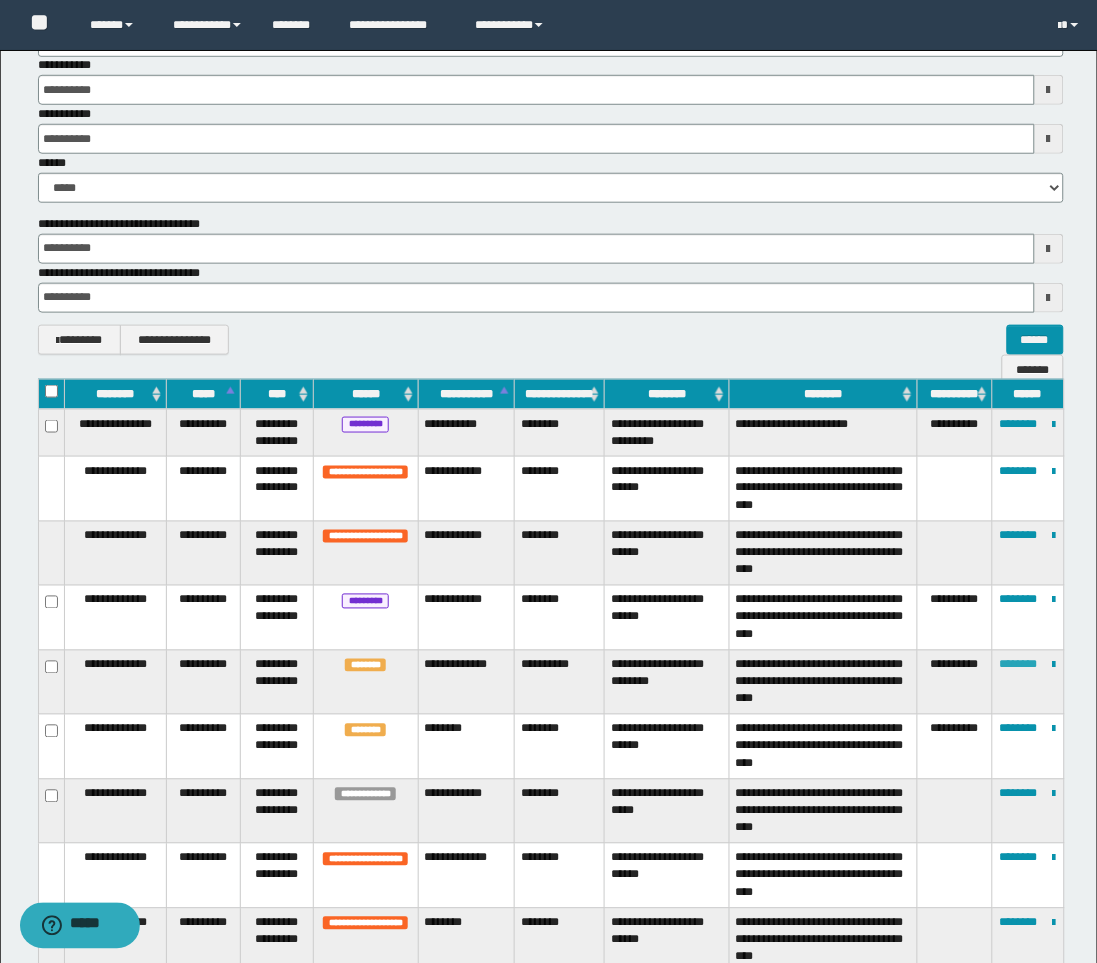 click on "********" at bounding box center [1019, 665] 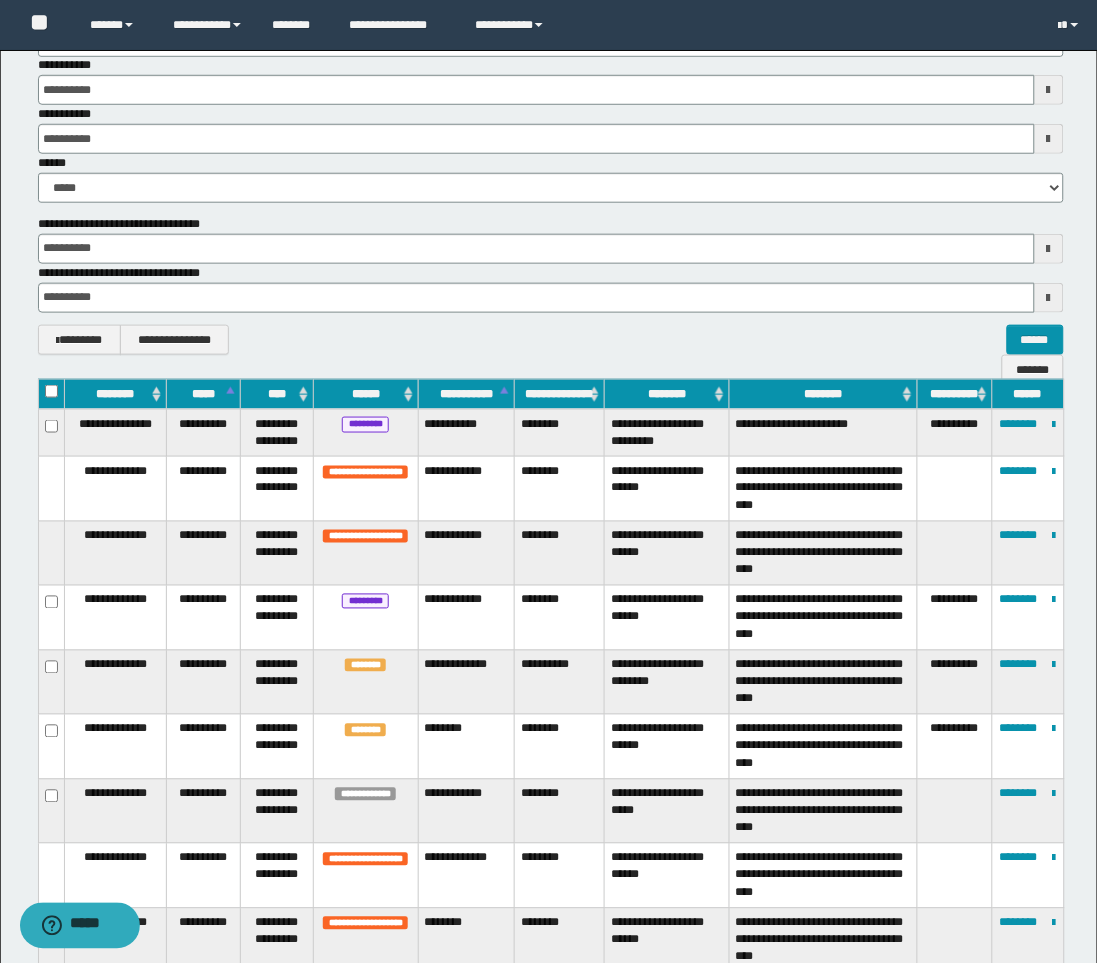 click on "**********" at bounding box center [551, 340] 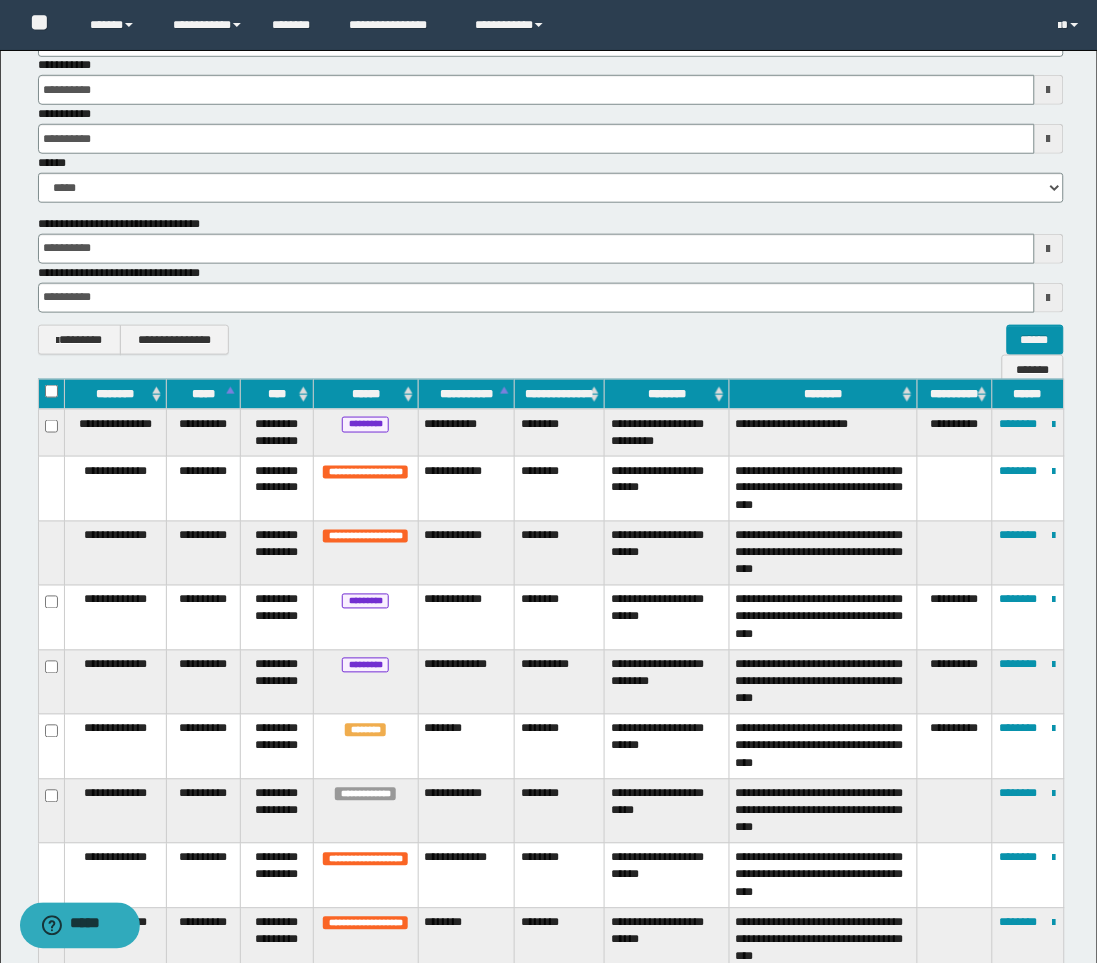 click at bounding box center (1049, 249) 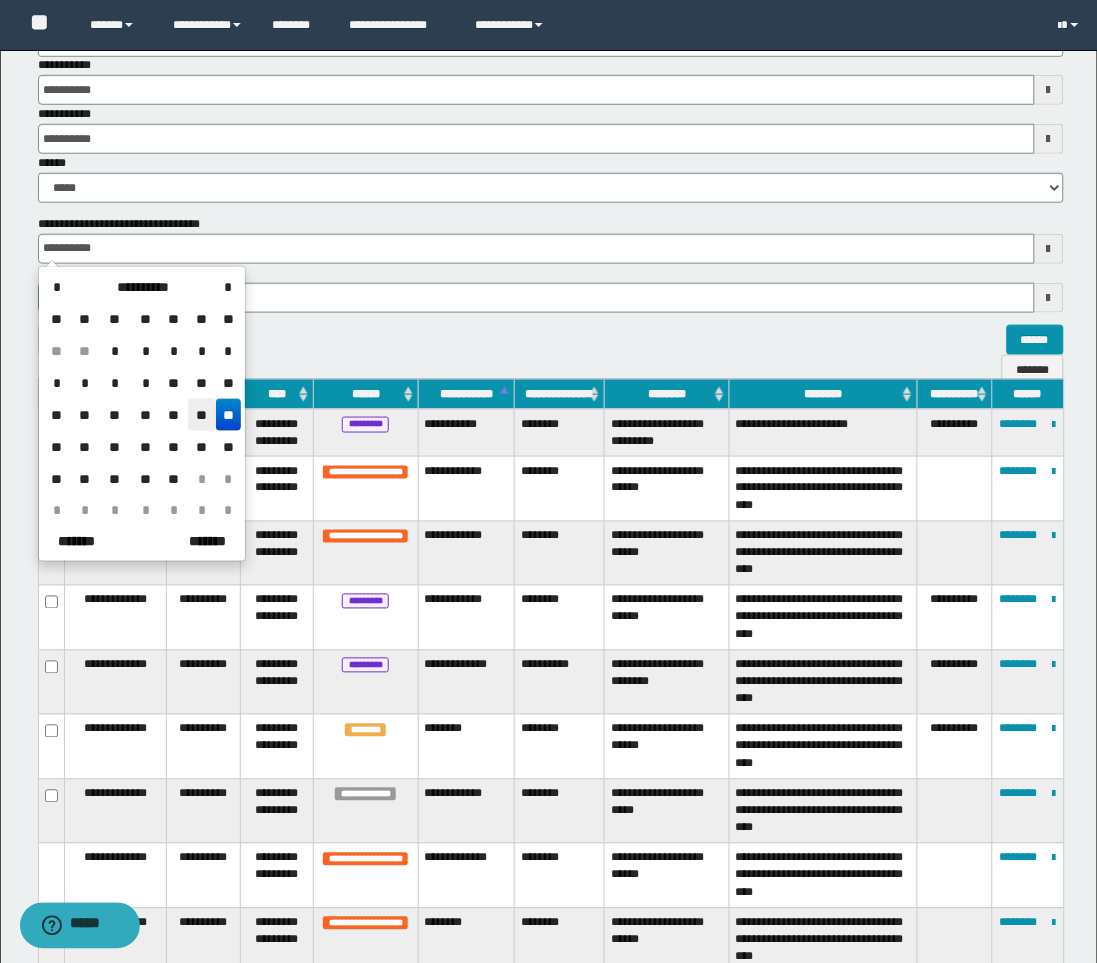 click on "**" at bounding box center [202, 415] 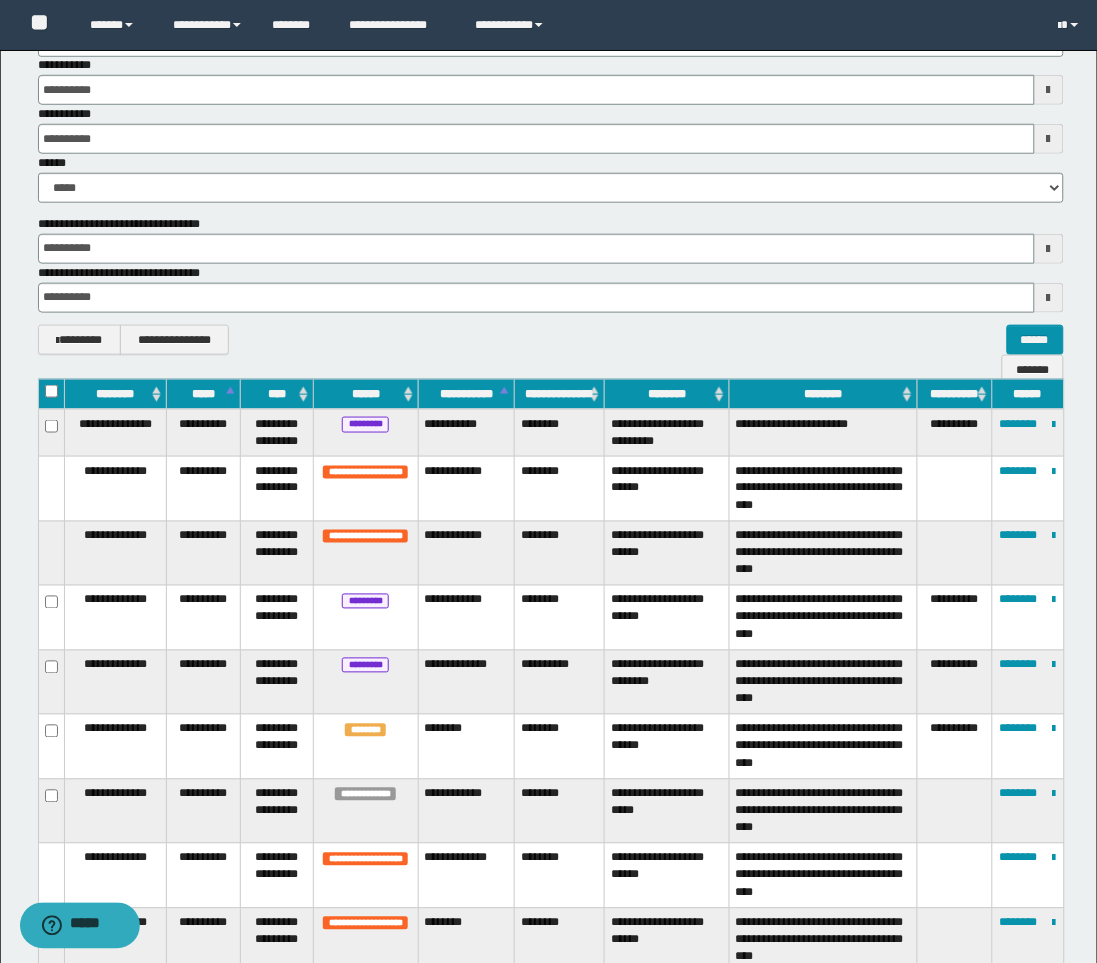 click at bounding box center (1049, 298) 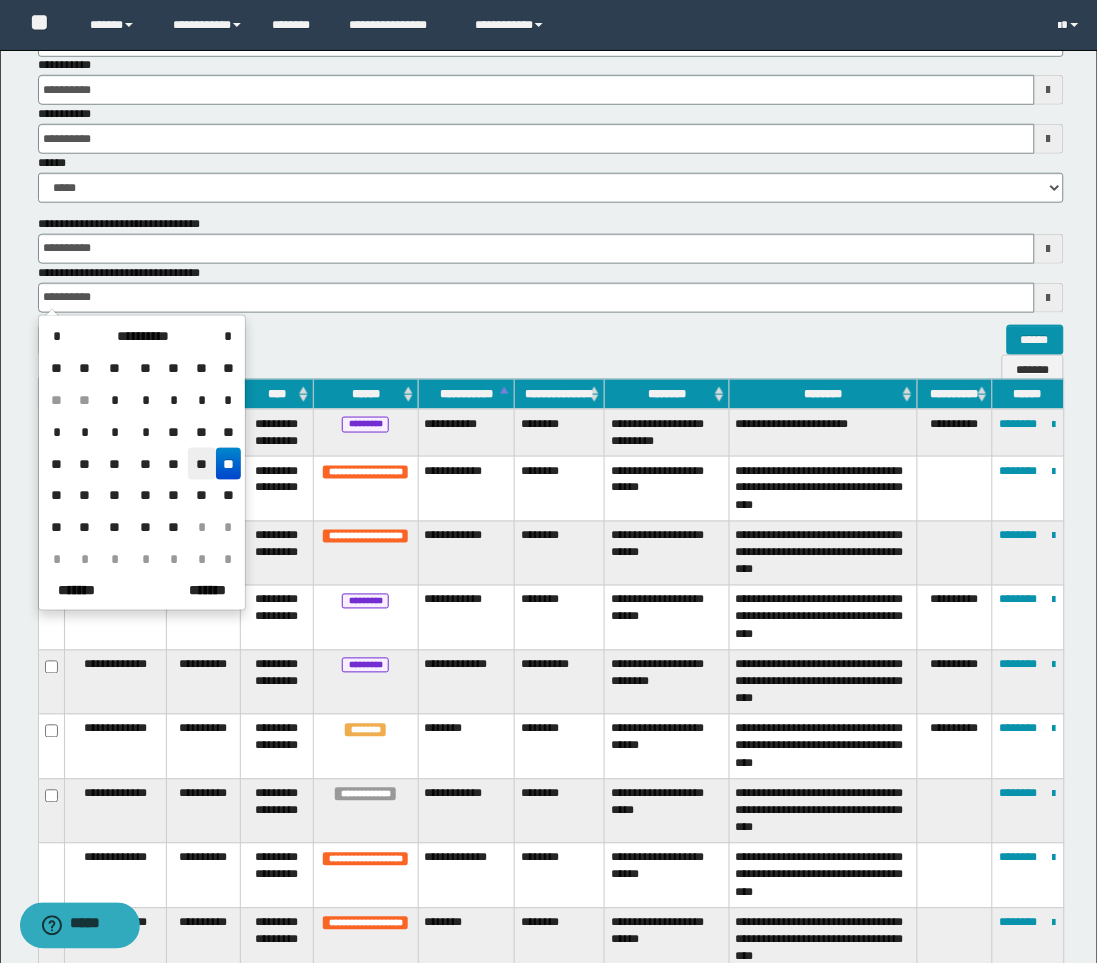 click on "**" at bounding box center (202, 464) 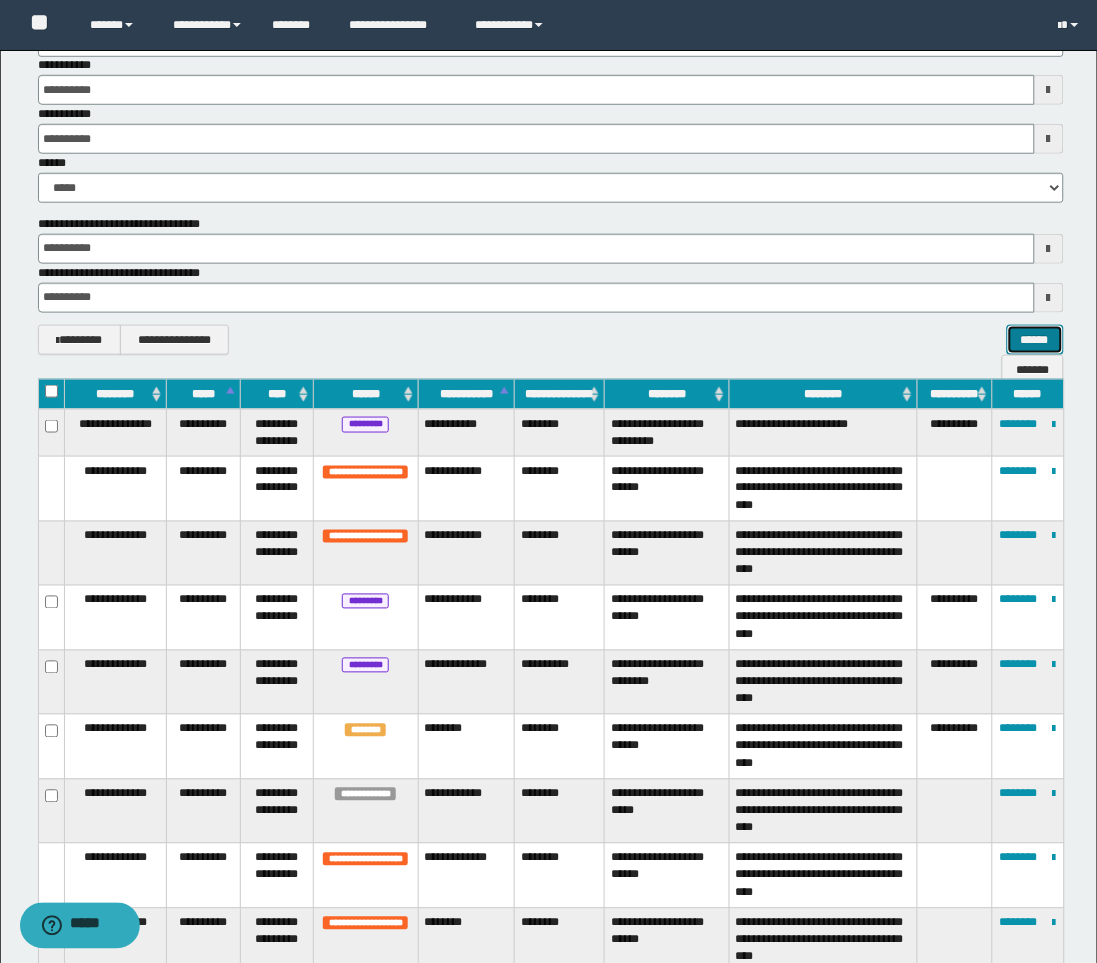 click on "******" at bounding box center [1035, 340] 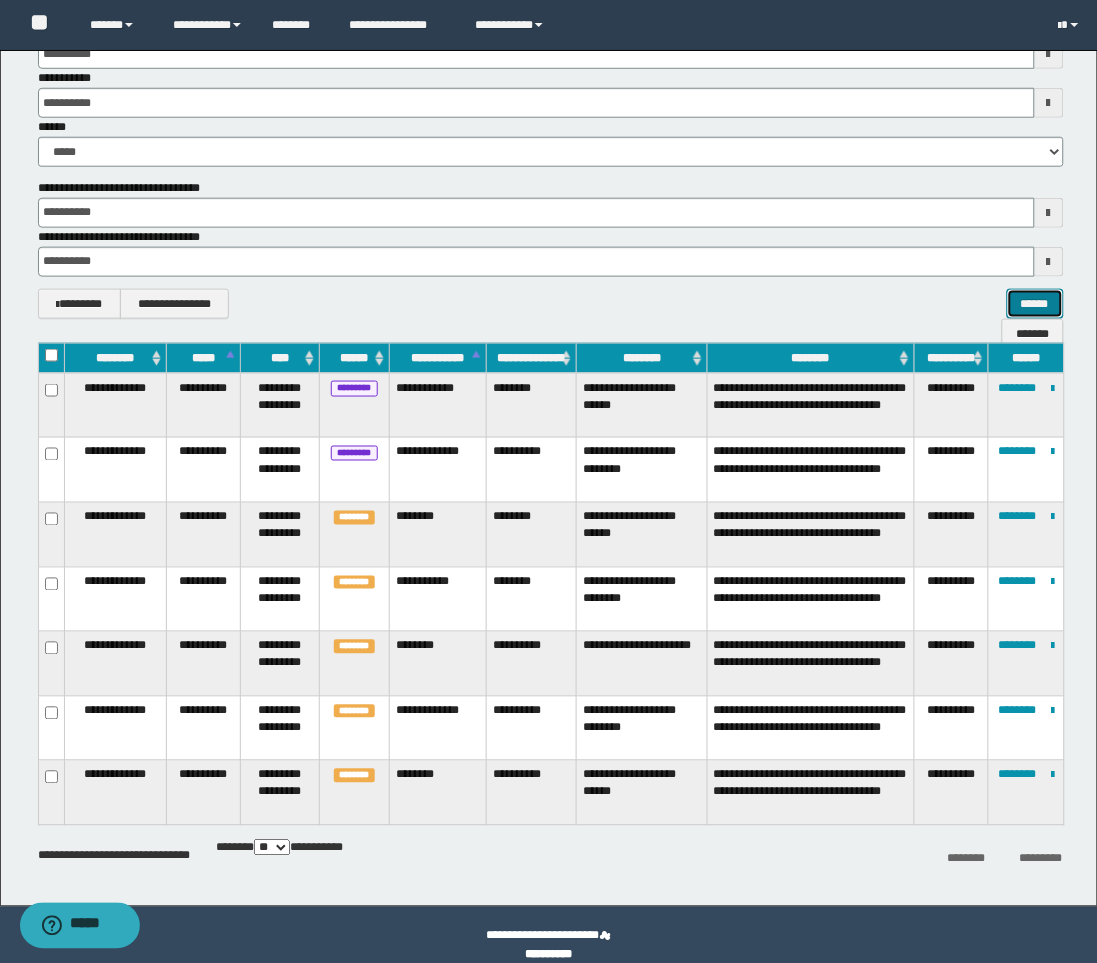 scroll, scrollTop: 278, scrollLeft: 0, axis: vertical 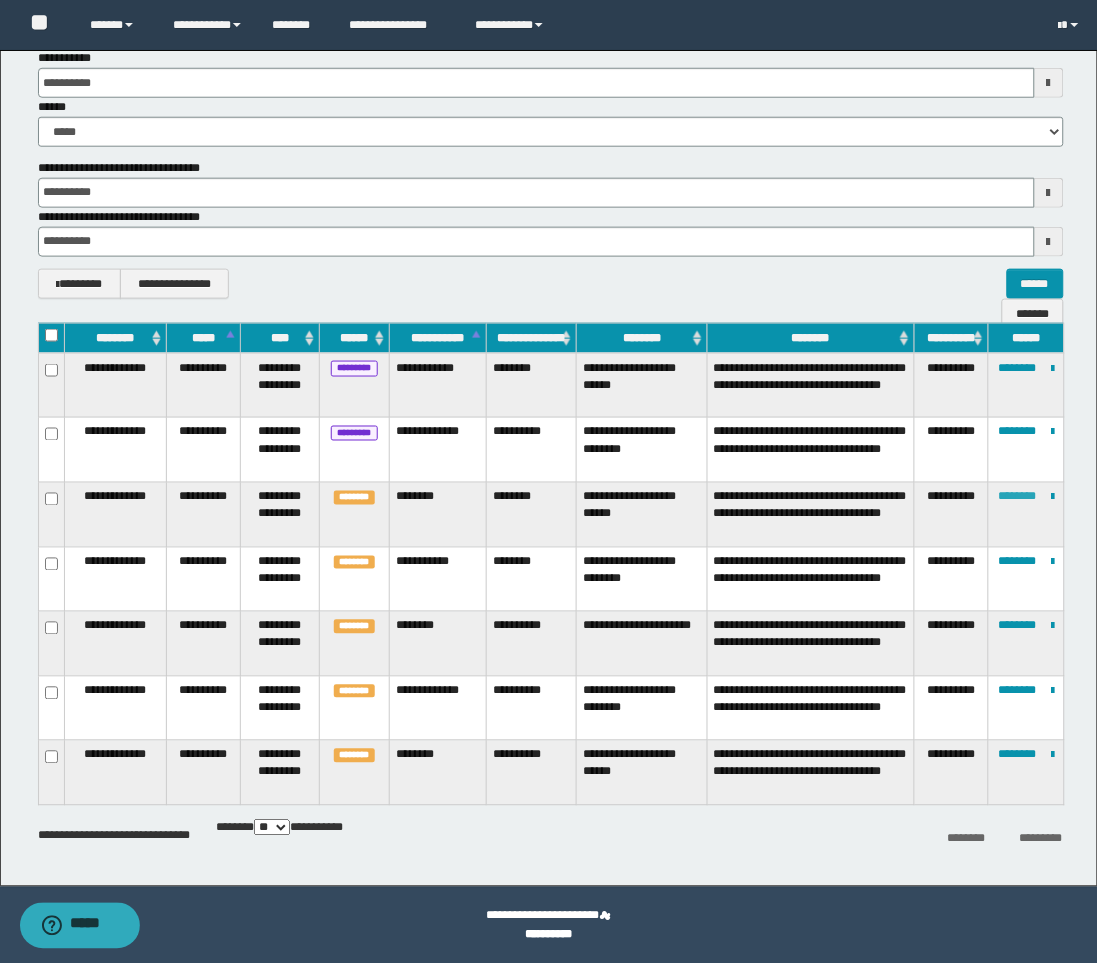 click on "********" at bounding box center [1018, 497] 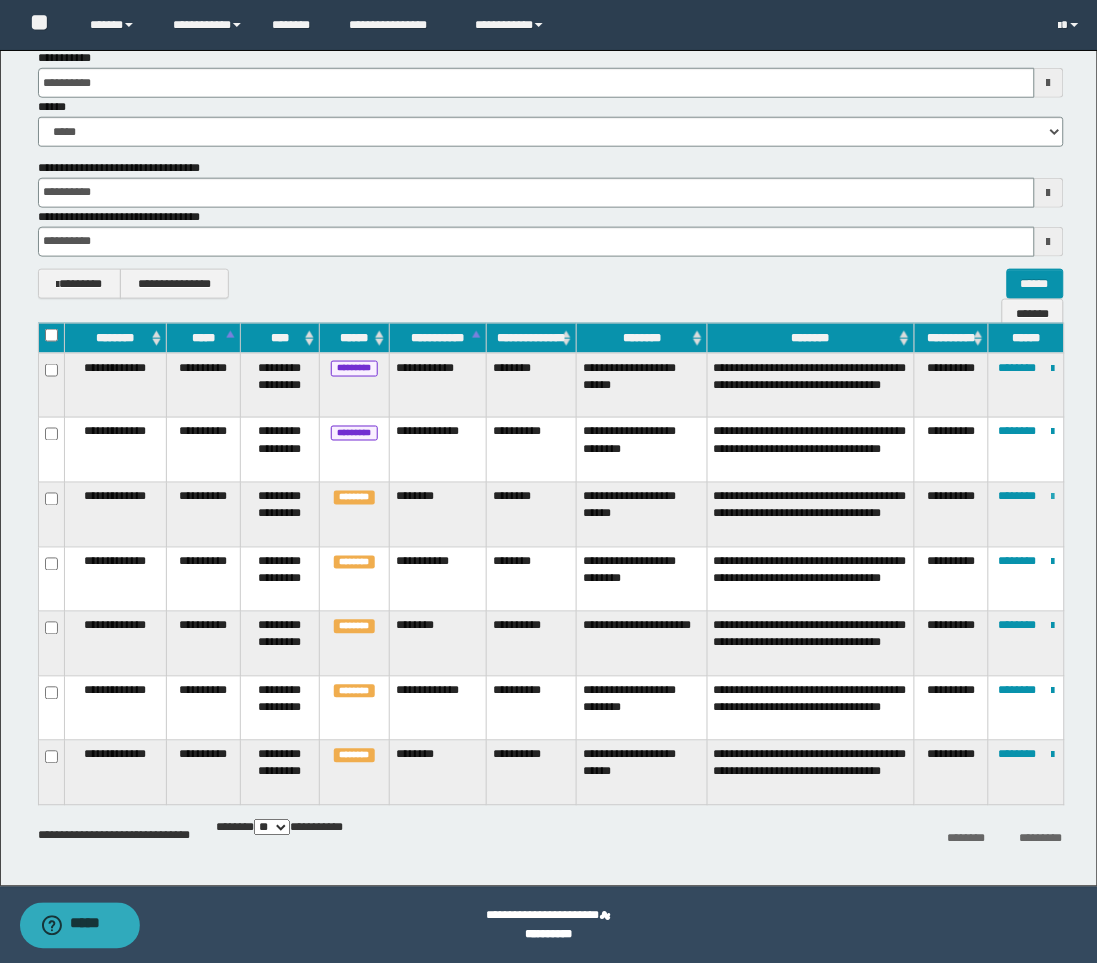 click at bounding box center [1053, 498] 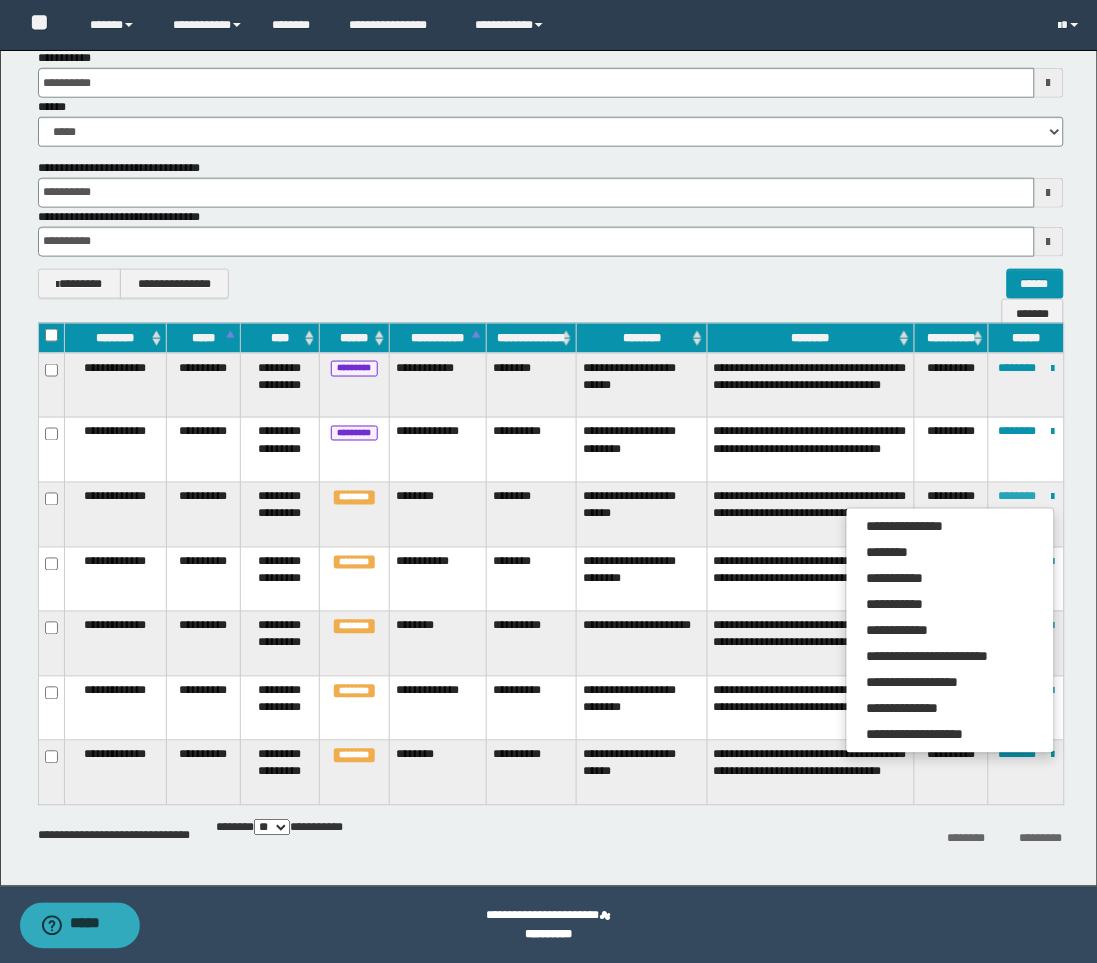 click on "********" at bounding box center (1018, 497) 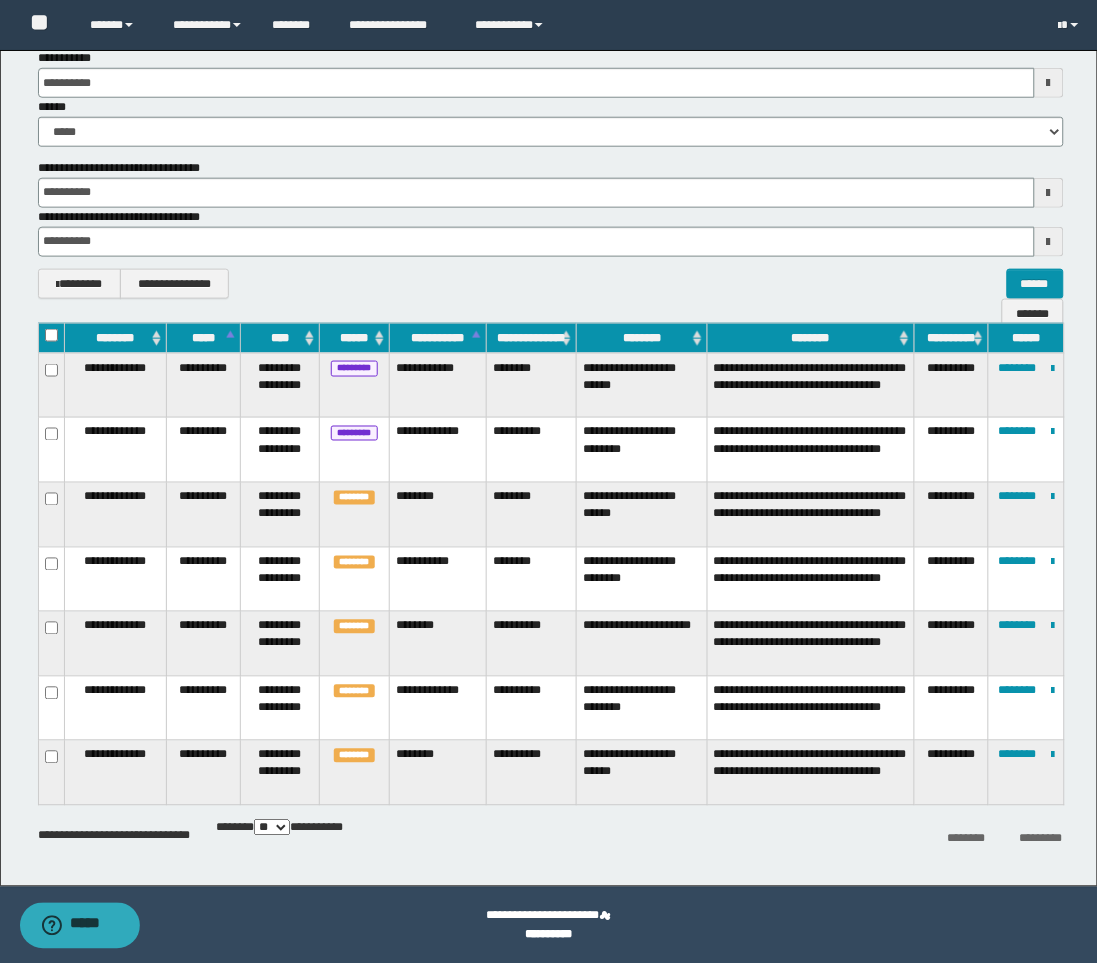 click on "**********" at bounding box center (551, 284) 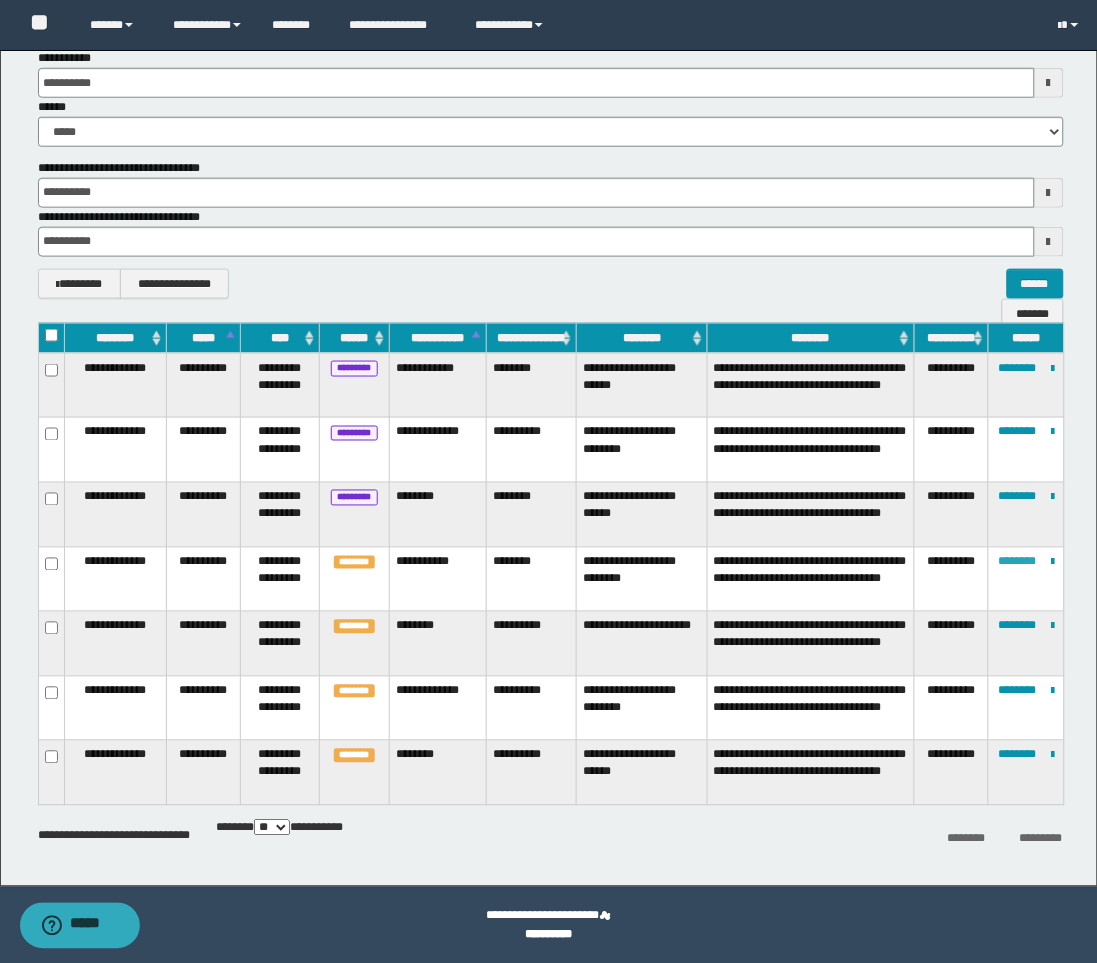 click on "********" at bounding box center (1018, 562) 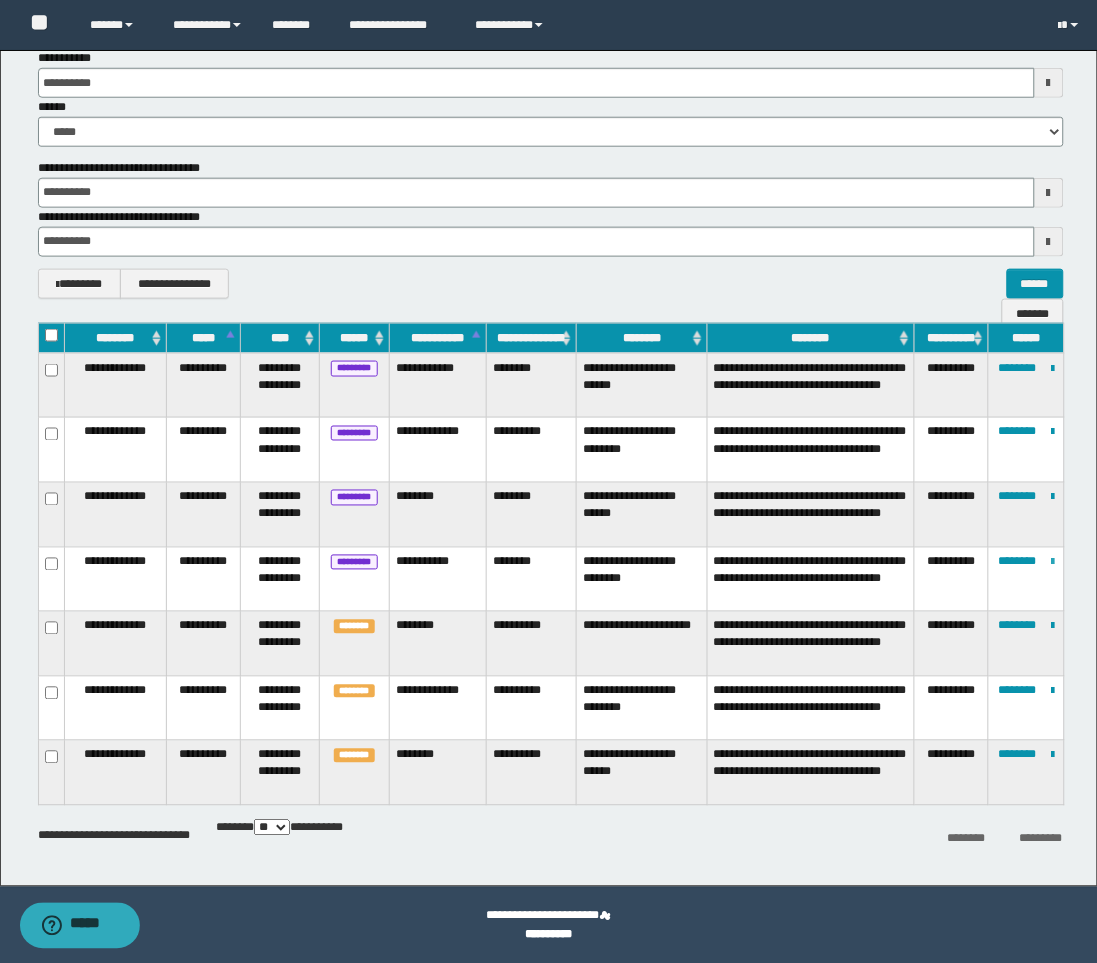 click at bounding box center (1053, 563) 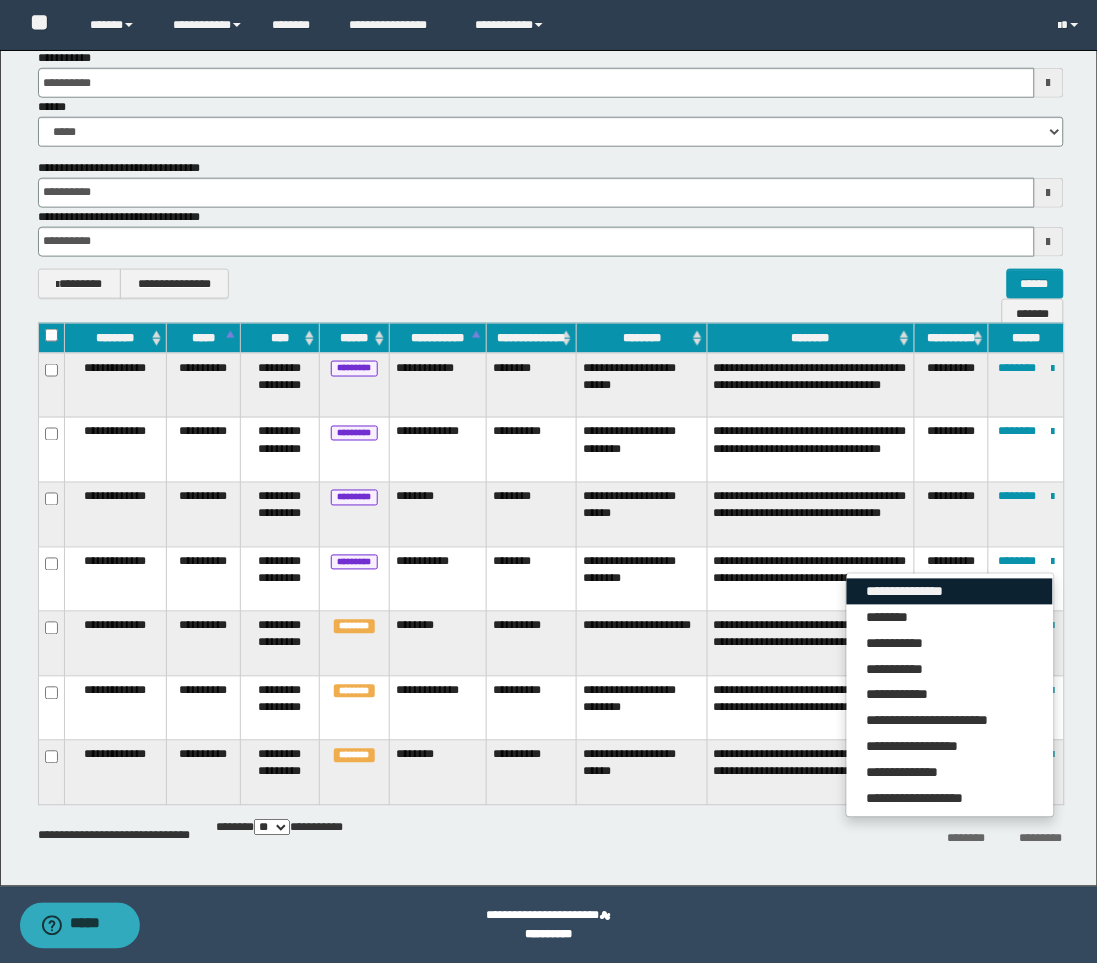 click on "**********" at bounding box center (950, 592) 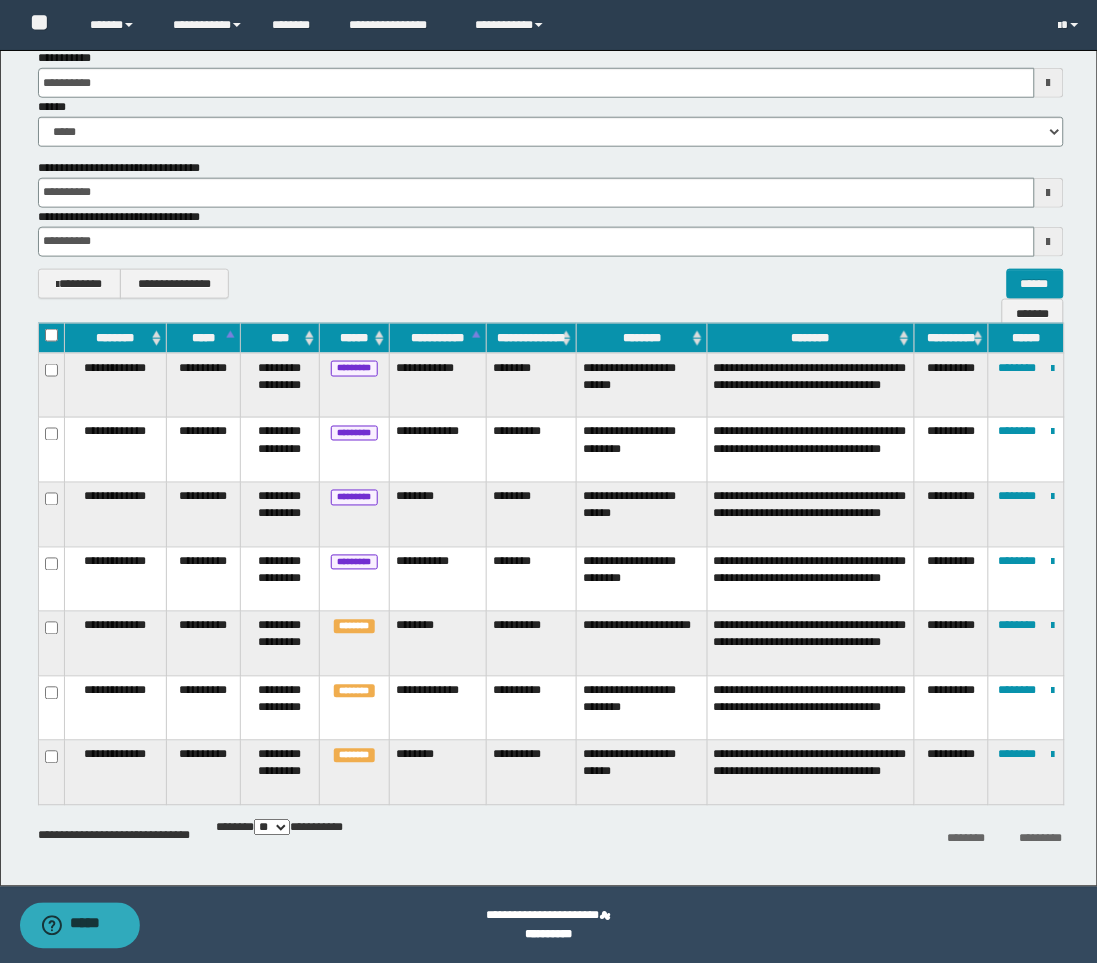 scroll, scrollTop: 0, scrollLeft: 0, axis: both 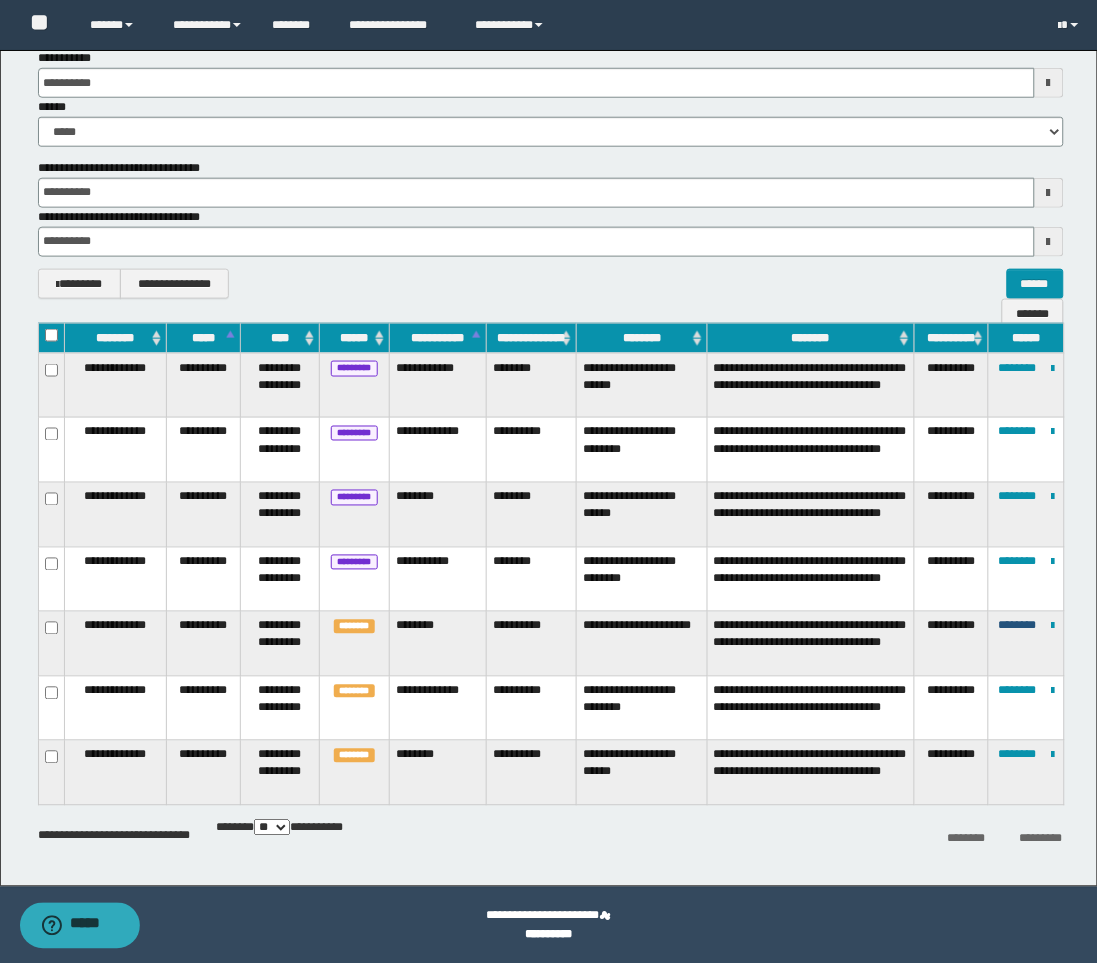 click on "********" at bounding box center (1018, 626) 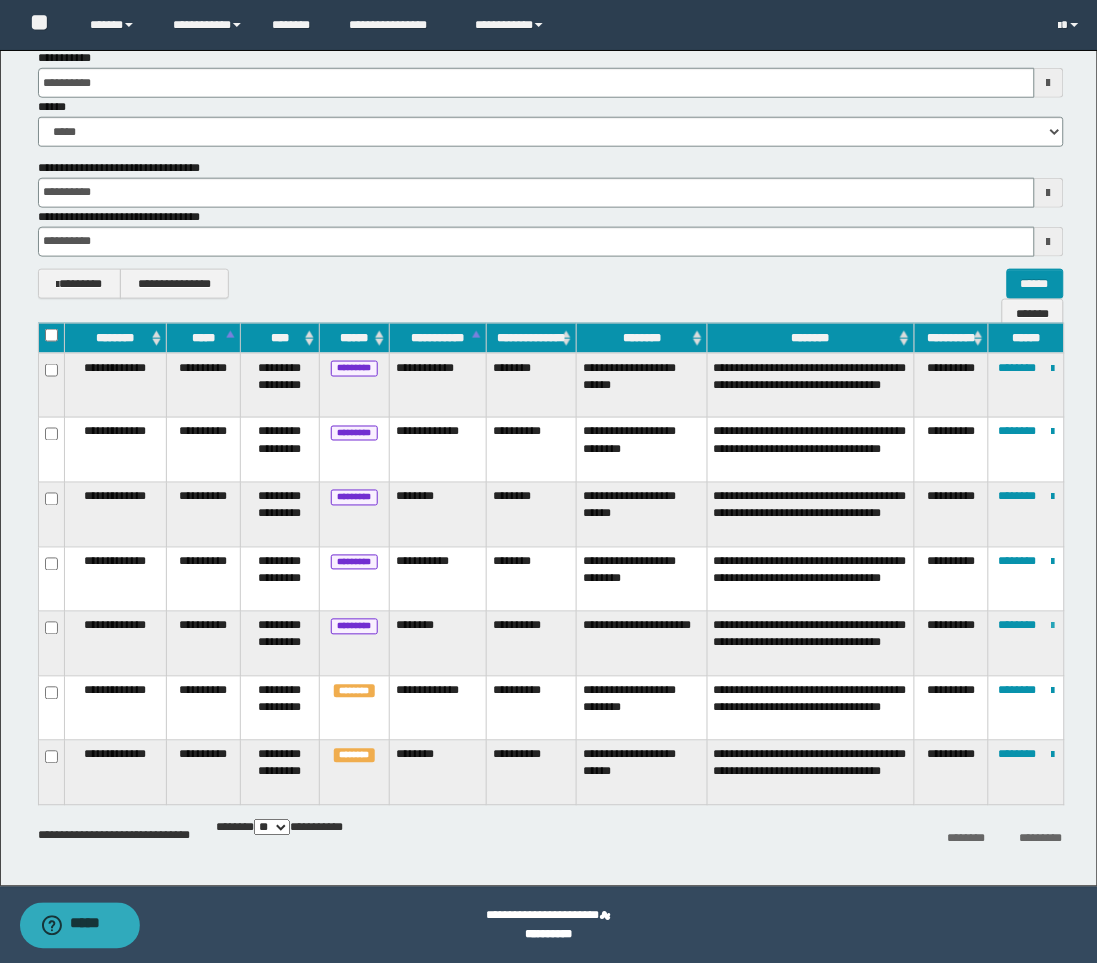 click at bounding box center [1053, 627] 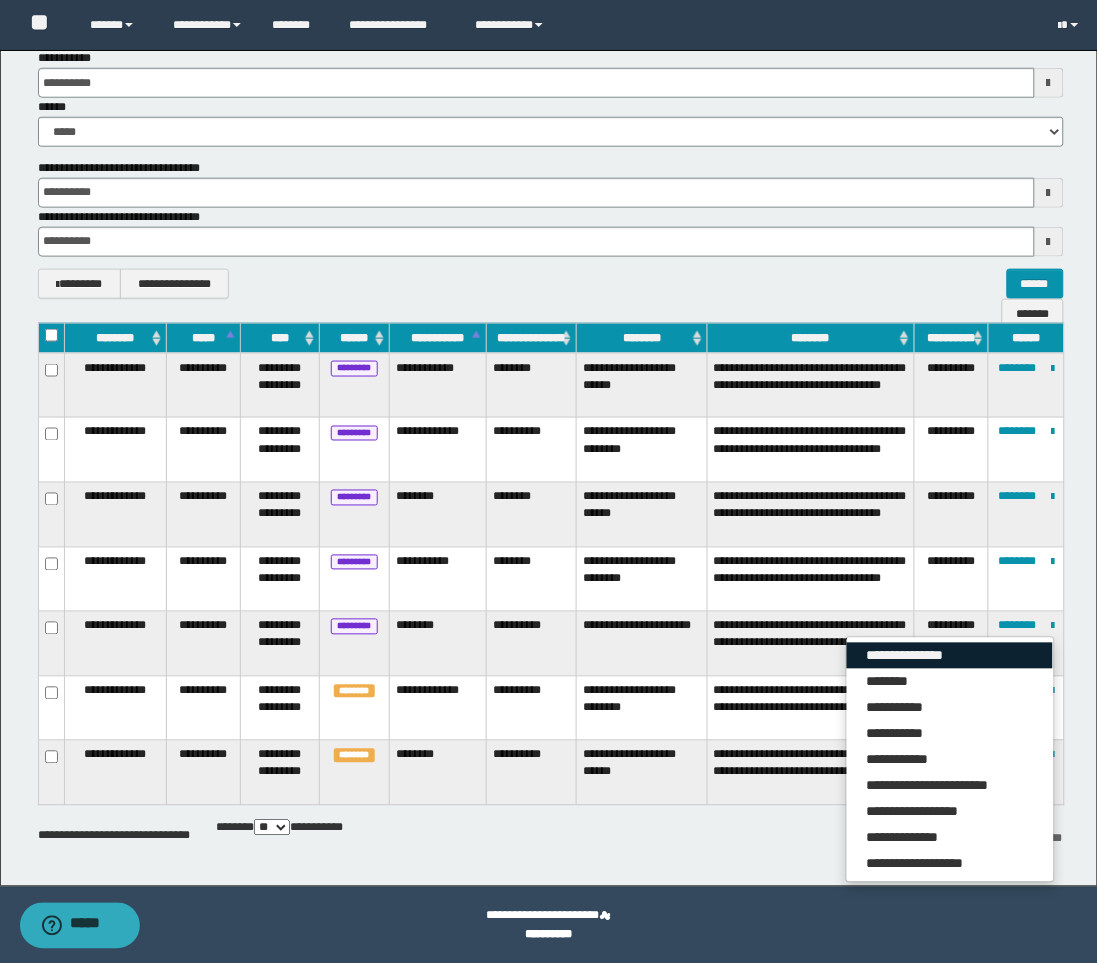 click on "**********" at bounding box center [950, 656] 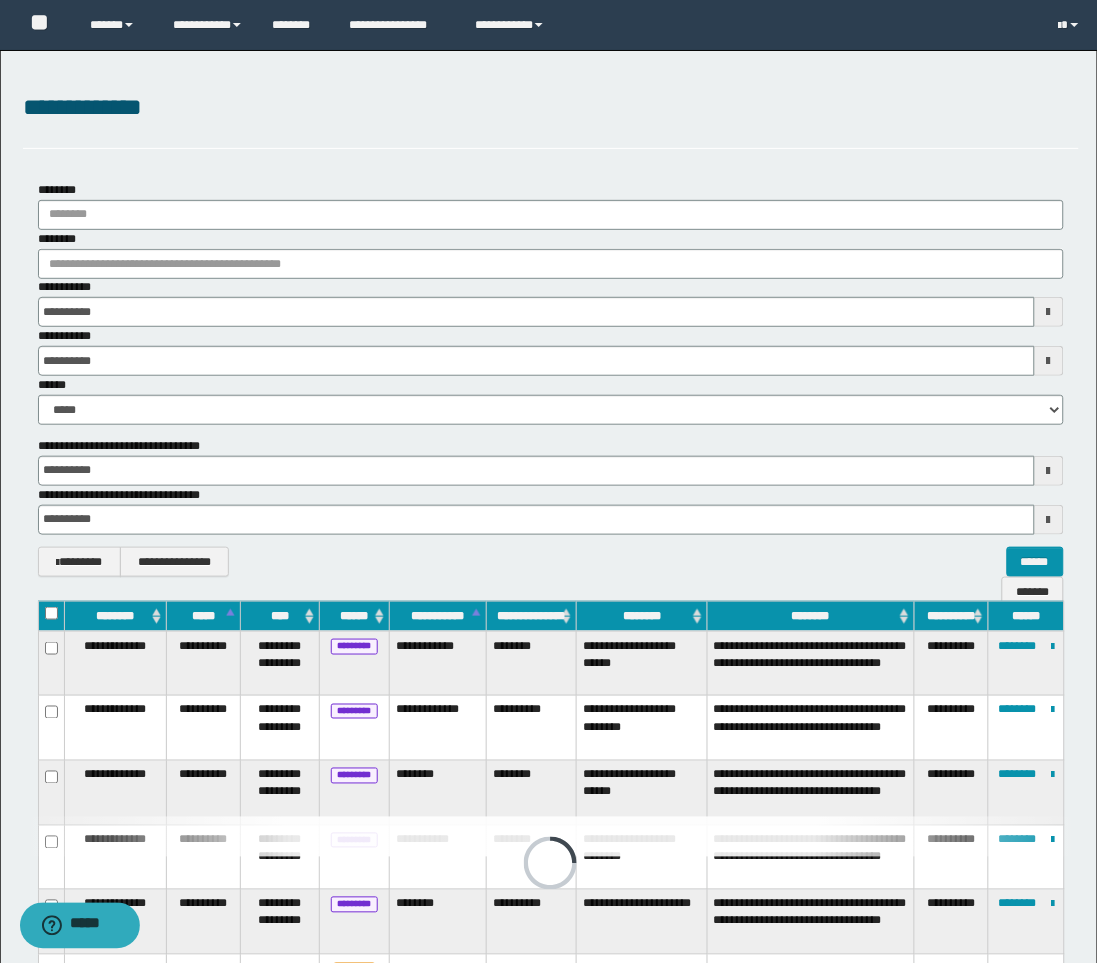 click on "**********" at bounding box center [551, 562] 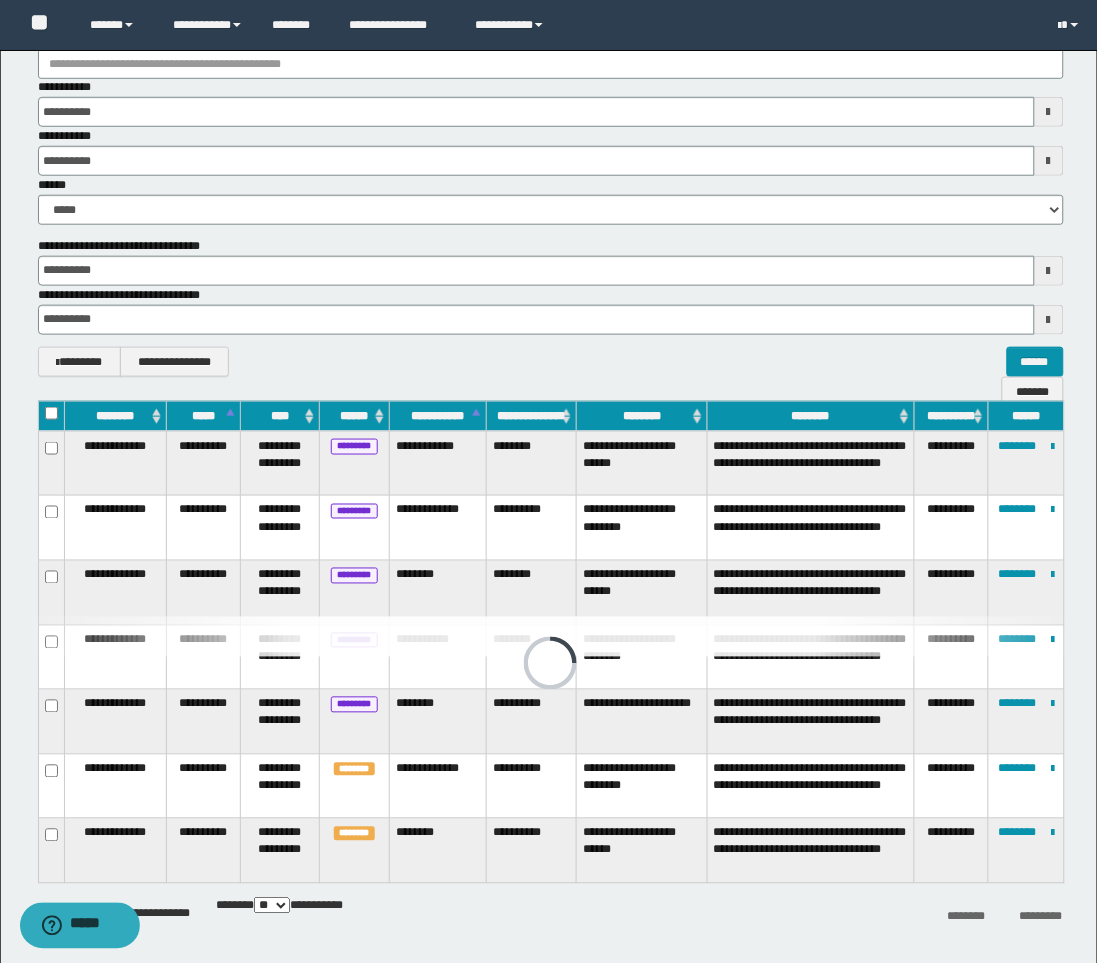 scroll, scrollTop: 222, scrollLeft: 0, axis: vertical 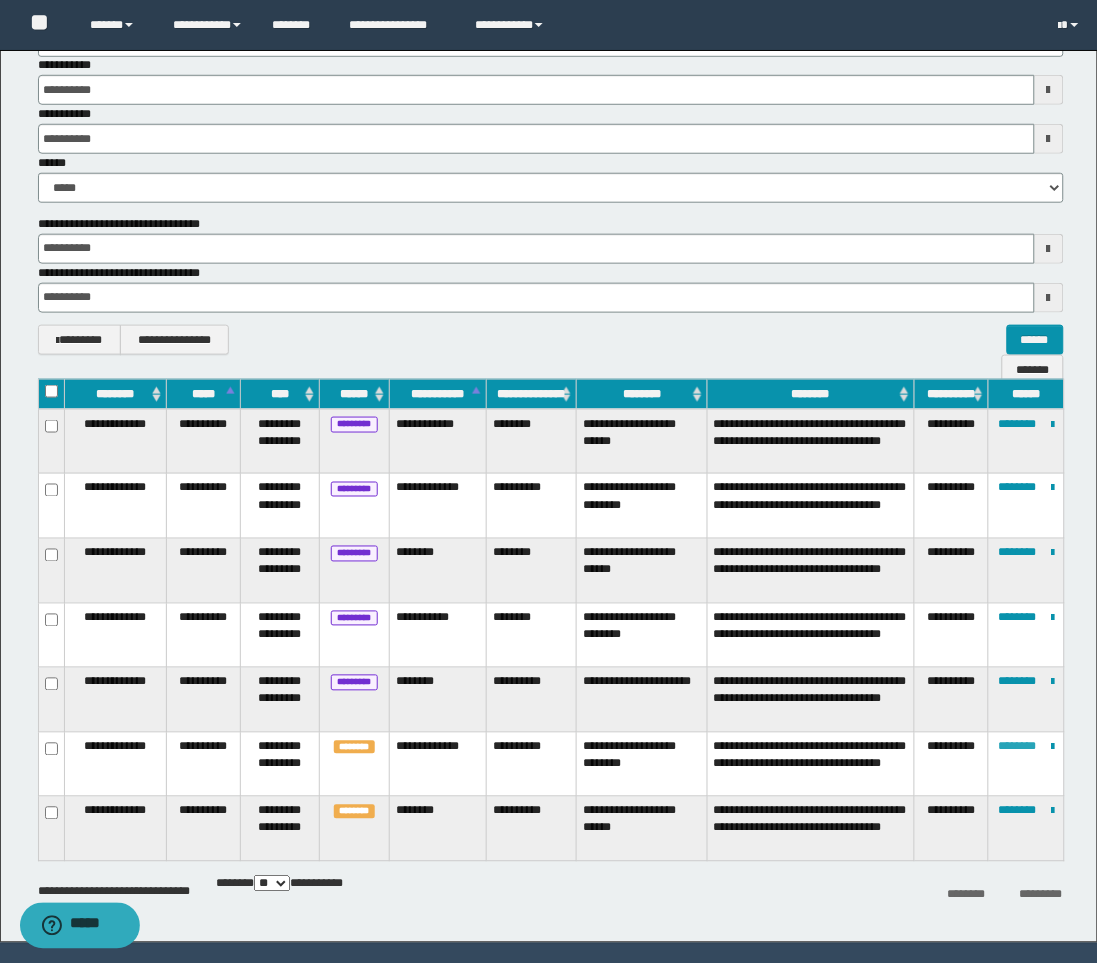 click on "********" at bounding box center [1018, 747] 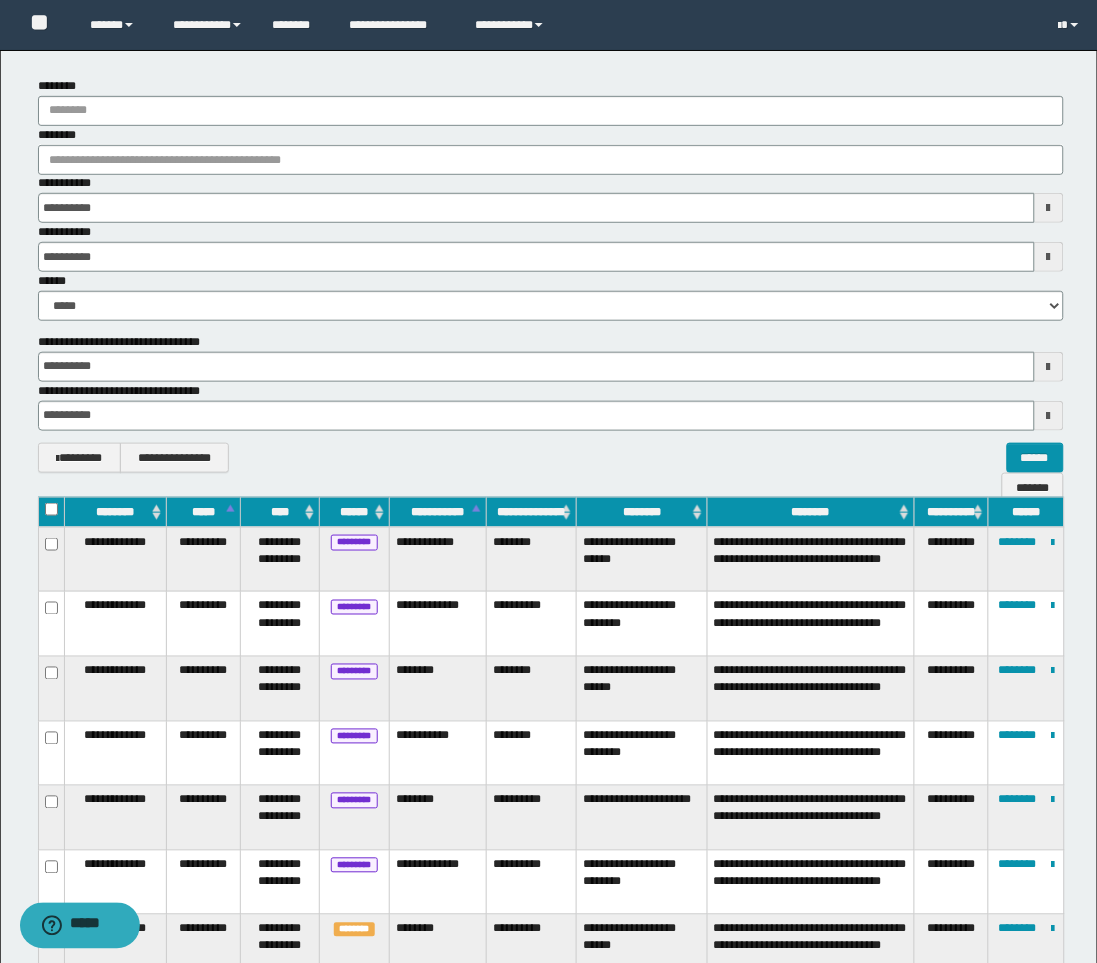 scroll, scrollTop: 278, scrollLeft: 0, axis: vertical 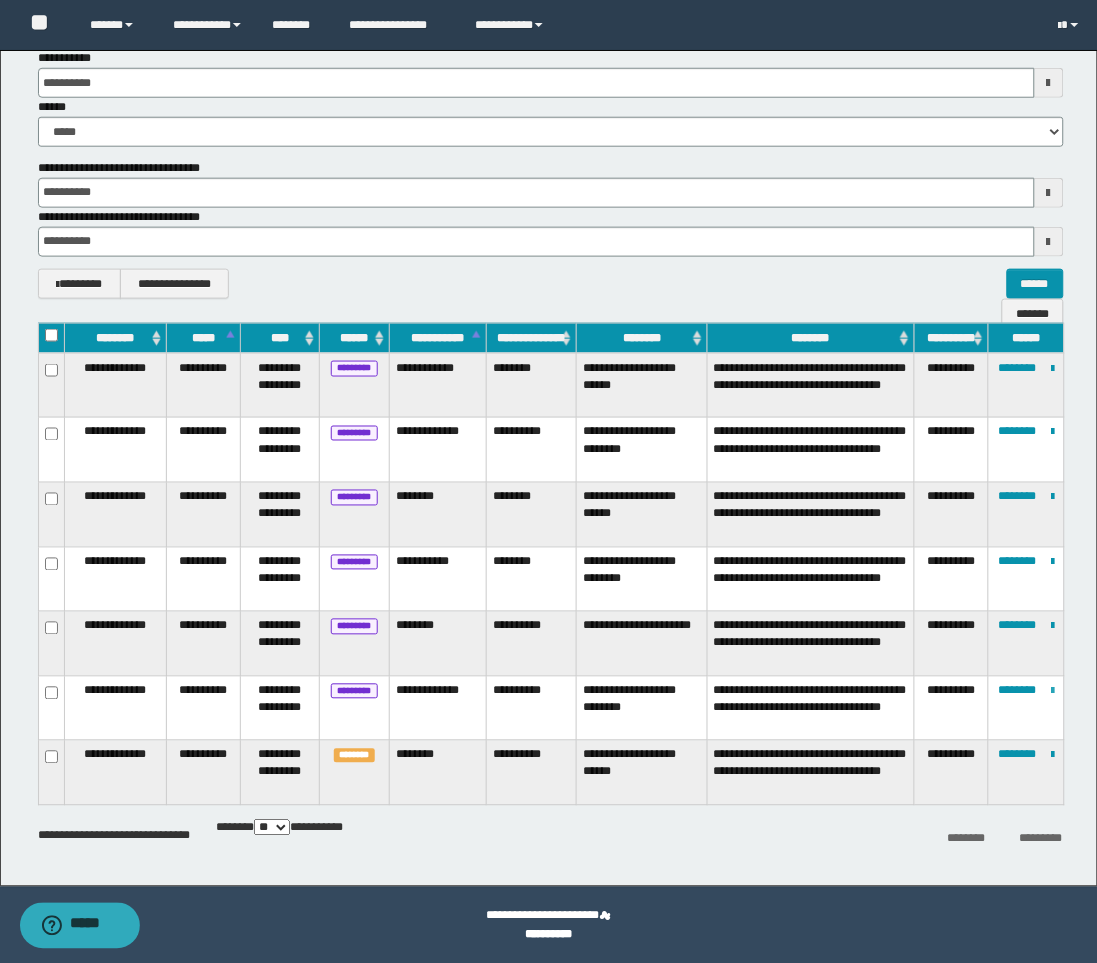 click at bounding box center (1053, 692) 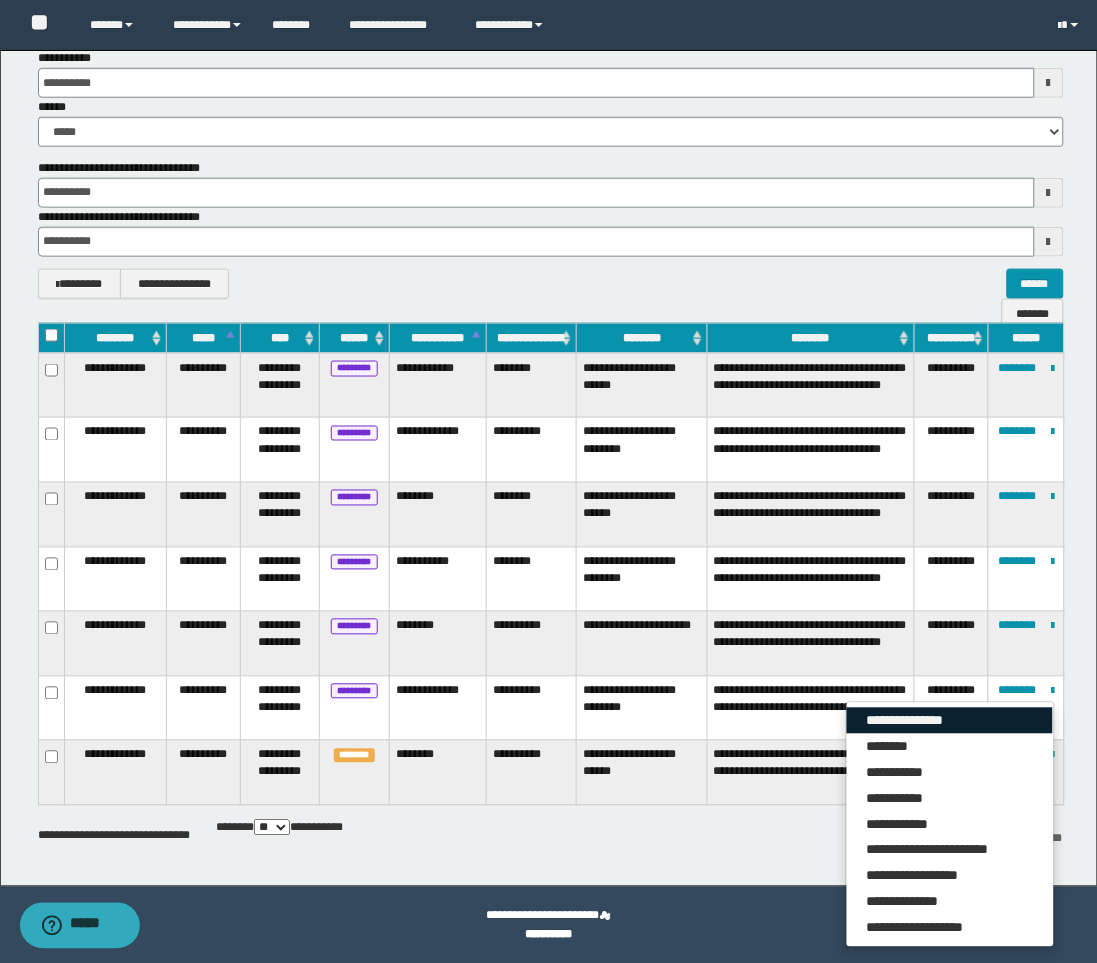click on "**********" at bounding box center (950, 721) 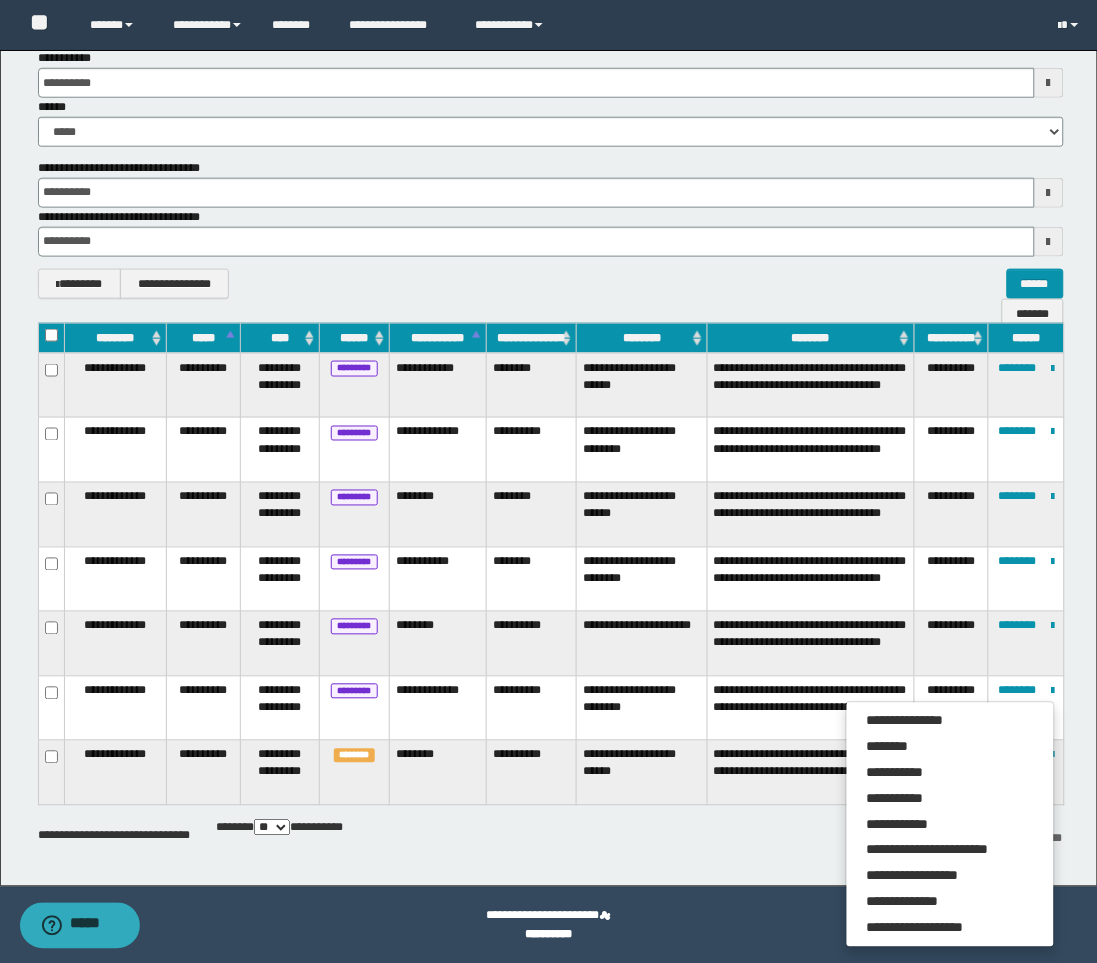 scroll, scrollTop: 0, scrollLeft: 0, axis: both 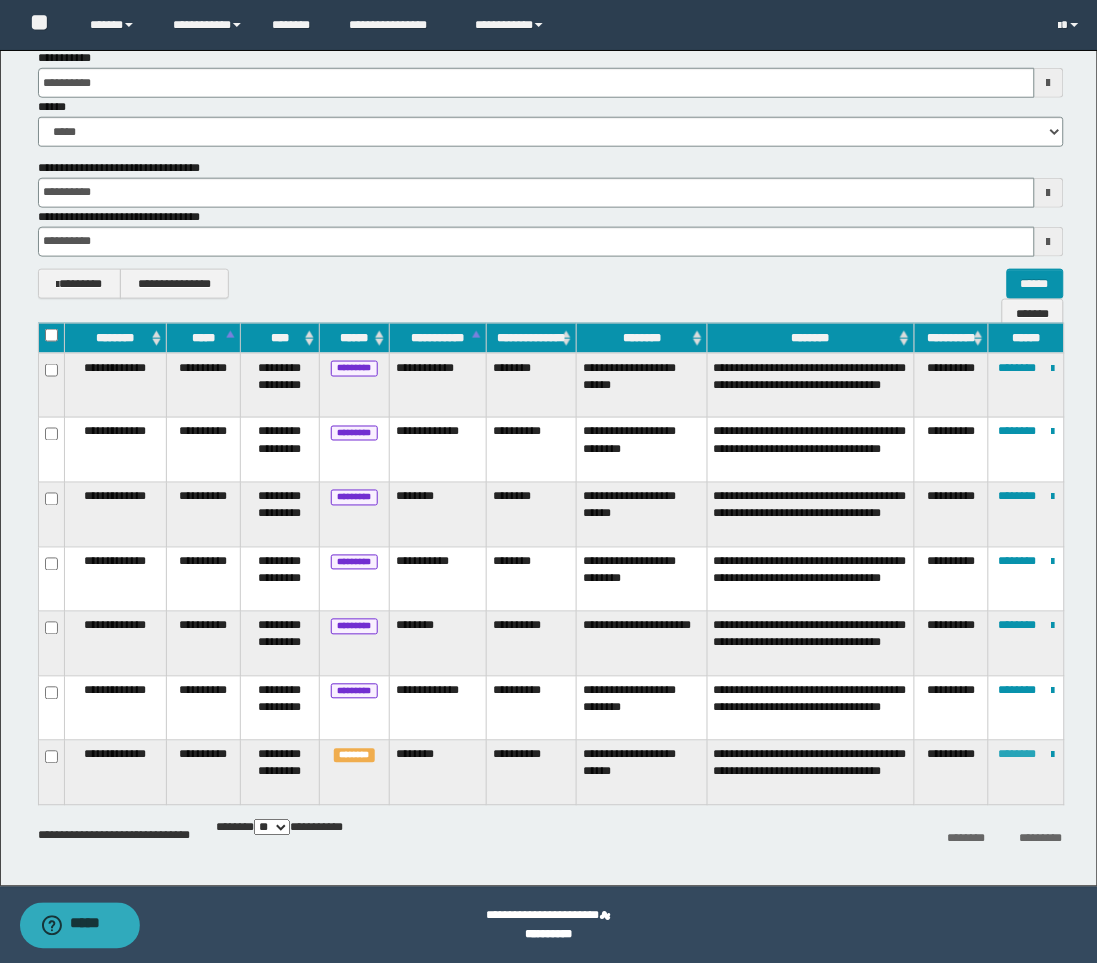 click on "********" at bounding box center (1018, 755) 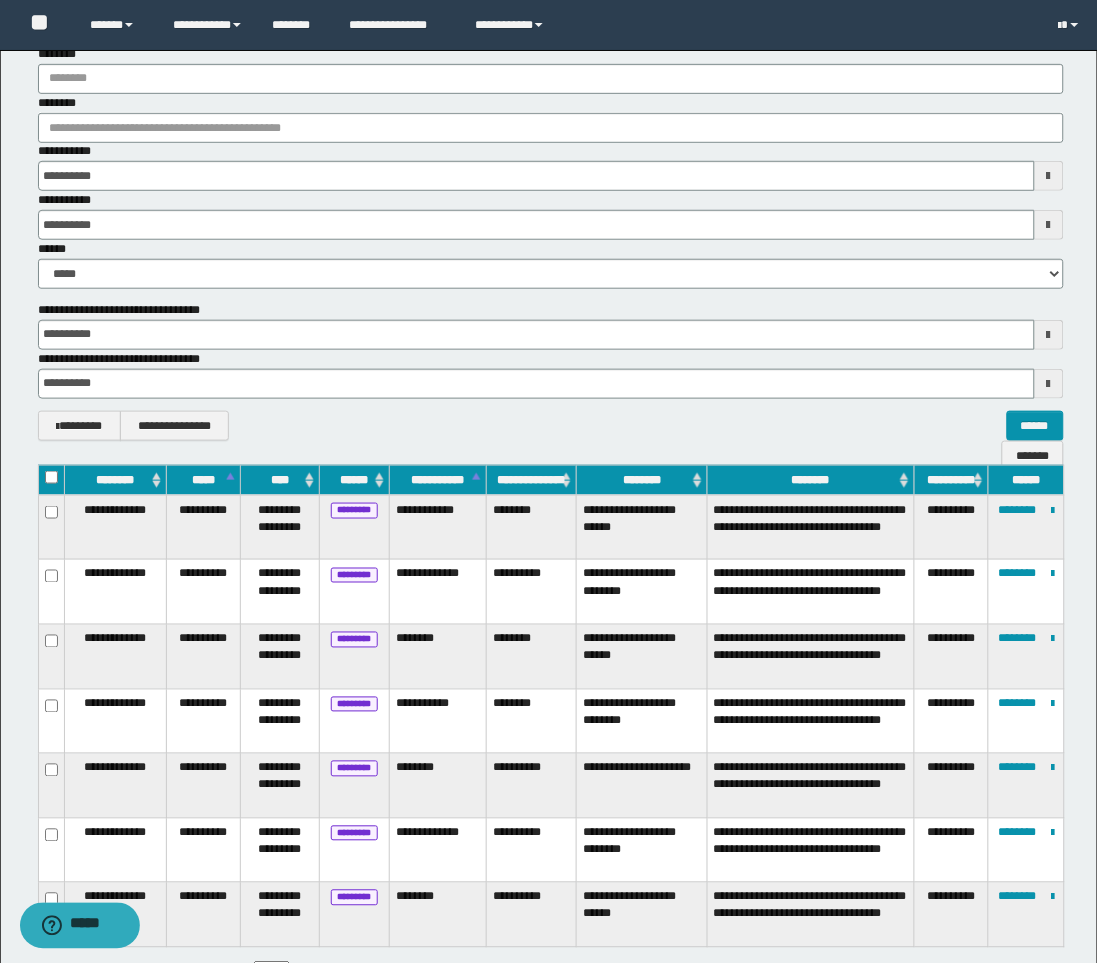scroll, scrollTop: 278, scrollLeft: 0, axis: vertical 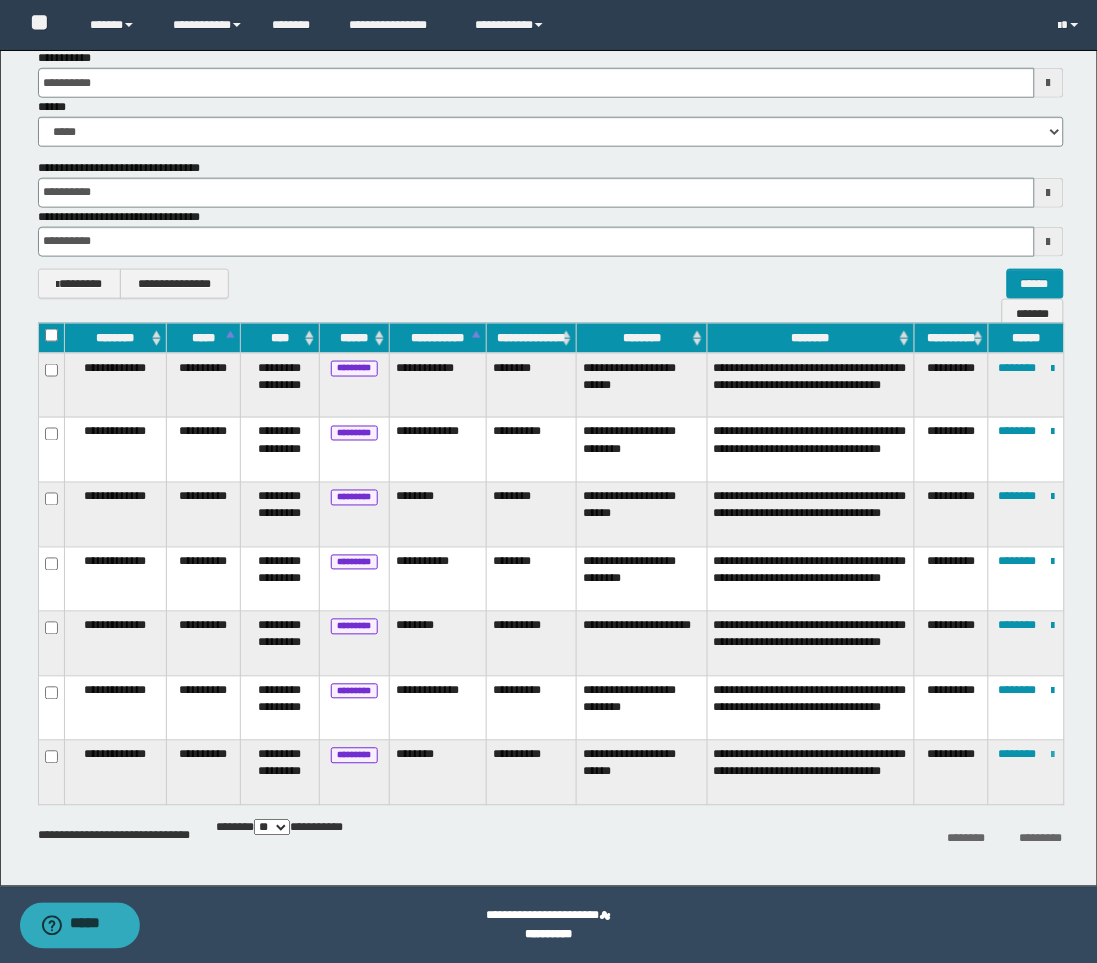 click at bounding box center [1053, 756] 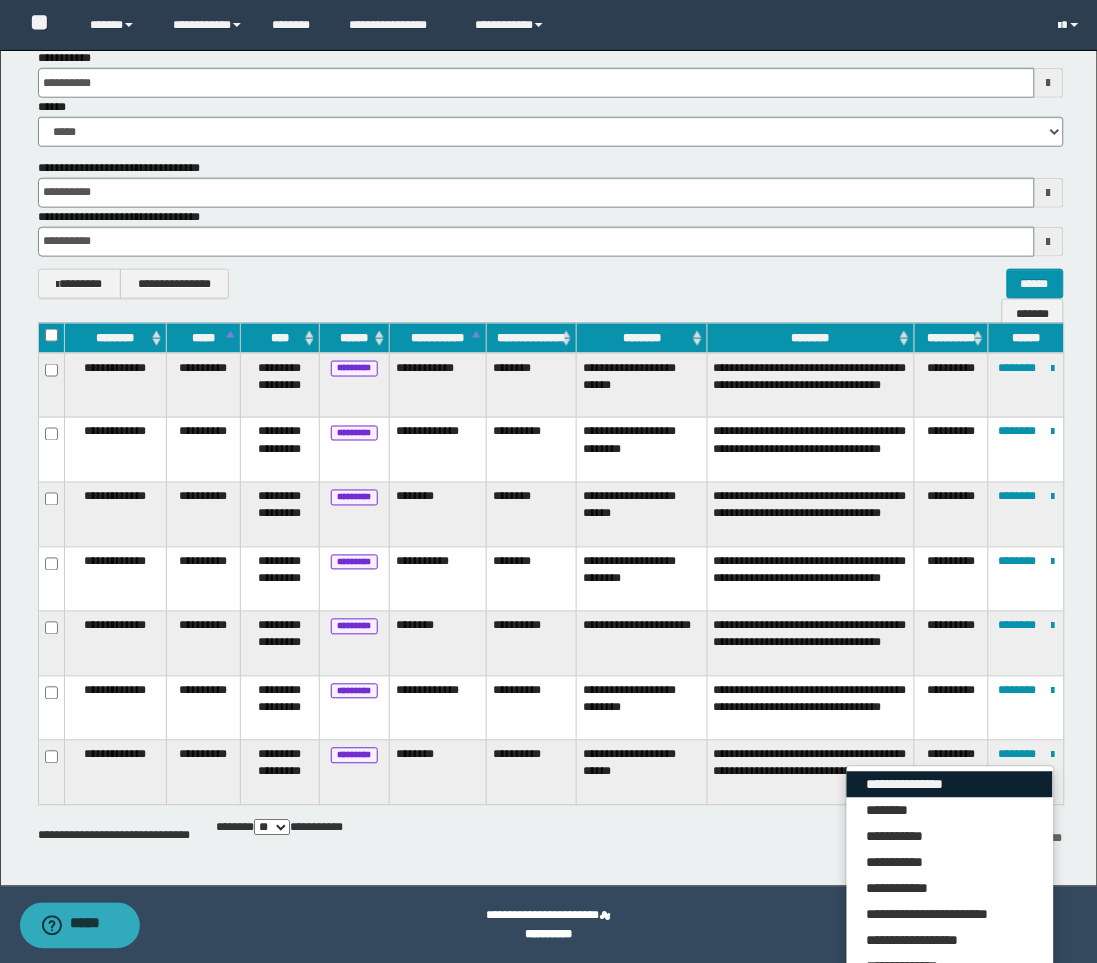 click on "**********" at bounding box center [950, 785] 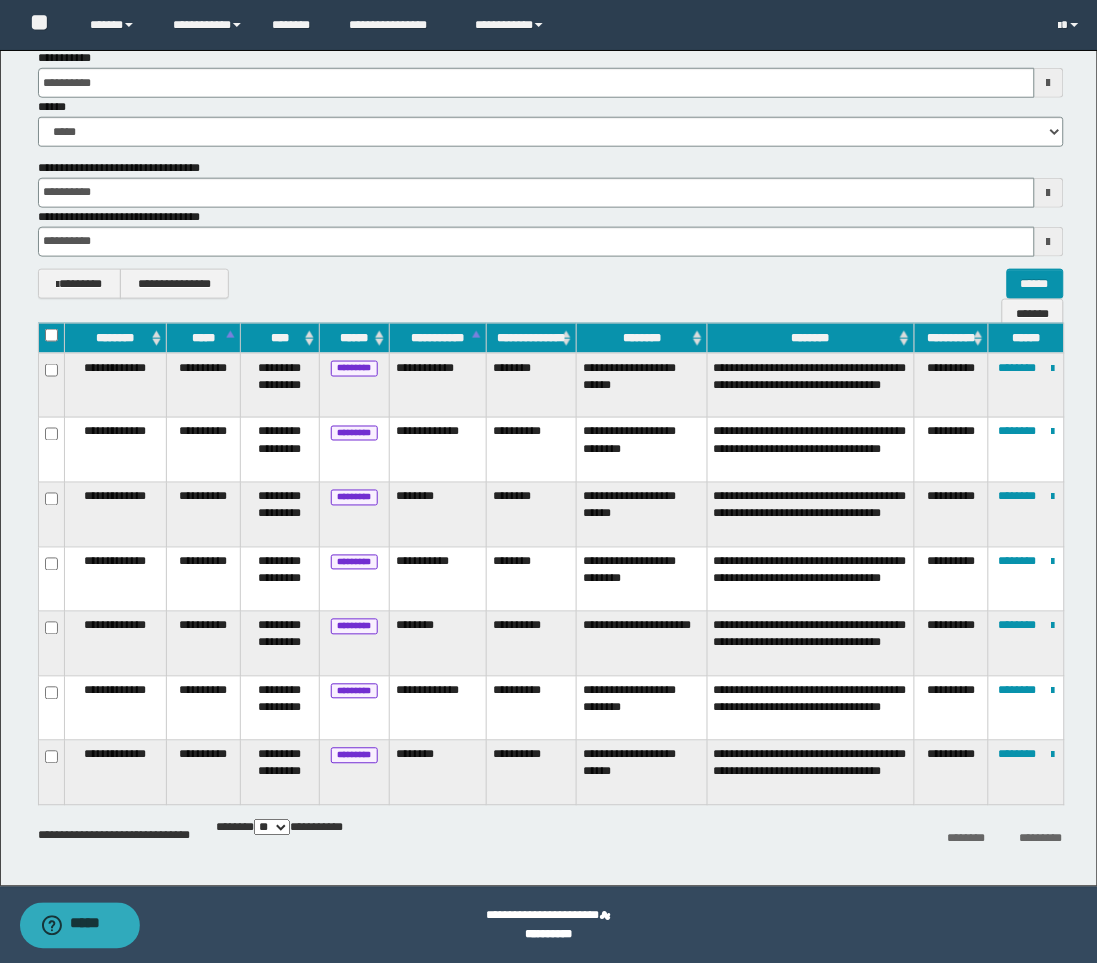 scroll, scrollTop: 0, scrollLeft: 0, axis: both 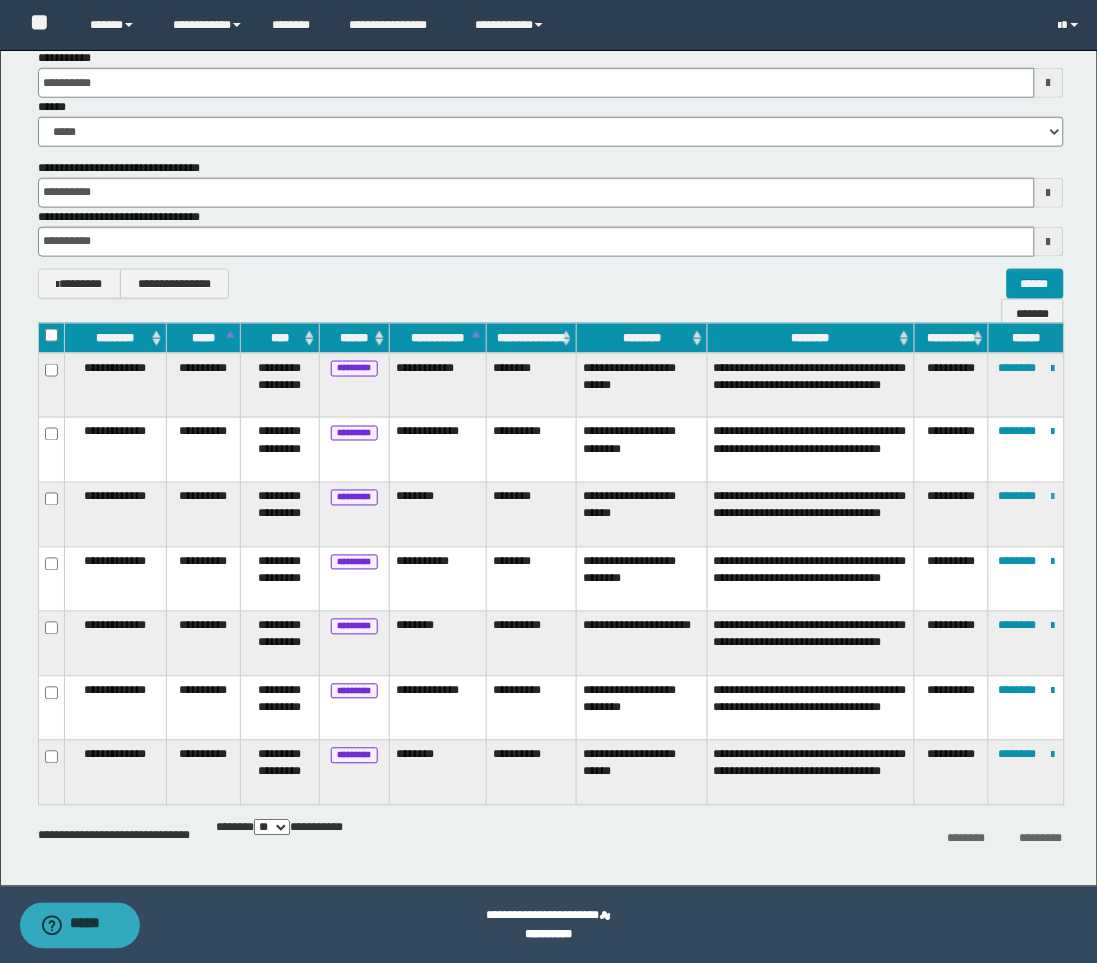 click at bounding box center [1053, 498] 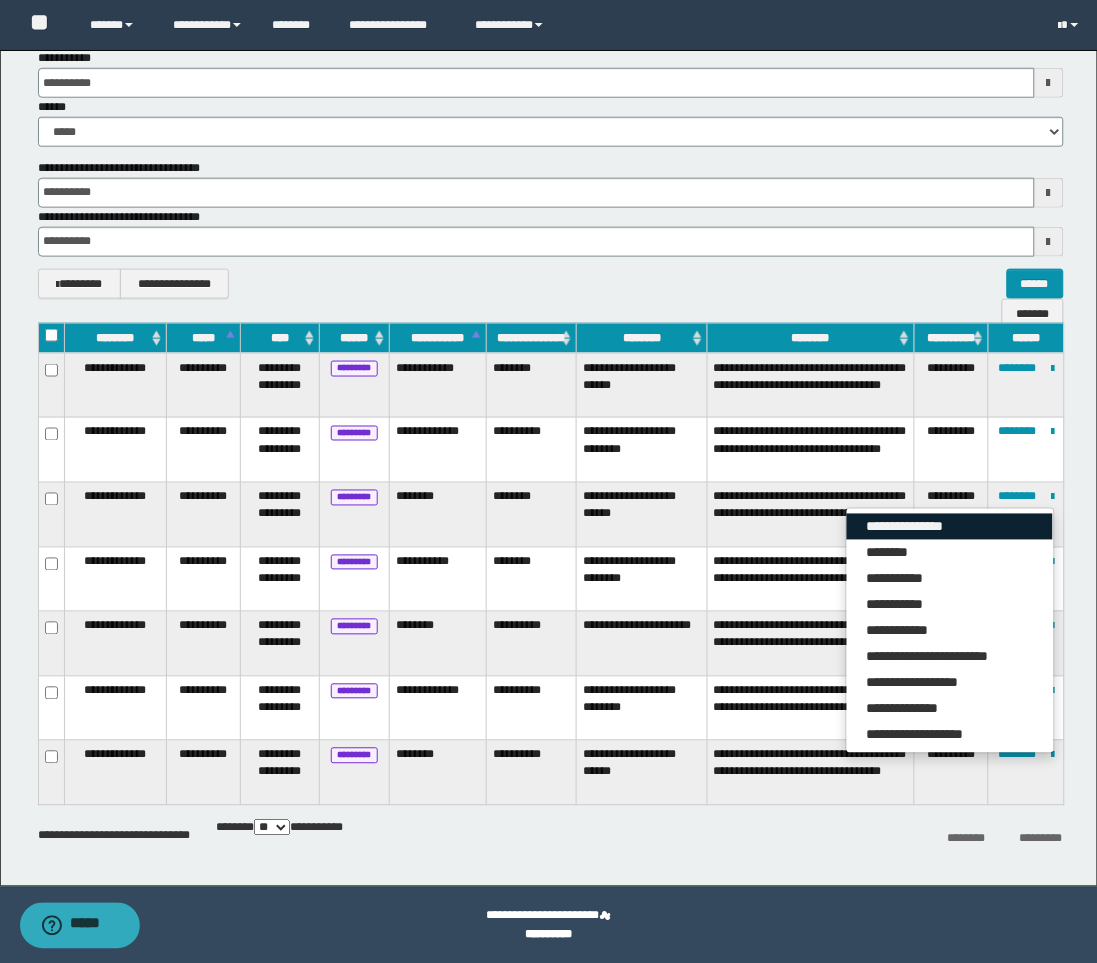 click on "**********" at bounding box center (950, 527) 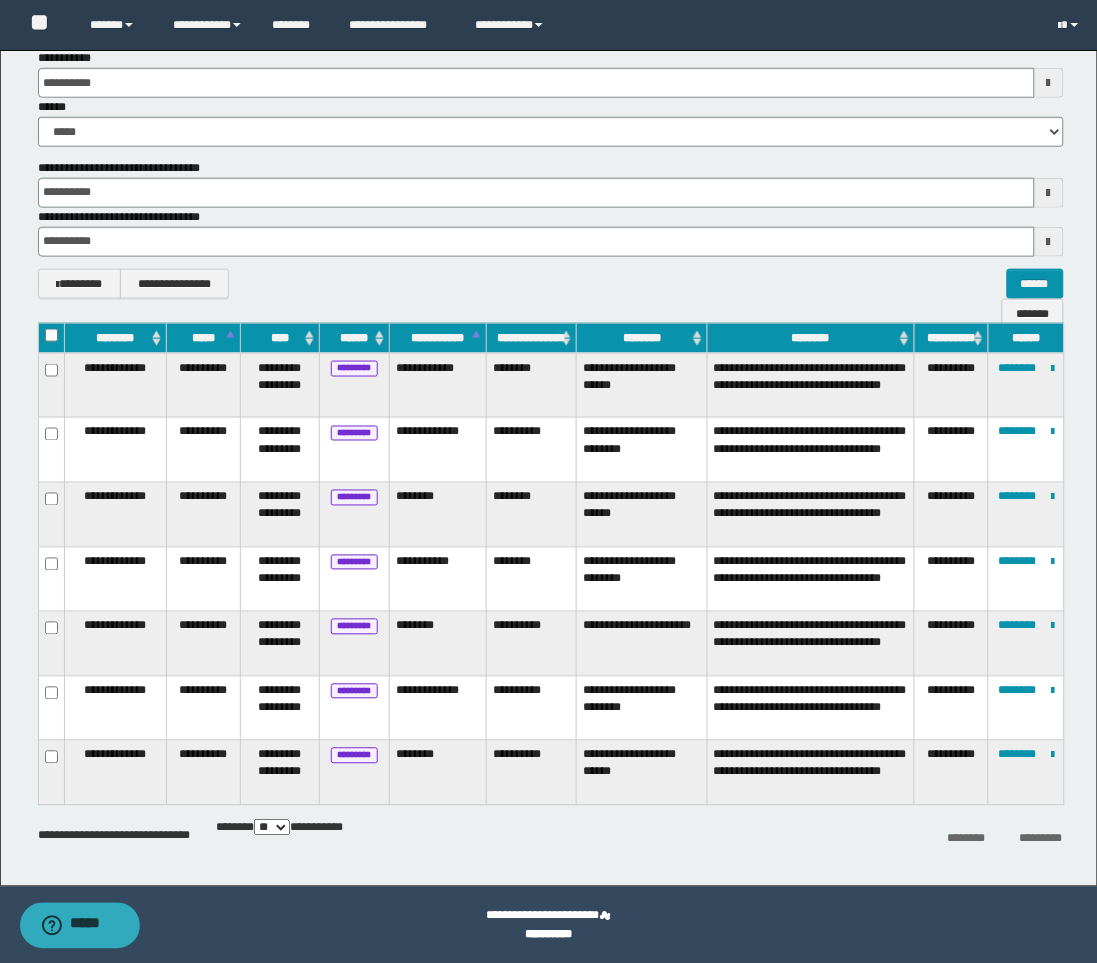 scroll, scrollTop: 0, scrollLeft: 0, axis: both 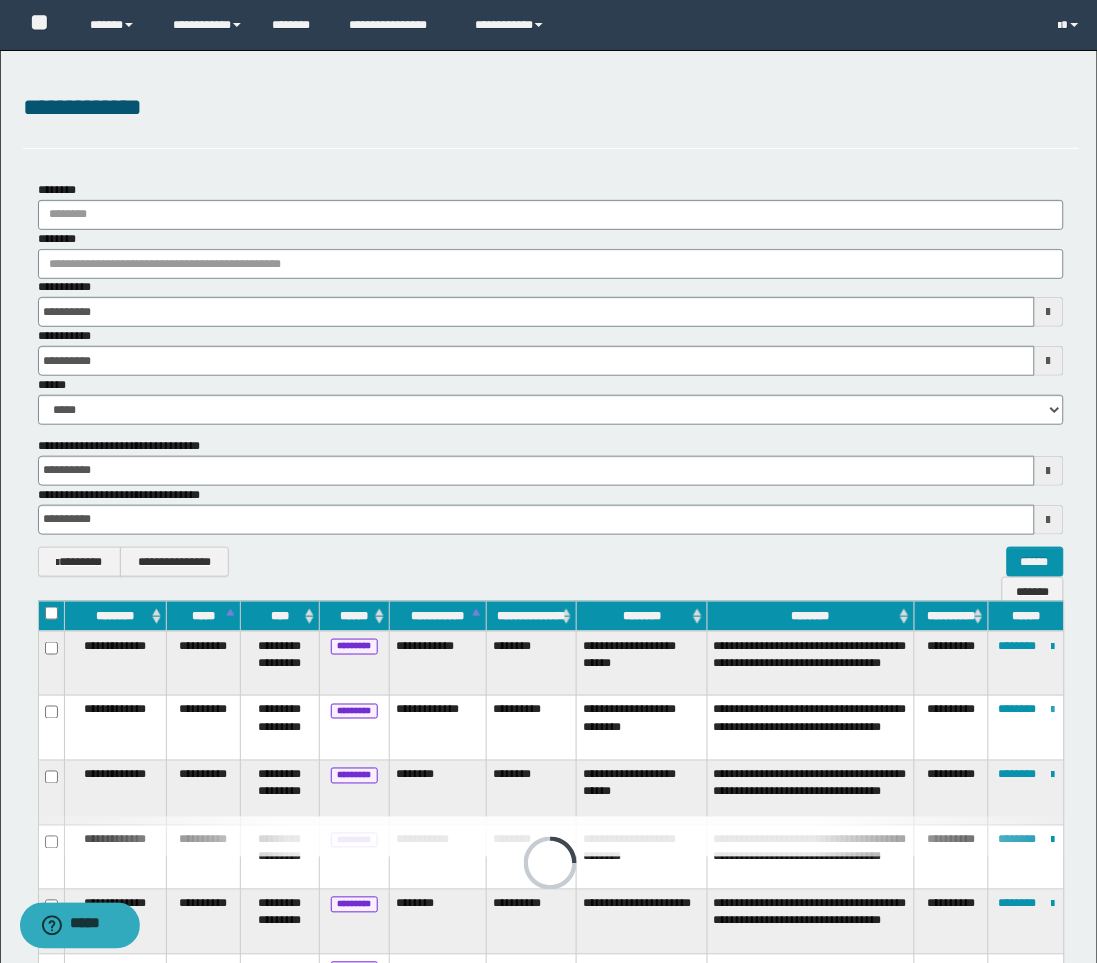 click at bounding box center [1053, 711] 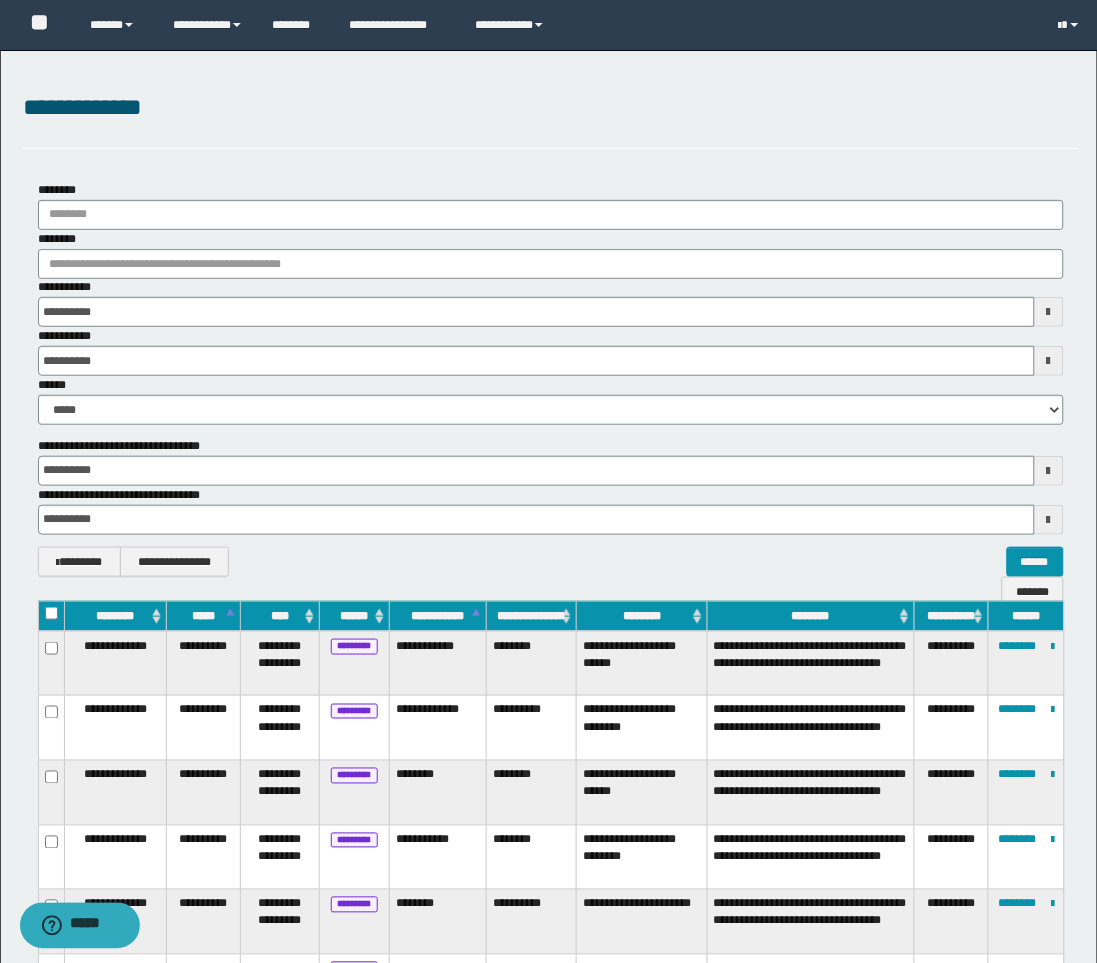 click on "**********" at bounding box center (952, 728) 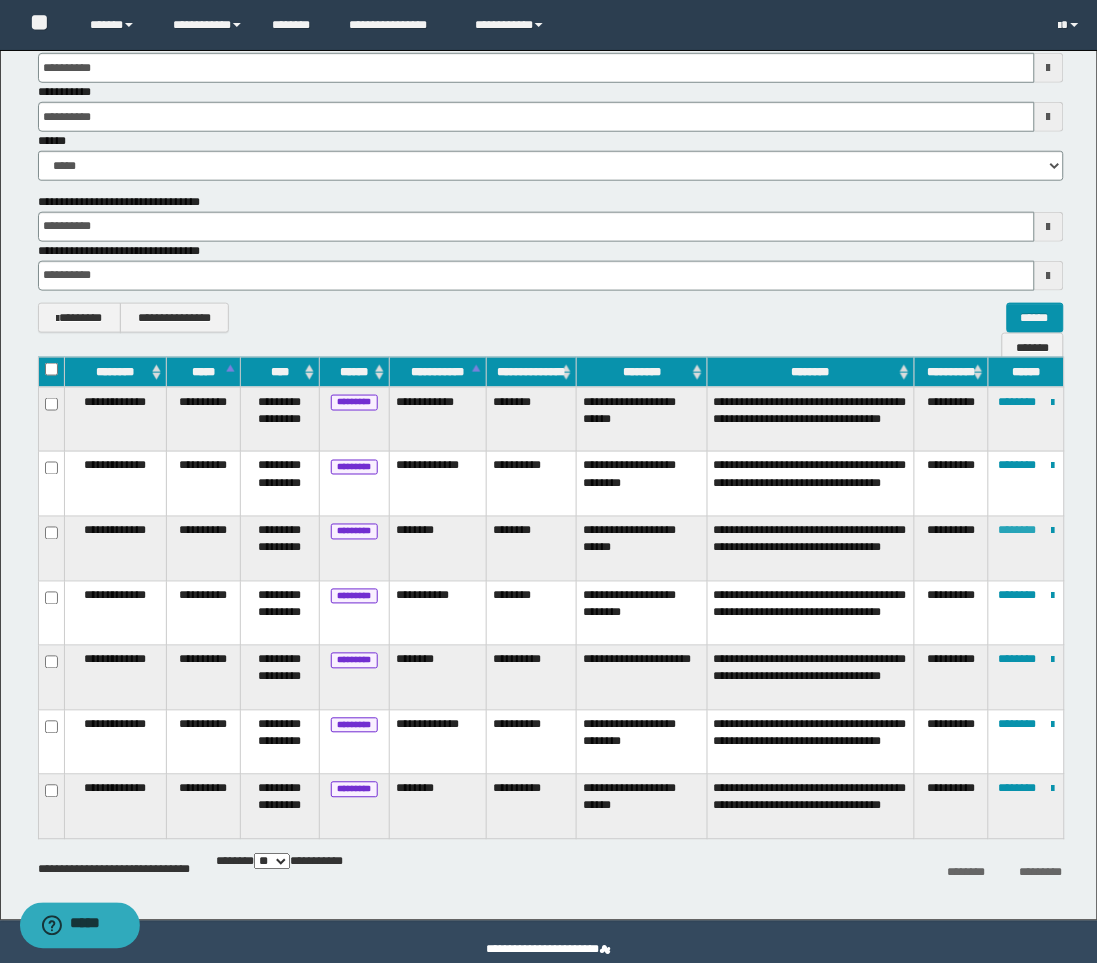 scroll, scrollTop: 278, scrollLeft: 0, axis: vertical 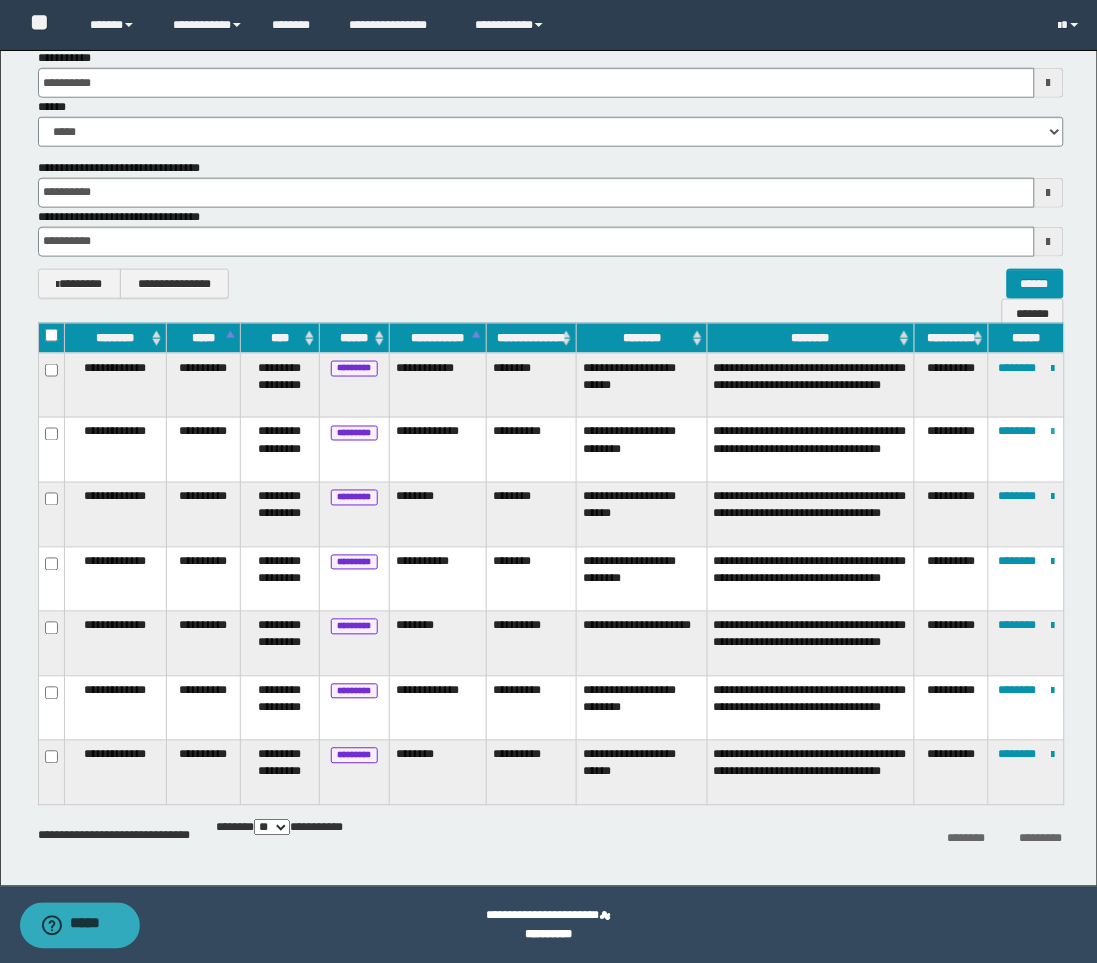 click at bounding box center (1053, 433) 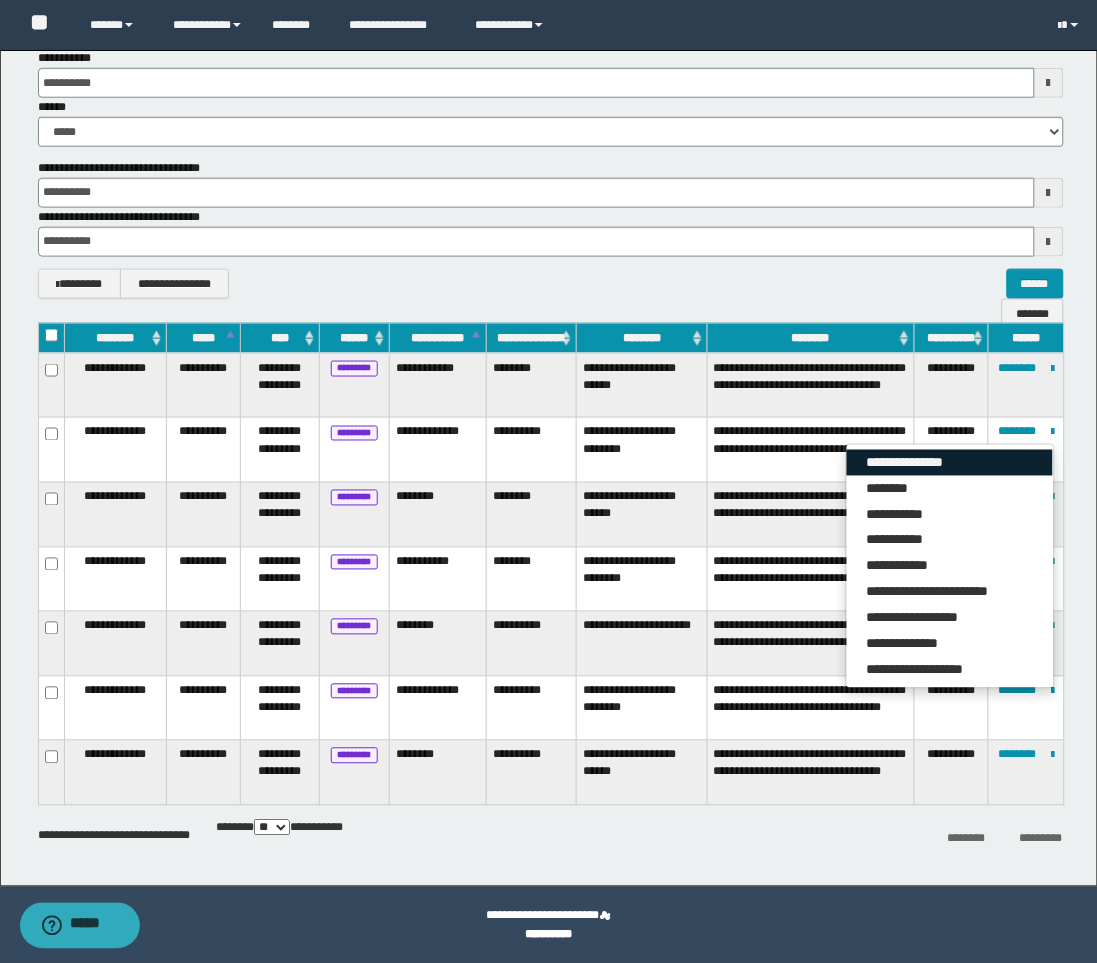 click on "**********" at bounding box center (950, 463) 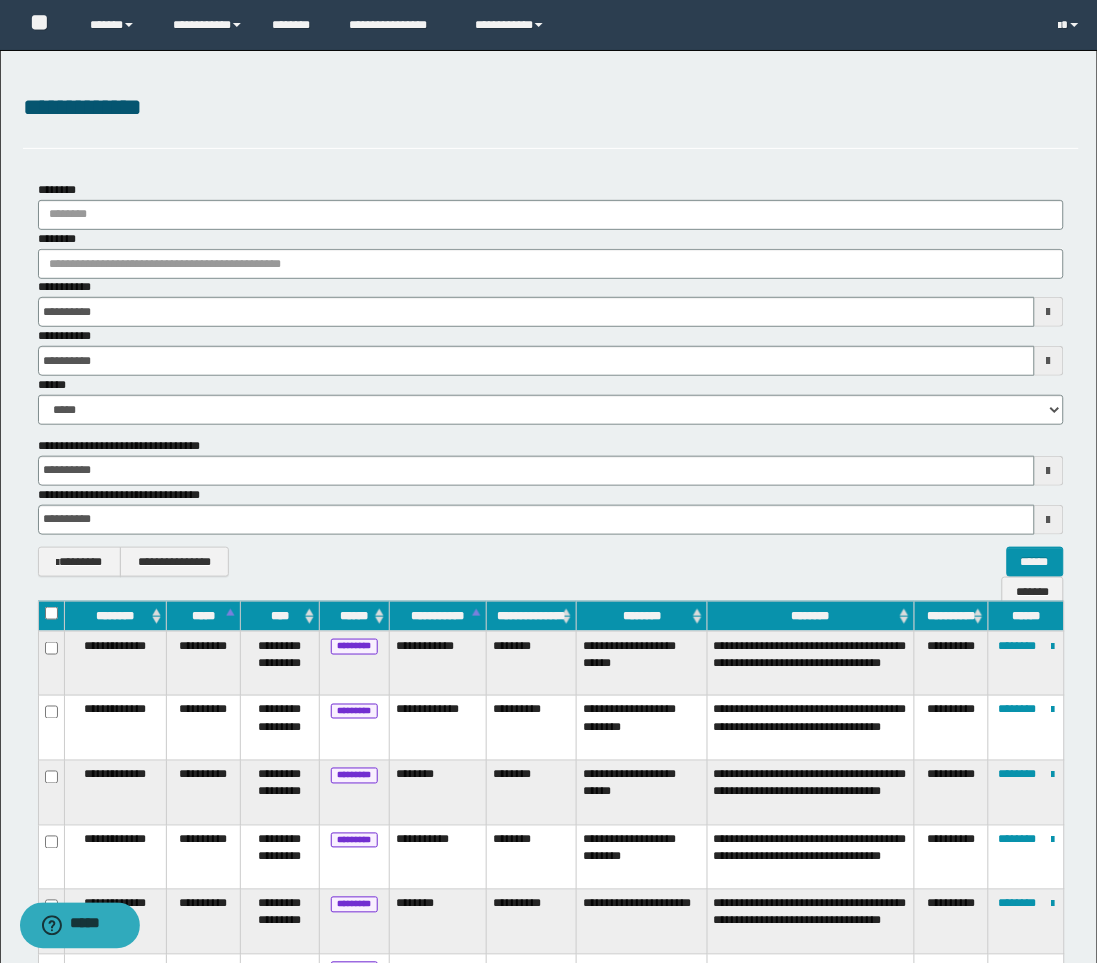 click on "**********" at bounding box center (1026, 663) 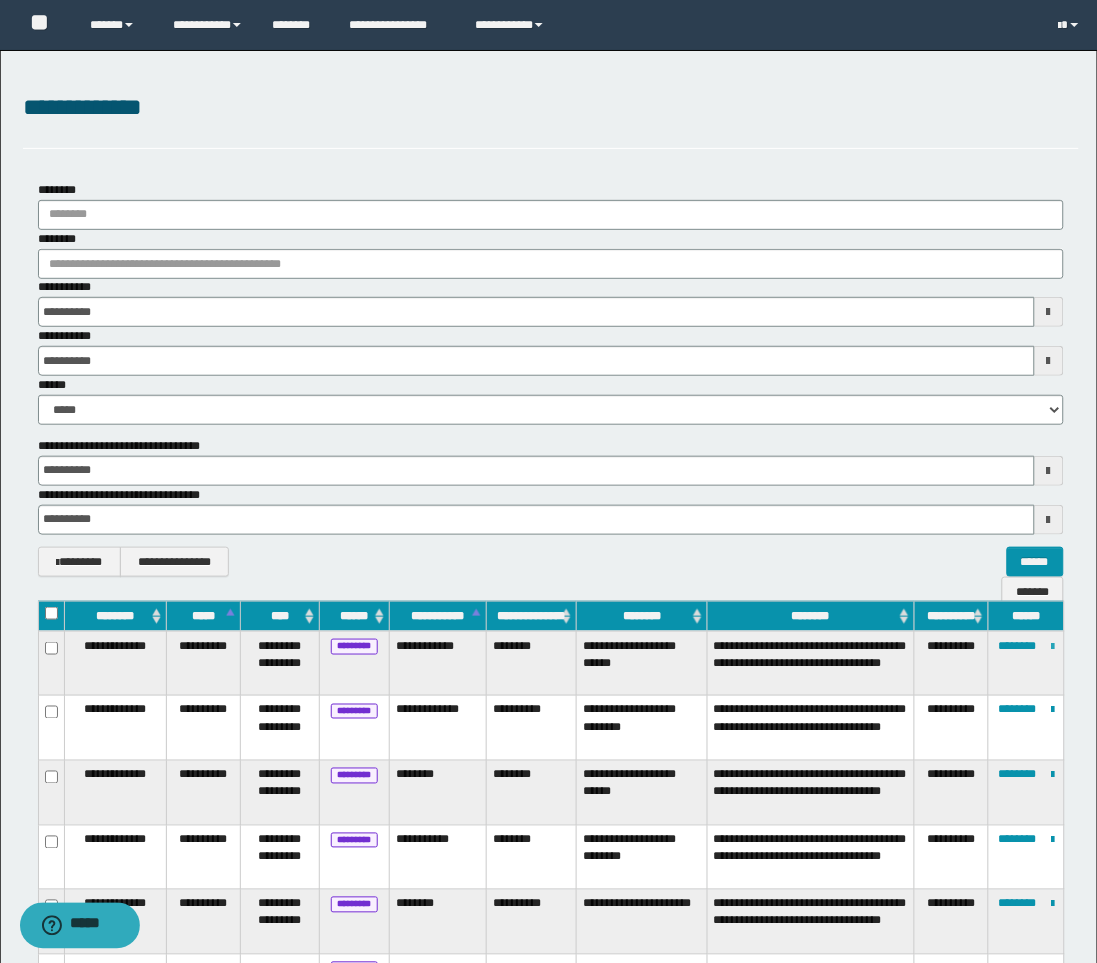 click at bounding box center (1053, 647) 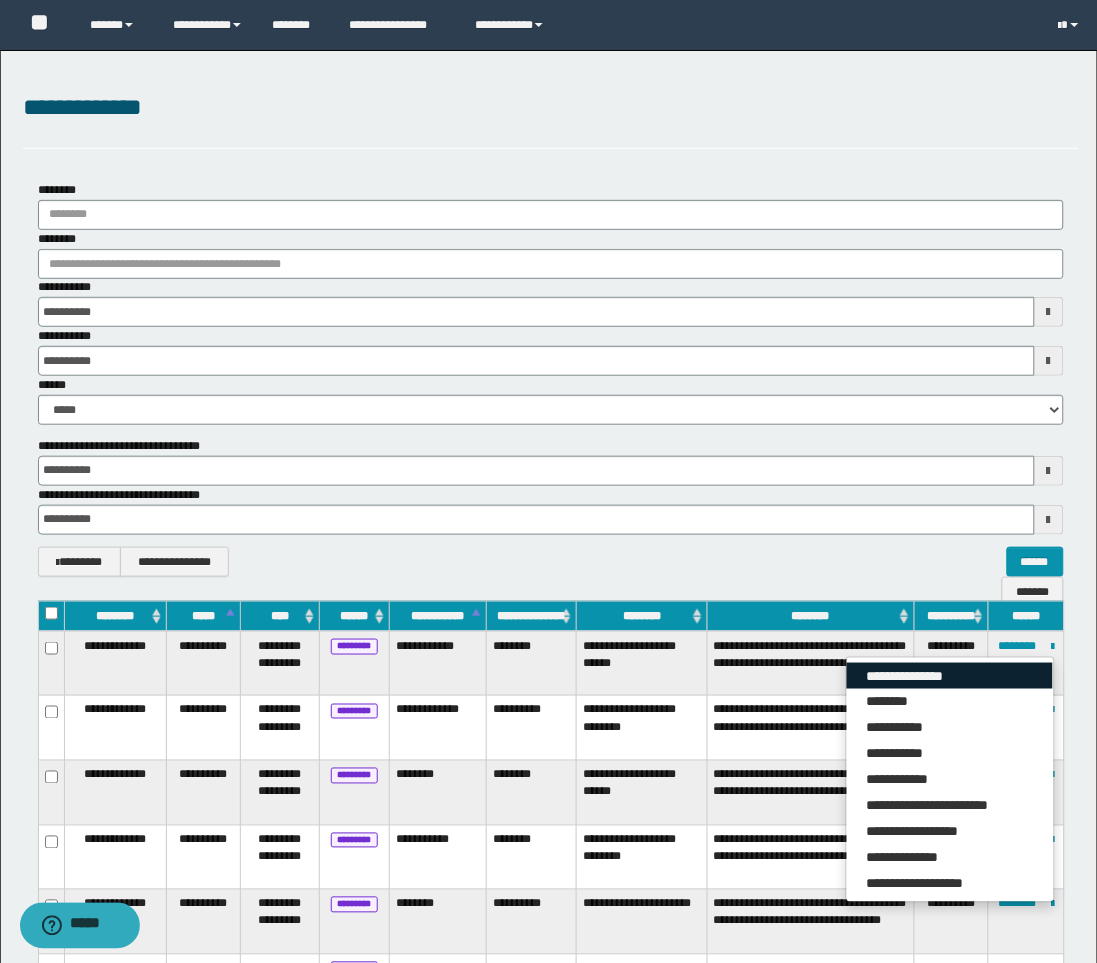 click on "**********" at bounding box center [950, 676] 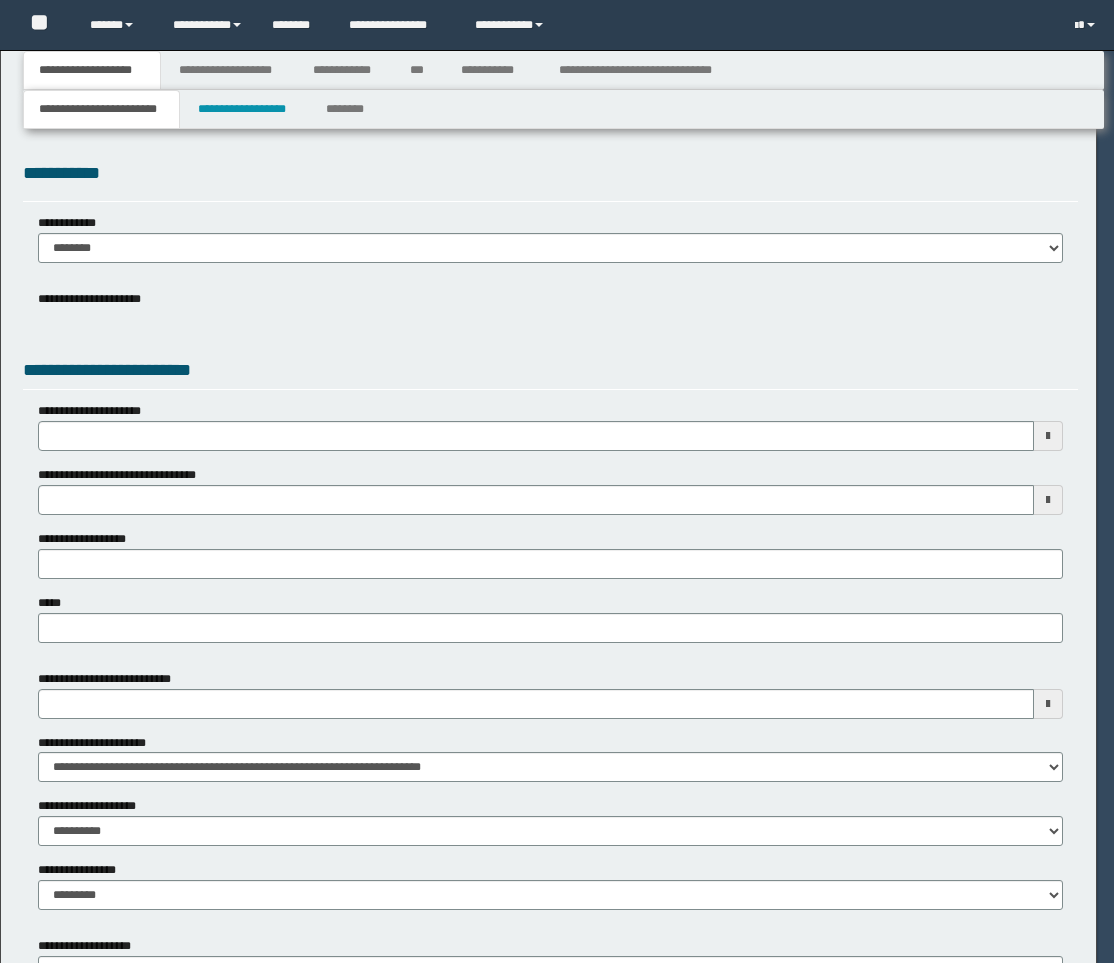 scroll, scrollTop: 0, scrollLeft: 0, axis: both 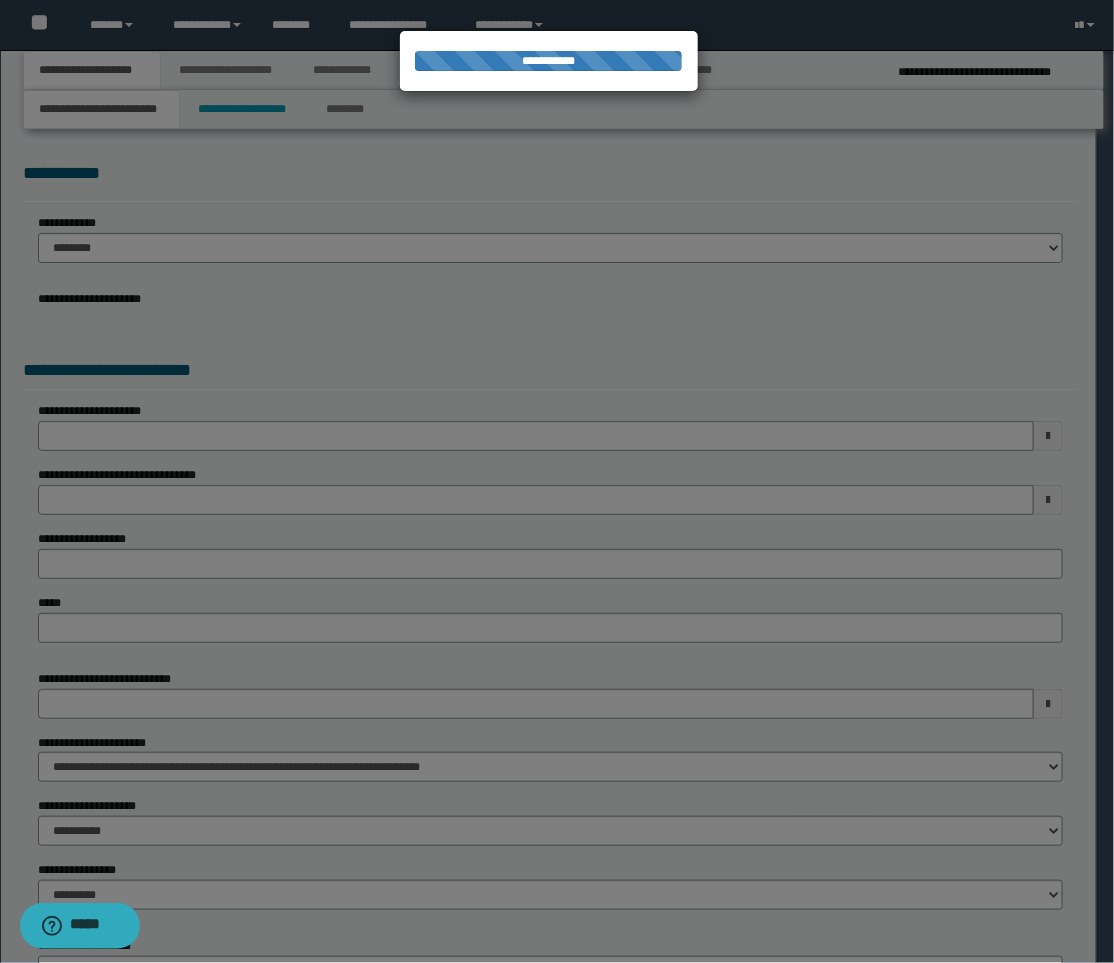 select on "*" 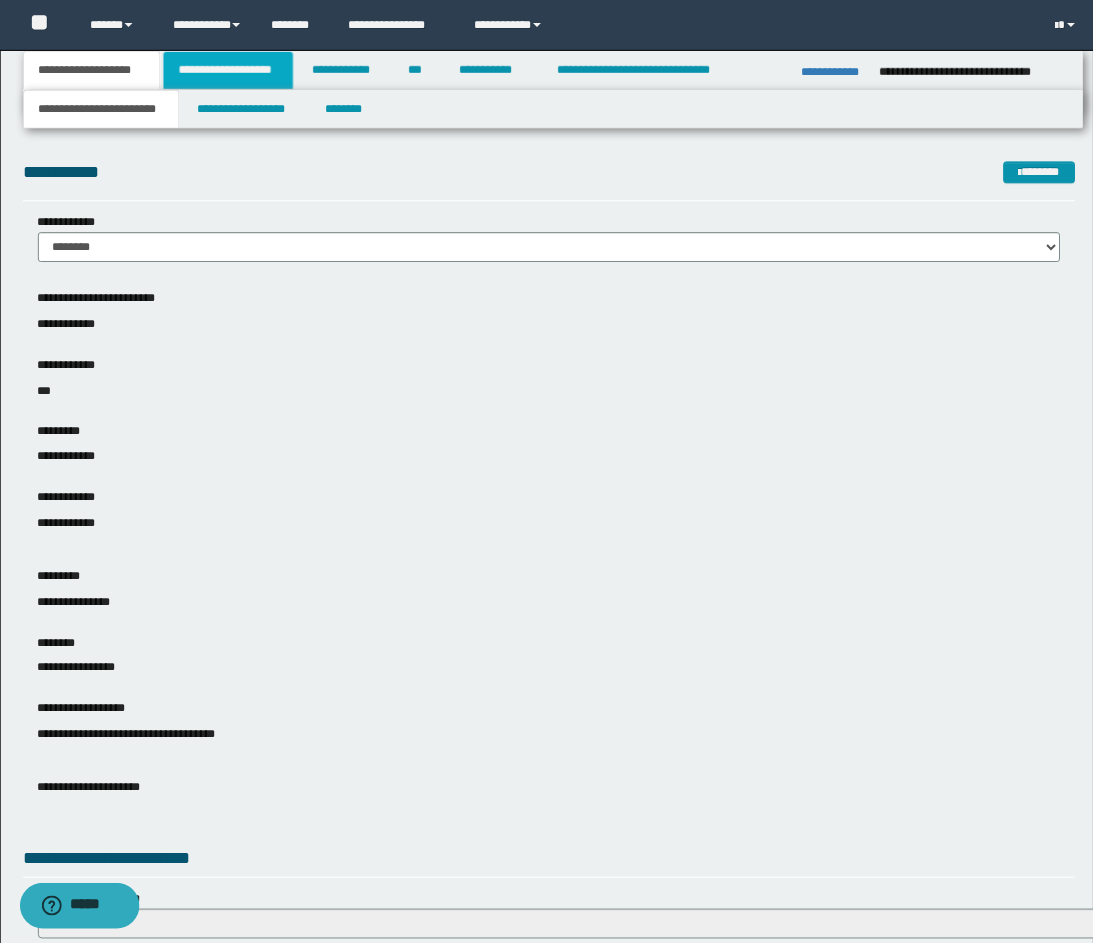 click on "**********" at bounding box center (229, 70) 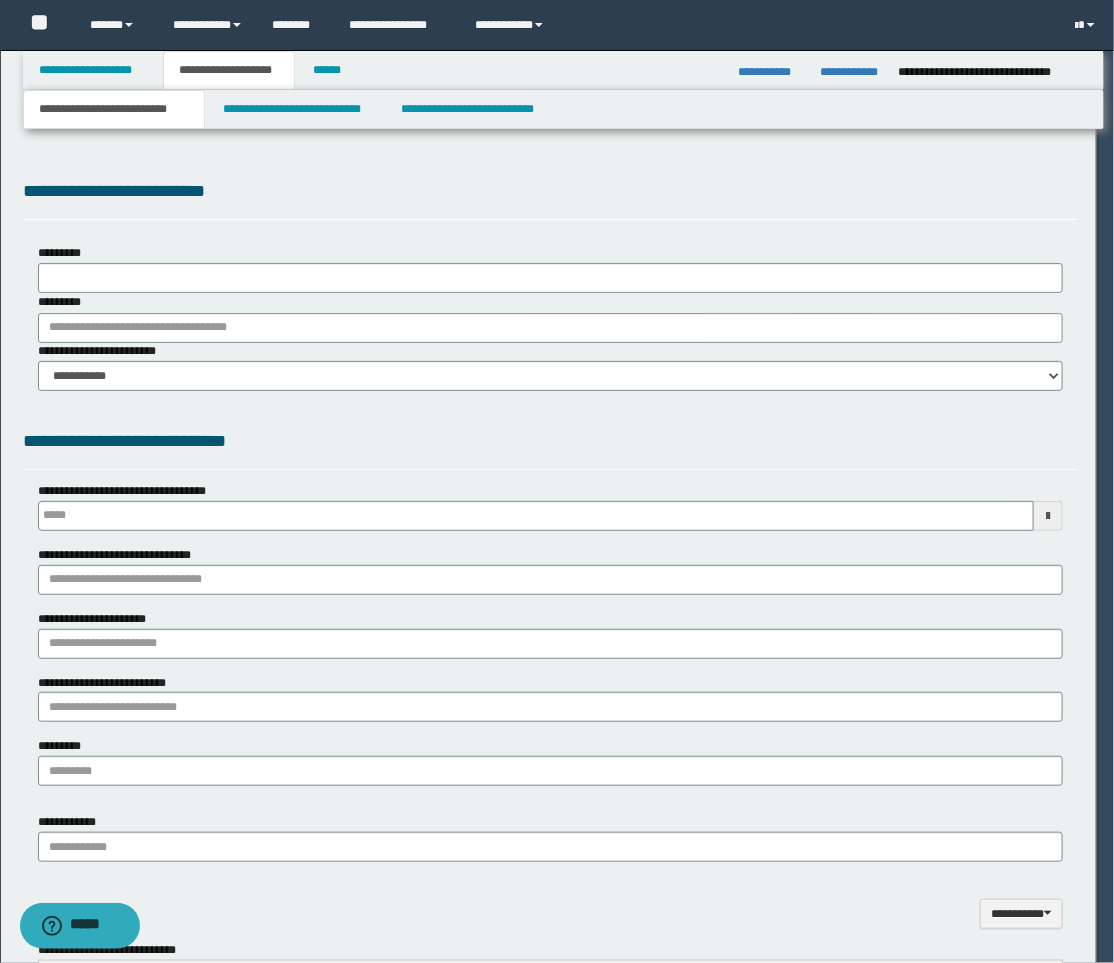 type on "**********" 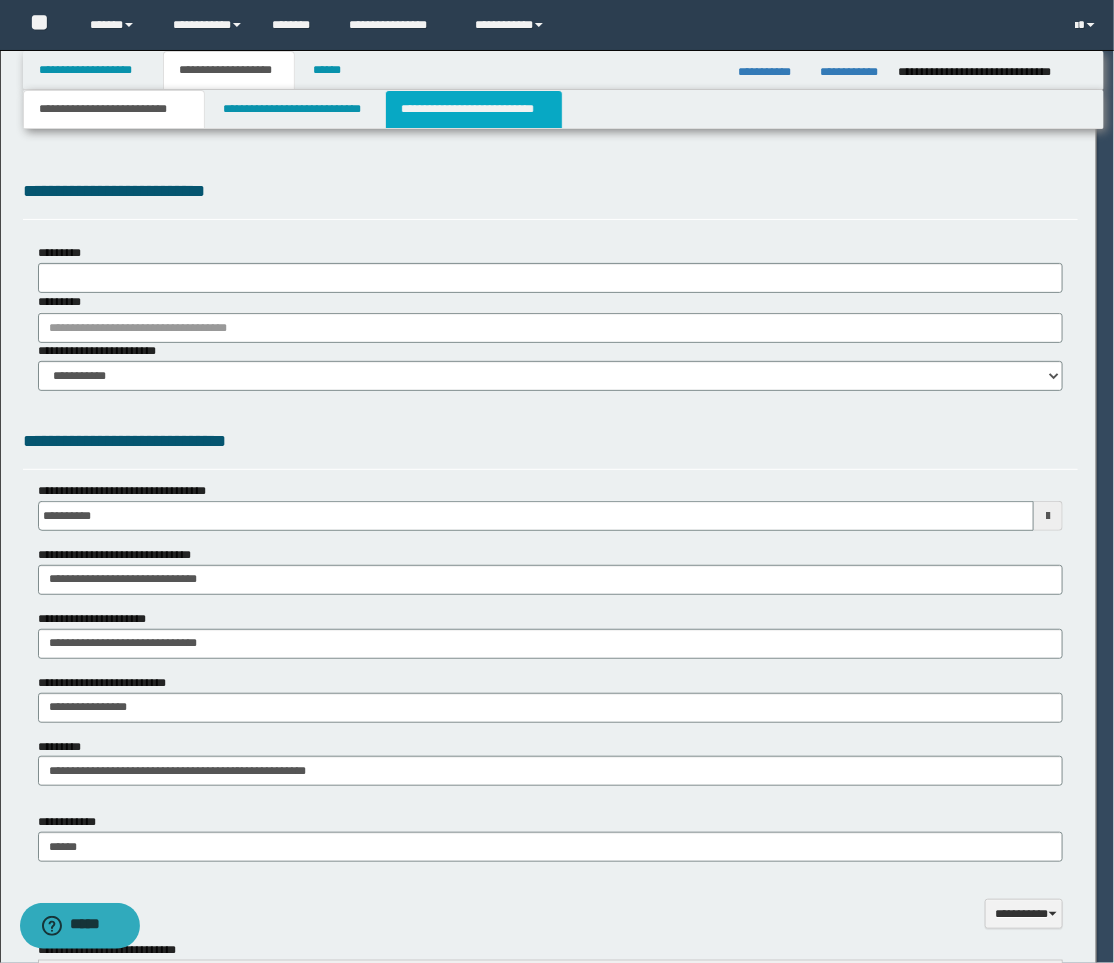 scroll, scrollTop: 0, scrollLeft: 0, axis: both 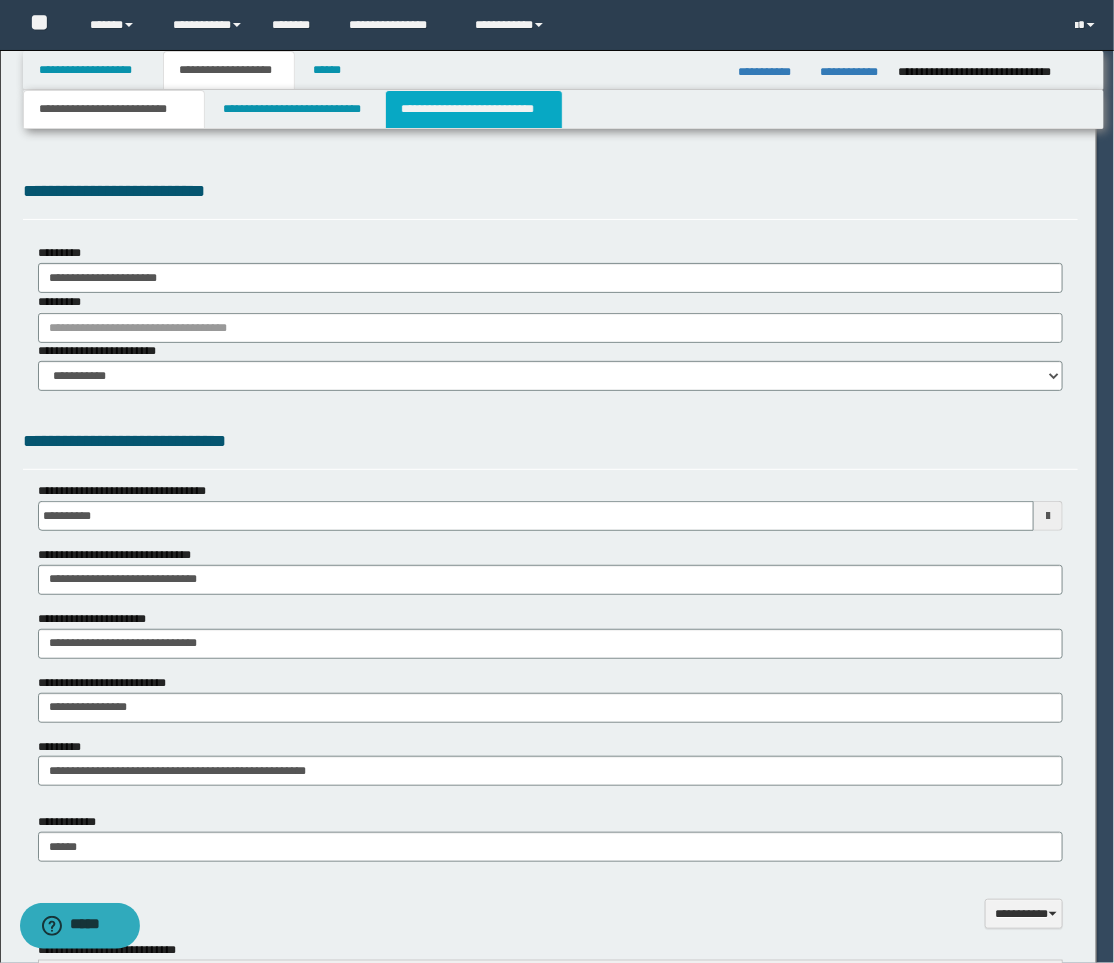 click on "**********" at bounding box center (474, 109) 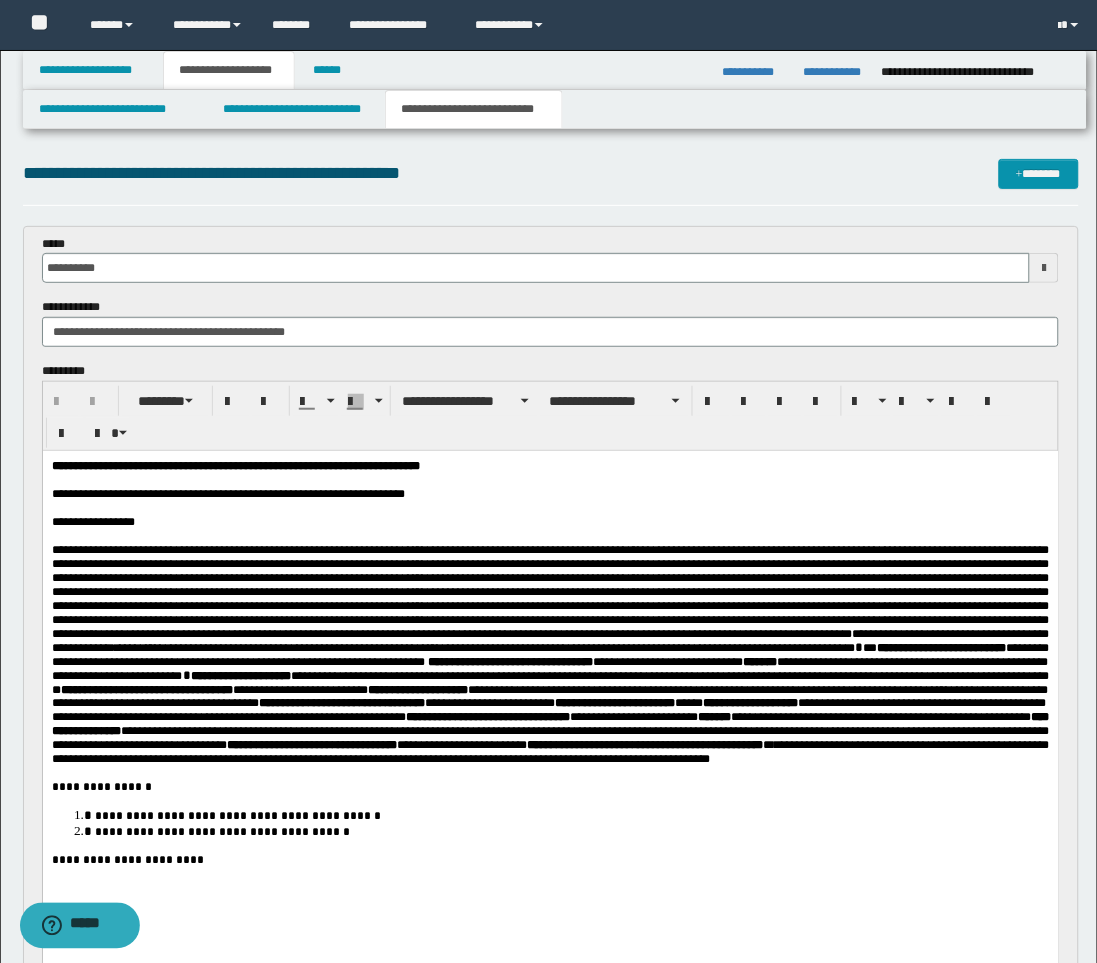 scroll, scrollTop: 0, scrollLeft: 0, axis: both 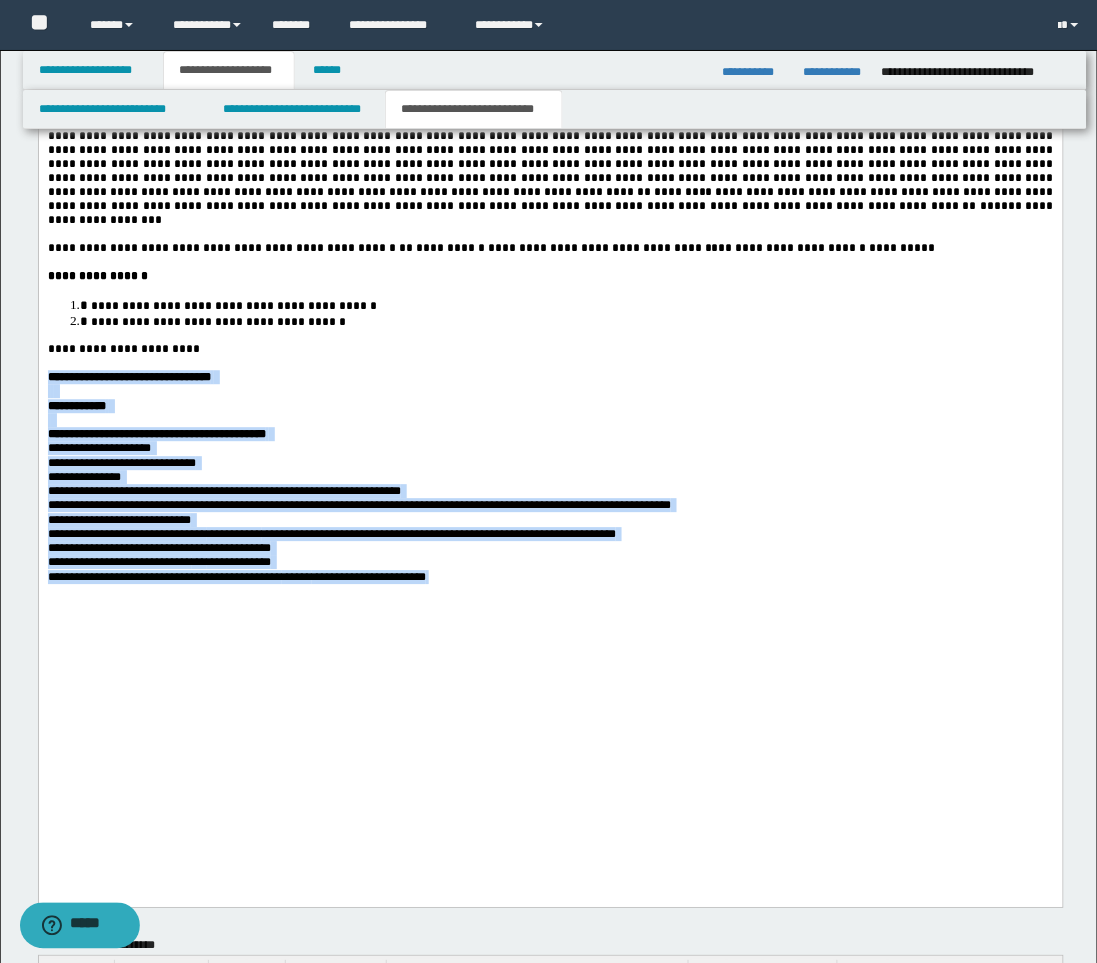drag, startPoint x: 496, startPoint y: 811, endPoint x: 59, endPoint y: -601, distance: 1478.0775 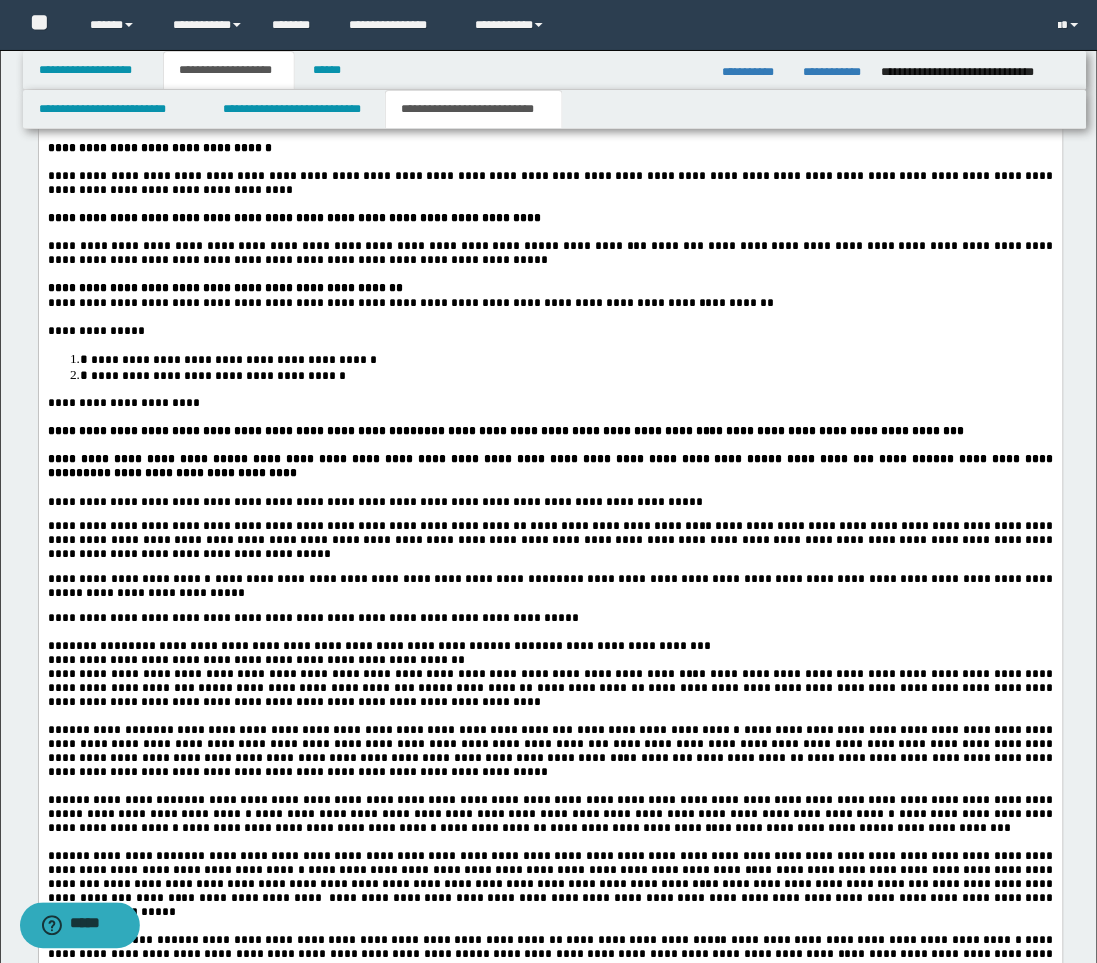scroll, scrollTop: 2301, scrollLeft: 0, axis: vertical 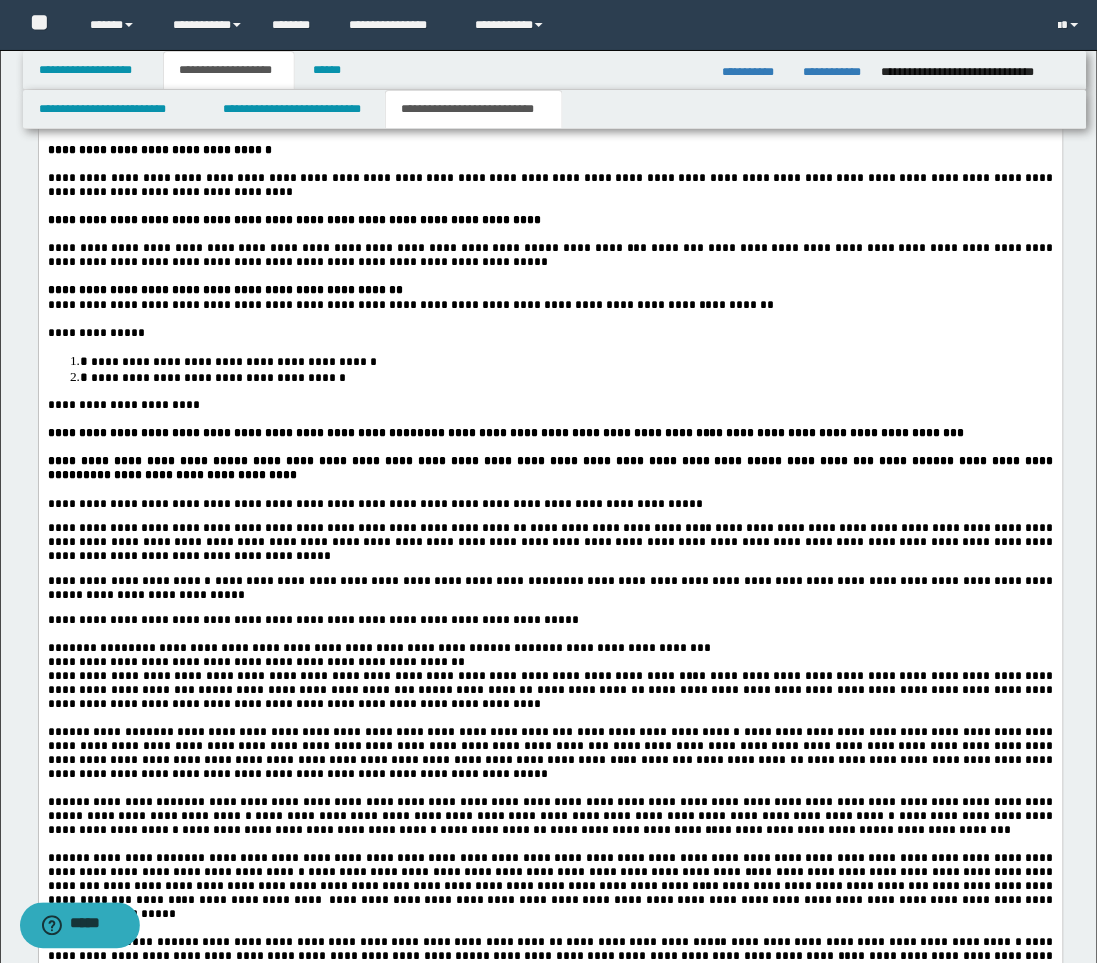 click at bounding box center [550, 490] 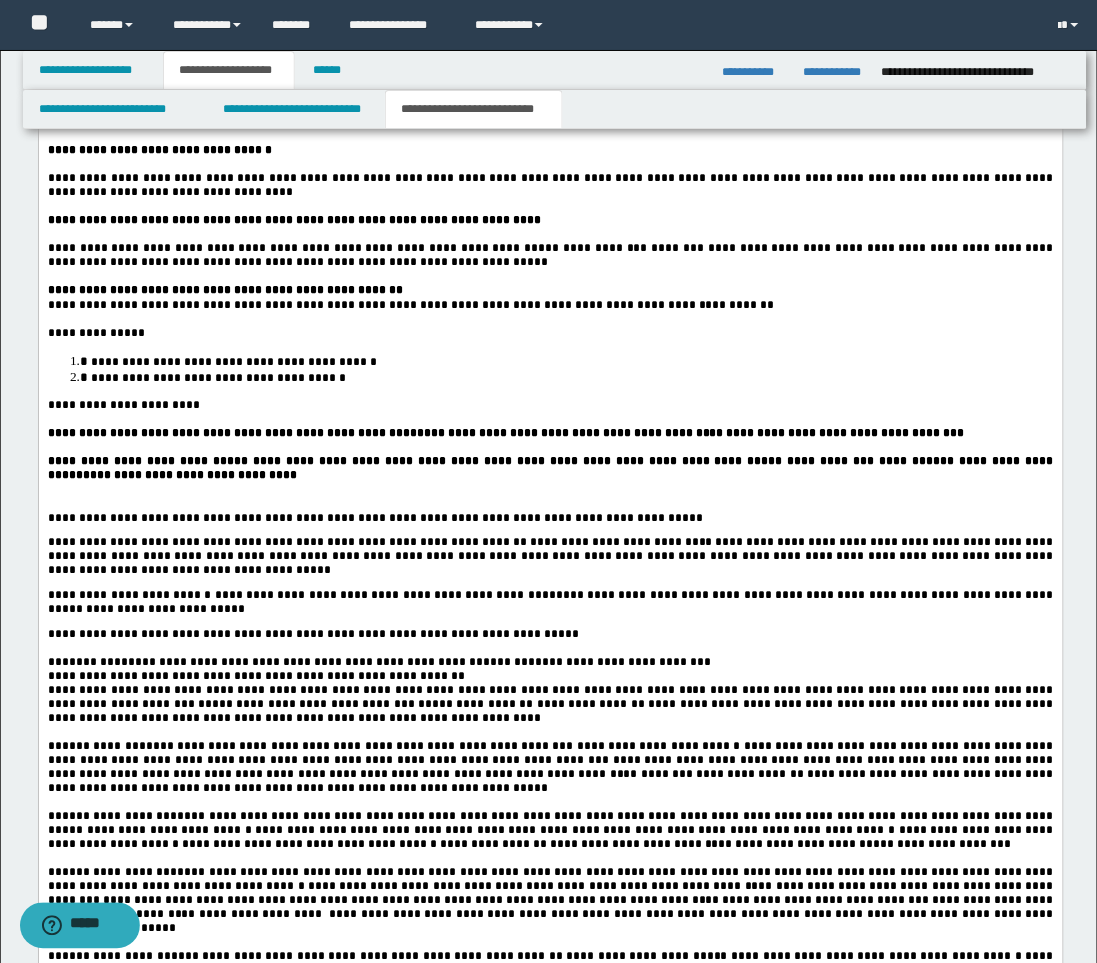 paste 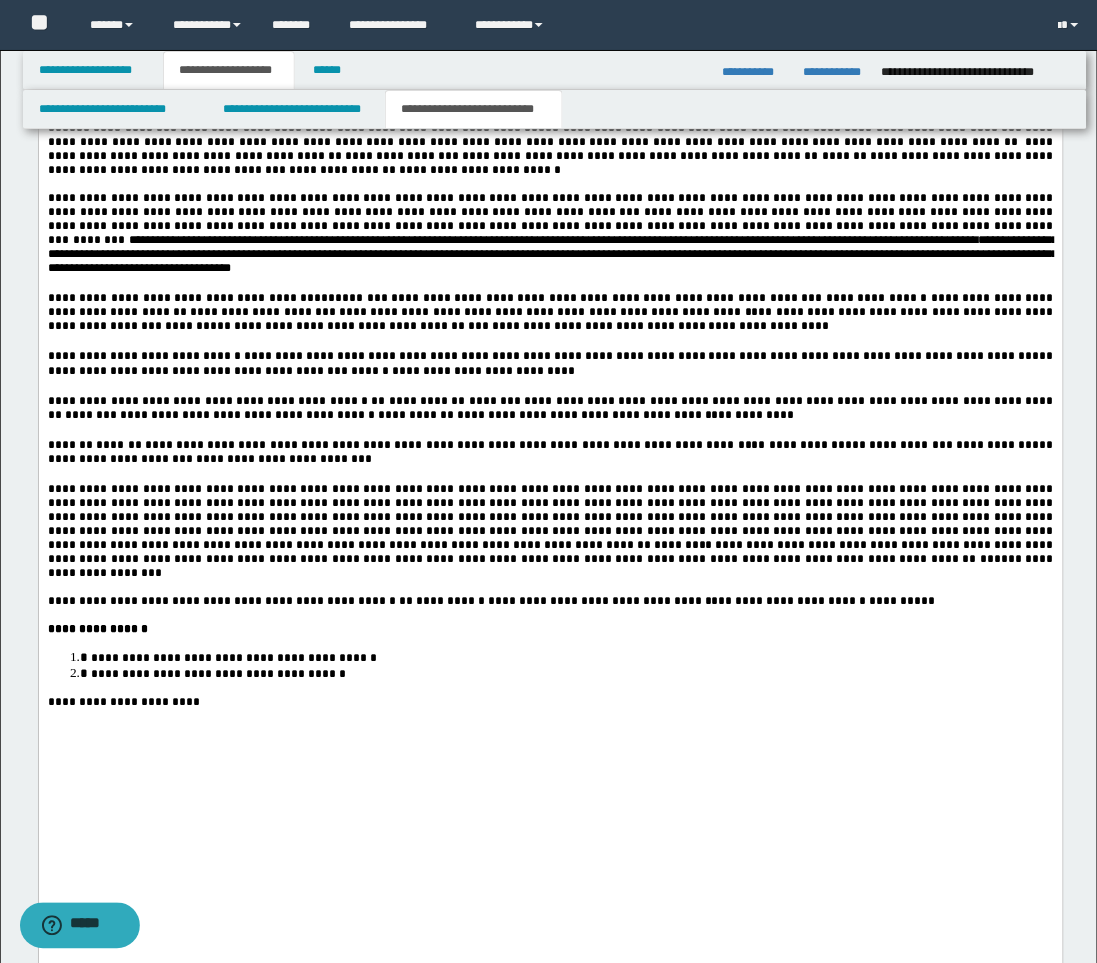 scroll, scrollTop: 3523, scrollLeft: 0, axis: vertical 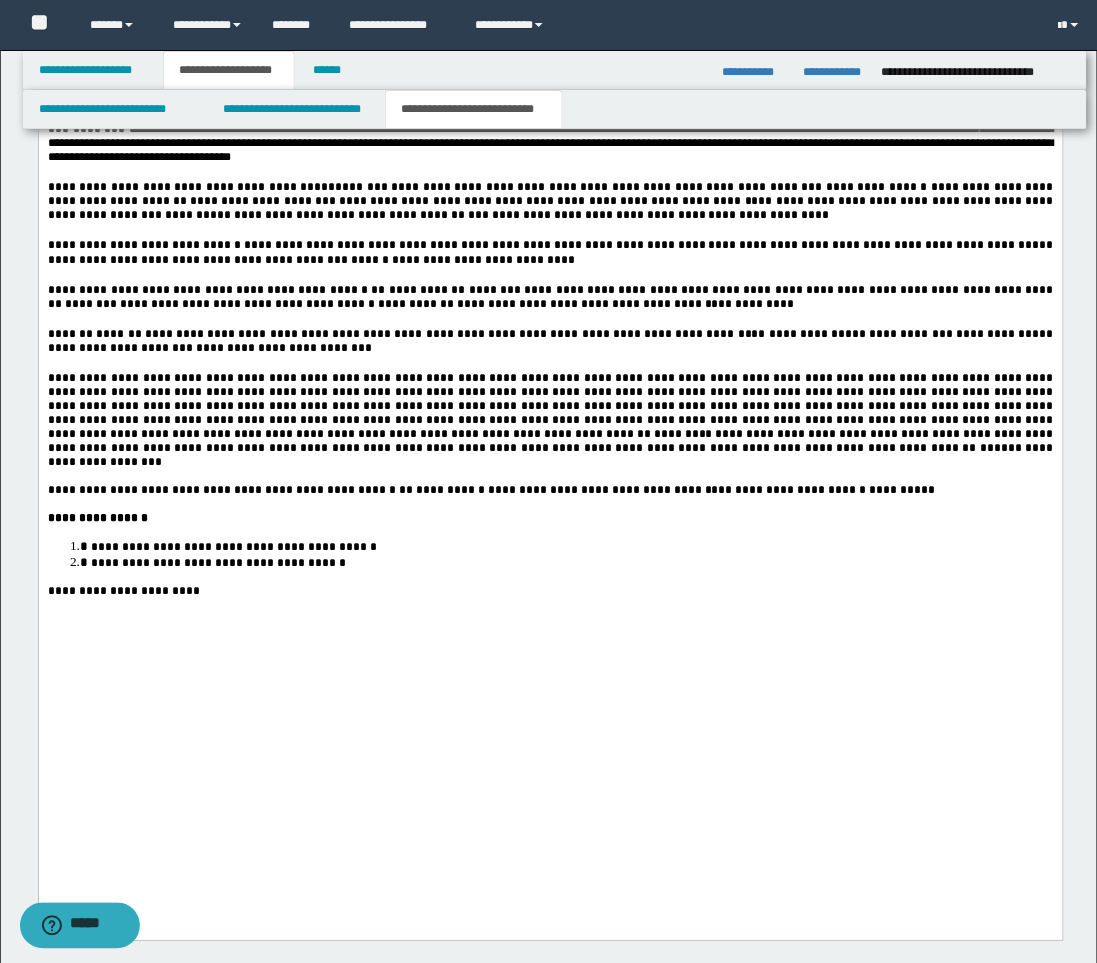 click on "*********" at bounding box center [1023, 451] 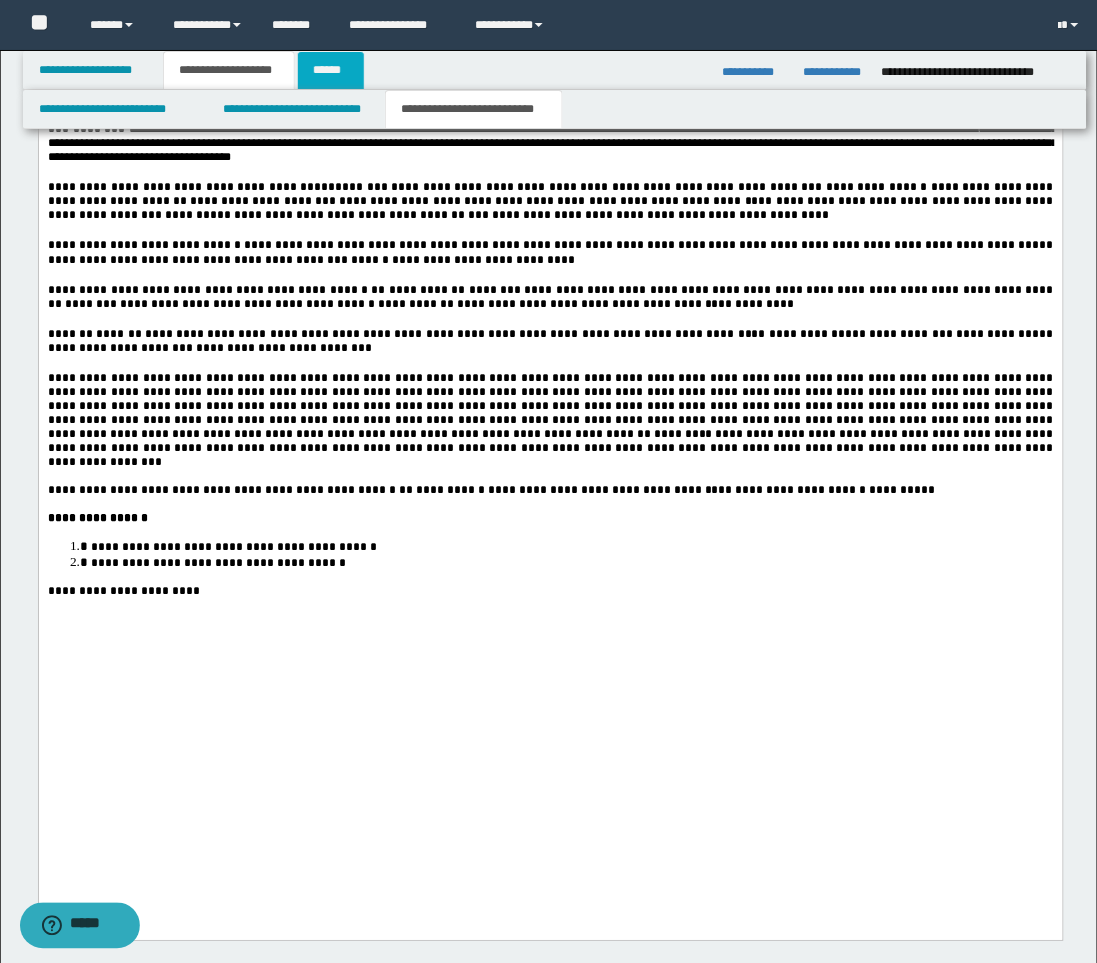 click on "******" at bounding box center [331, 70] 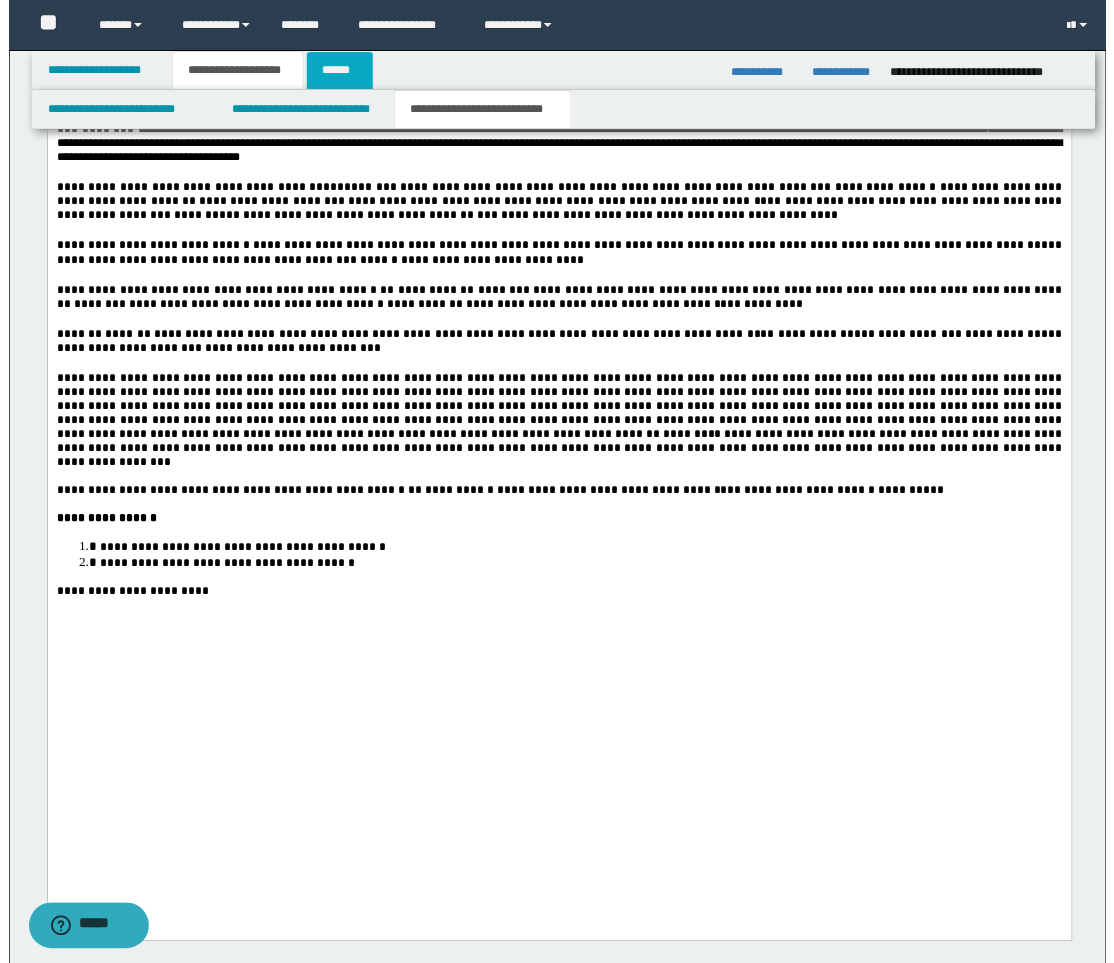 scroll, scrollTop: 0, scrollLeft: 0, axis: both 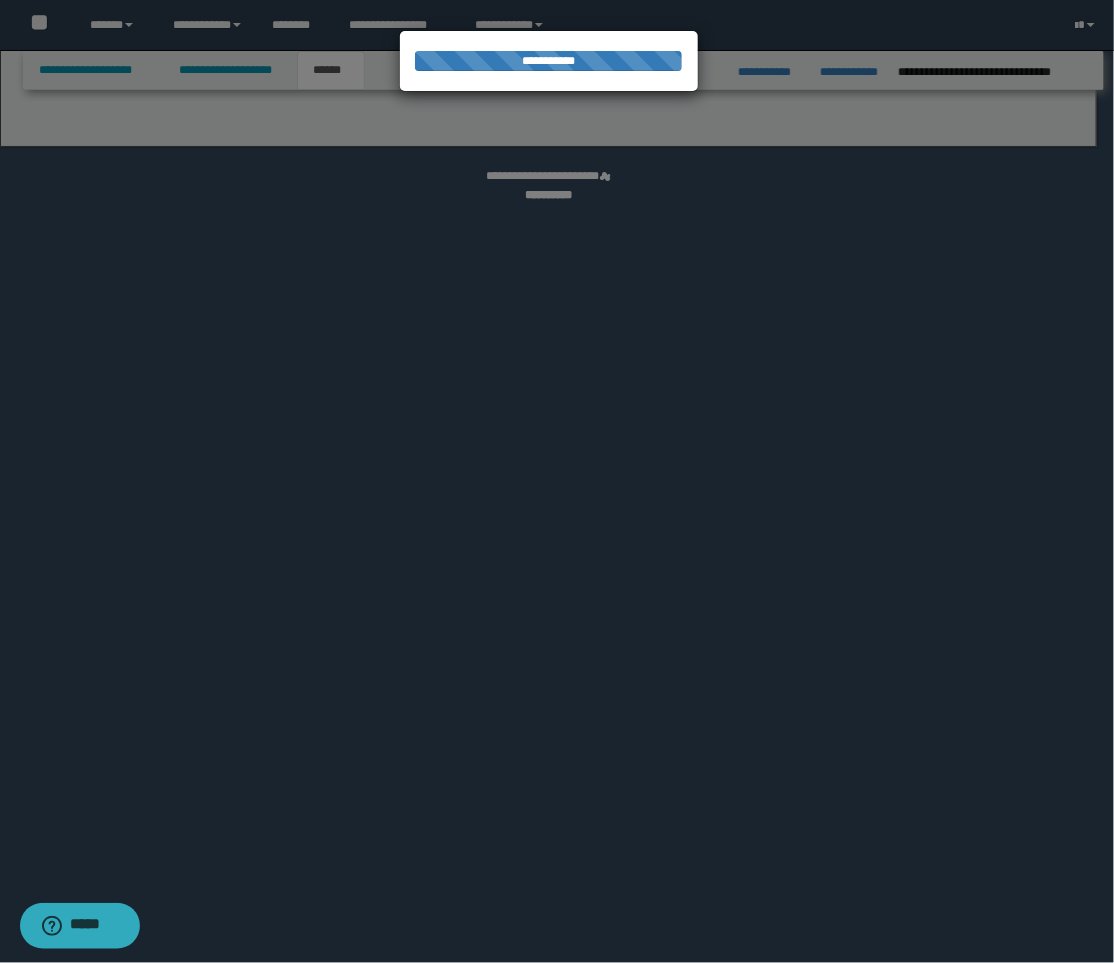 select on "*" 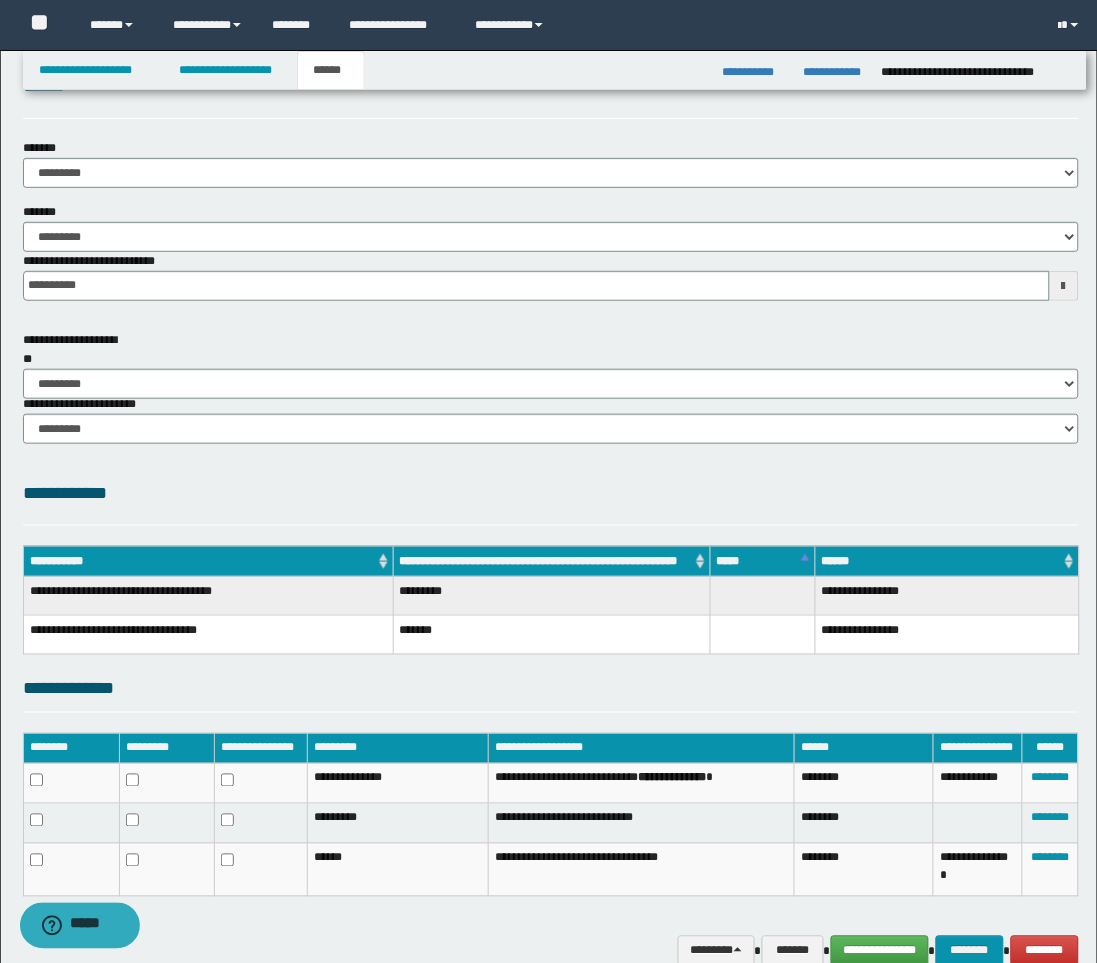 scroll, scrollTop: 111, scrollLeft: 0, axis: vertical 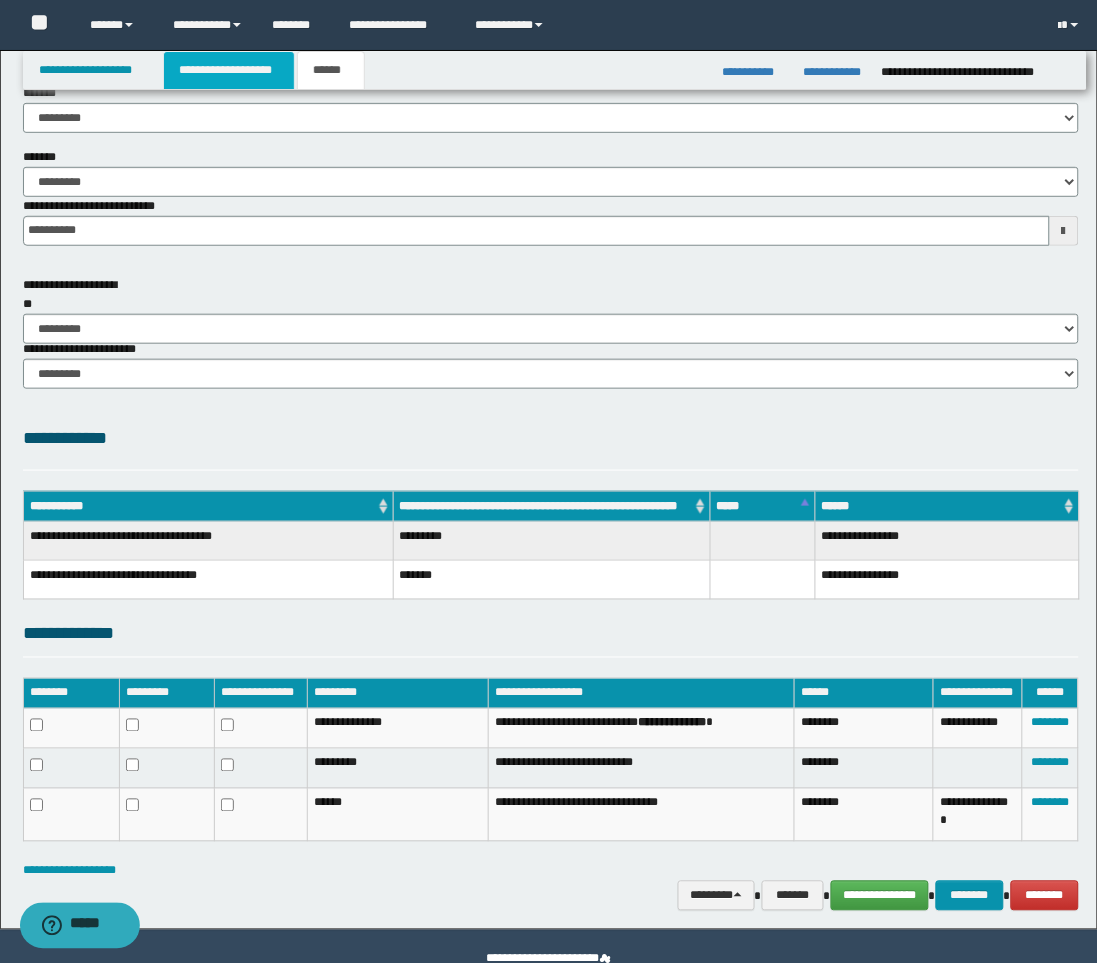 click on "**********" at bounding box center [229, 70] 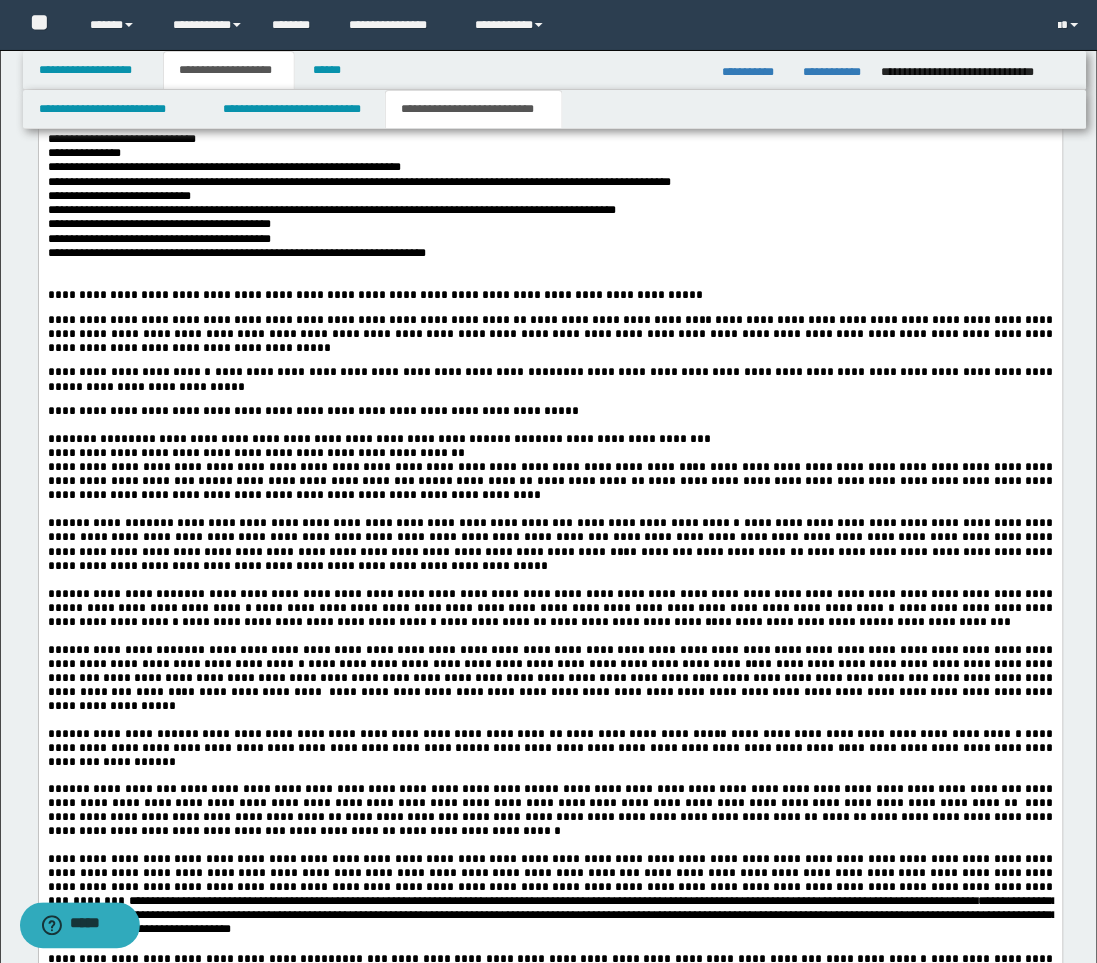 scroll, scrollTop: 2808, scrollLeft: 0, axis: vertical 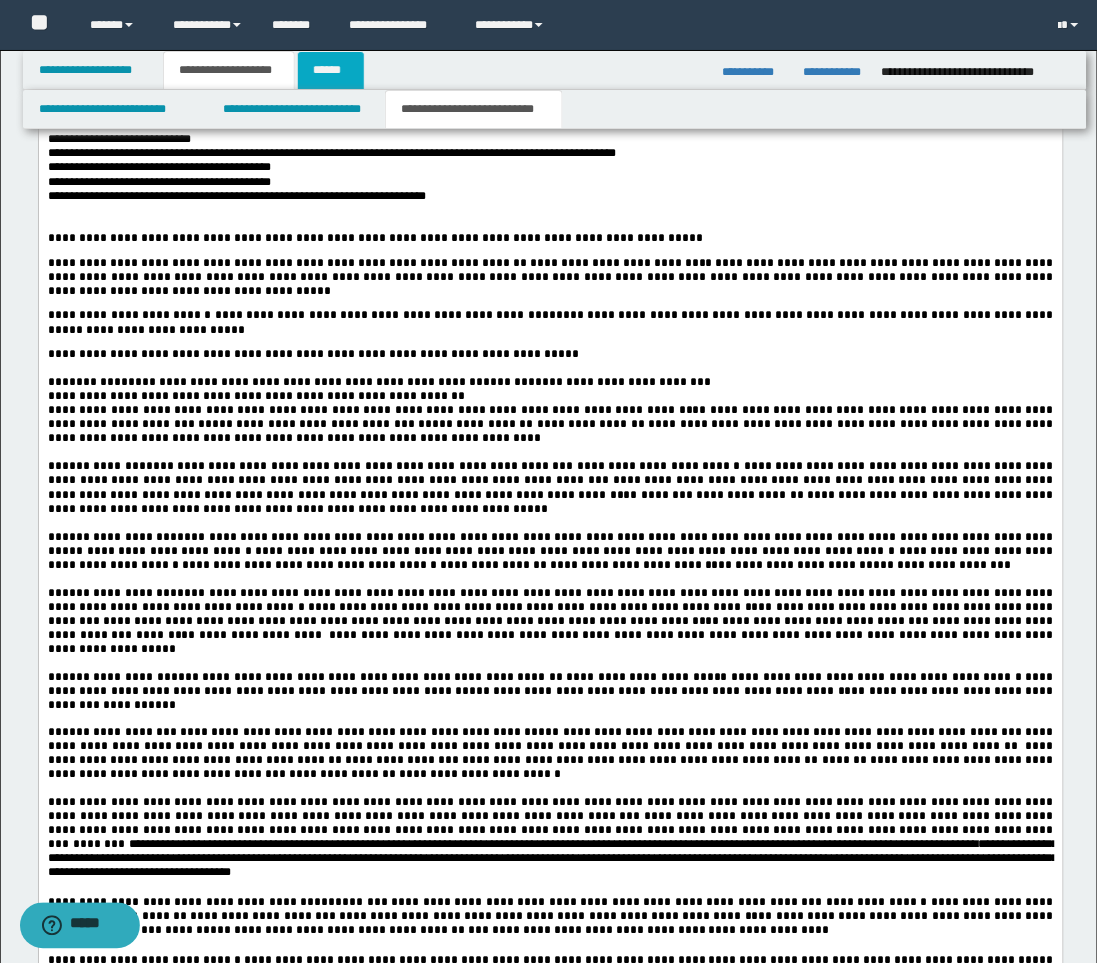 click on "******" at bounding box center (331, 70) 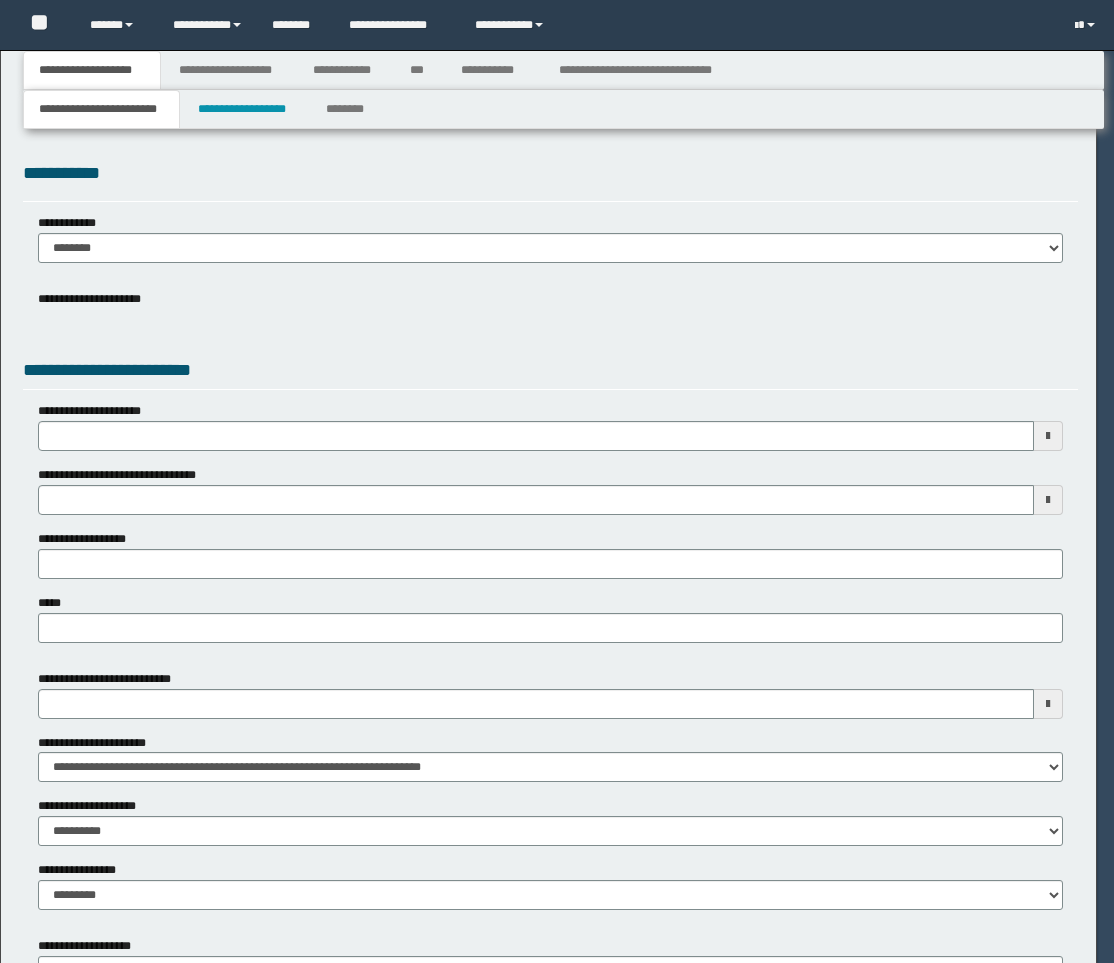 scroll, scrollTop: 0, scrollLeft: 0, axis: both 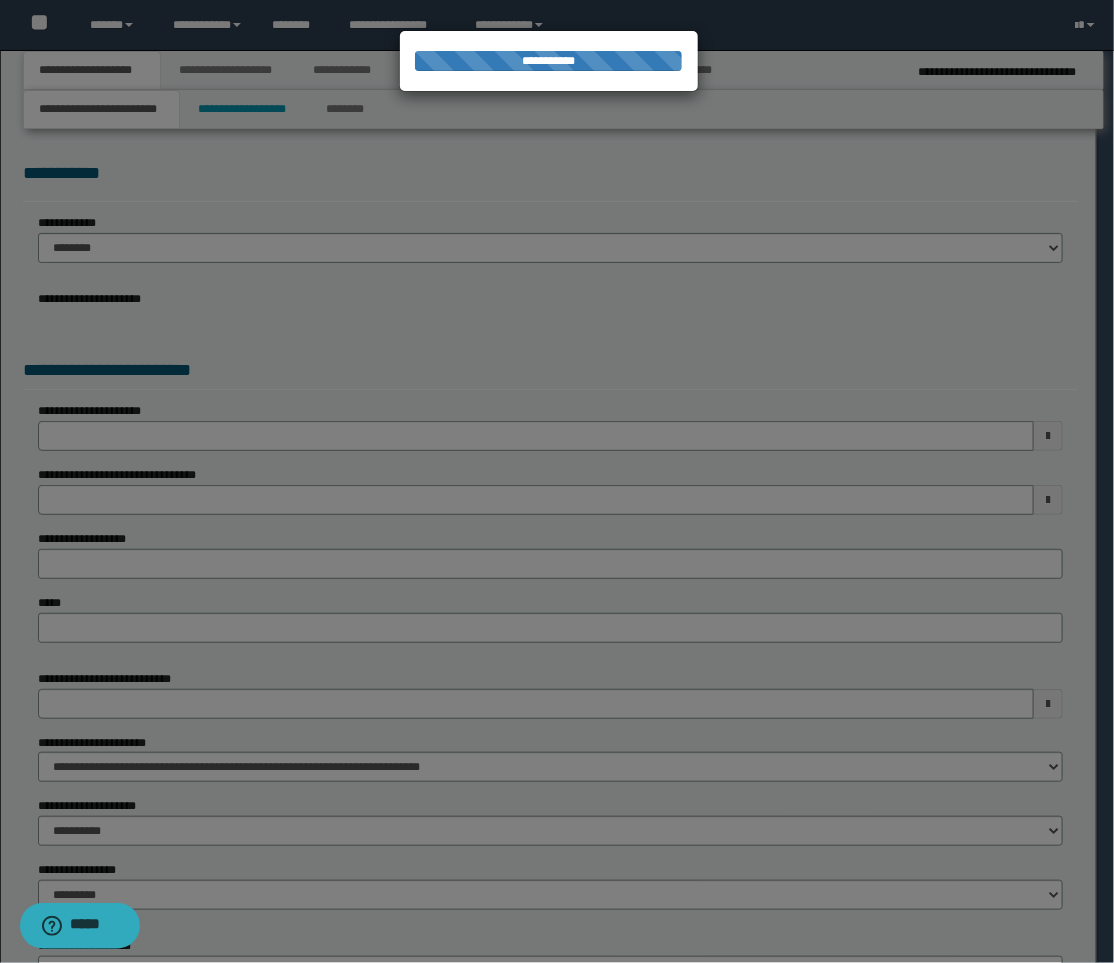 select on "**" 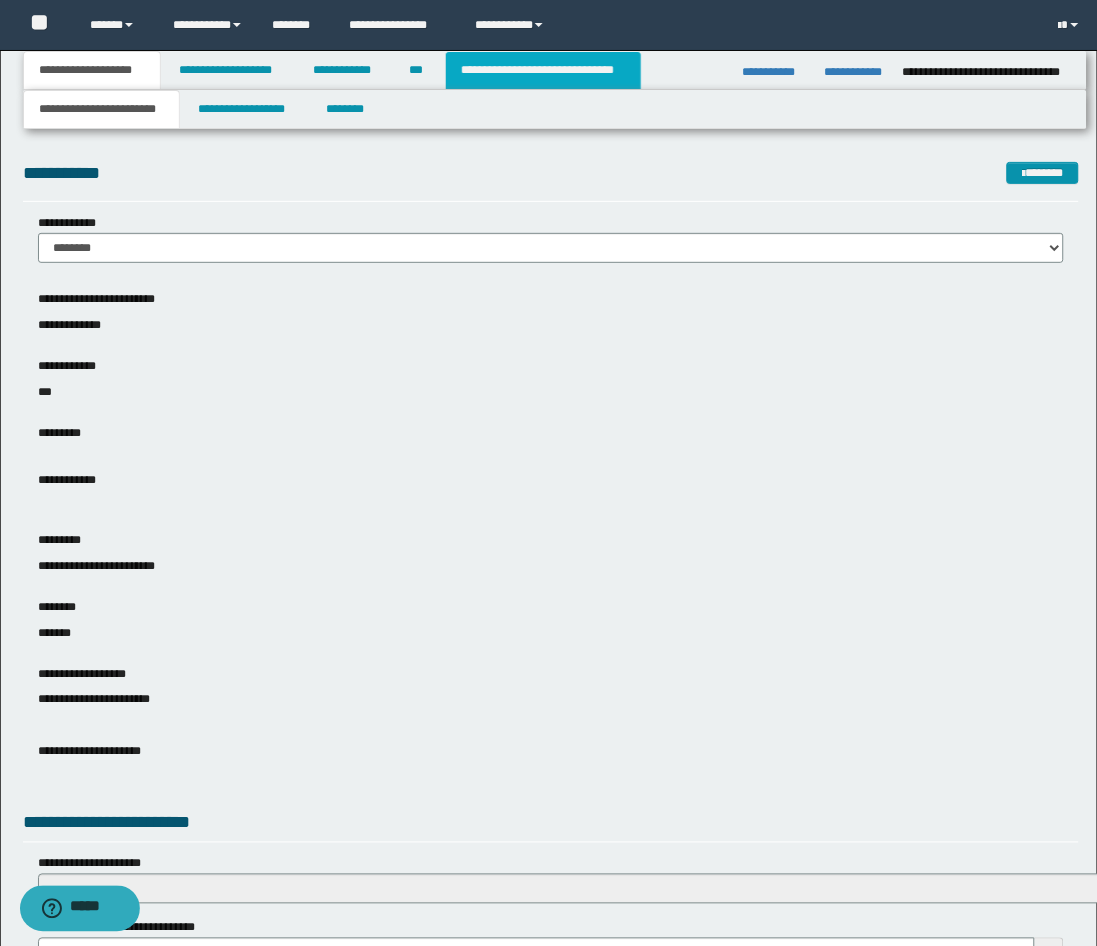 click on "**********" at bounding box center [543, 70] 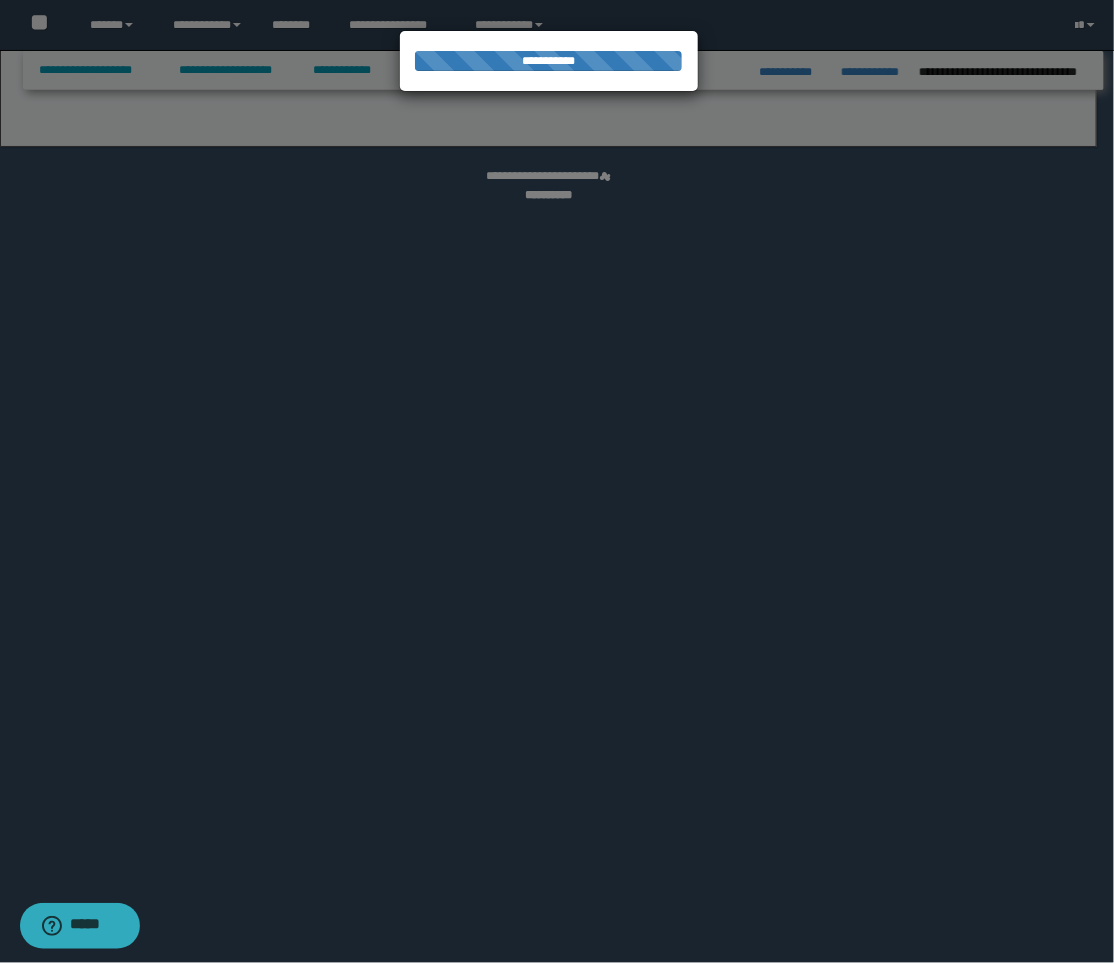 select on "*" 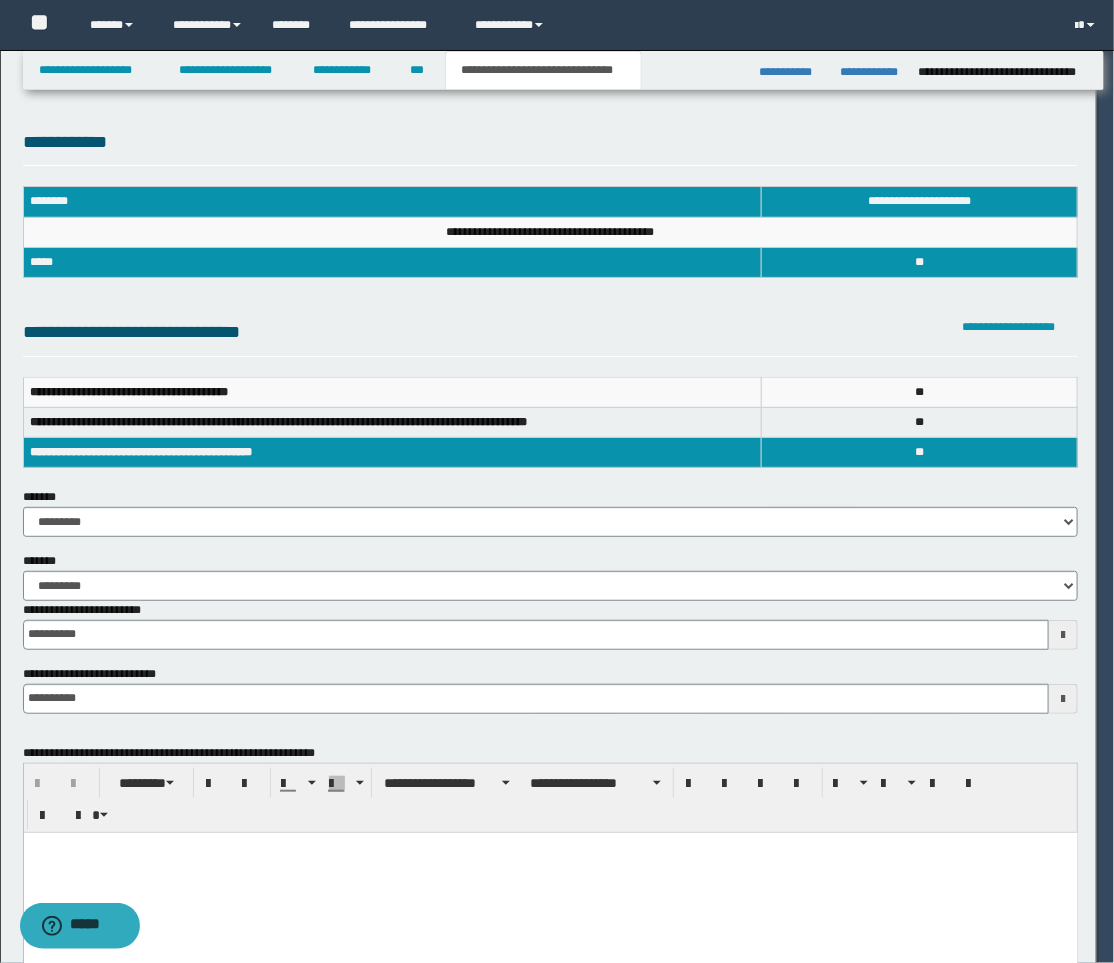 scroll, scrollTop: 0, scrollLeft: 0, axis: both 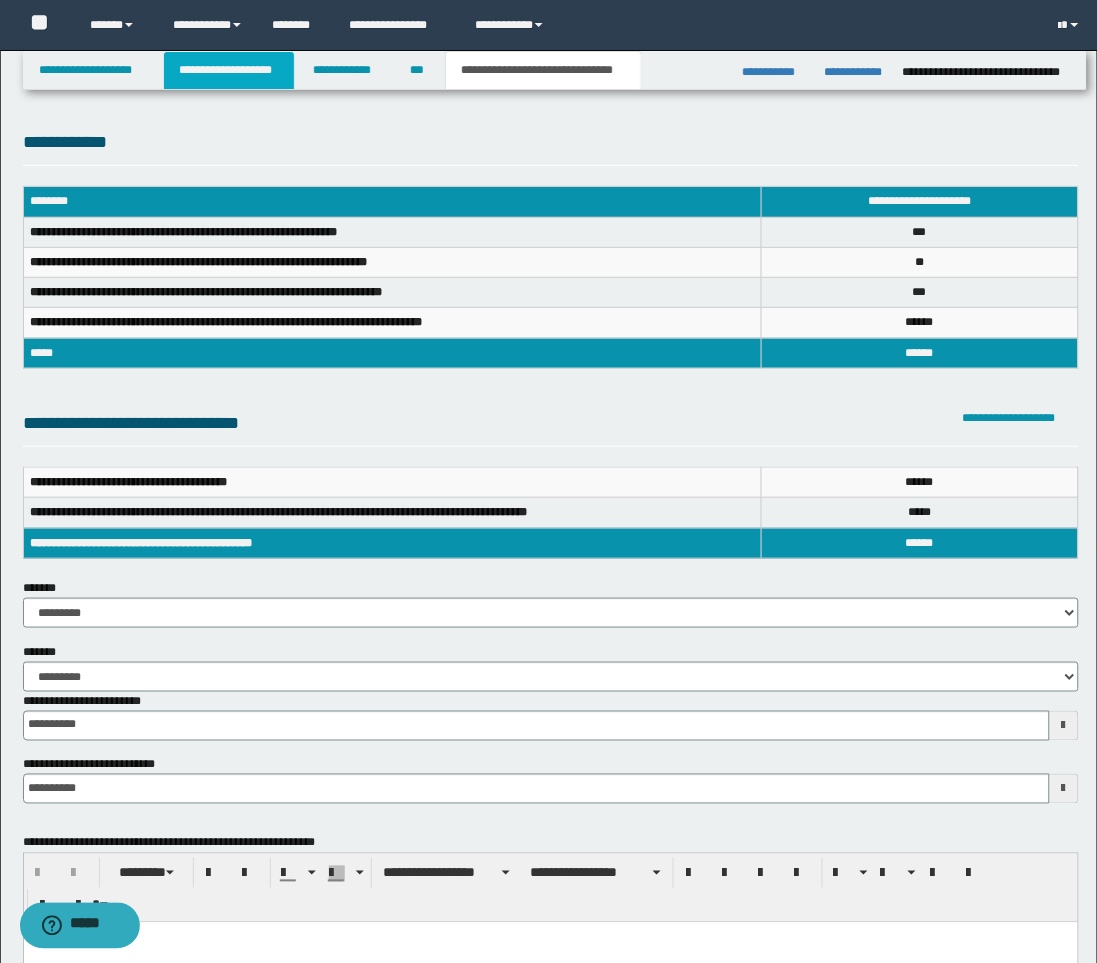 click on "**********" at bounding box center [229, 70] 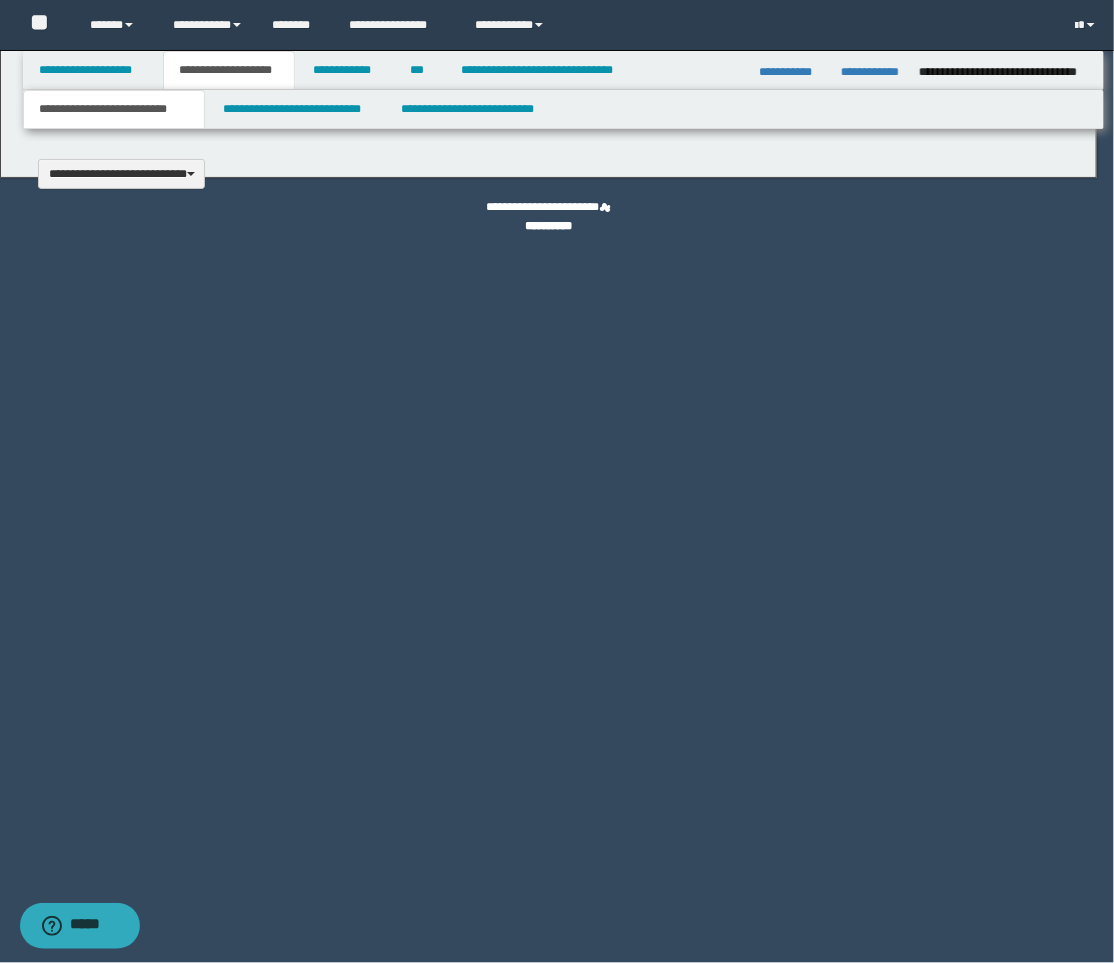 scroll, scrollTop: 0, scrollLeft: 0, axis: both 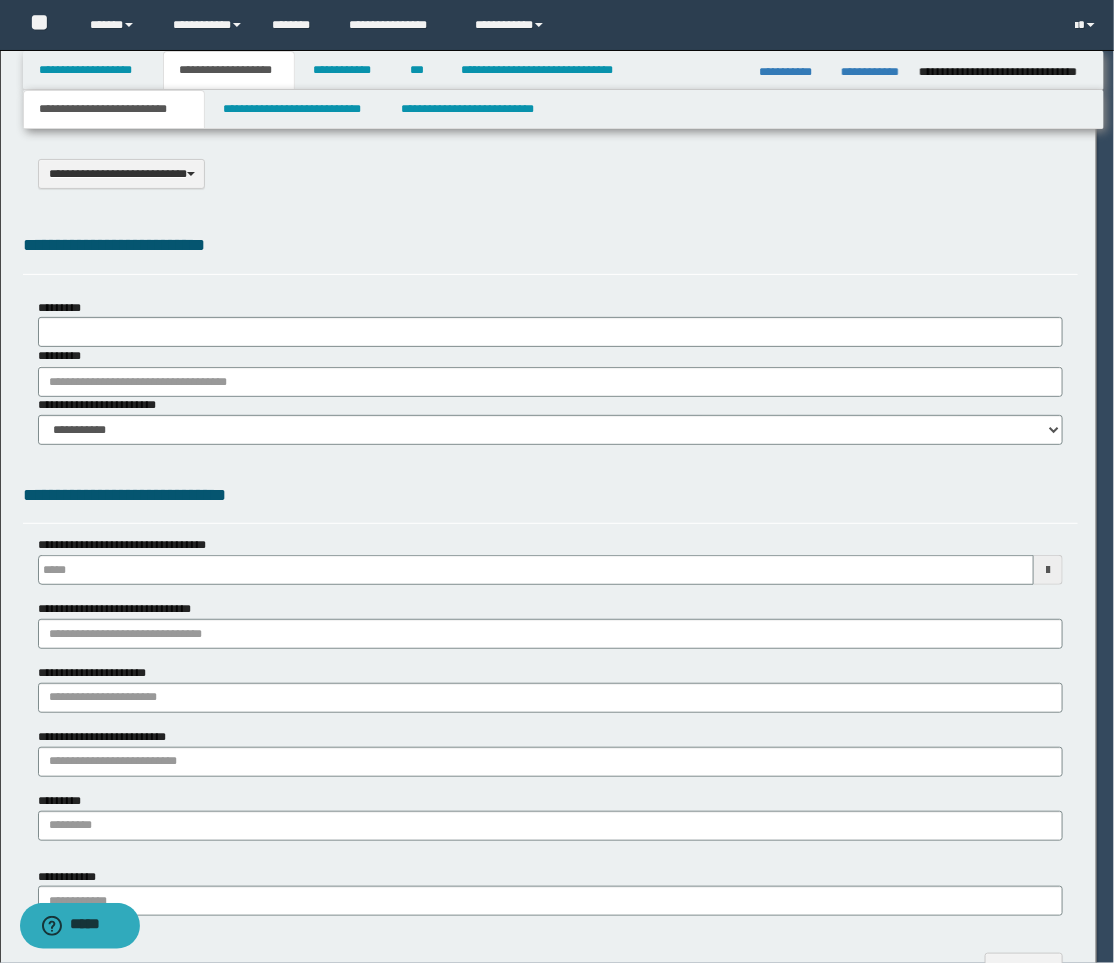 type on "**********" 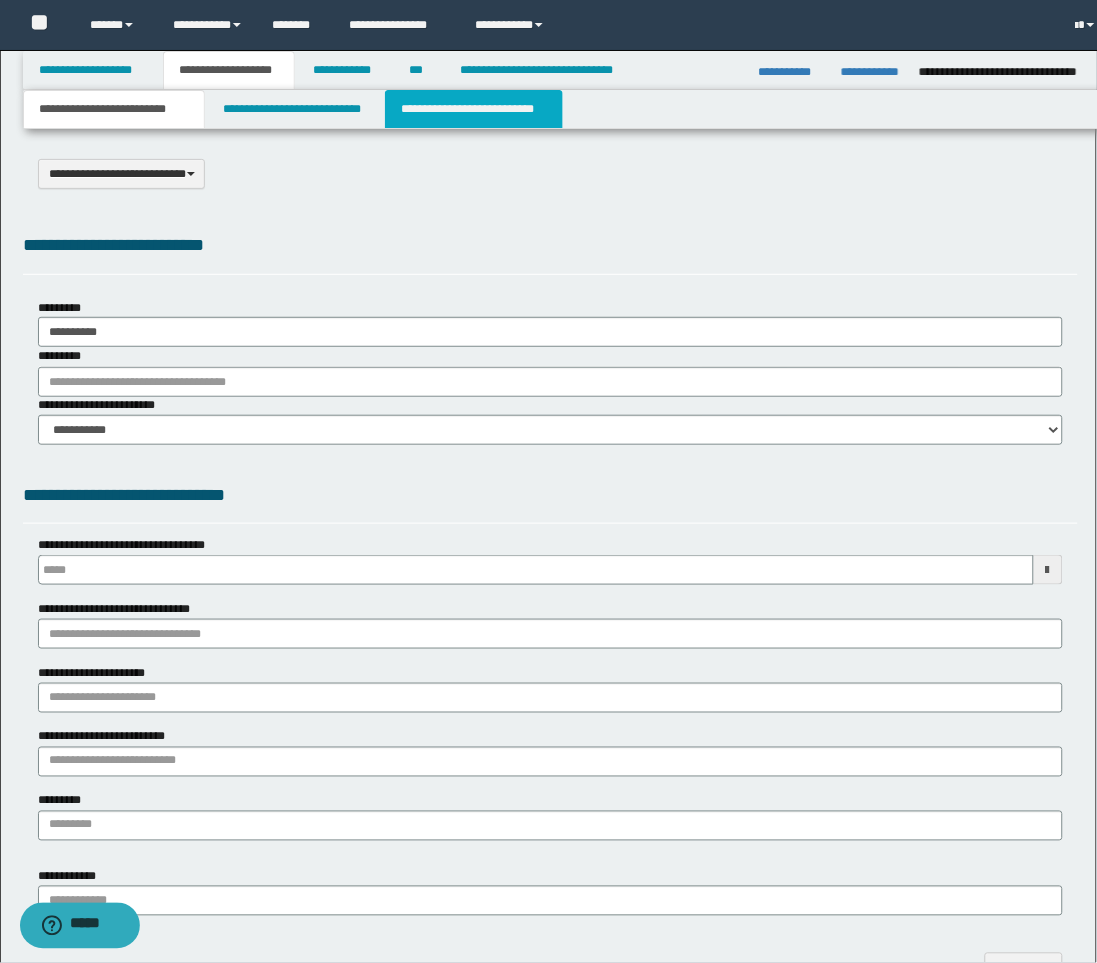 click on "**********" at bounding box center (474, 109) 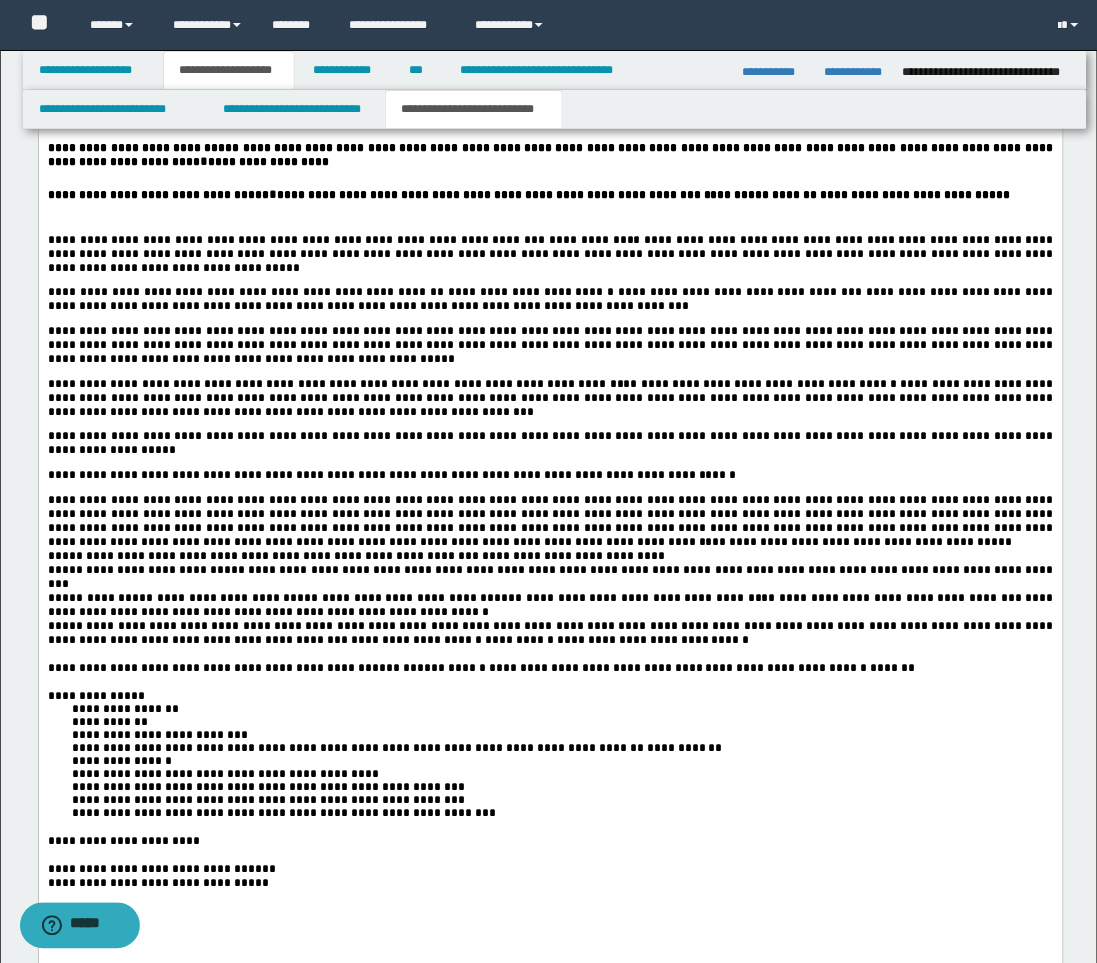 scroll, scrollTop: 3555, scrollLeft: 0, axis: vertical 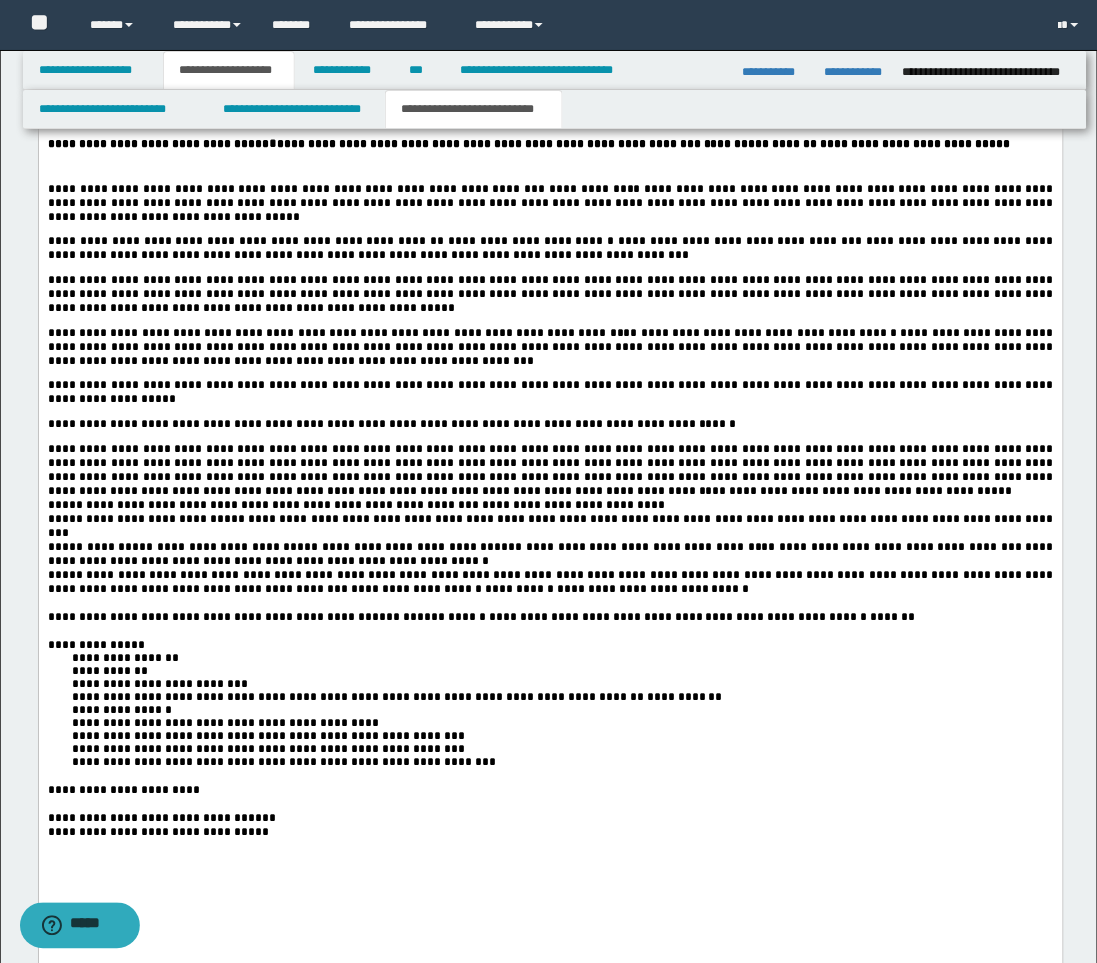 click on "**********" at bounding box center [550, 583] 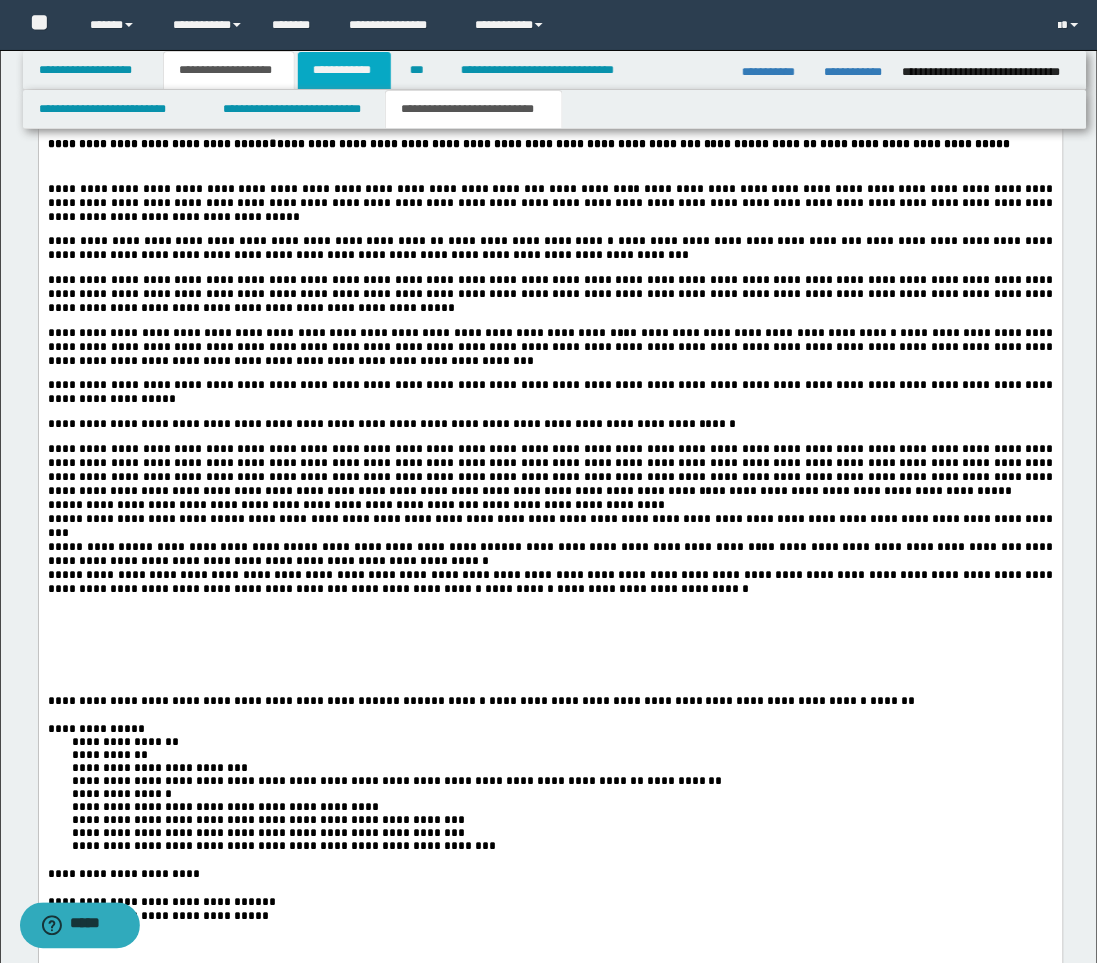 click on "**********" at bounding box center (344, 70) 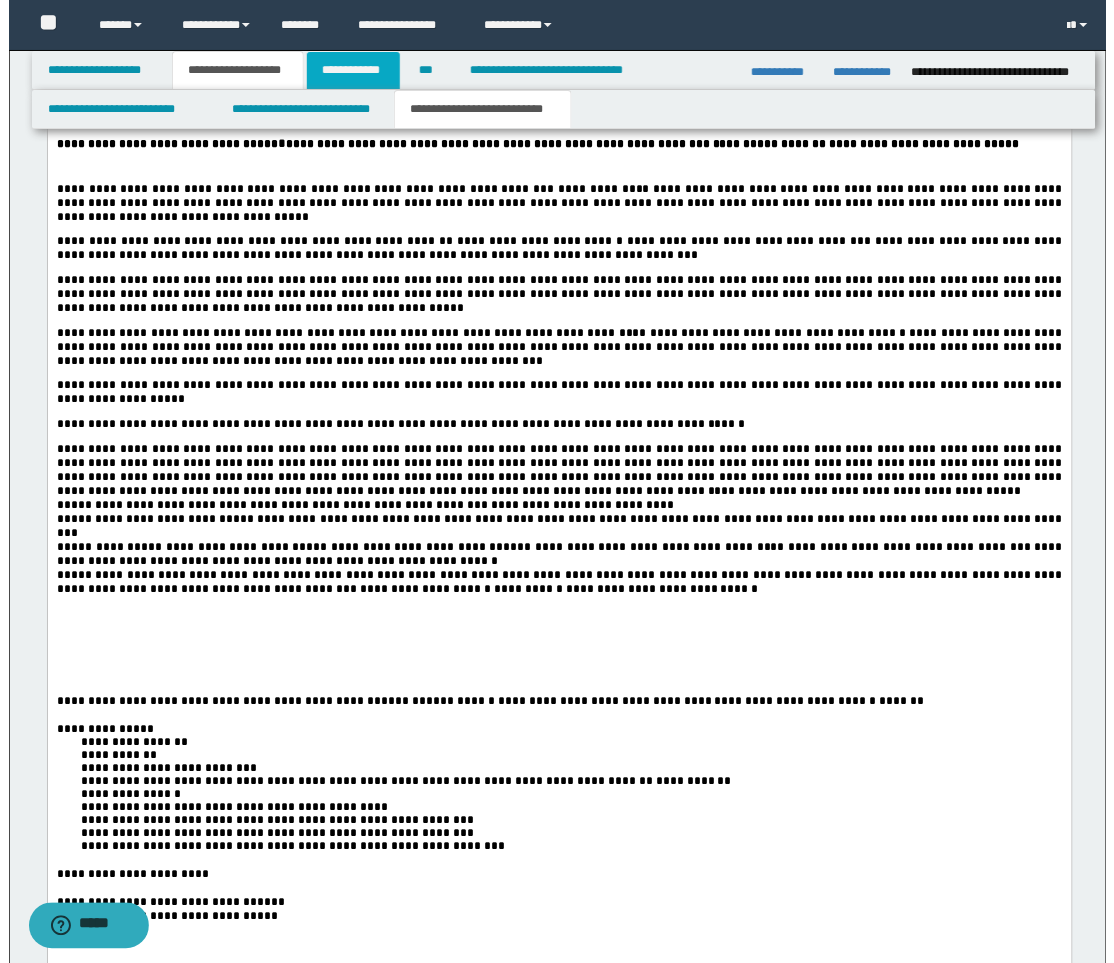 scroll, scrollTop: 0, scrollLeft: 0, axis: both 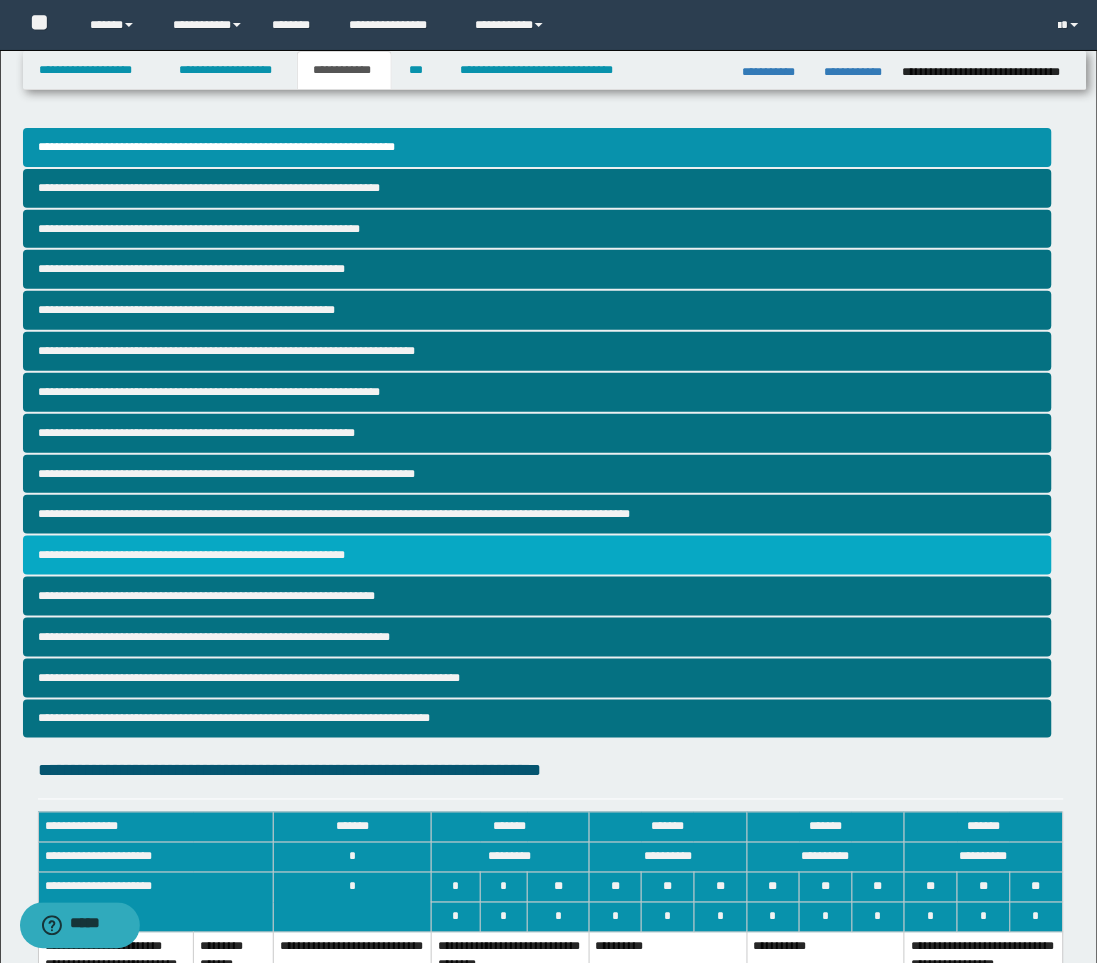 click on "**********" at bounding box center (537, 555) 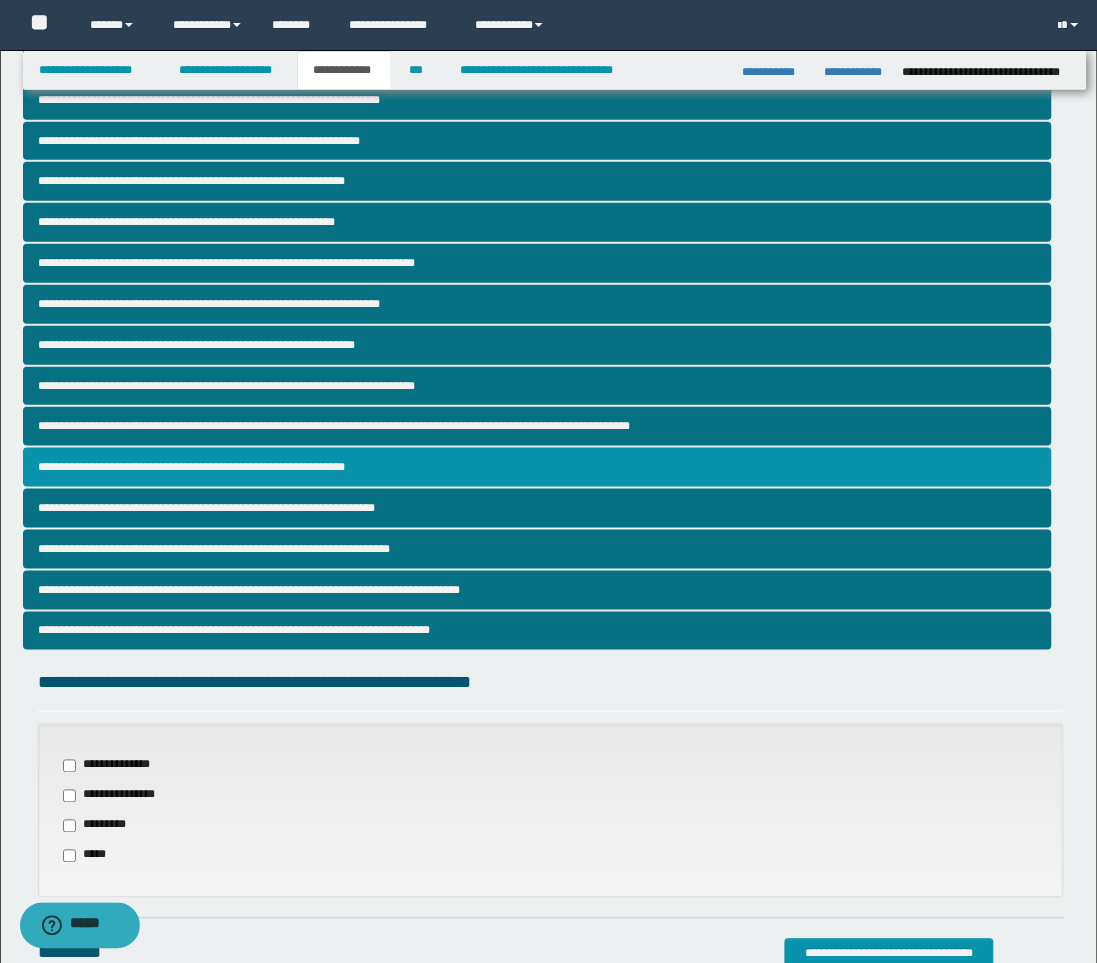 scroll, scrollTop: 394, scrollLeft: 0, axis: vertical 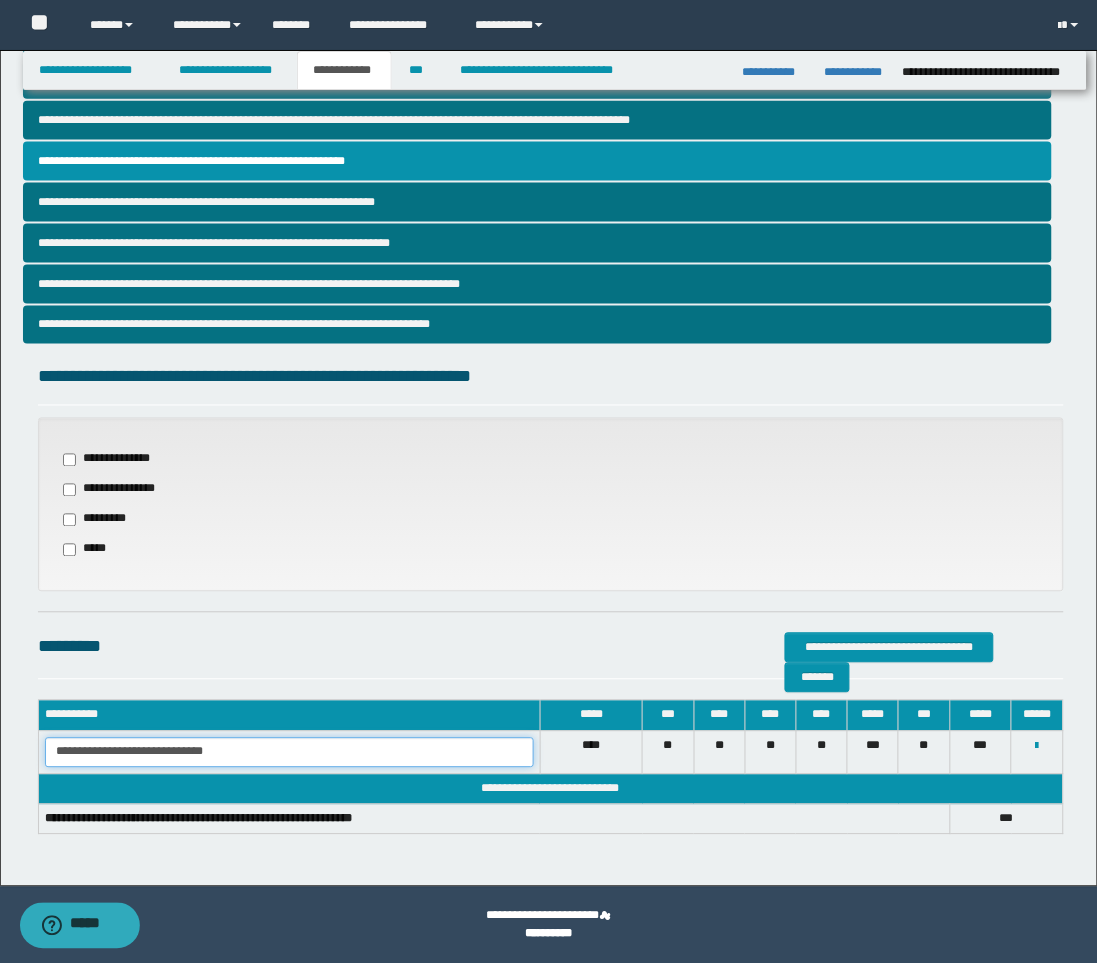 drag, startPoint x: 250, startPoint y: 751, endPoint x: -14, endPoint y: 726, distance: 265.18106 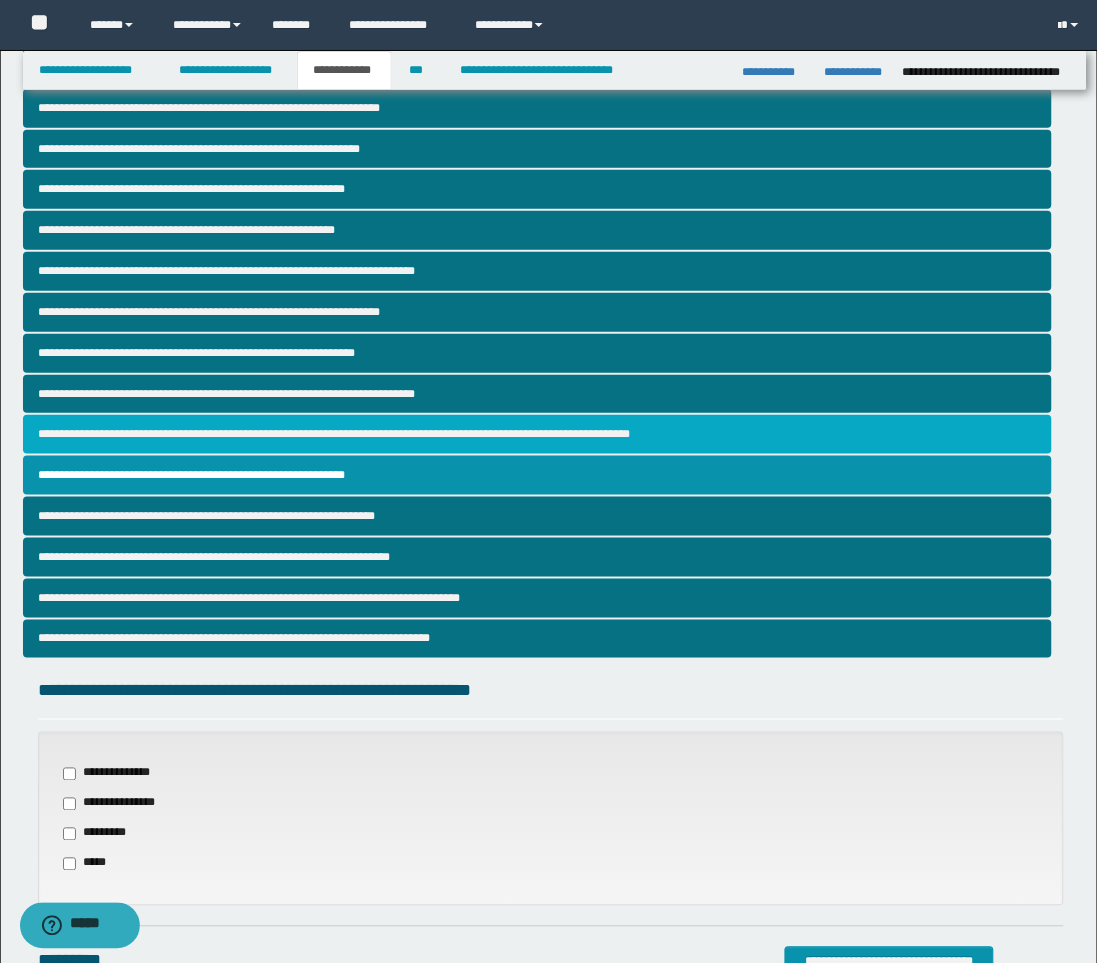 scroll, scrollTop: 61, scrollLeft: 0, axis: vertical 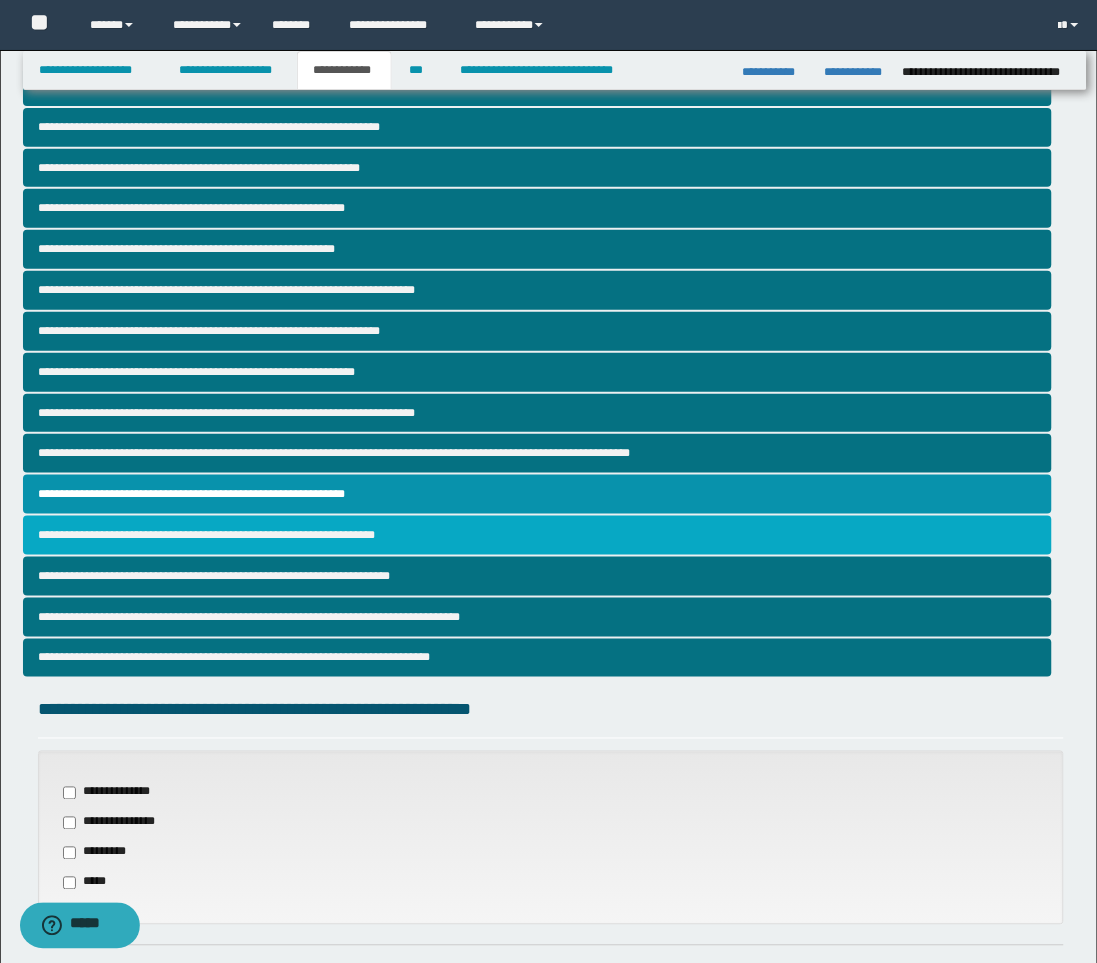 click on "**********" at bounding box center (537, 535) 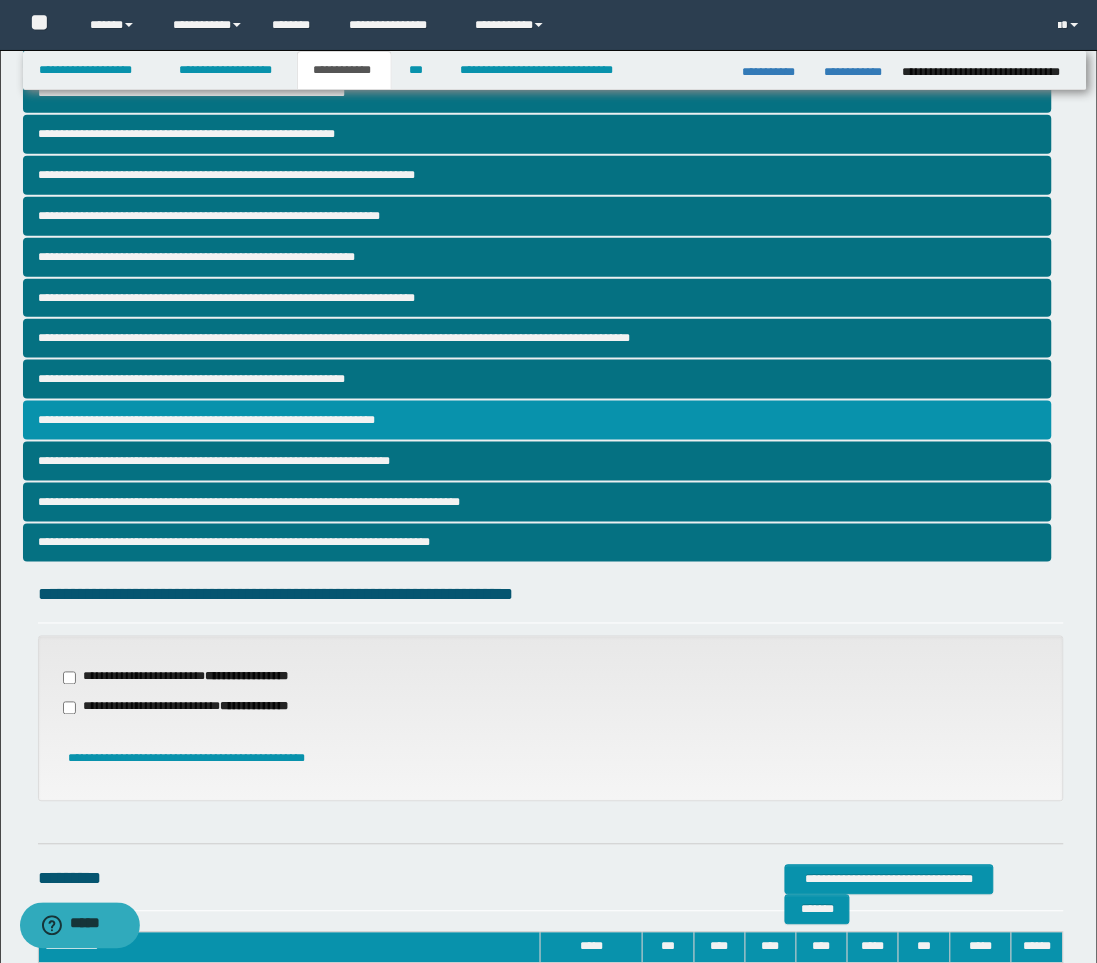scroll, scrollTop: 408, scrollLeft: 0, axis: vertical 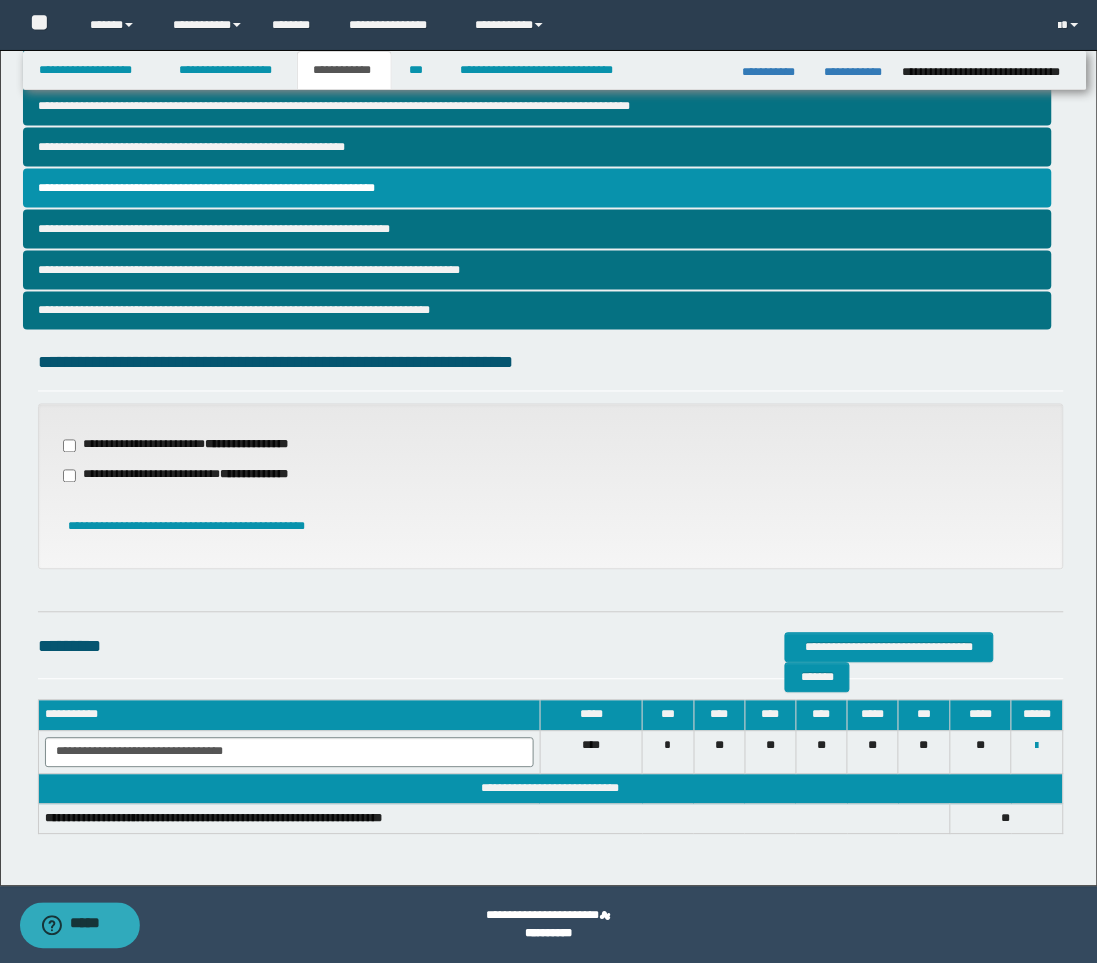 click on "**********" at bounding box center [289, 752] 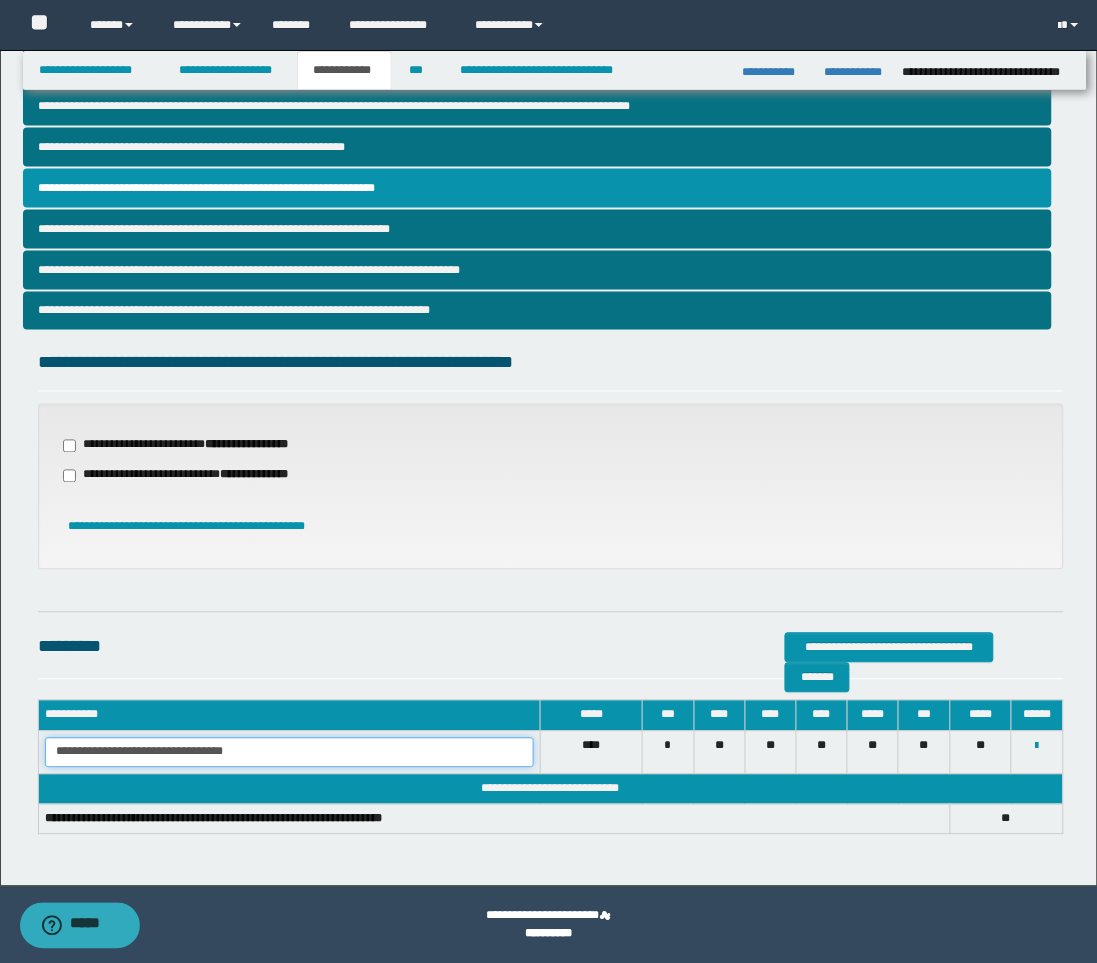 drag, startPoint x: 270, startPoint y: 758, endPoint x: 3, endPoint y: 741, distance: 267.54065 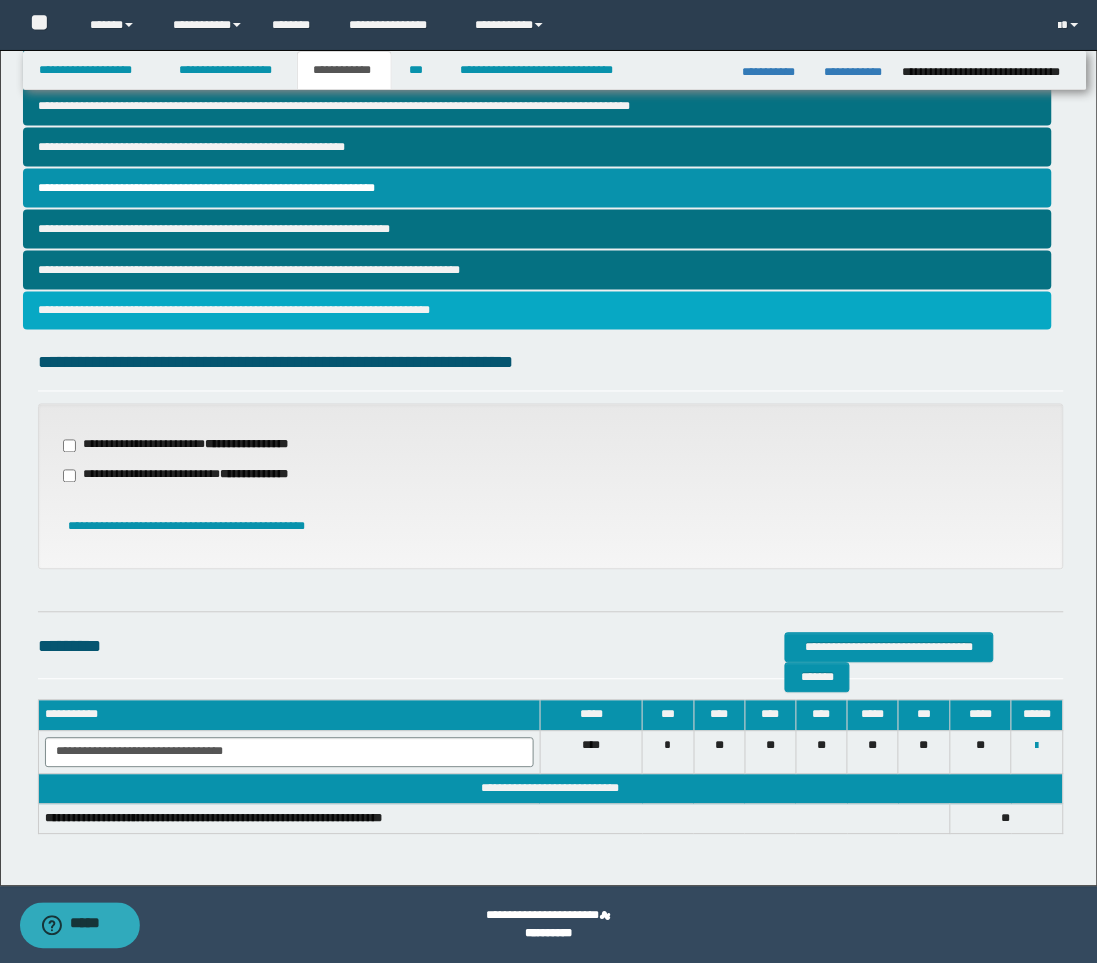 click on "**********" at bounding box center [537, 311] 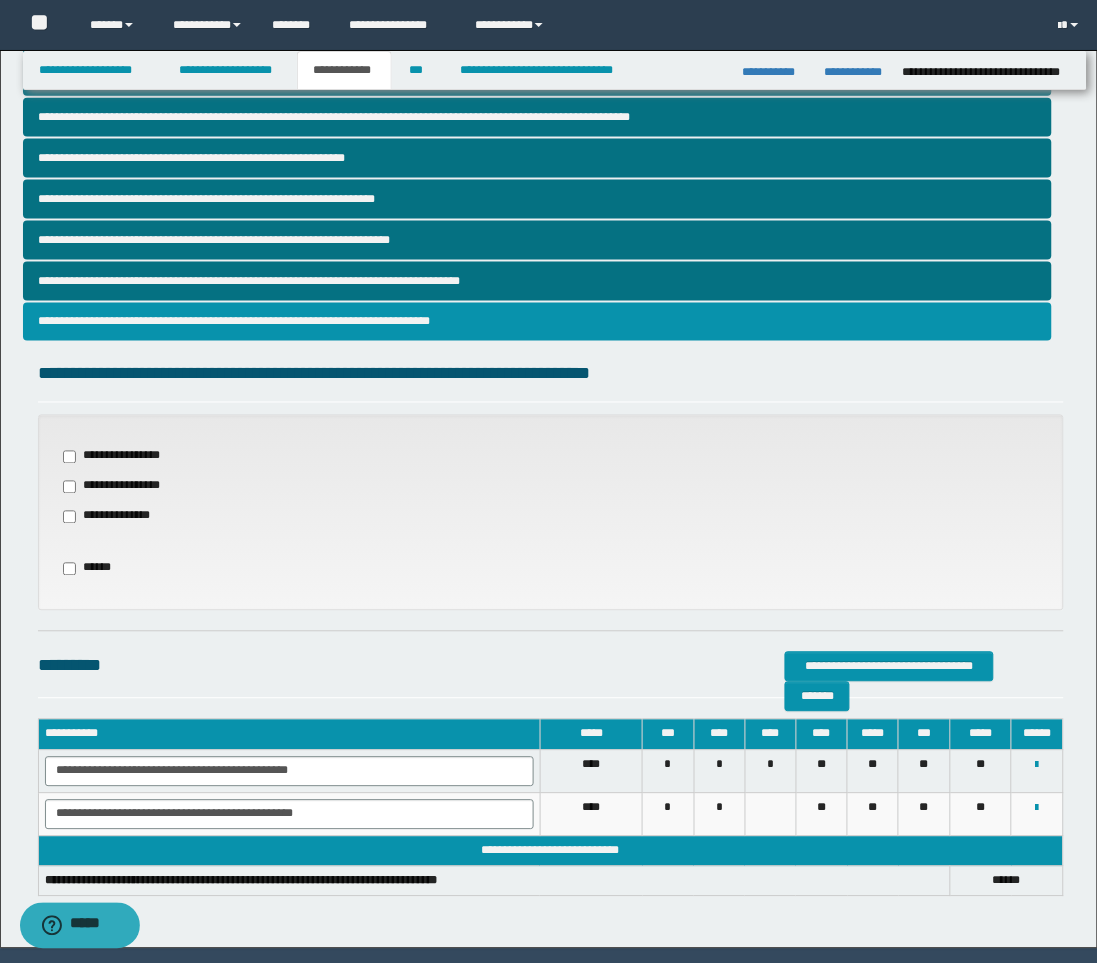 scroll, scrollTop: 460, scrollLeft: 0, axis: vertical 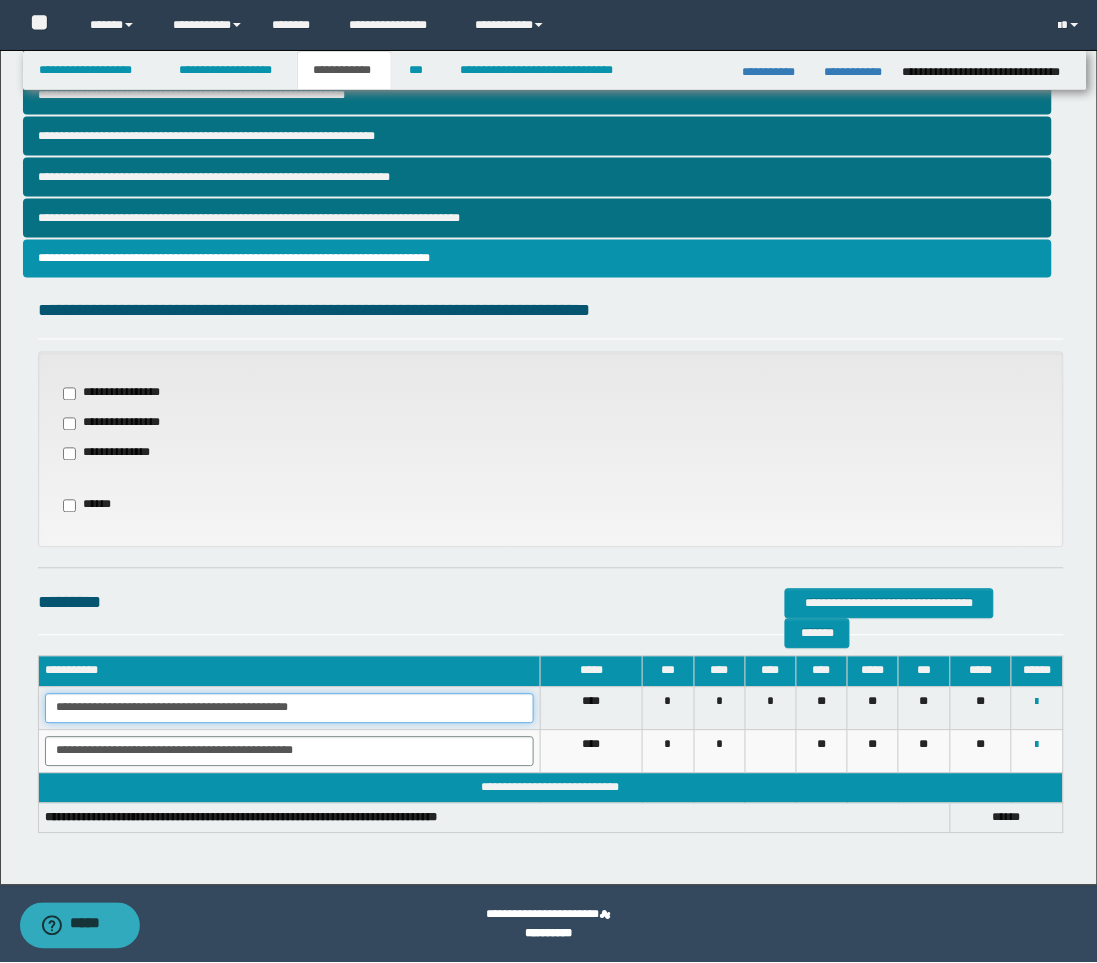 drag, startPoint x: 326, startPoint y: 715, endPoint x: 22, endPoint y: 705, distance: 304.16443 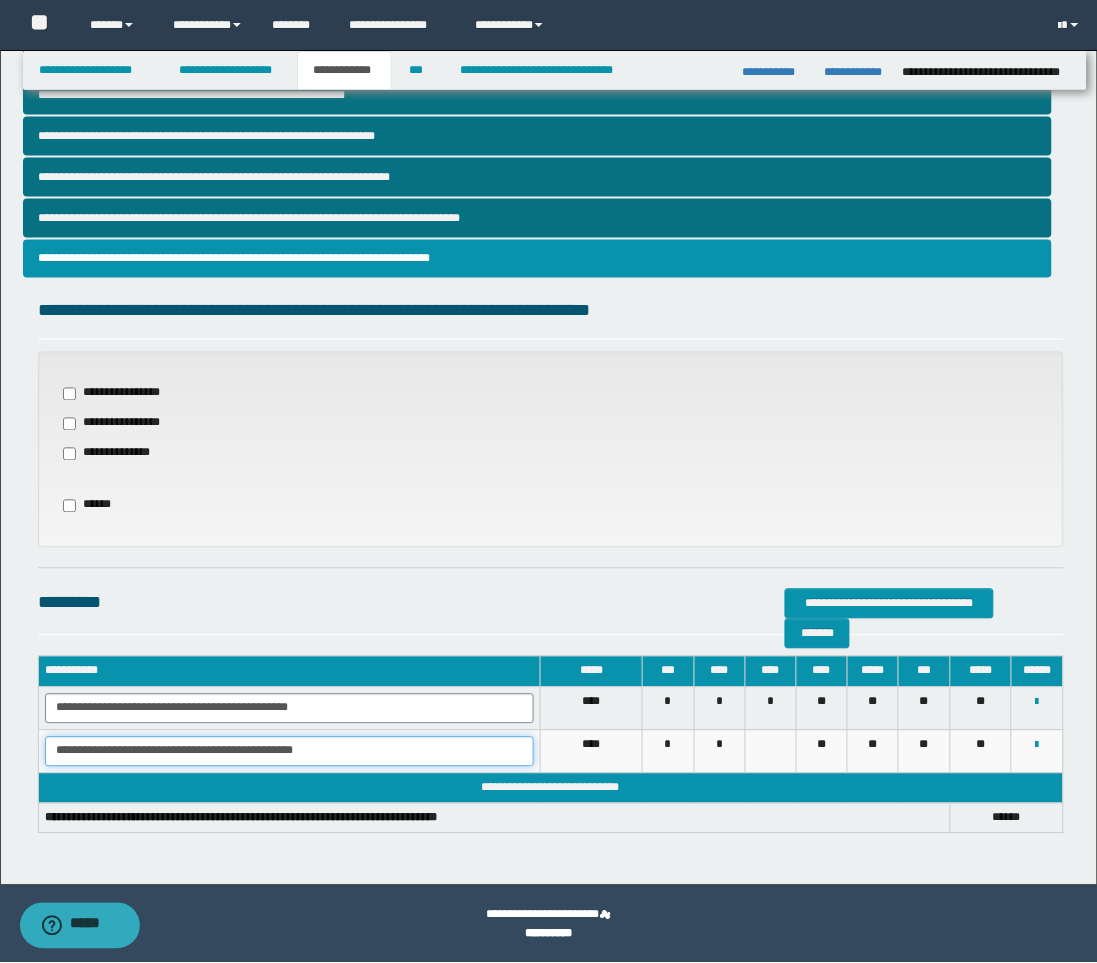 drag, startPoint x: 68, startPoint y: 748, endPoint x: -7, endPoint y: 747, distance: 75.00667 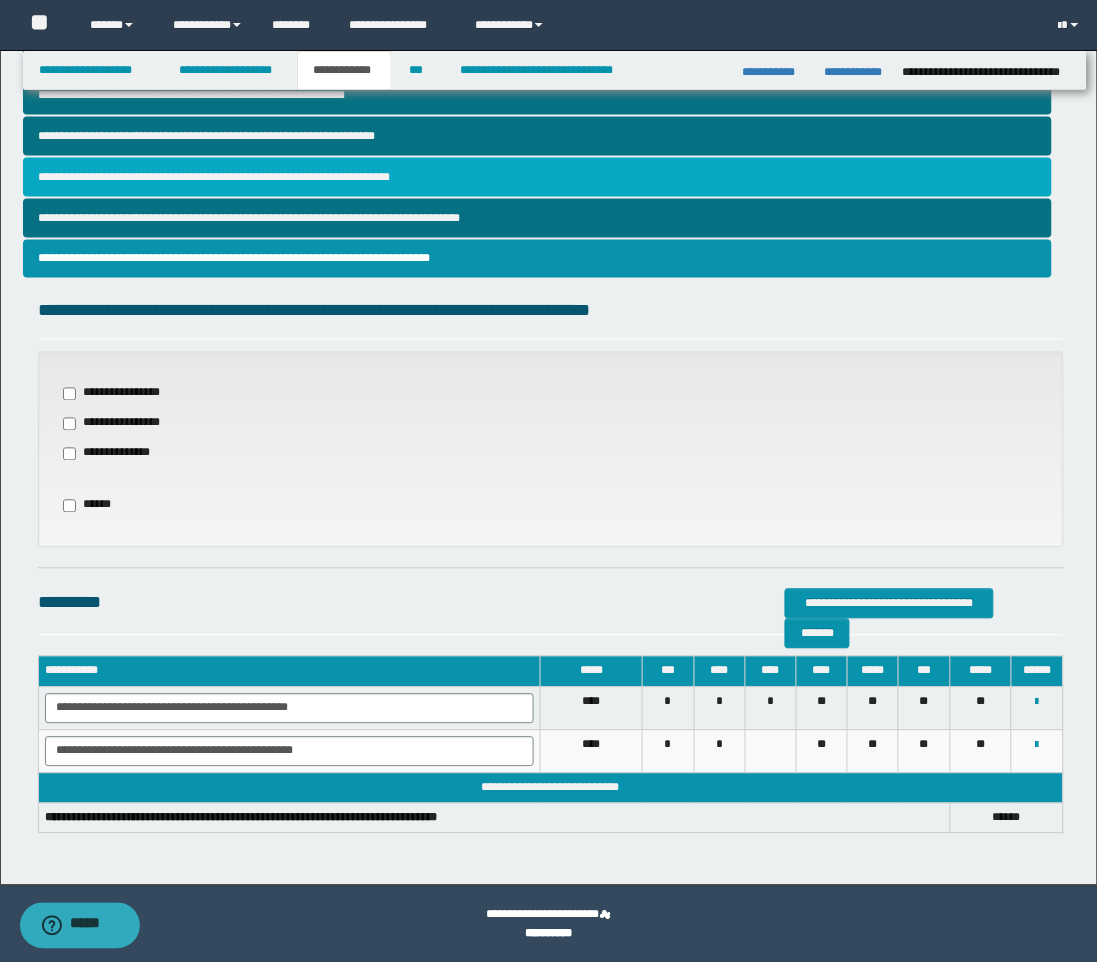click on "**********" at bounding box center [537, 177] 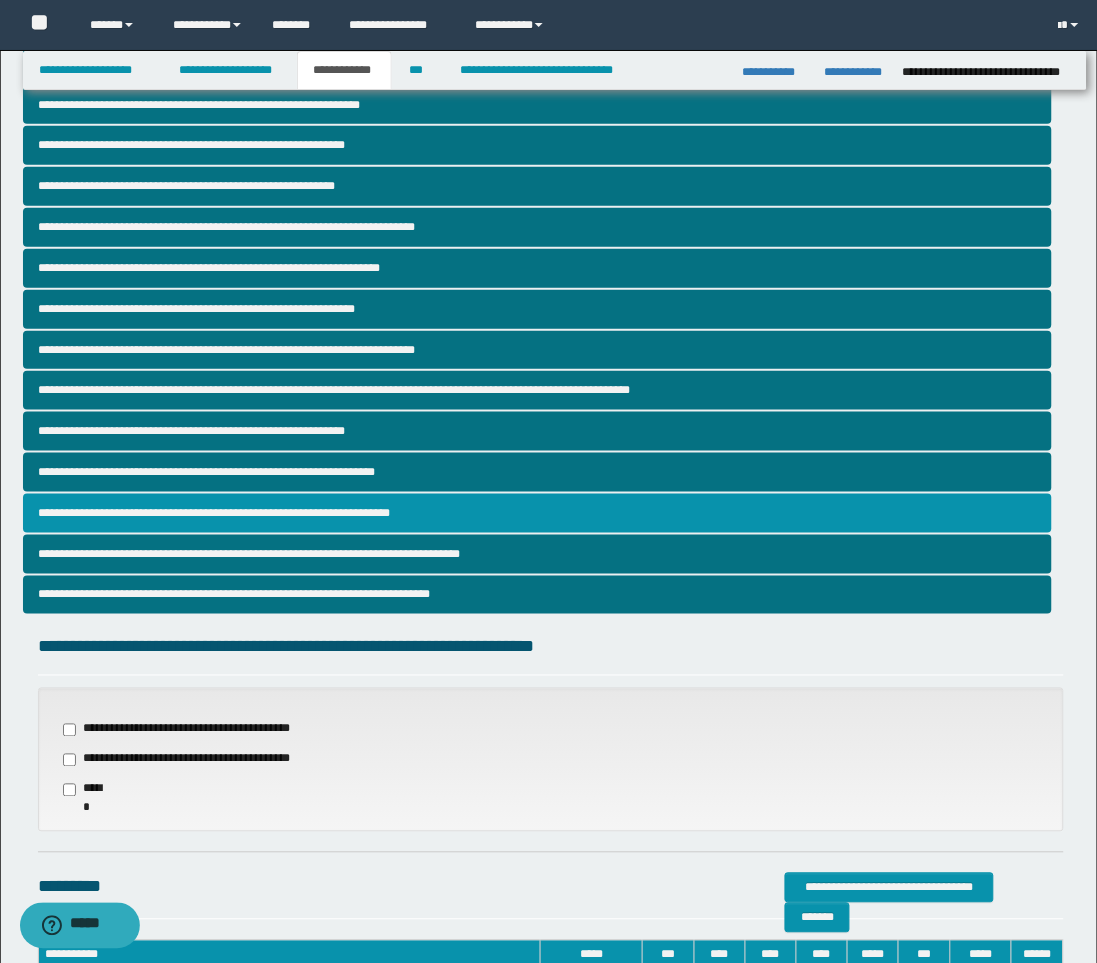 scroll, scrollTop: 364, scrollLeft: 0, axis: vertical 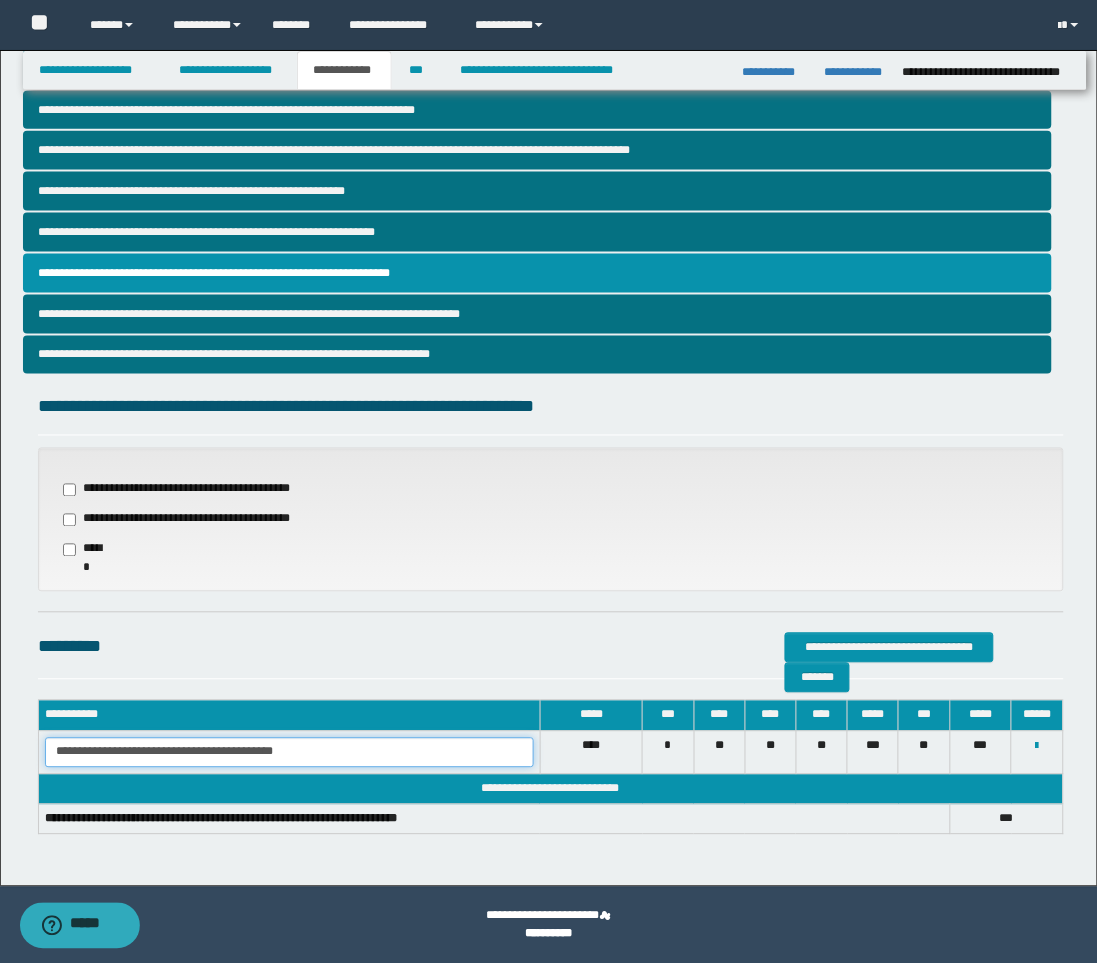 drag, startPoint x: 315, startPoint y: 747, endPoint x: -14, endPoint y: 757, distance: 329.15195 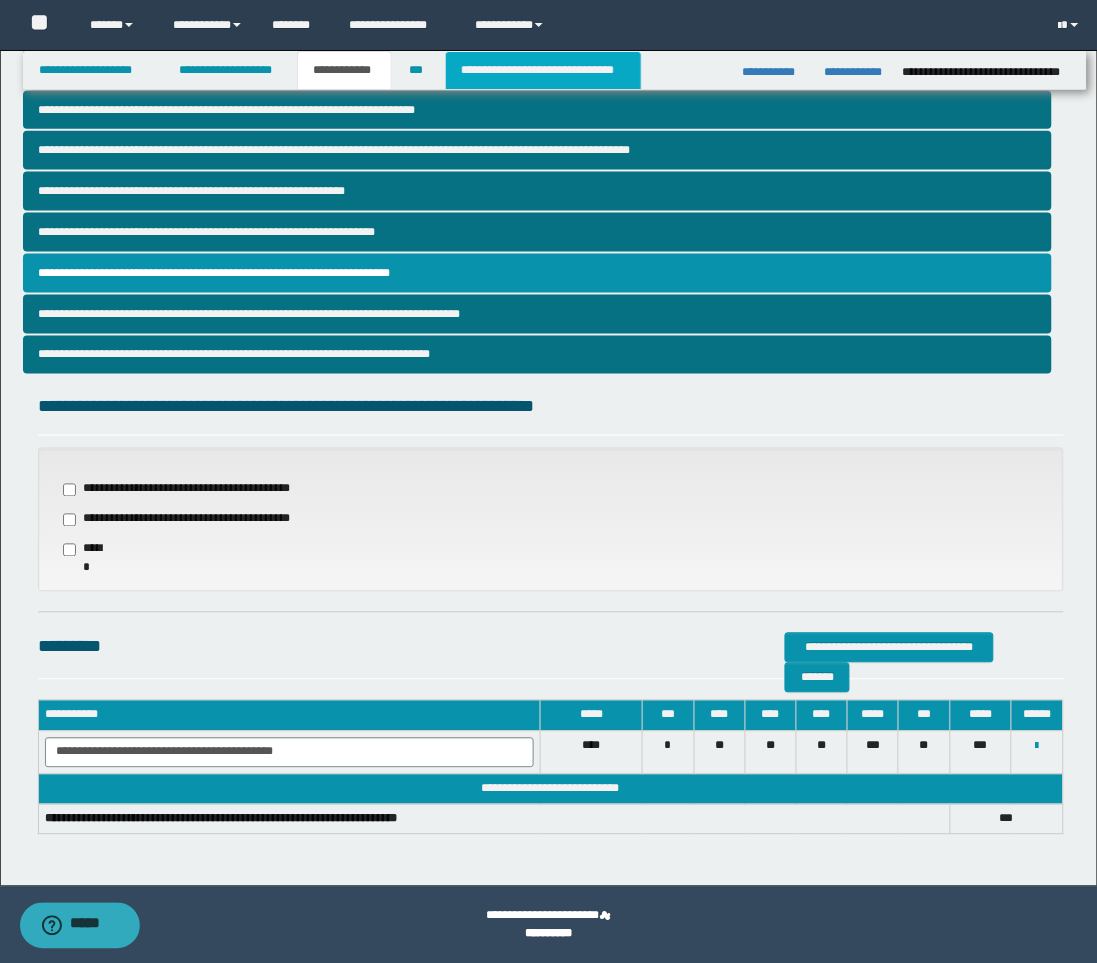 click on "**********" at bounding box center (543, 70) 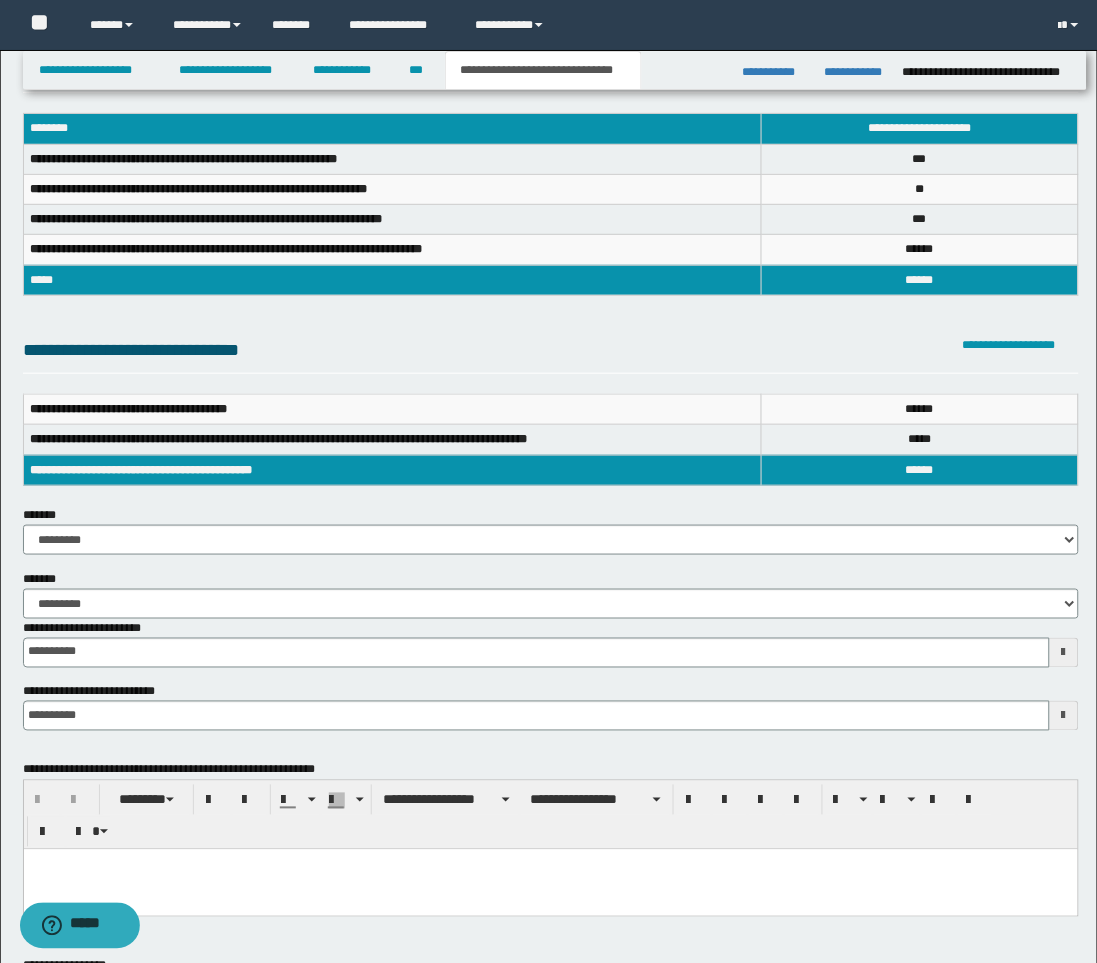 scroll, scrollTop: 31, scrollLeft: 0, axis: vertical 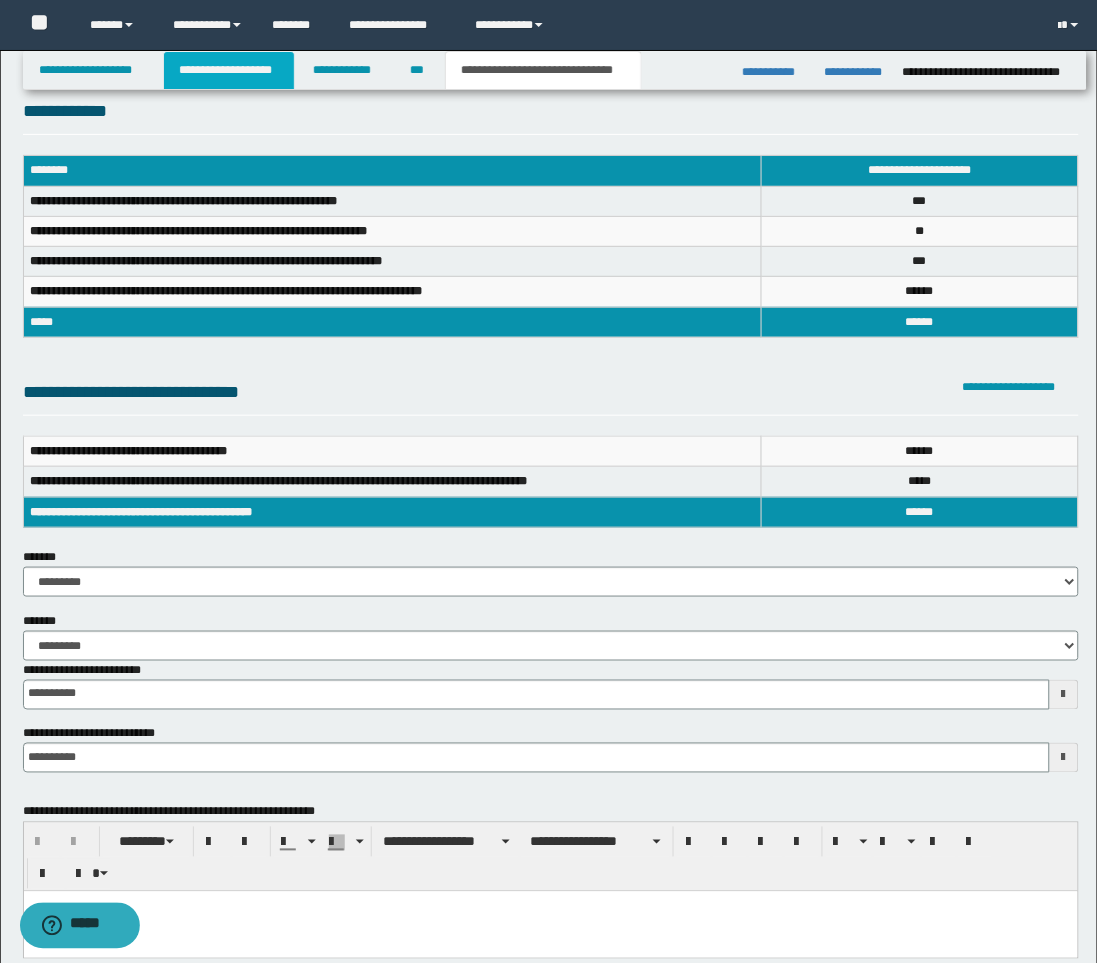 click on "**********" at bounding box center [229, 70] 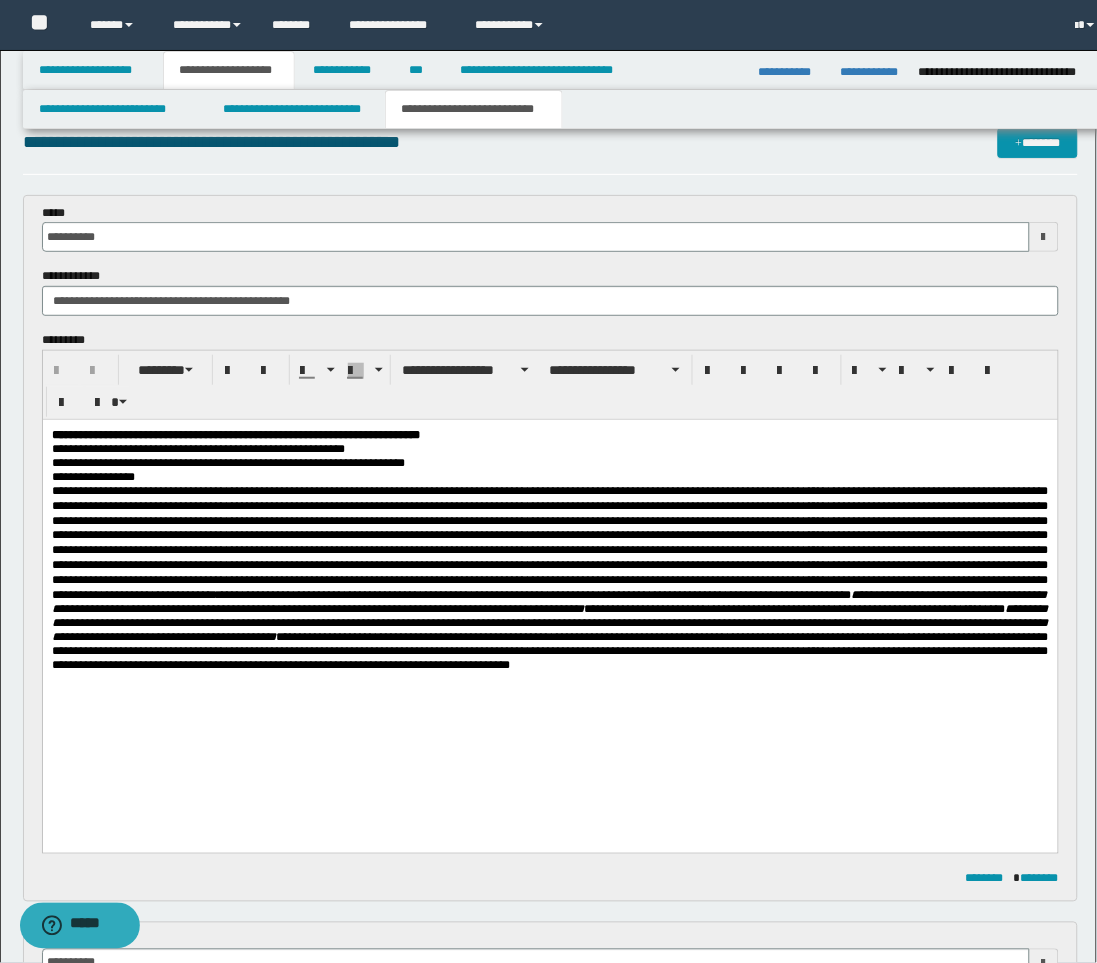 scroll, scrollTop: 62, scrollLeft: 0, axis: vertical 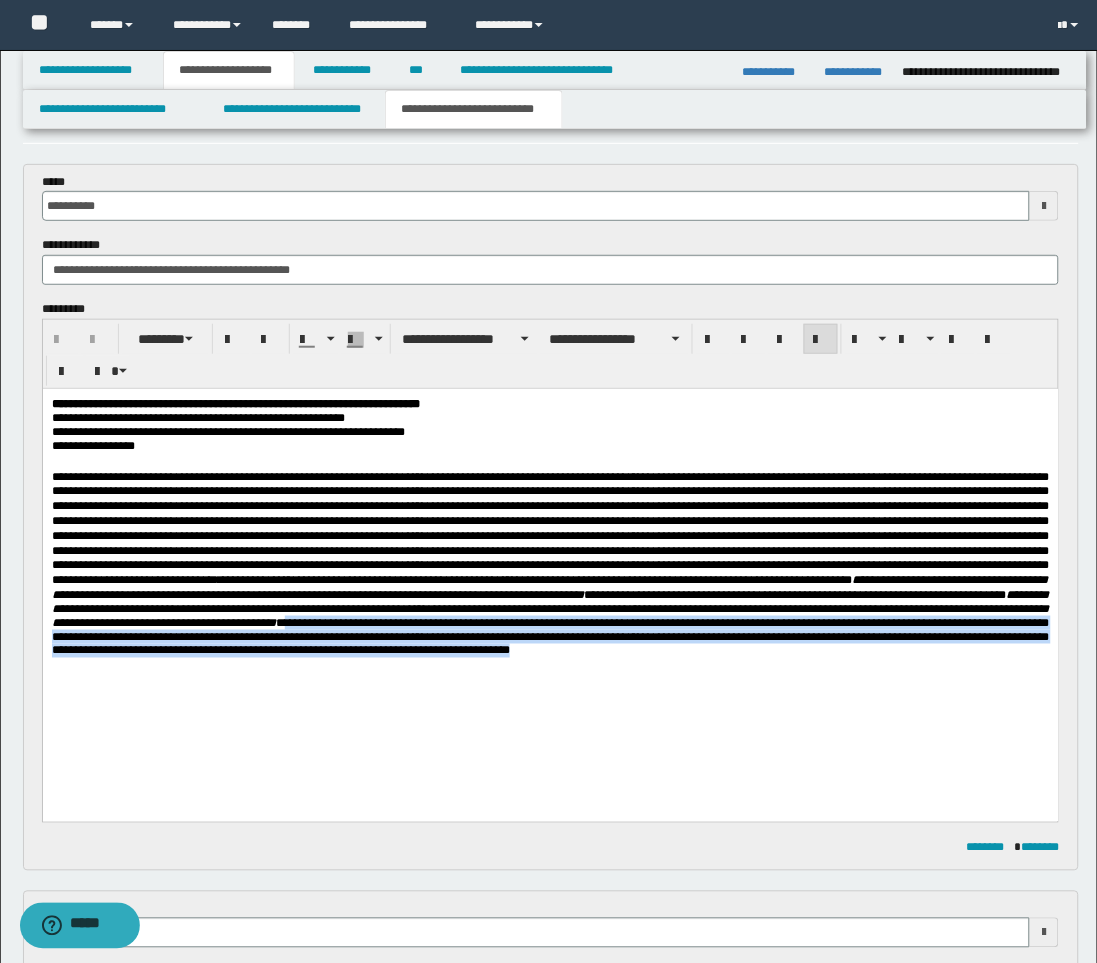 drag, startPoint x: 714, startPoint y: 708, endPoint x: 257, endPoint y: 676, distance: 458.119 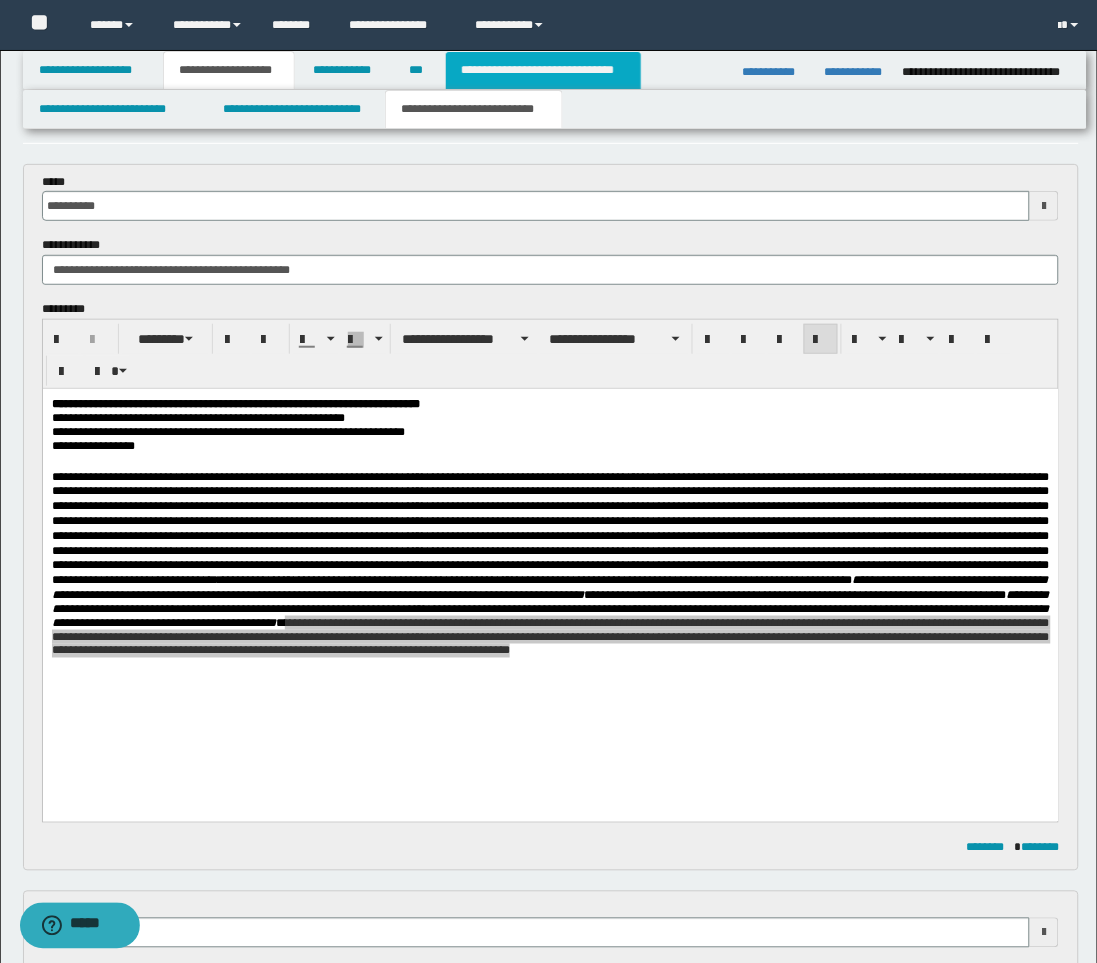 click on "**********" at bounding box center [543, 70] 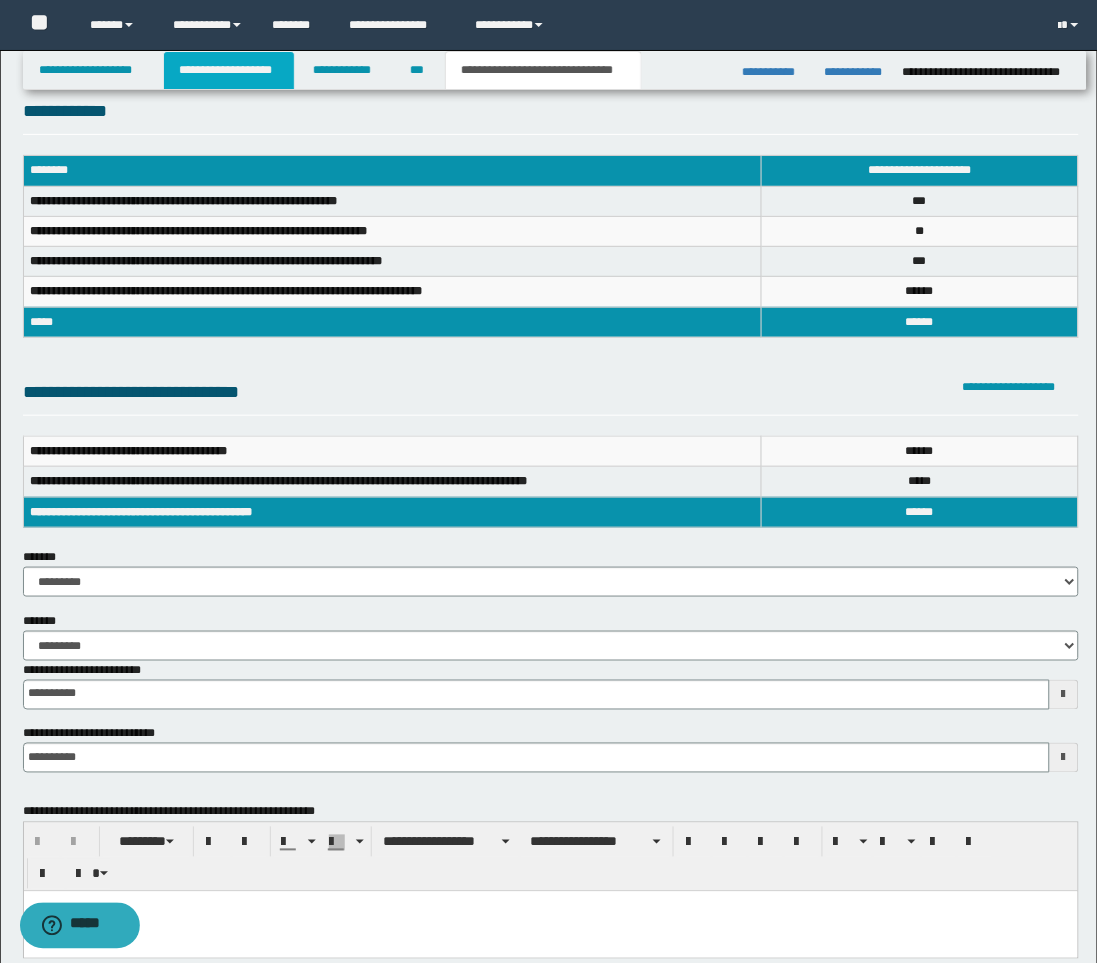 click on "**********" at bounding box center [229, 70] 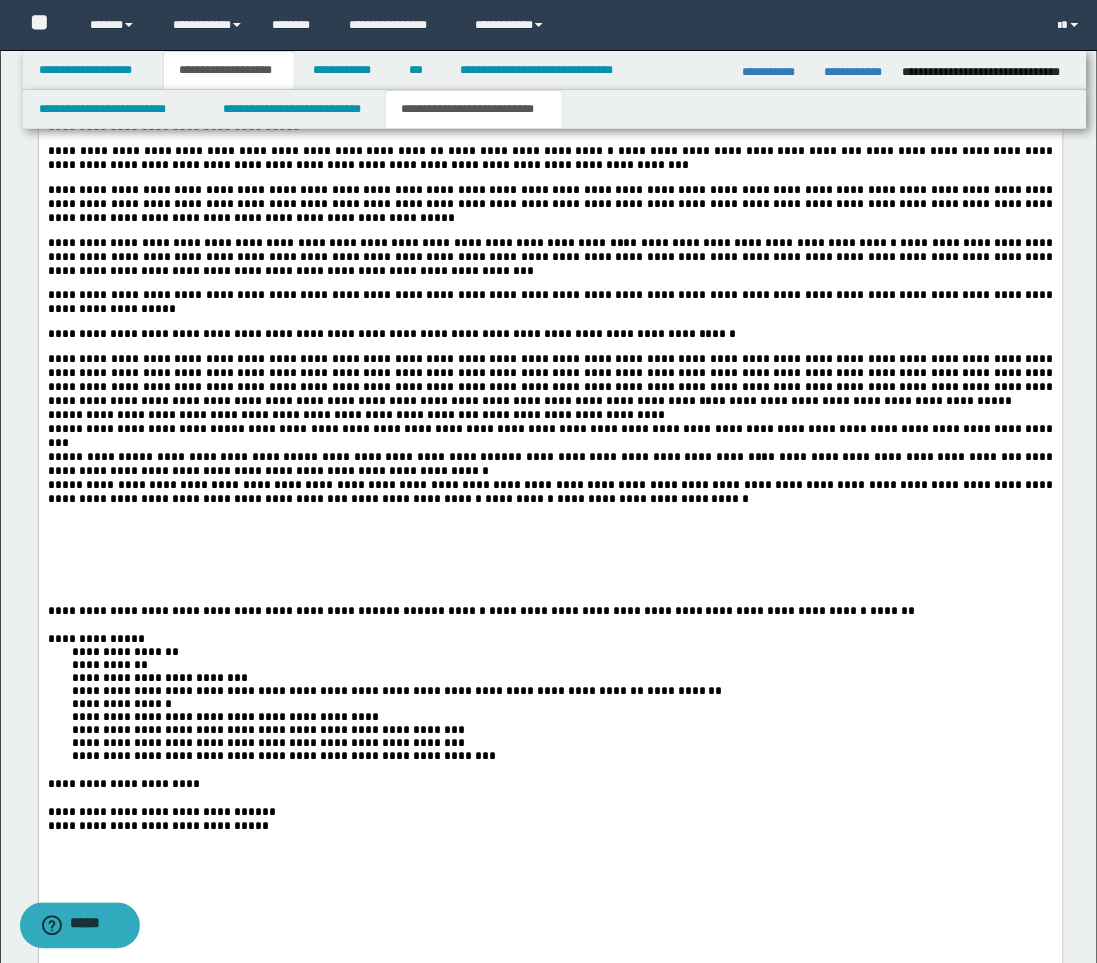 scroll, scrollTop: 3840, scrollLeft: 0, axis: vertical 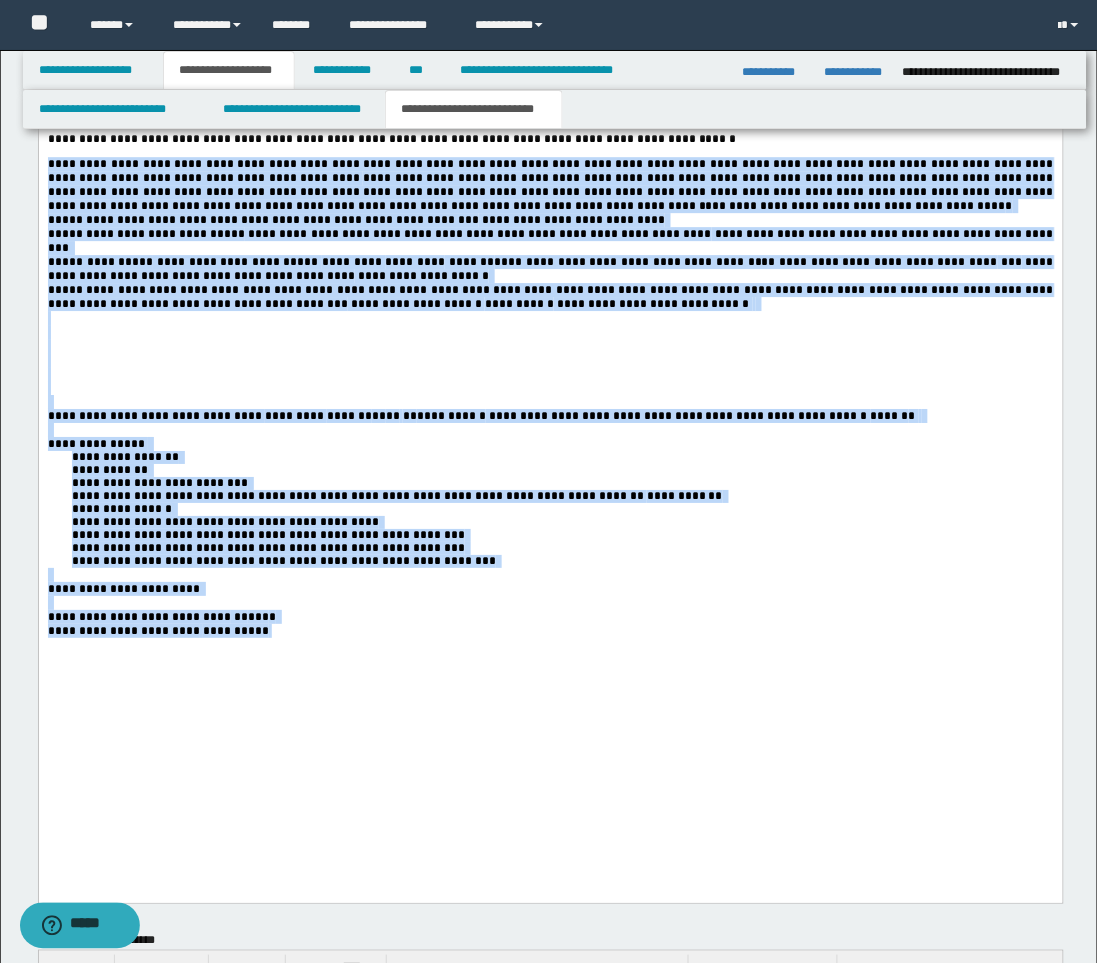 drag, startPoint x: 300, startPoint y: 778, endPoint x: 39, endPoint y: 245, distance: 593.47284 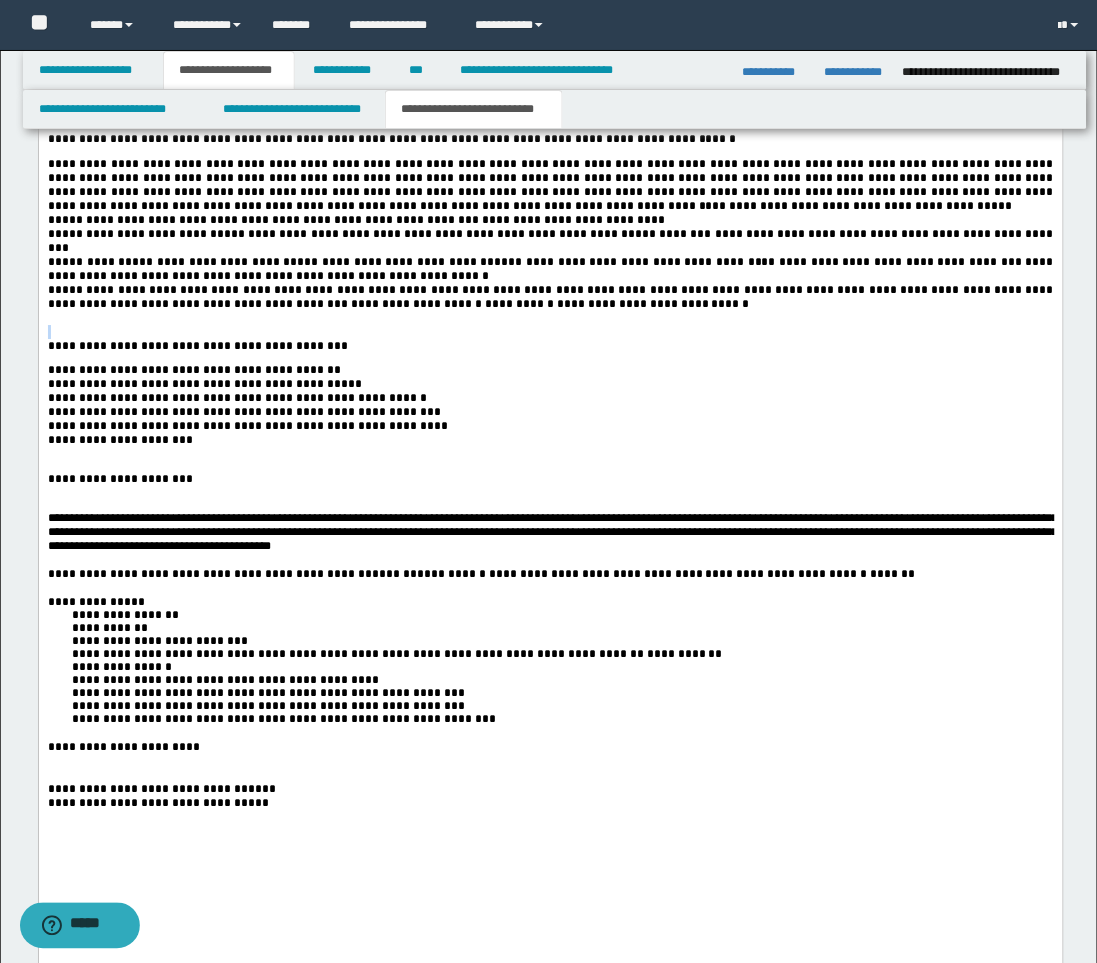 click on "**********" at bounding box center (550, -170) 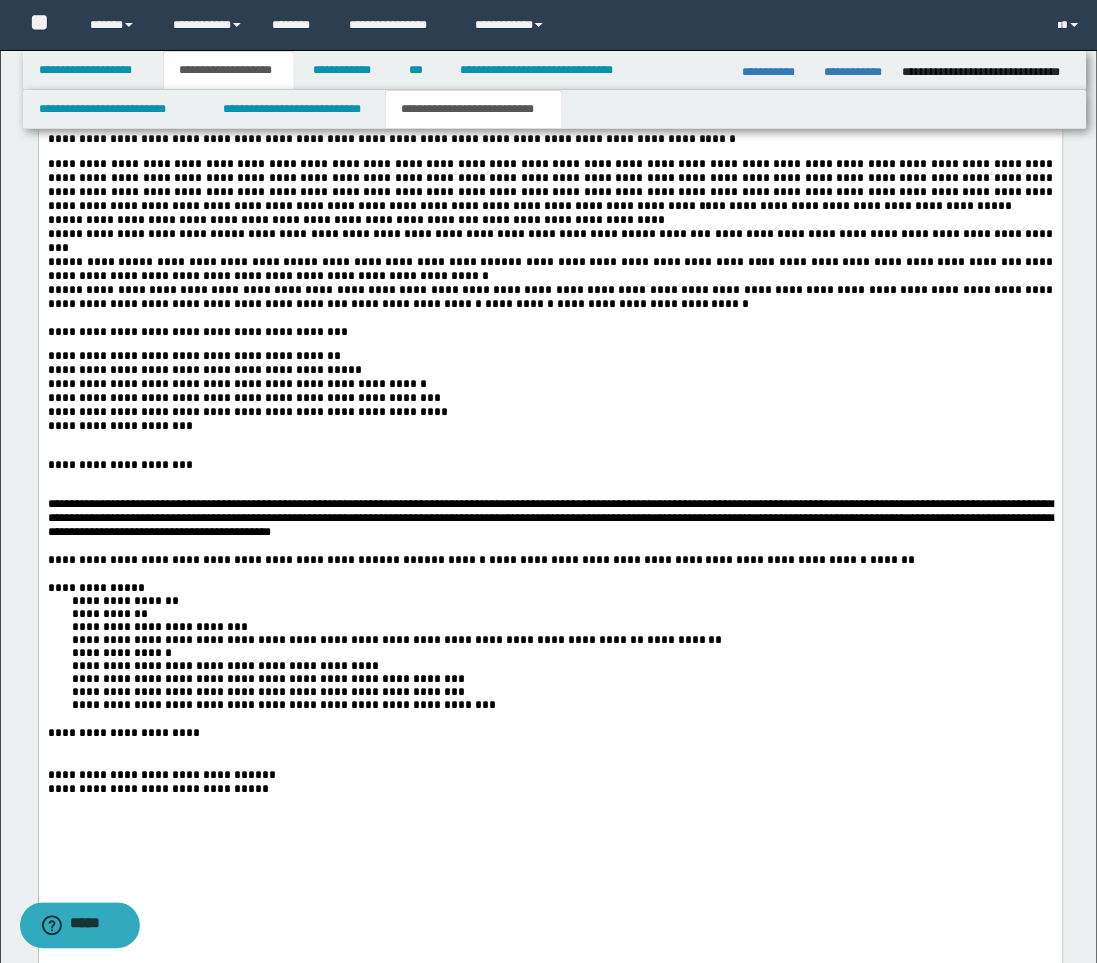 click at bounding box center [550, 491] 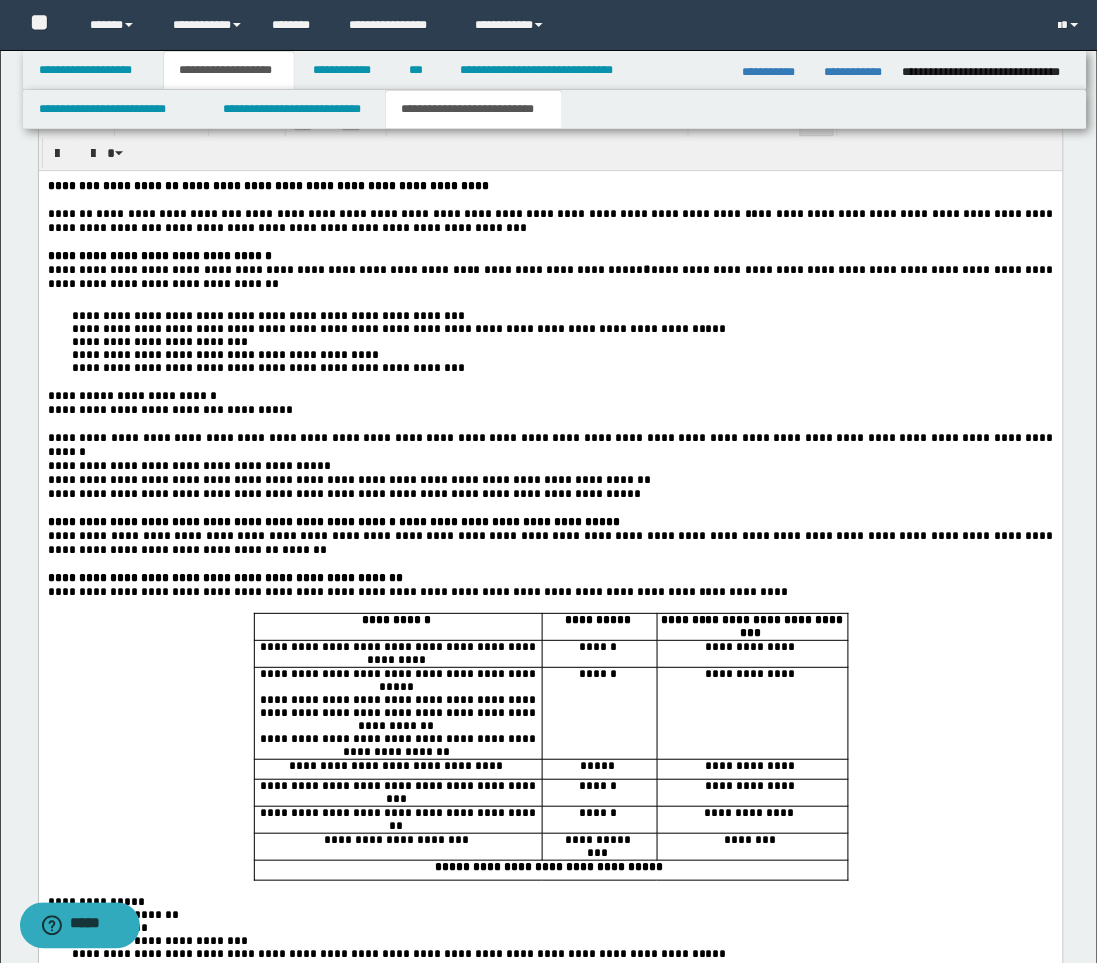 scroll, scrollTop: 2395, scrollLeft: 0, axis: vertical 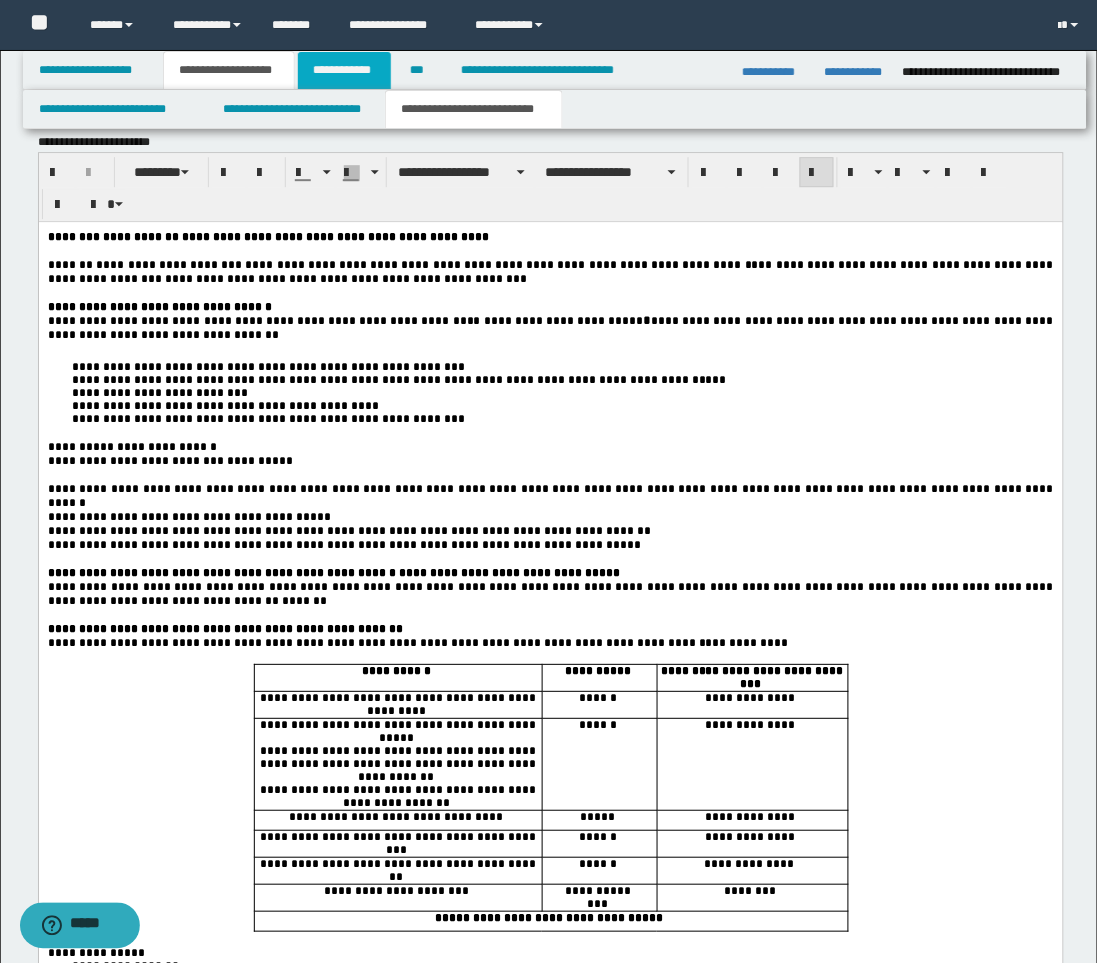 click on "**********" at bounding box center [344, 70] 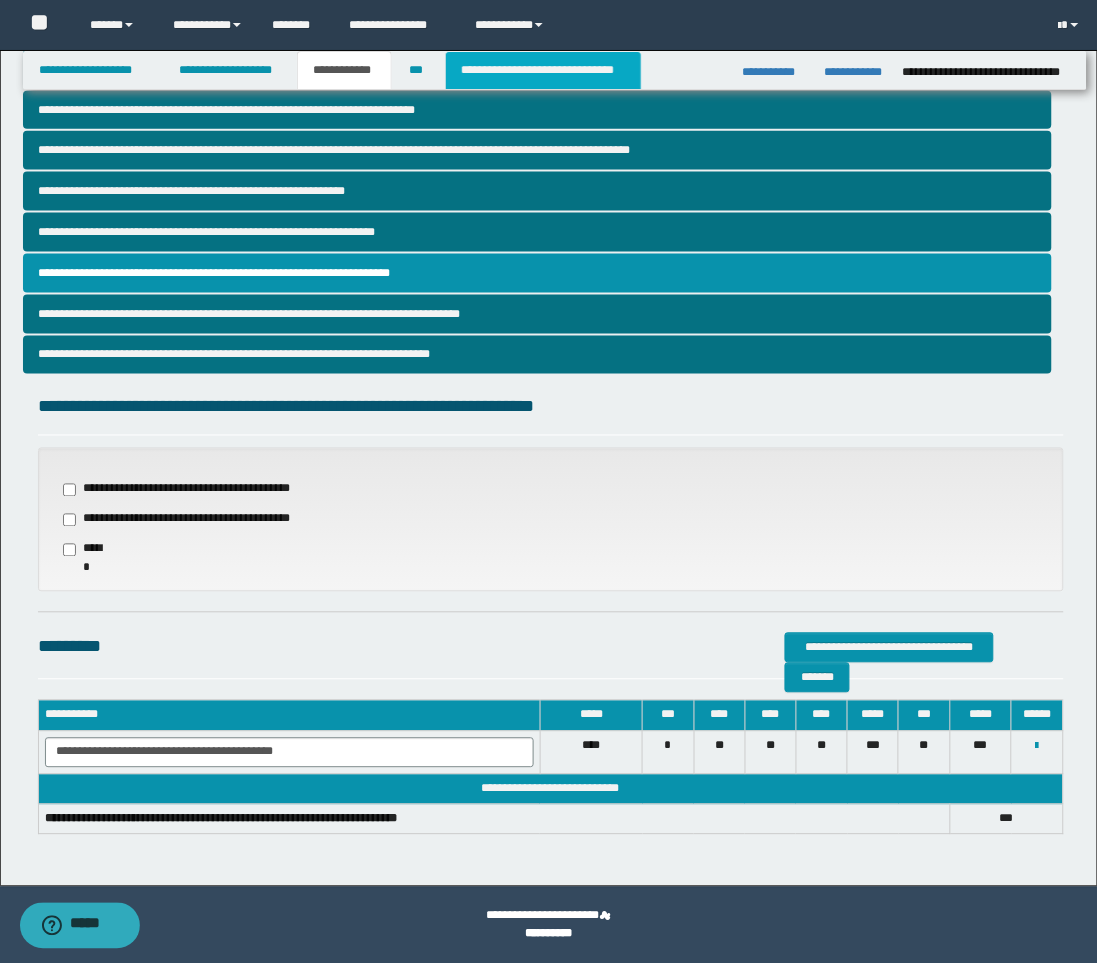 click on "**********" at bounding box center (543, 70) 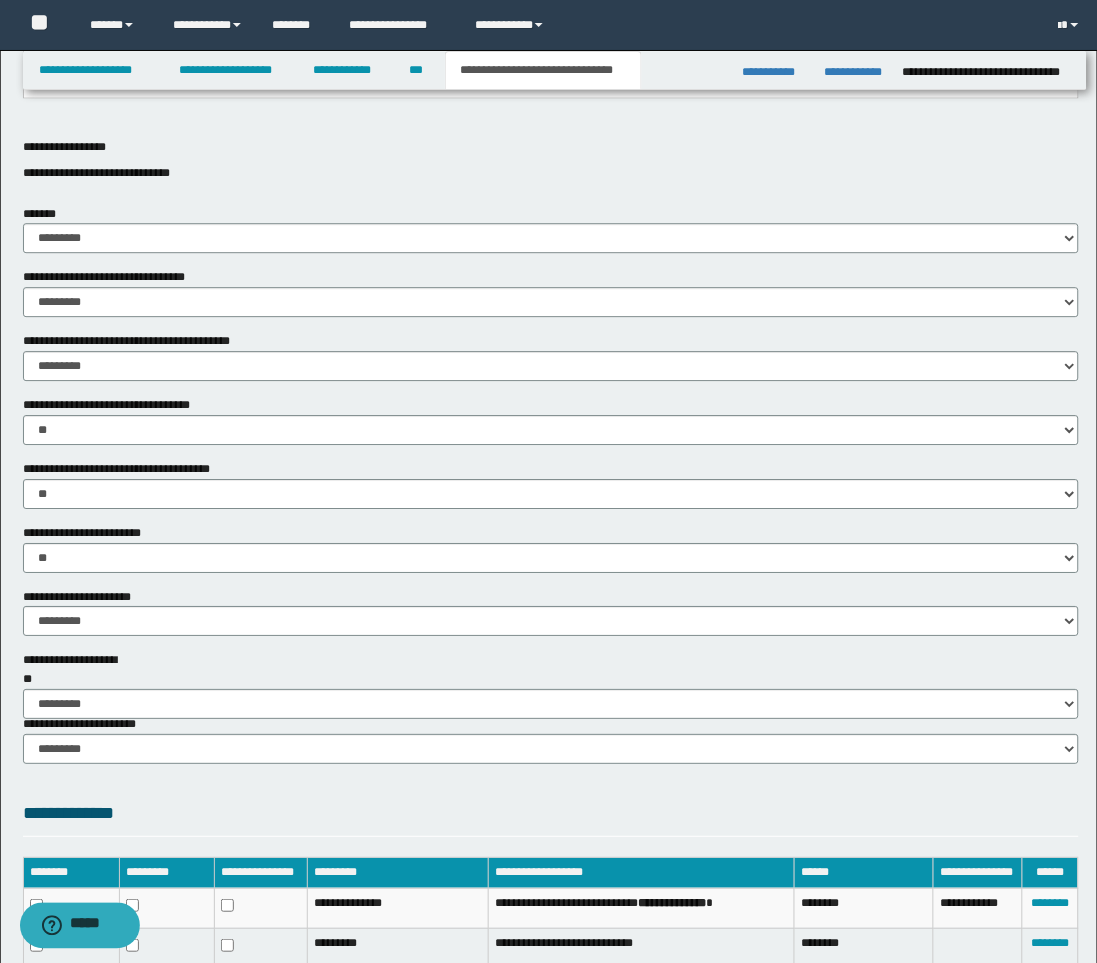 scroll, scrollTop: 1031, scrollLeft: 0, axis: vertical 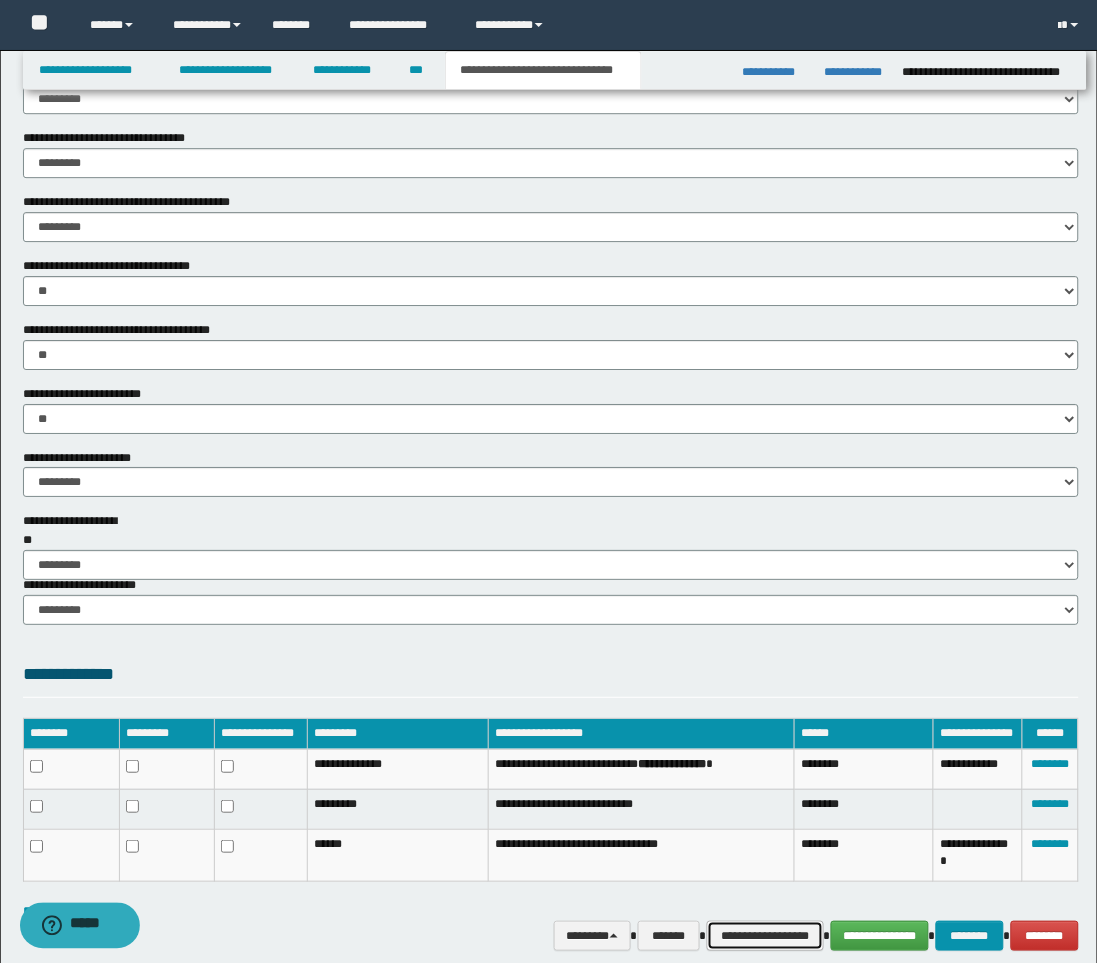 click on "**********" at bounding box center [765, 936] 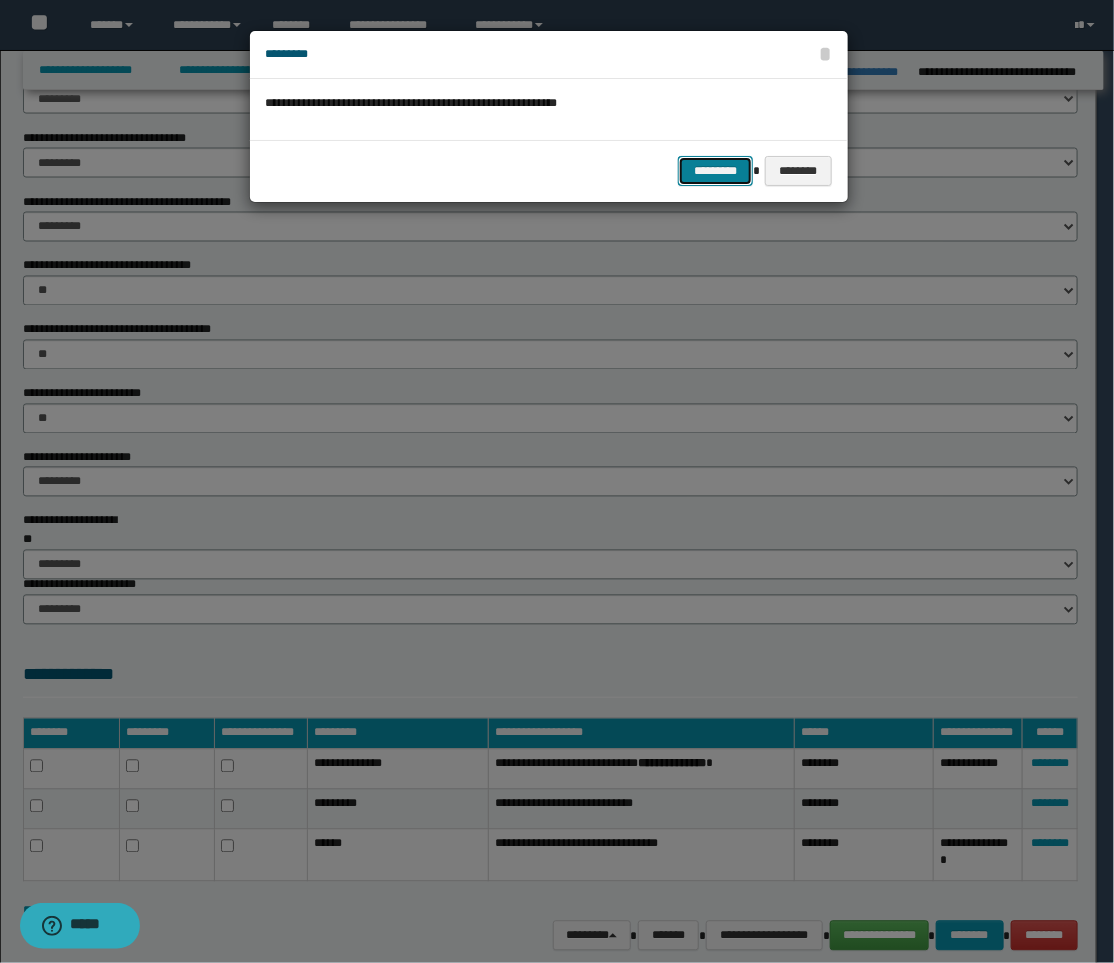 click on "*********" at bounding box center [715, 171] 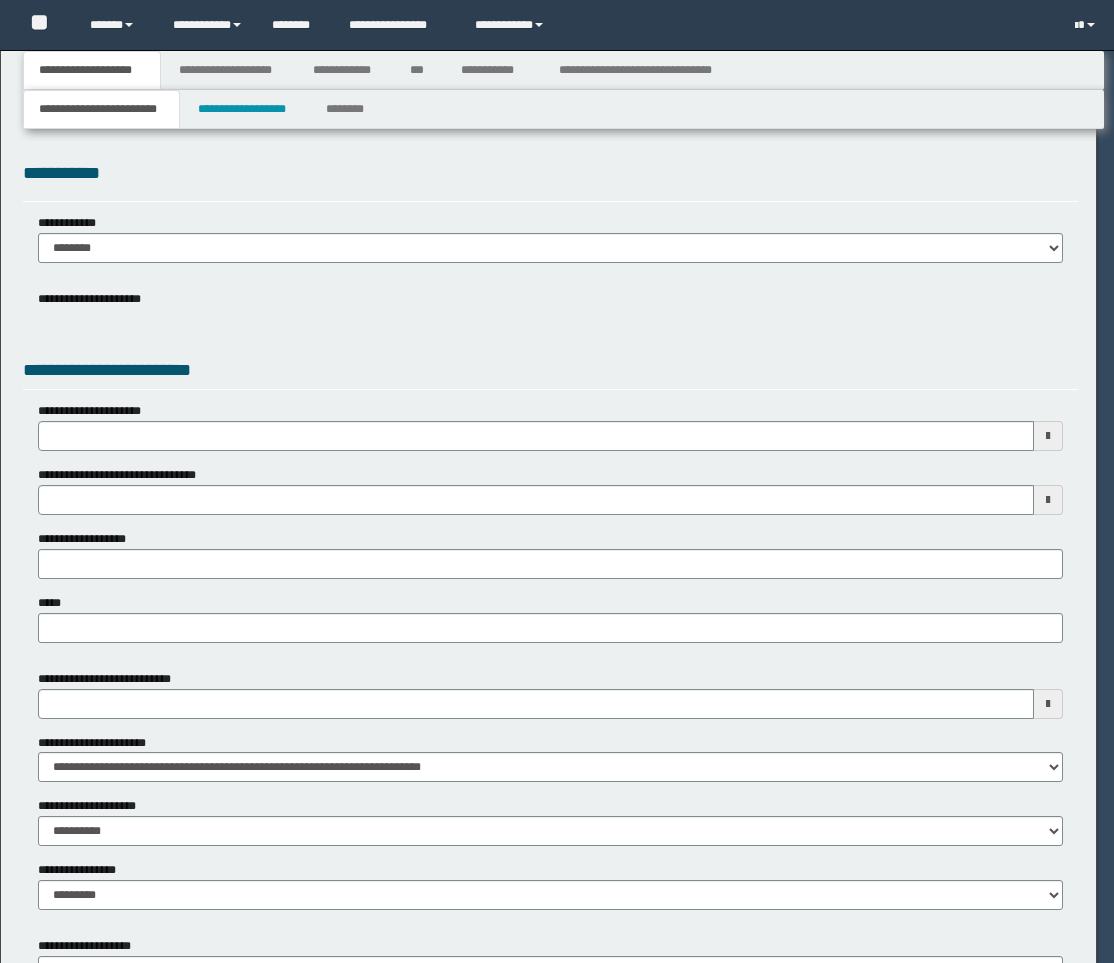 scroll, scrollTop: 0, scrollLeft: 0, axis: both 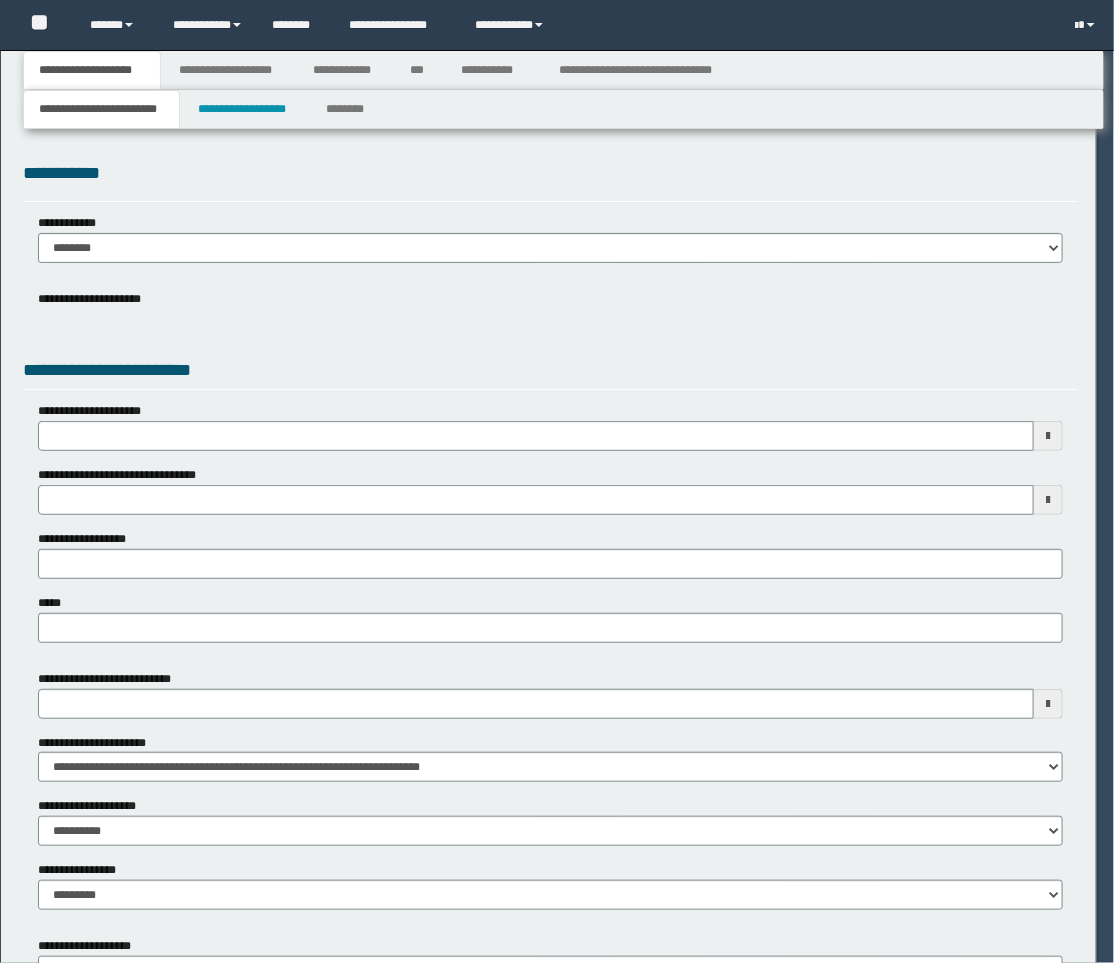 select on "*" 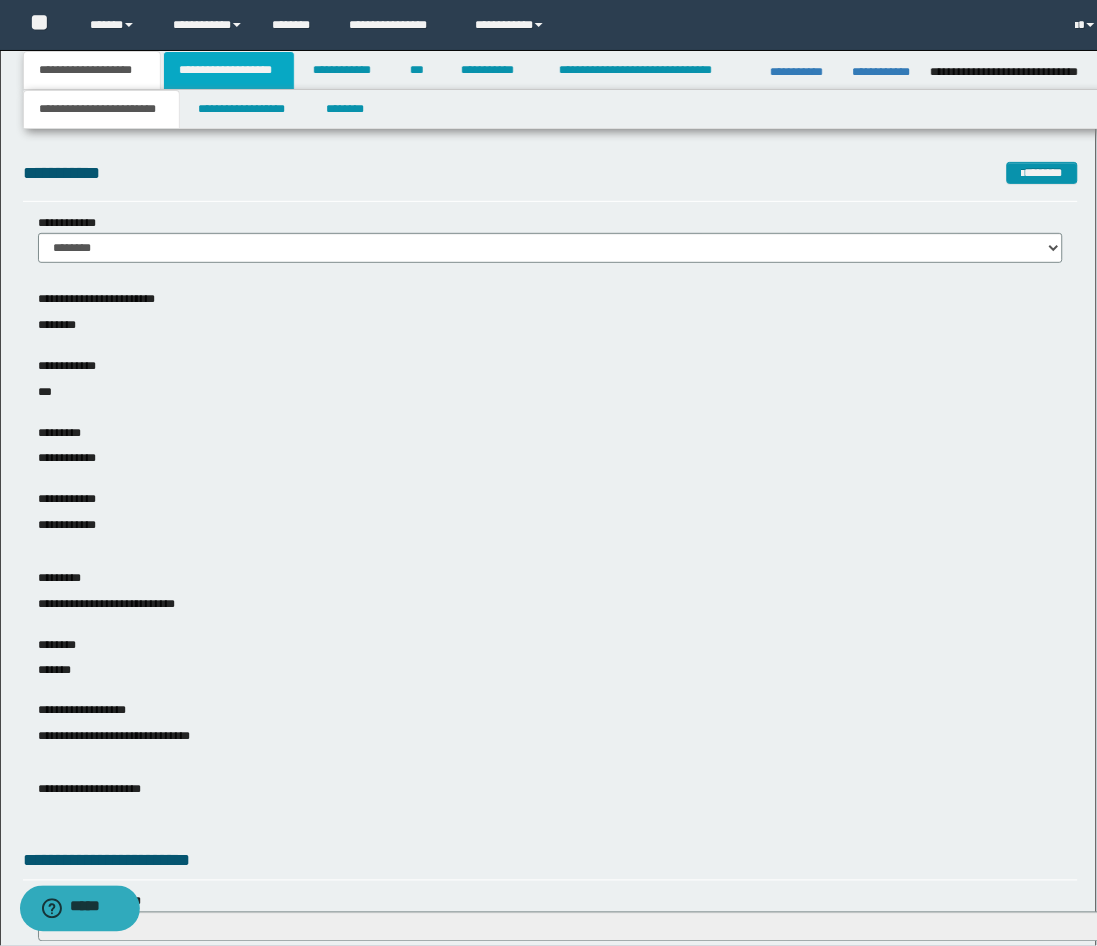 click on "**********" at bounding box center (229, 70) 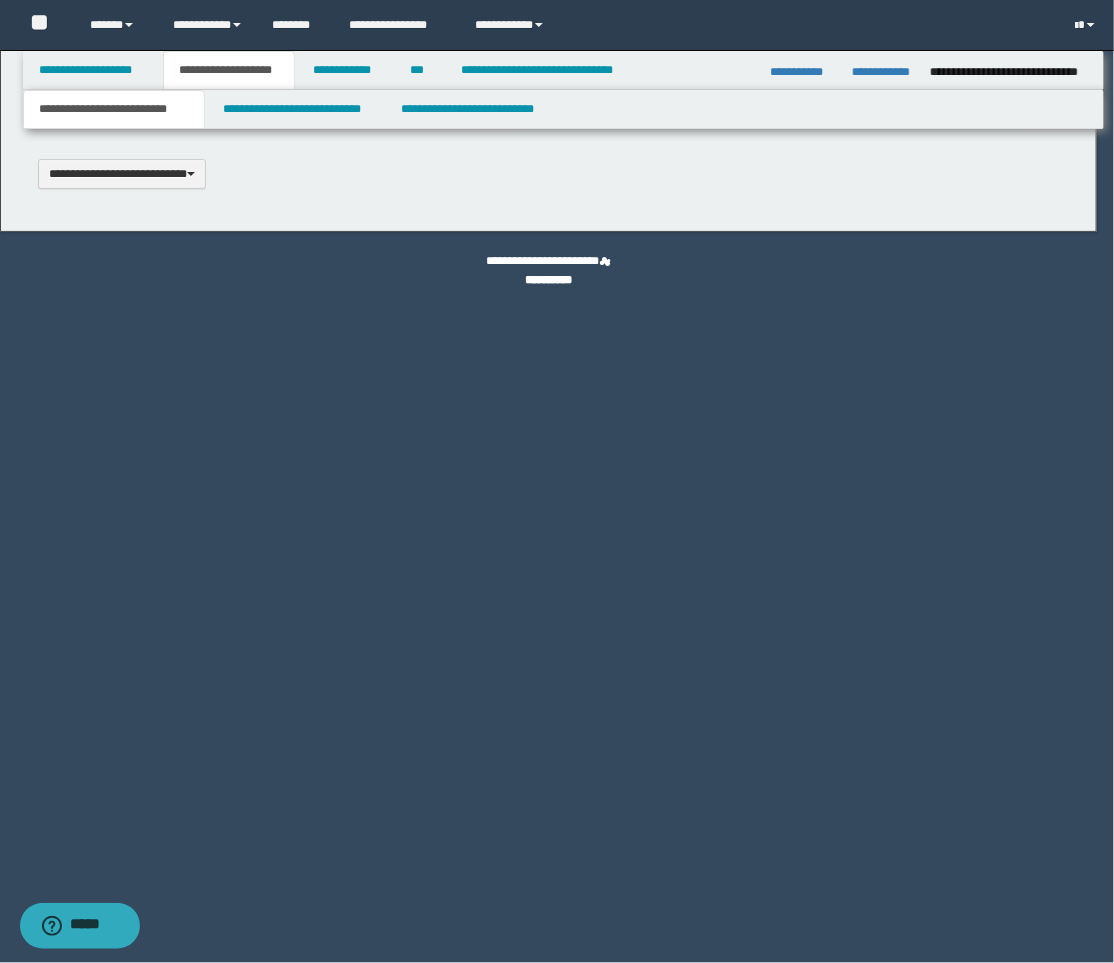 type 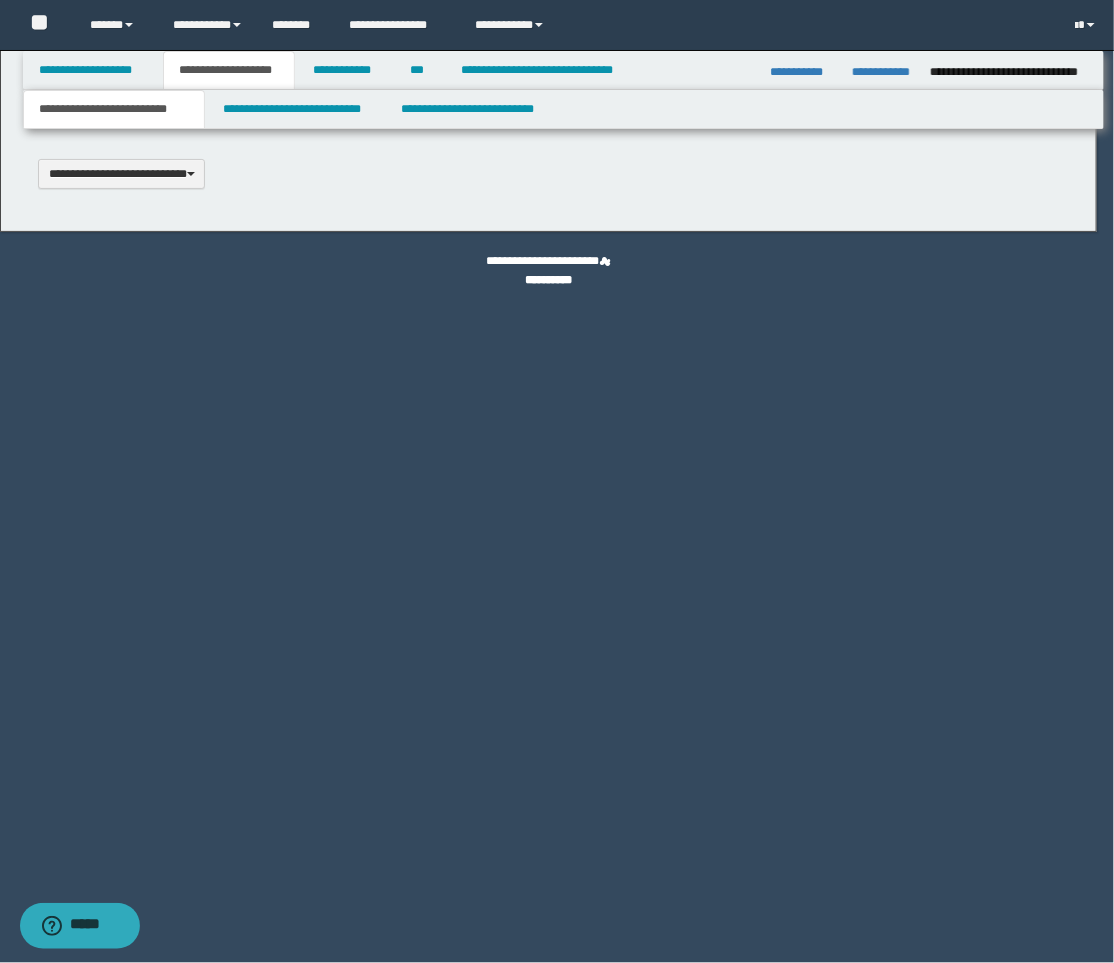 scroll, scrollTop: 0, scrollLeft: 0, axis: both 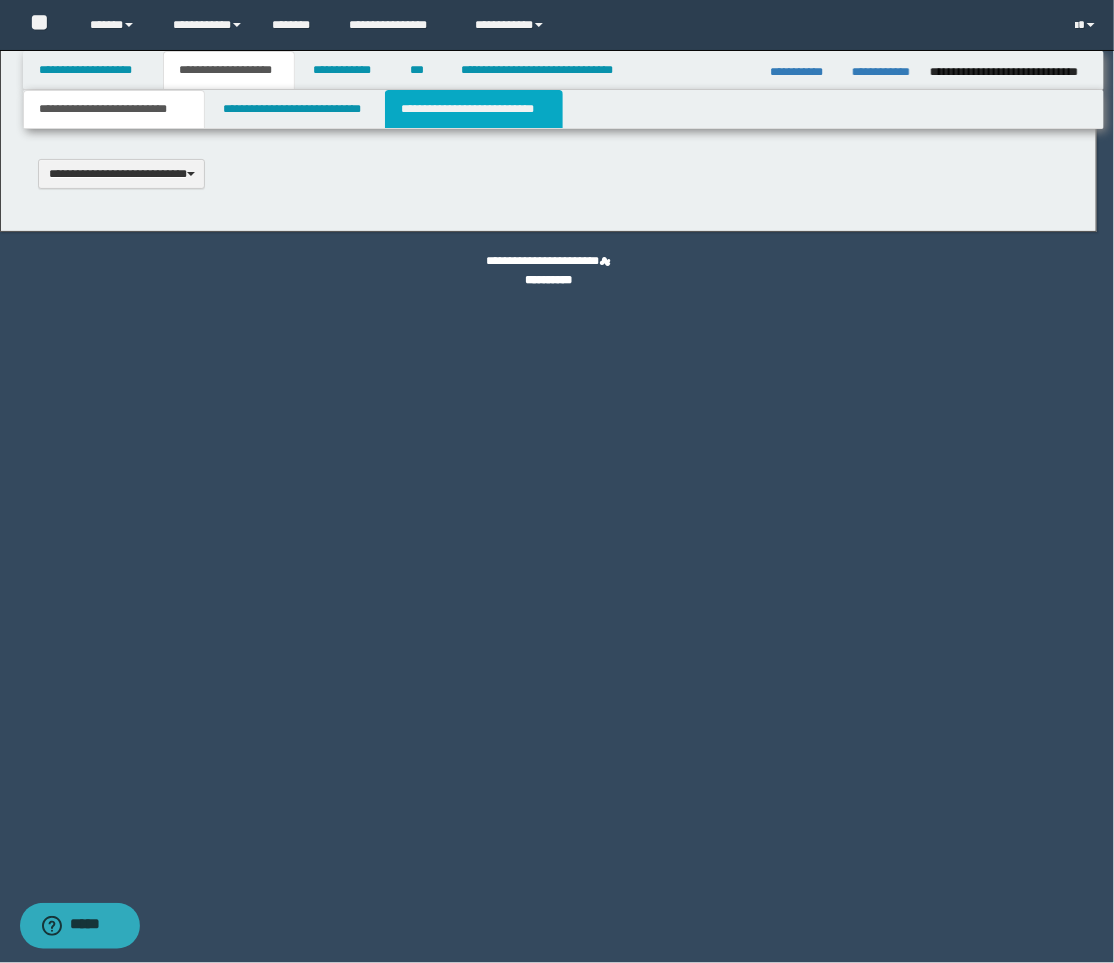 click on "**********" at bounding box center (474, 109) 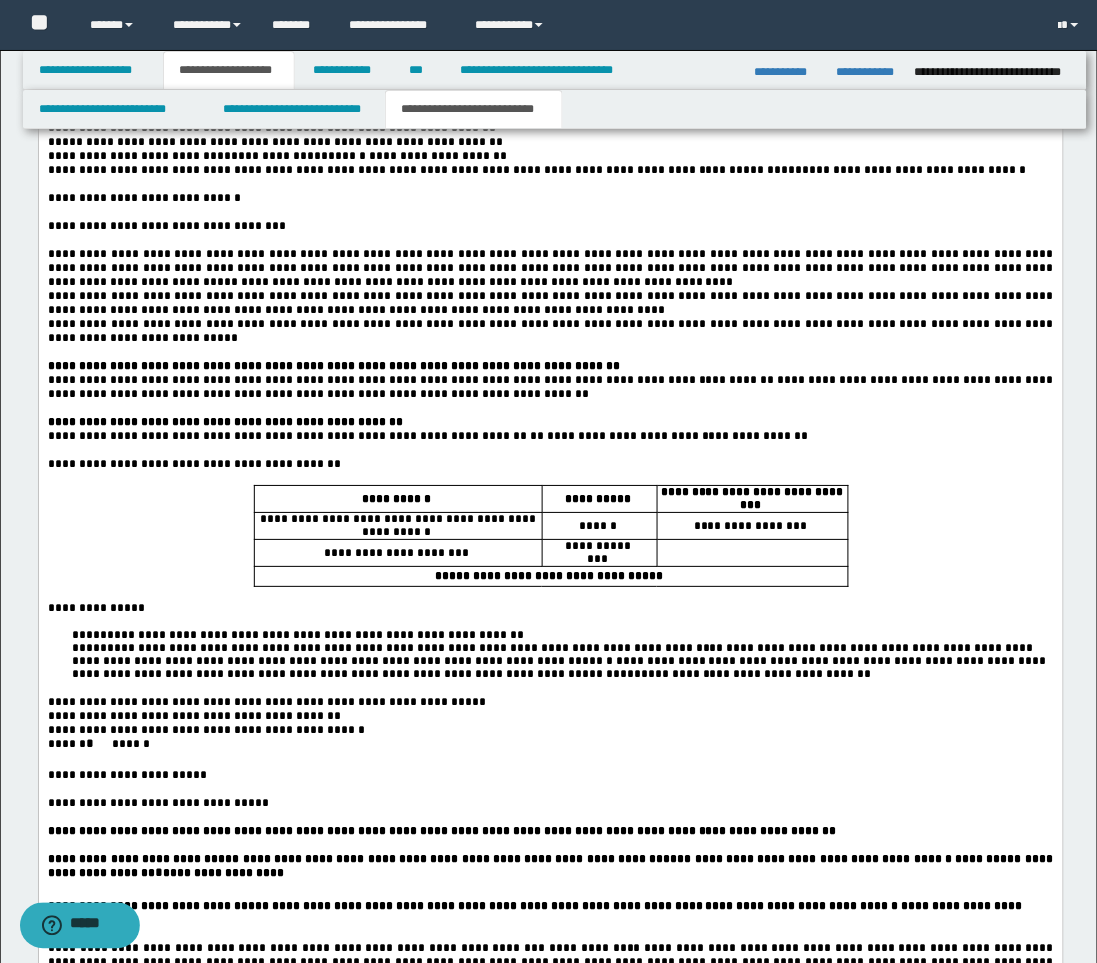 scroll, scrollTop: 2555, scrollLeft: 0, axis: vertical 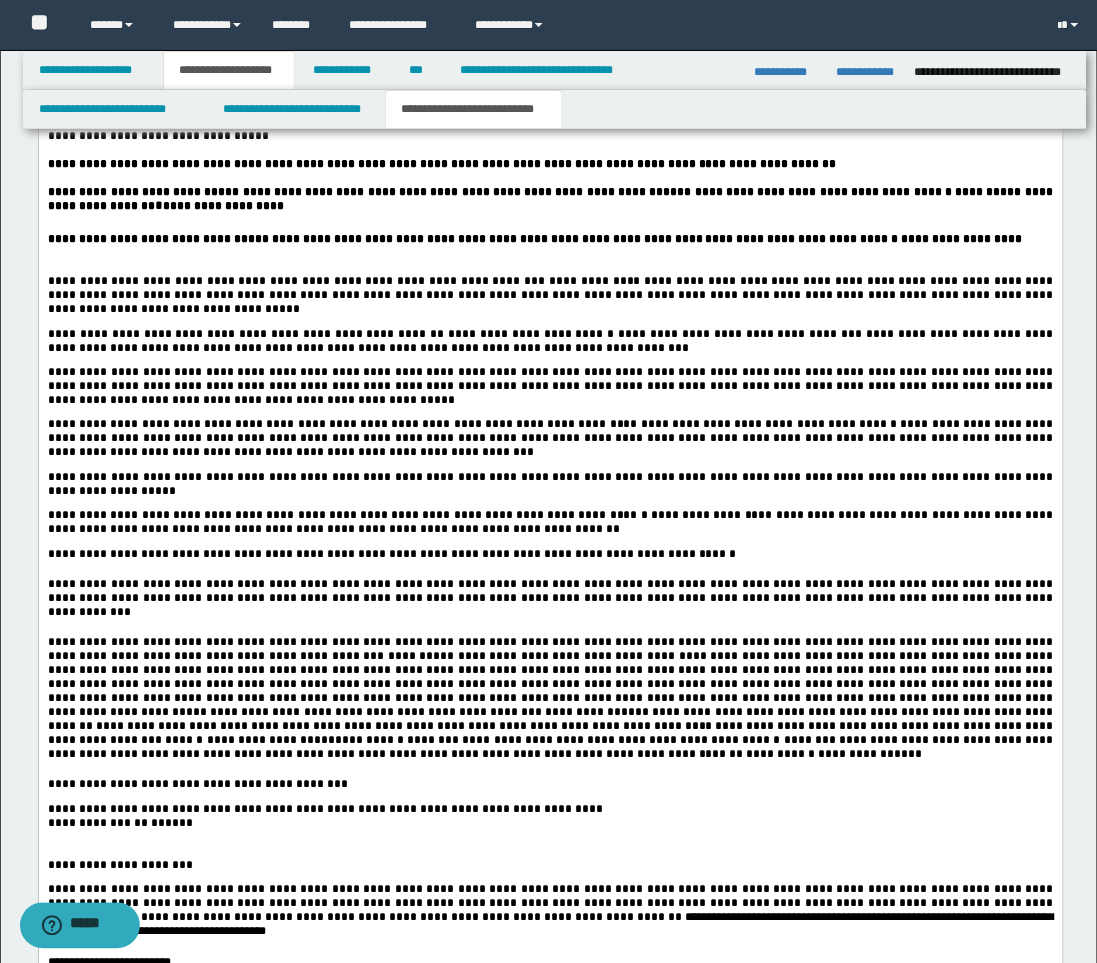 click on "**********" at bounding box center (550, 285) 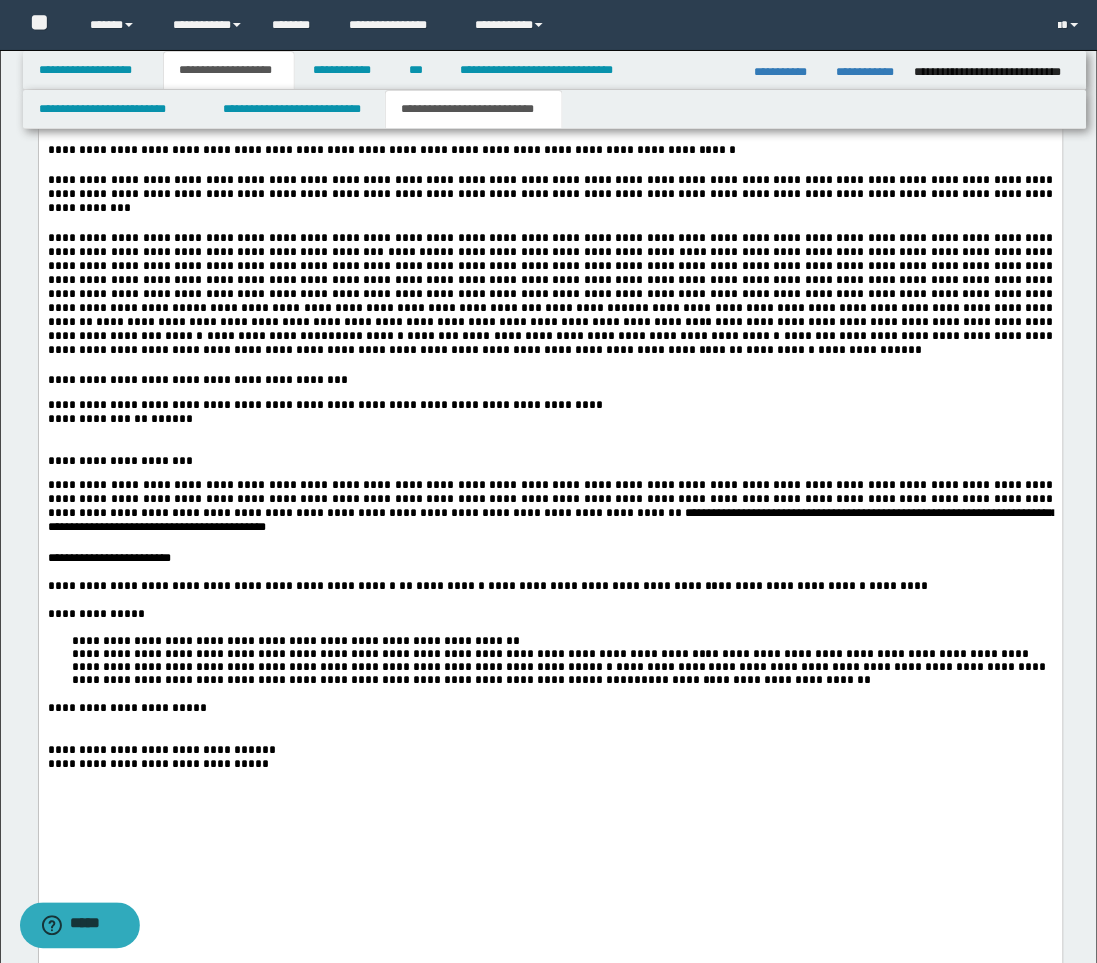 scroll, scrollTop: 3555, scrollLeft: 0, axis: vertical 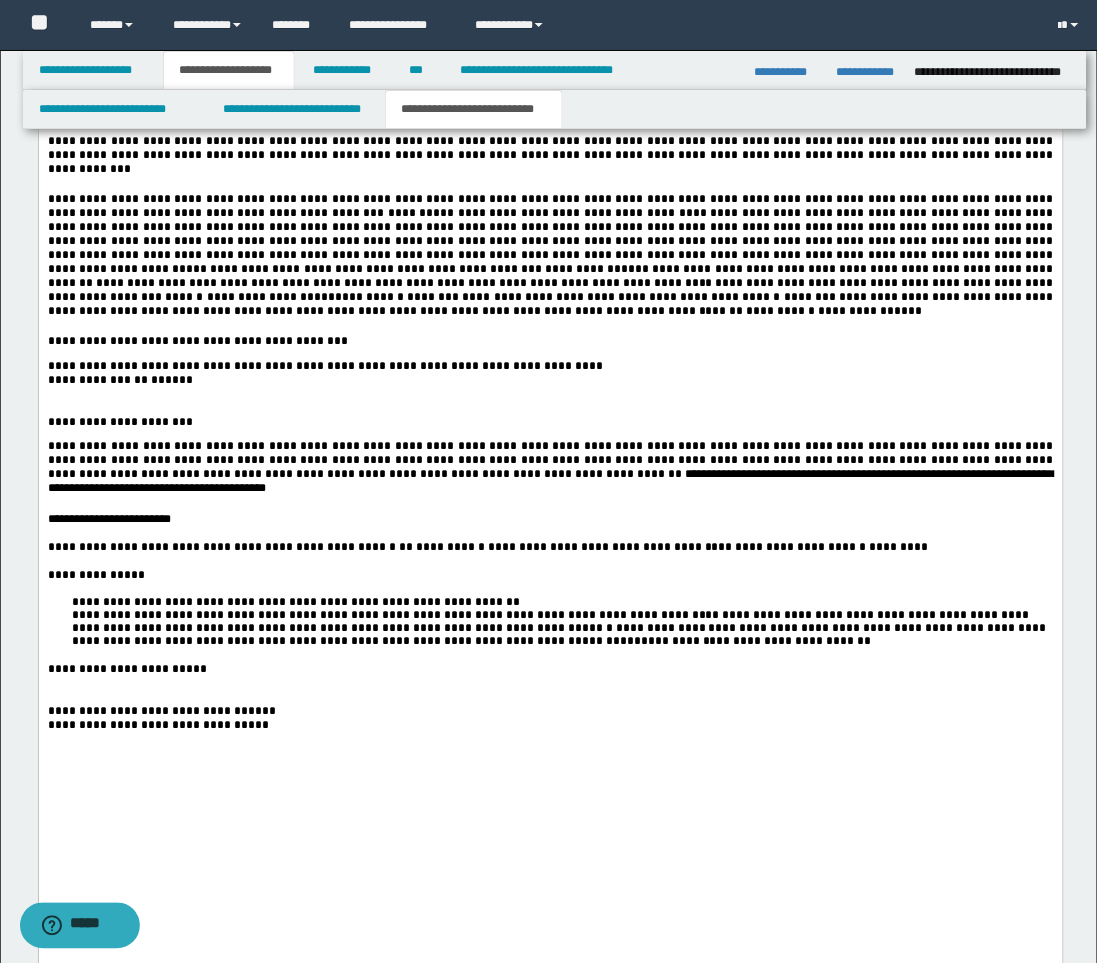 click at bounding box center (549, 505) 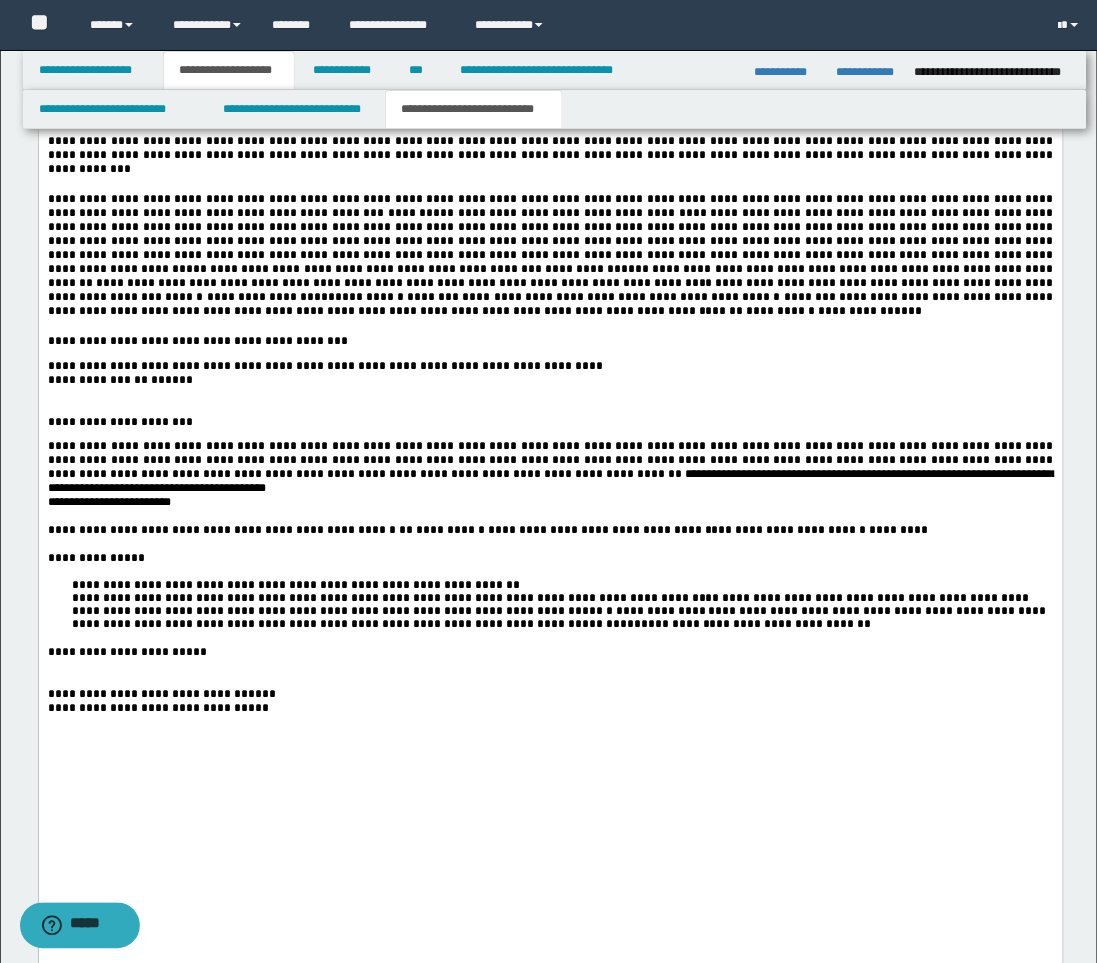 click at bounding box center (550, 518) 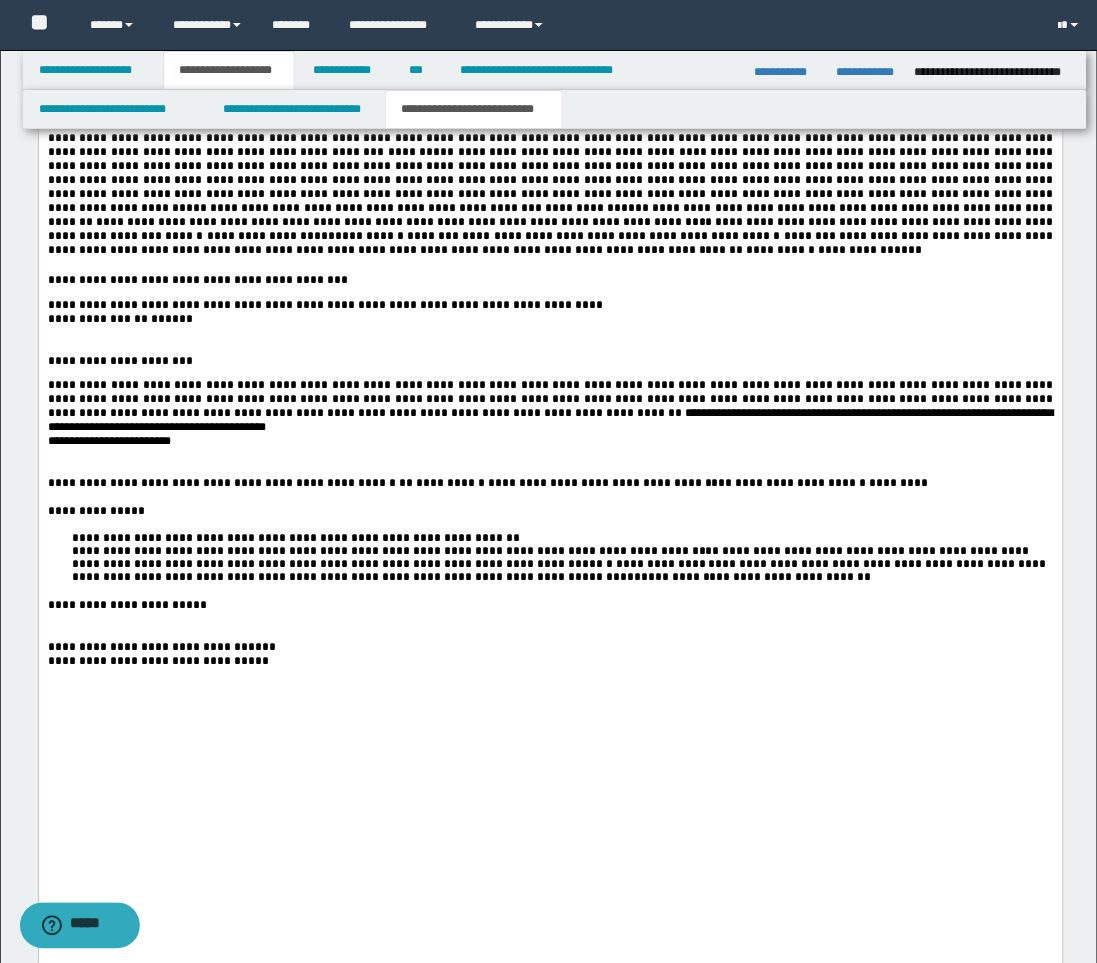 scroll, scrollTop: 3666, scrollLeft: 0, axis: vertical 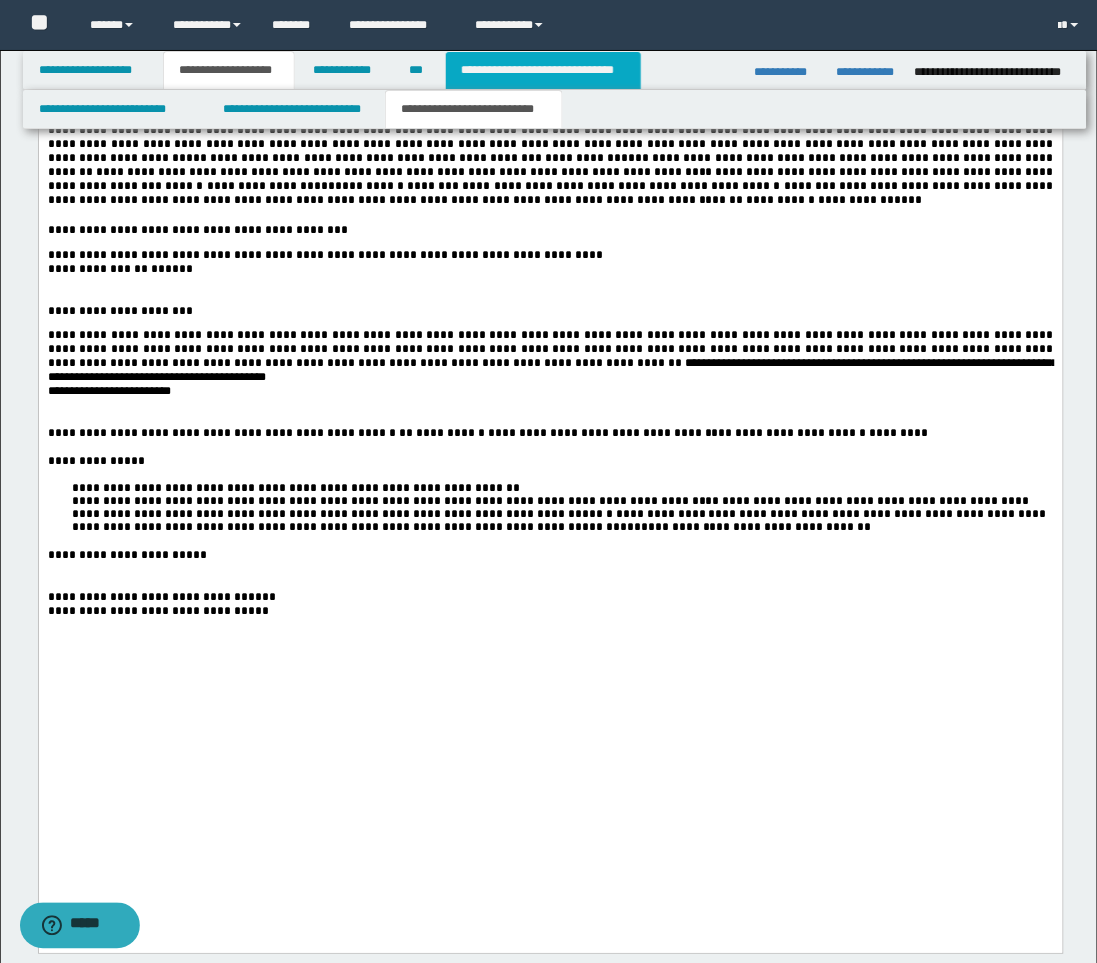 click on "**********" at bounding box center [543, 70] 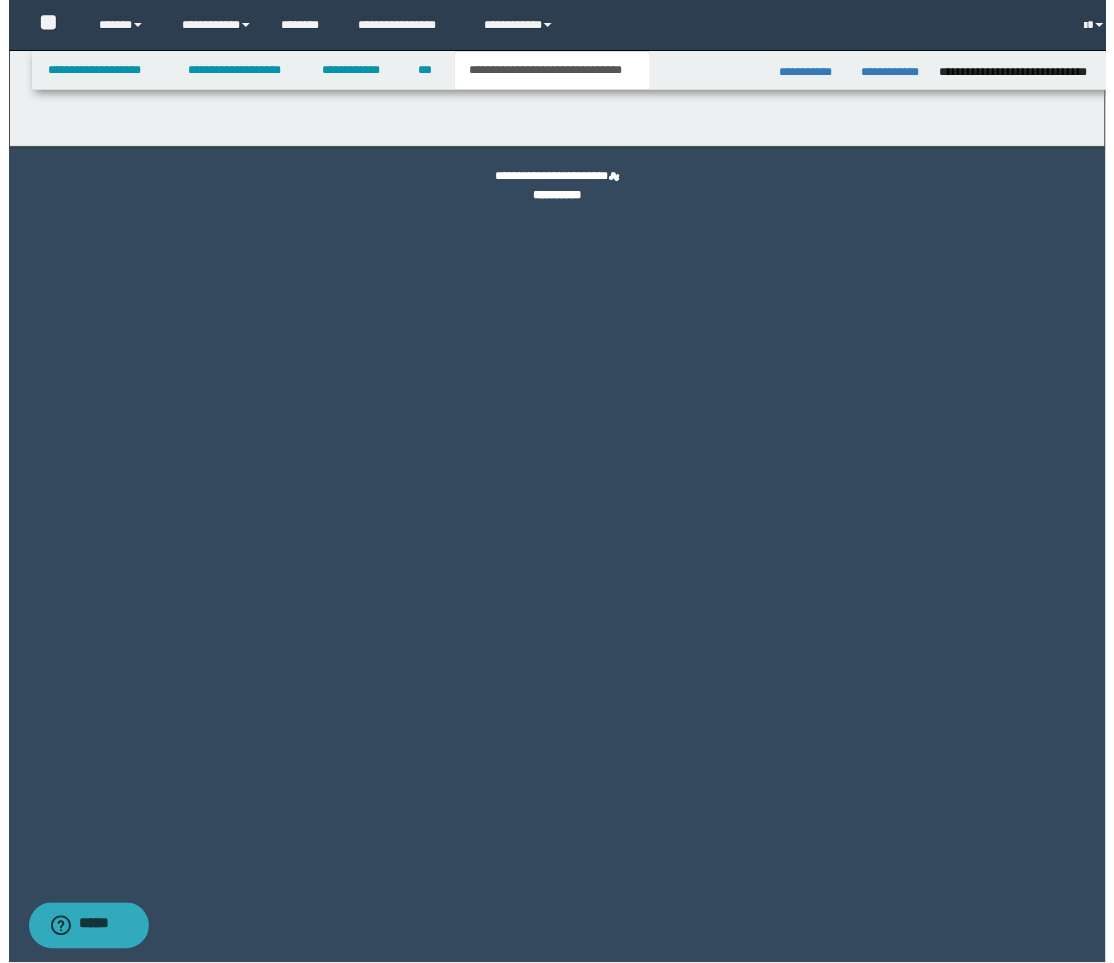 scroll, scrollTop: 0, scrollLeft: 0, axis: both 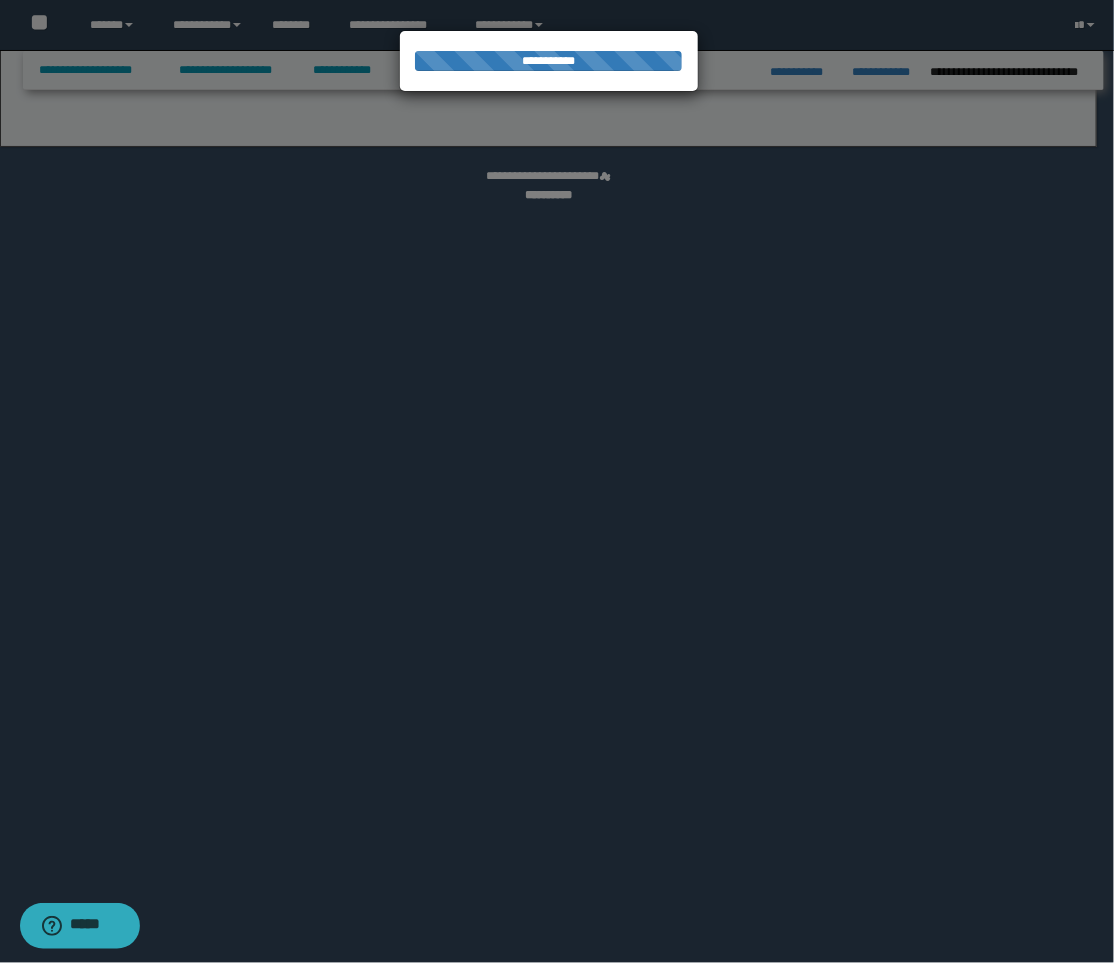select on "*" 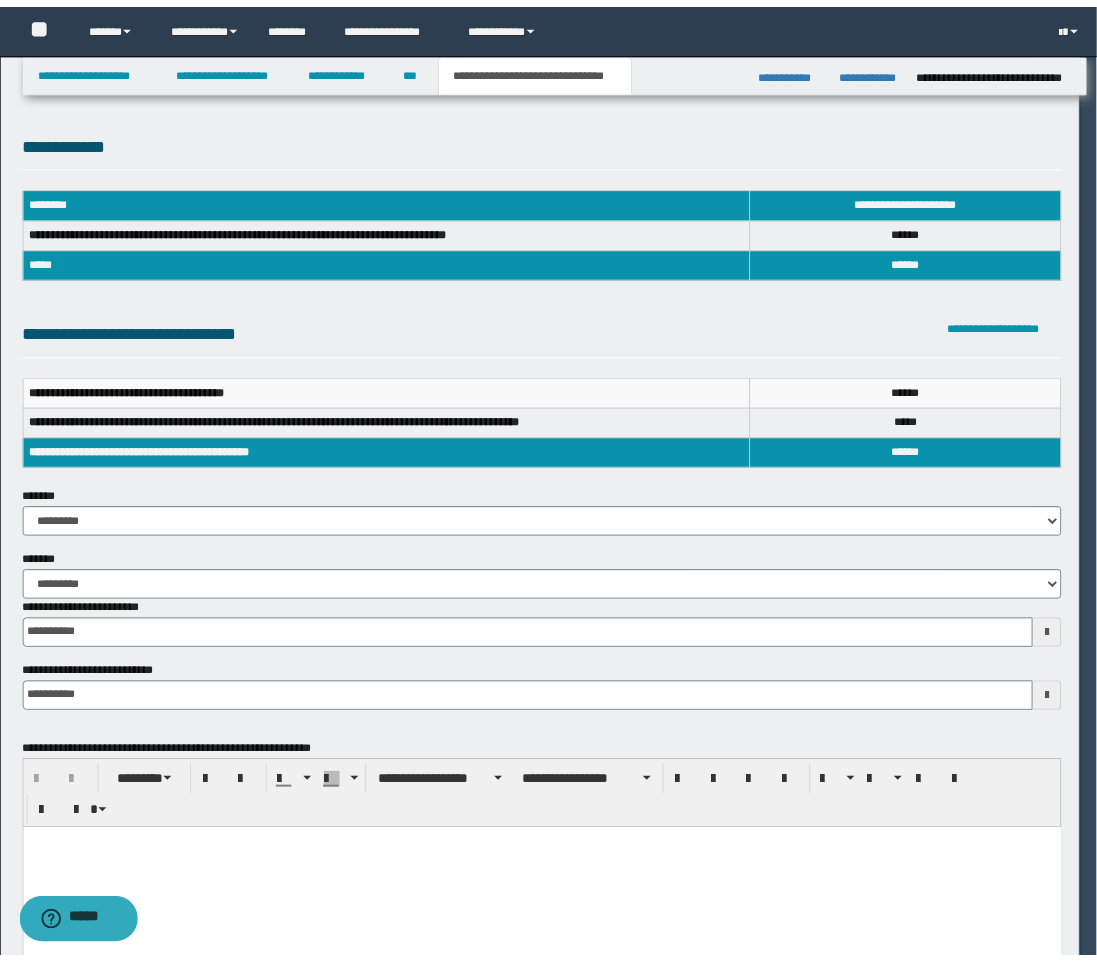 scroll, scrollTop: 0, scrollLeft: 0, axis: both 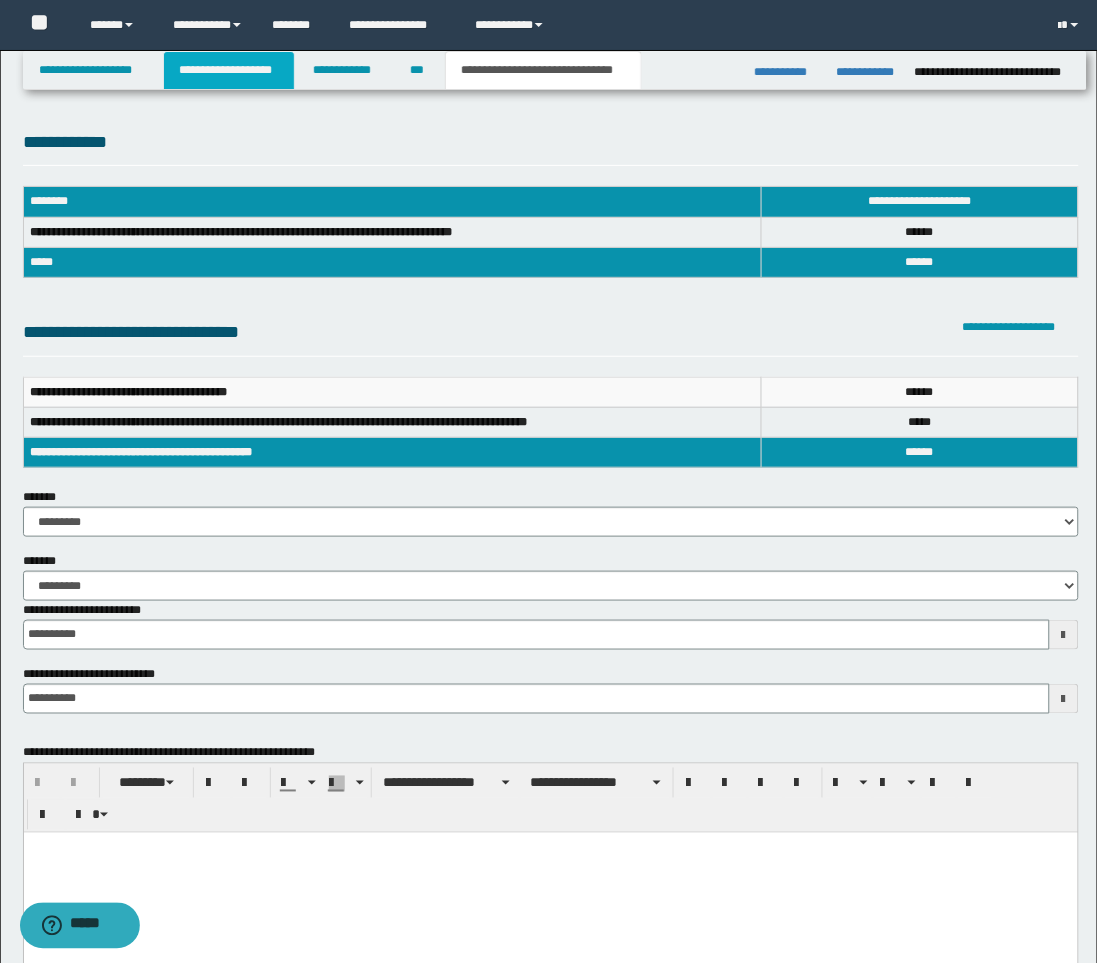 click on "**********" at bounding box center [229, 70] 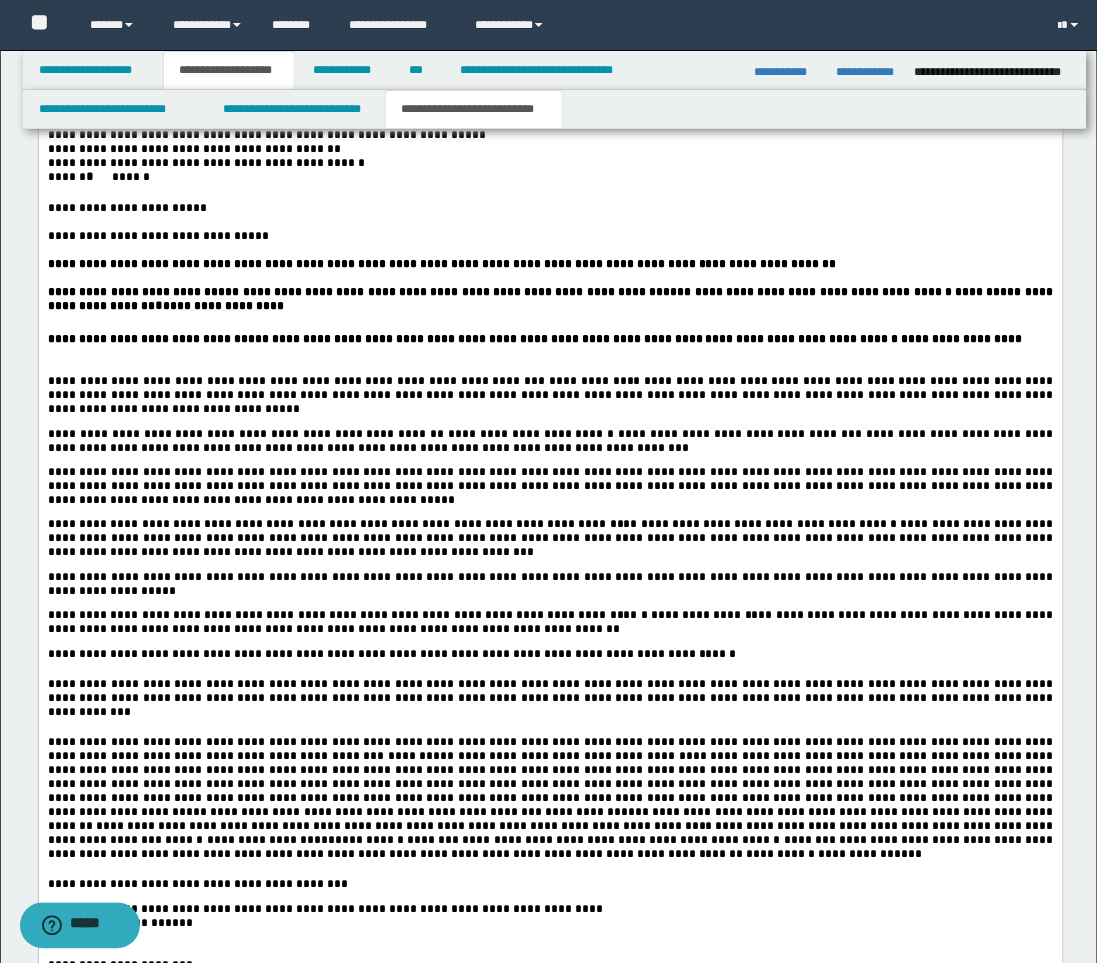 scroll, scrollTop: 3000, scrollLeft: 0, axis: vertical 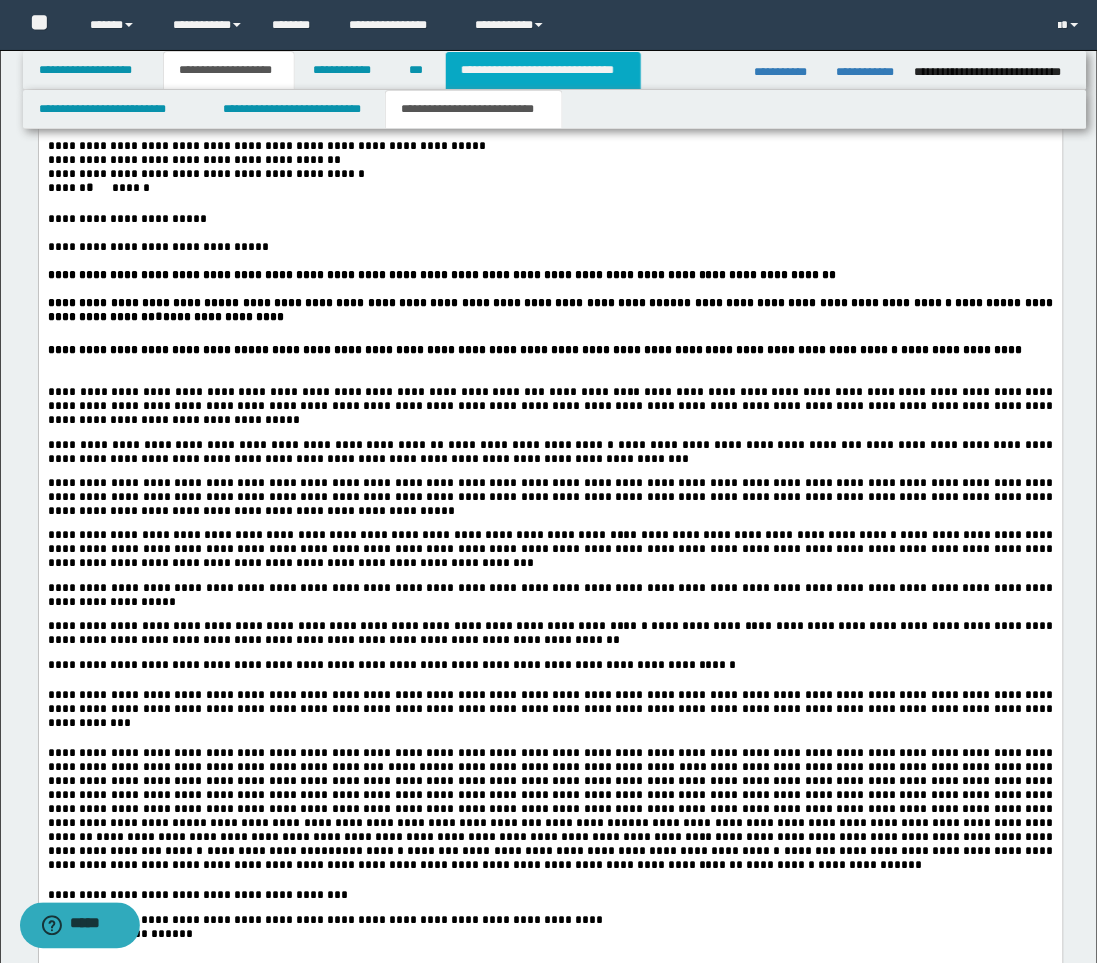 click on "**********" at bounding box center (543, 70) 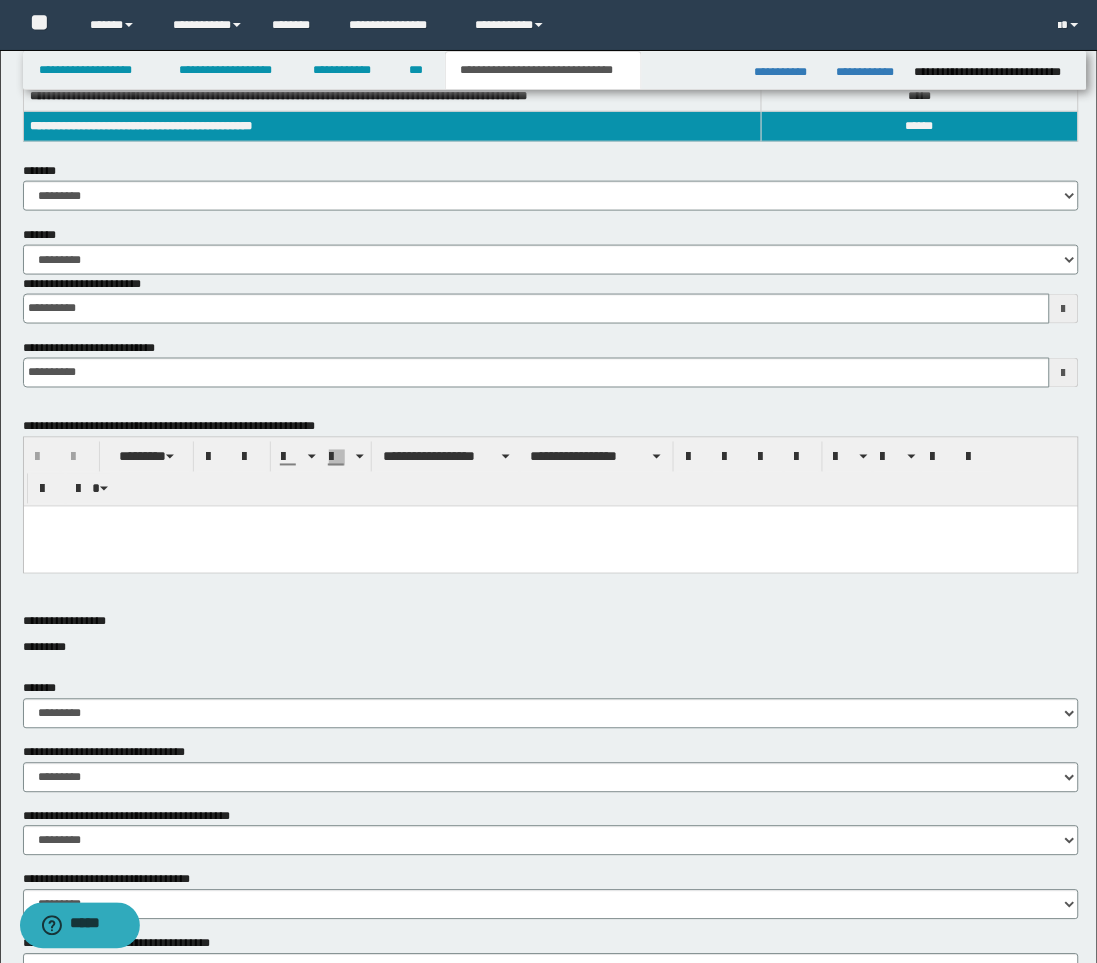 scroll, scrollTop: 215, scrollLeft: 0, axis: vertical 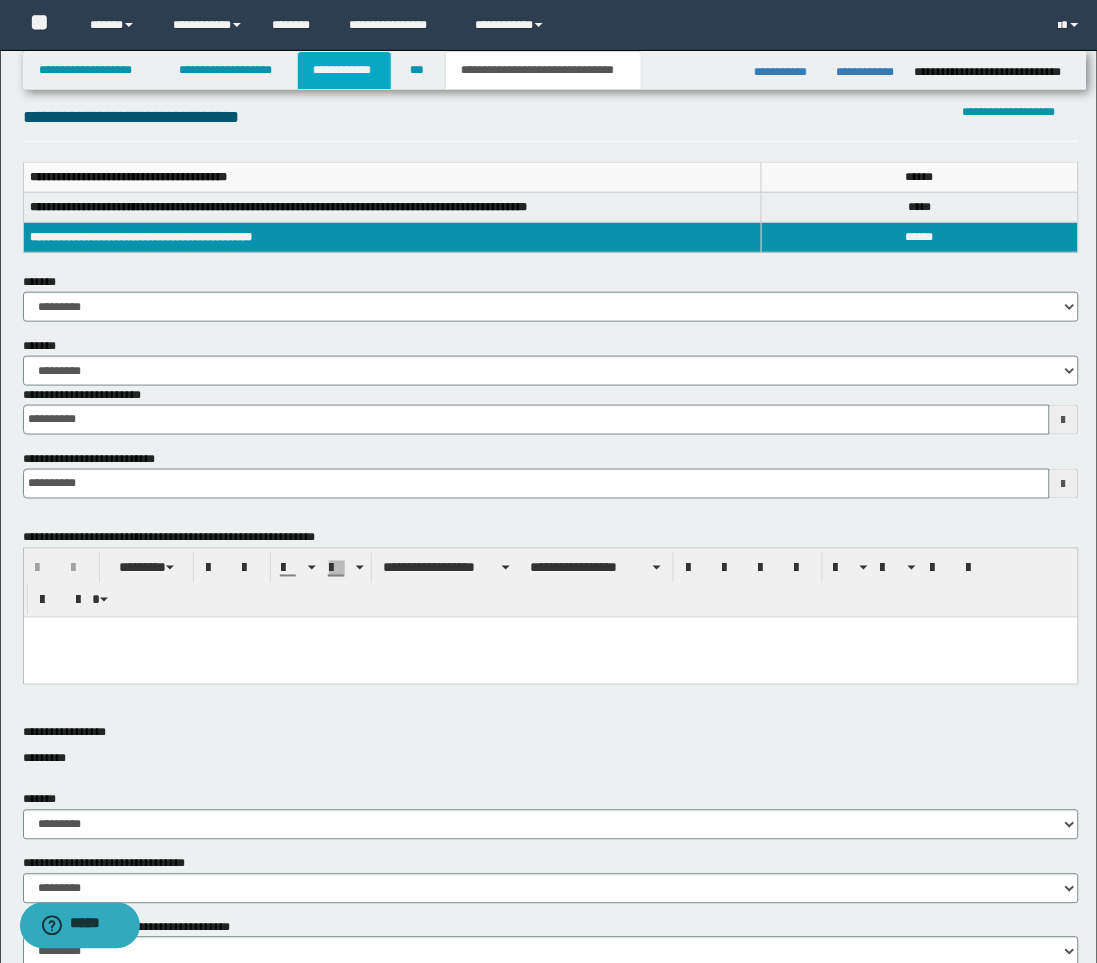 click on "**********" at bounding box center (344, 70) 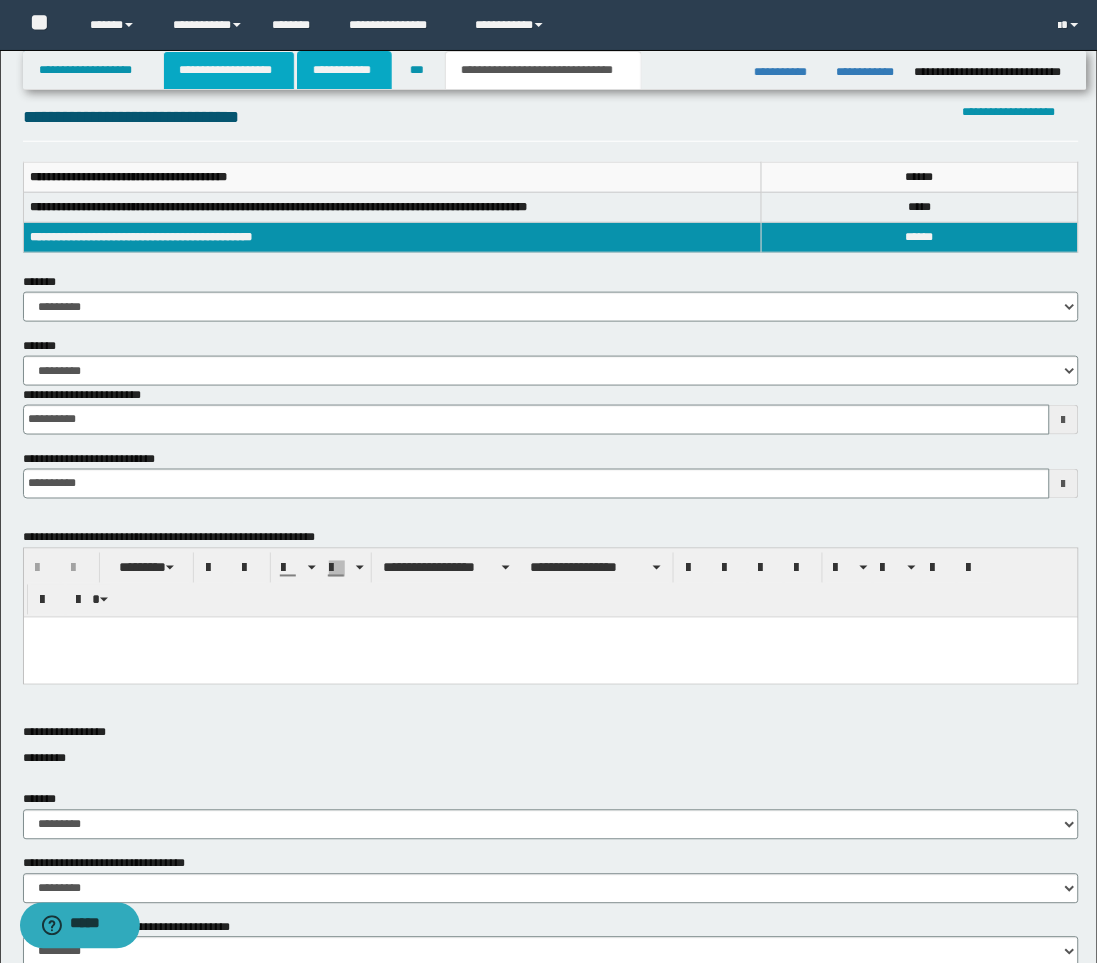 scroll, scrollTop: 0, scrollLeft: 0, axis: both 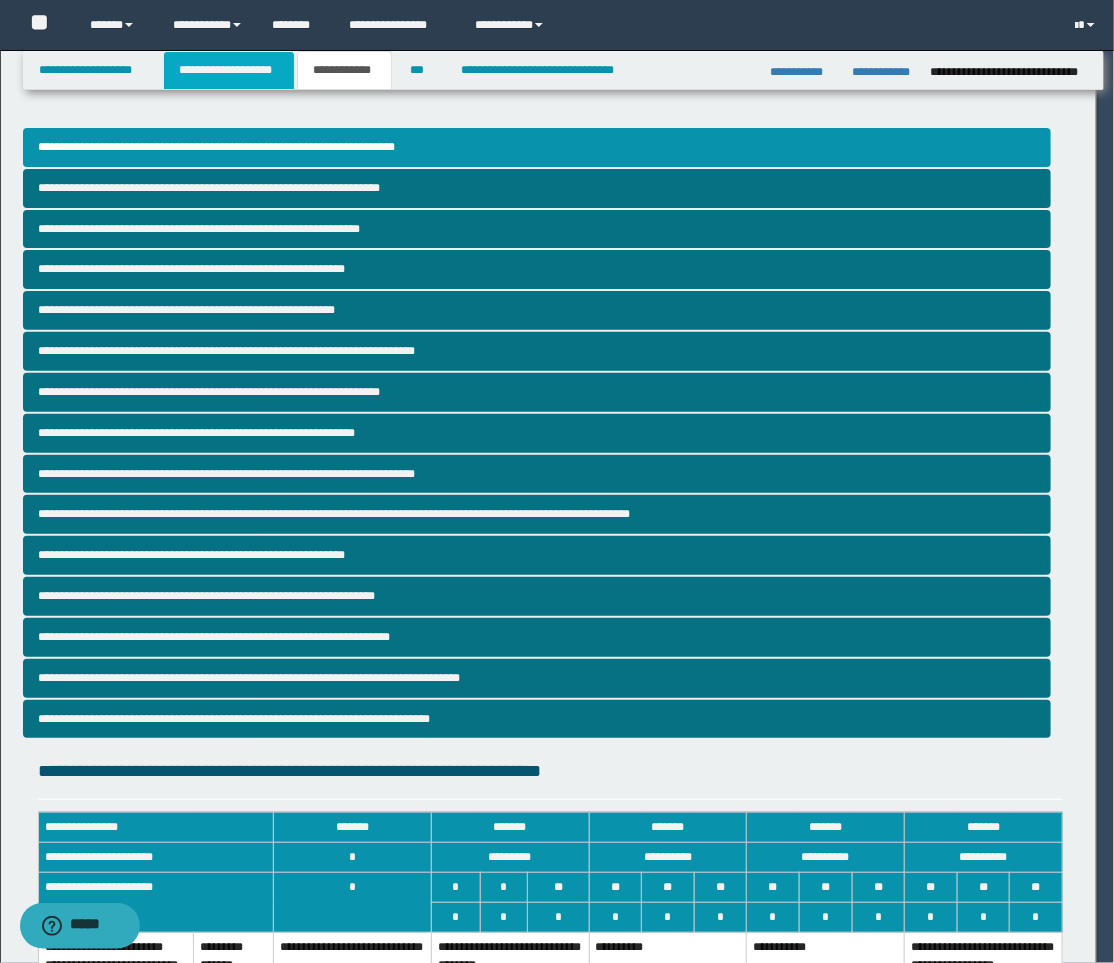 click on "**********" at bounding box center [229, 70] 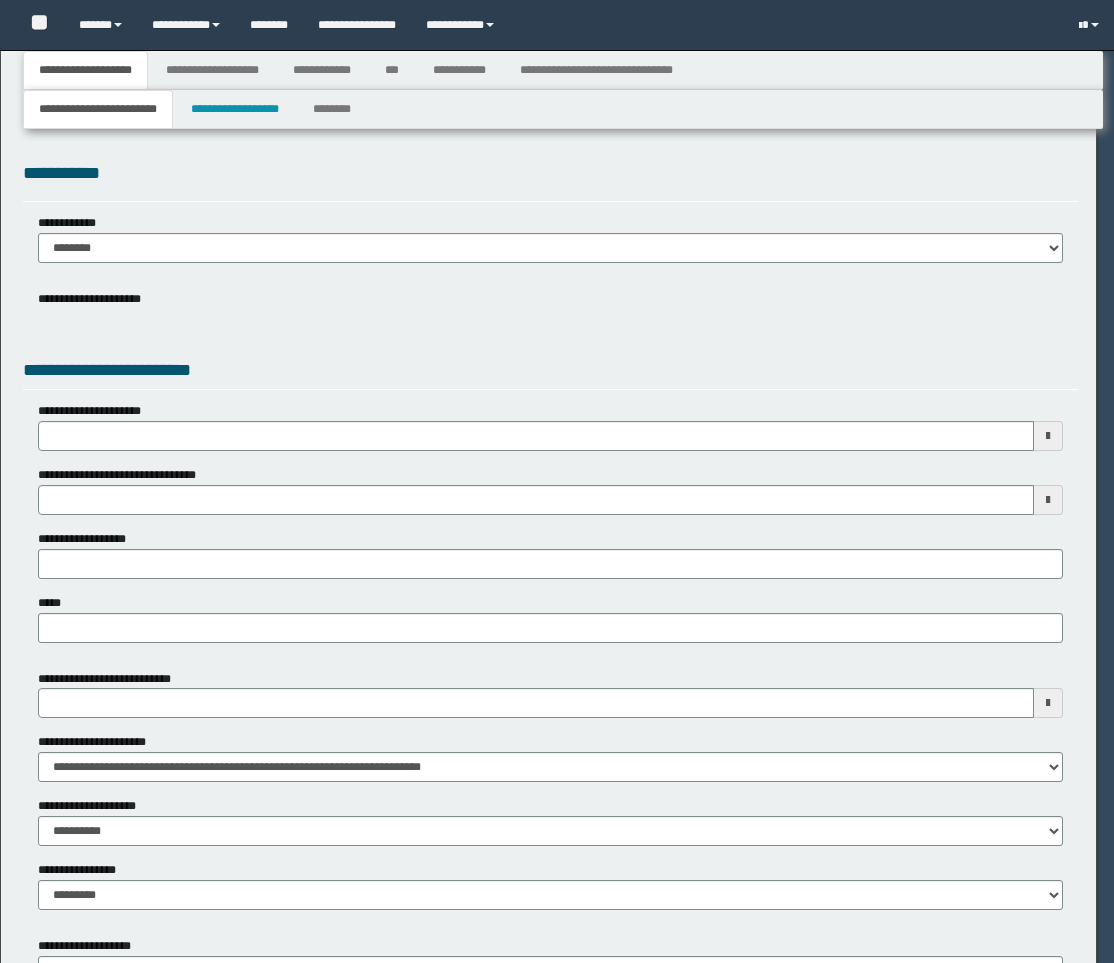 scroll, scrollTop: 0, scrollLeft: 0, axis: both 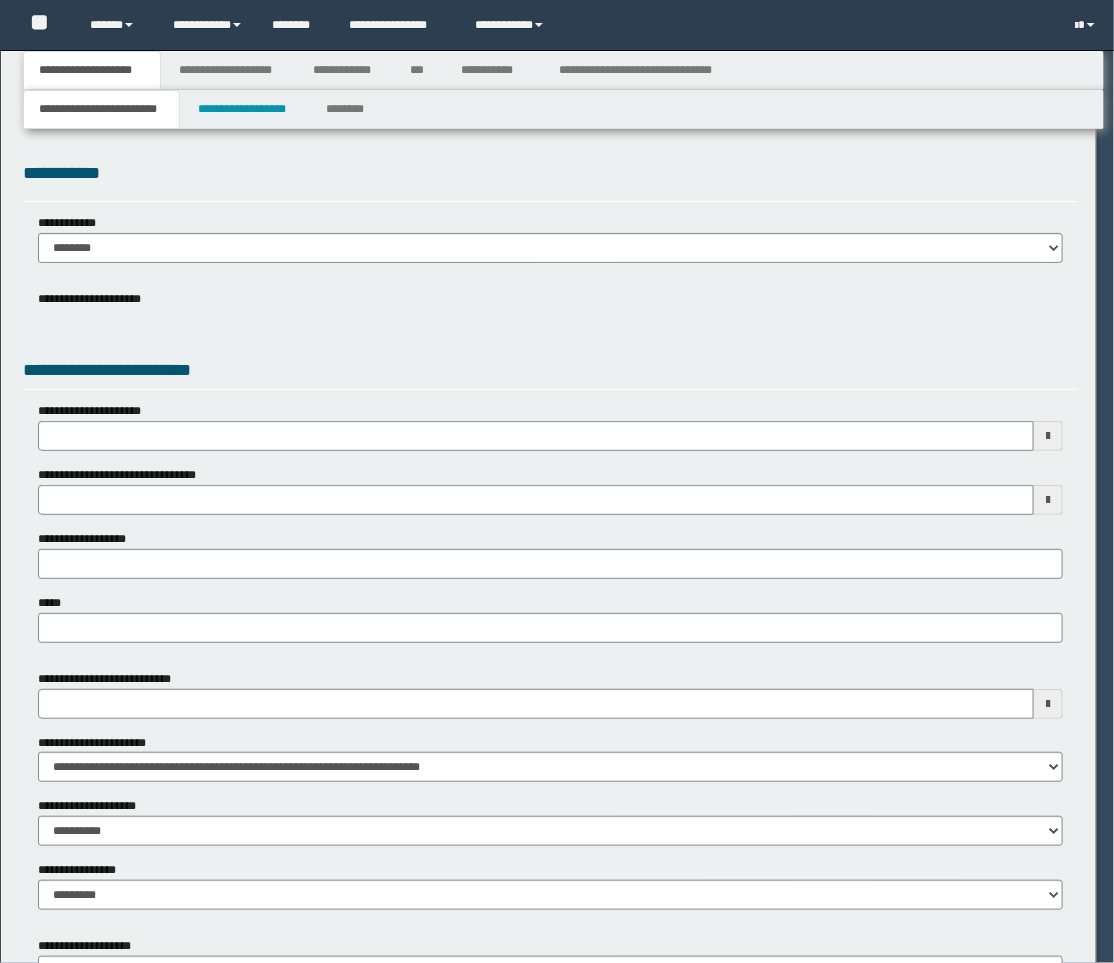 select on "*" 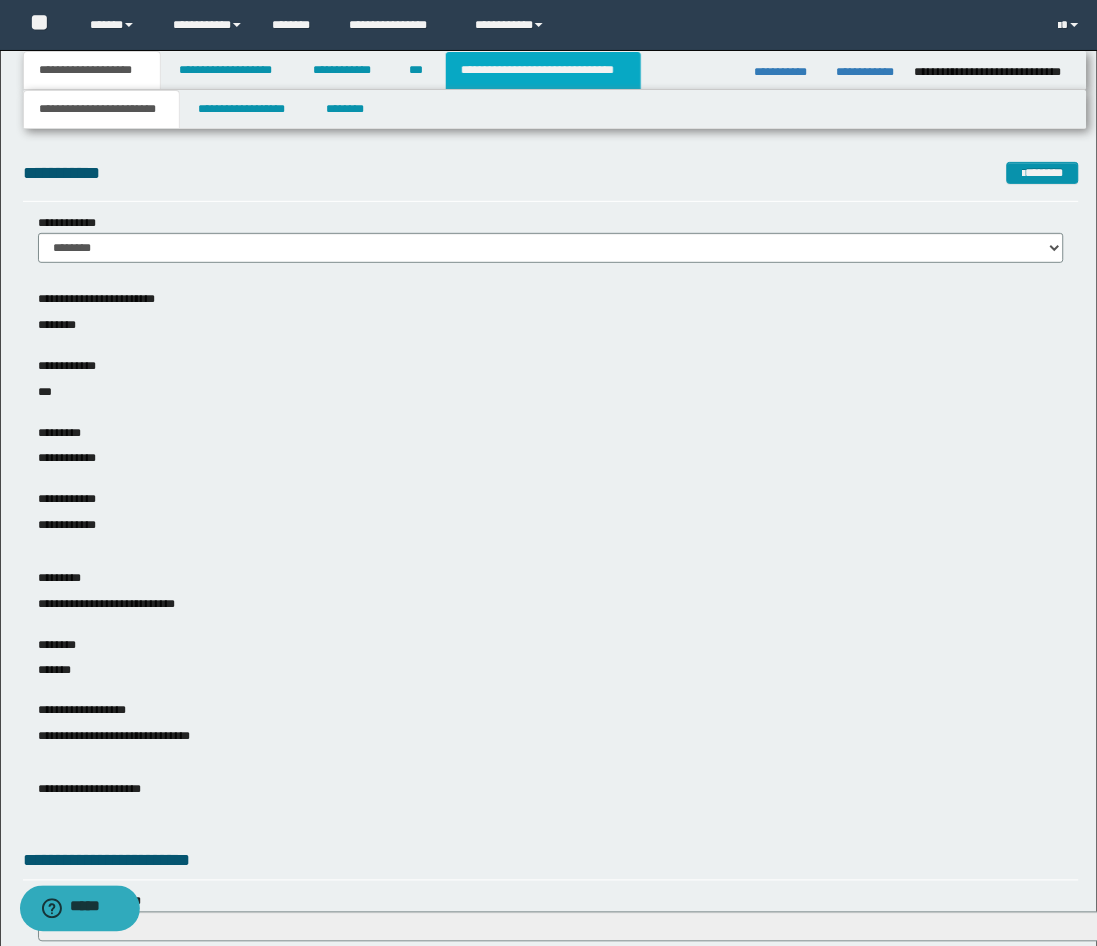 click on "**********" at bounding box center (543, 70) 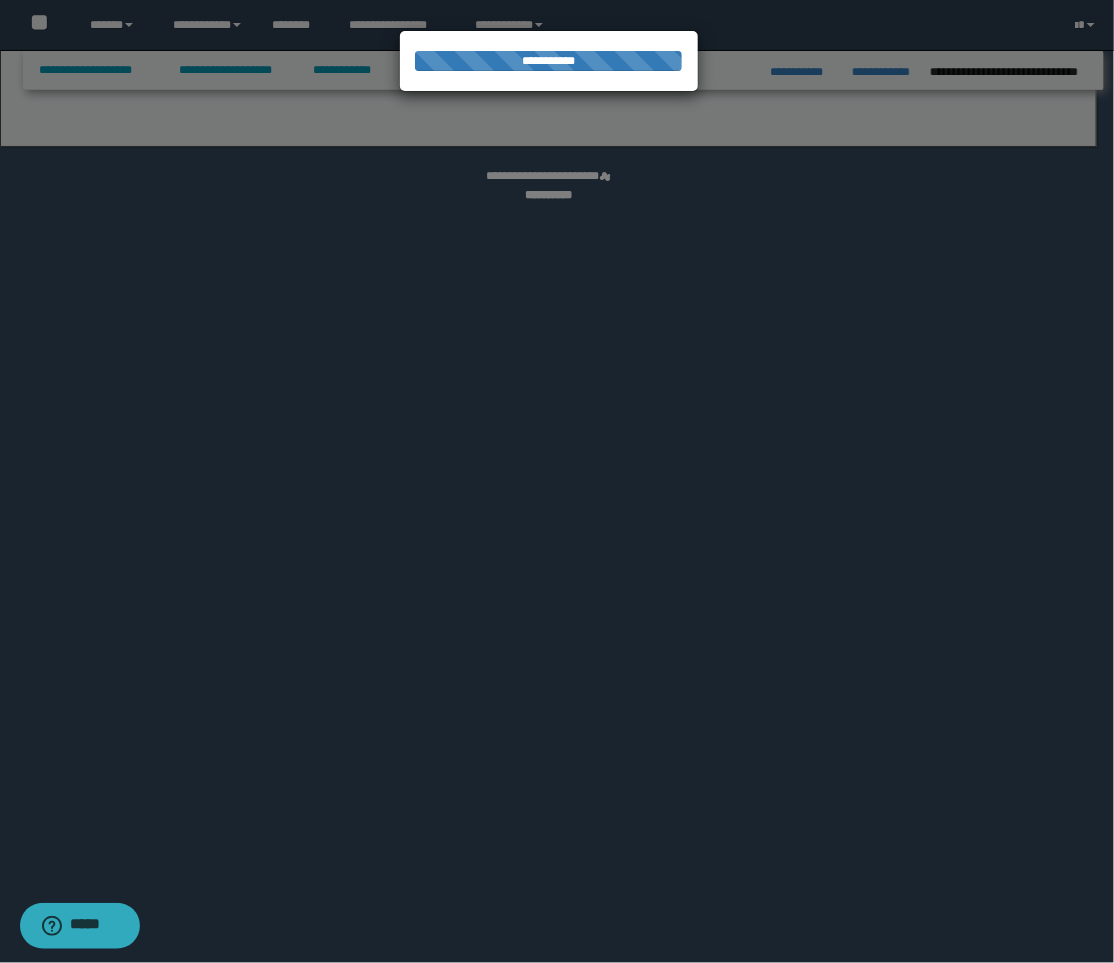 select on "*" 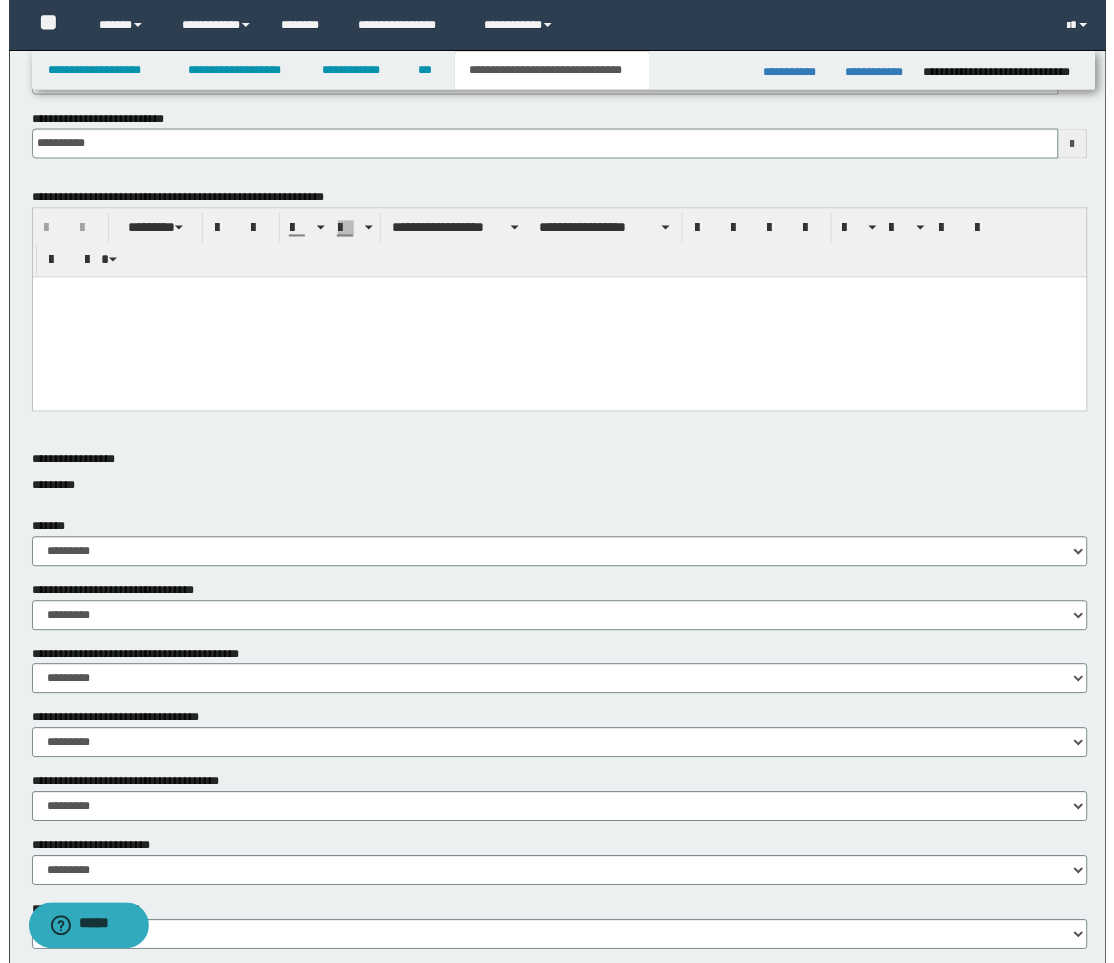 scroll, scrollTop: 1092, scrollLeft: 0, axis: vertical 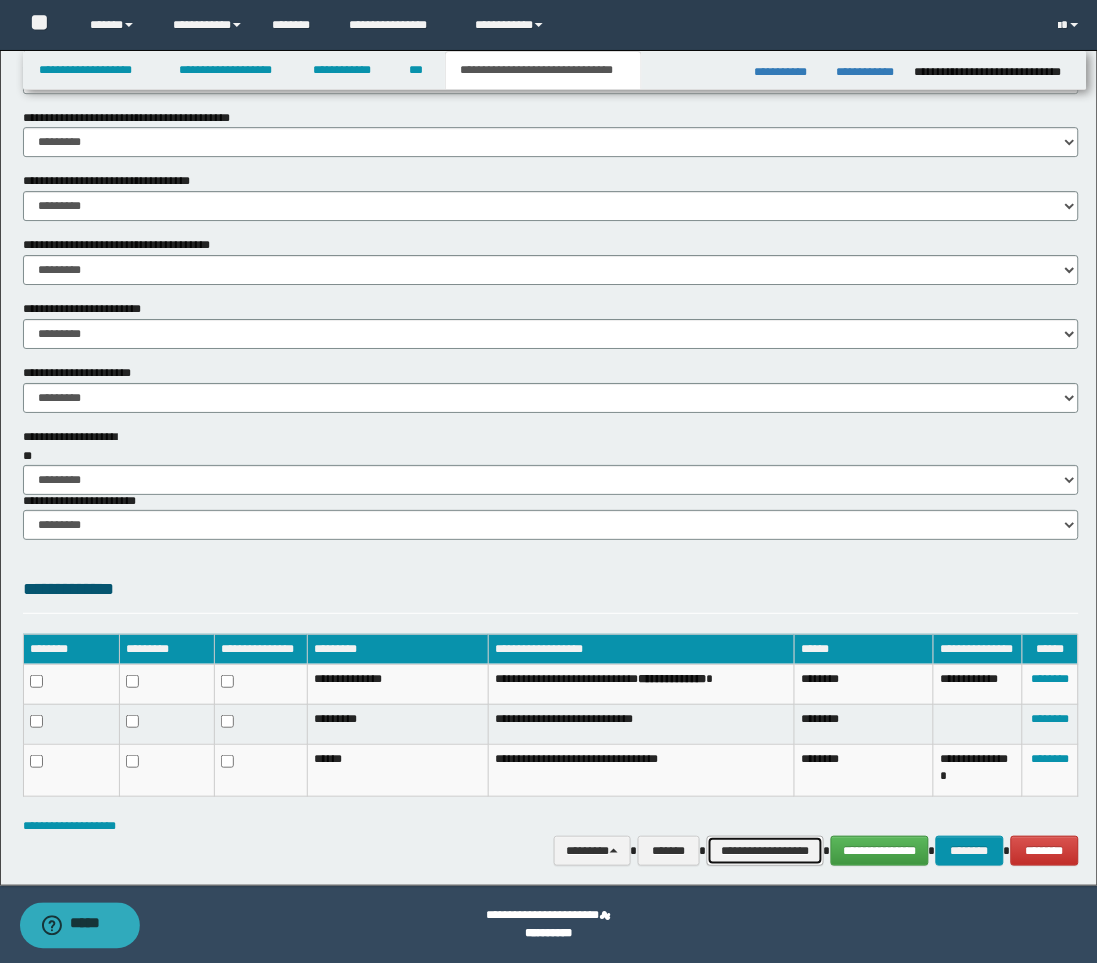 click on "**********" at bounding box center (765, 851) 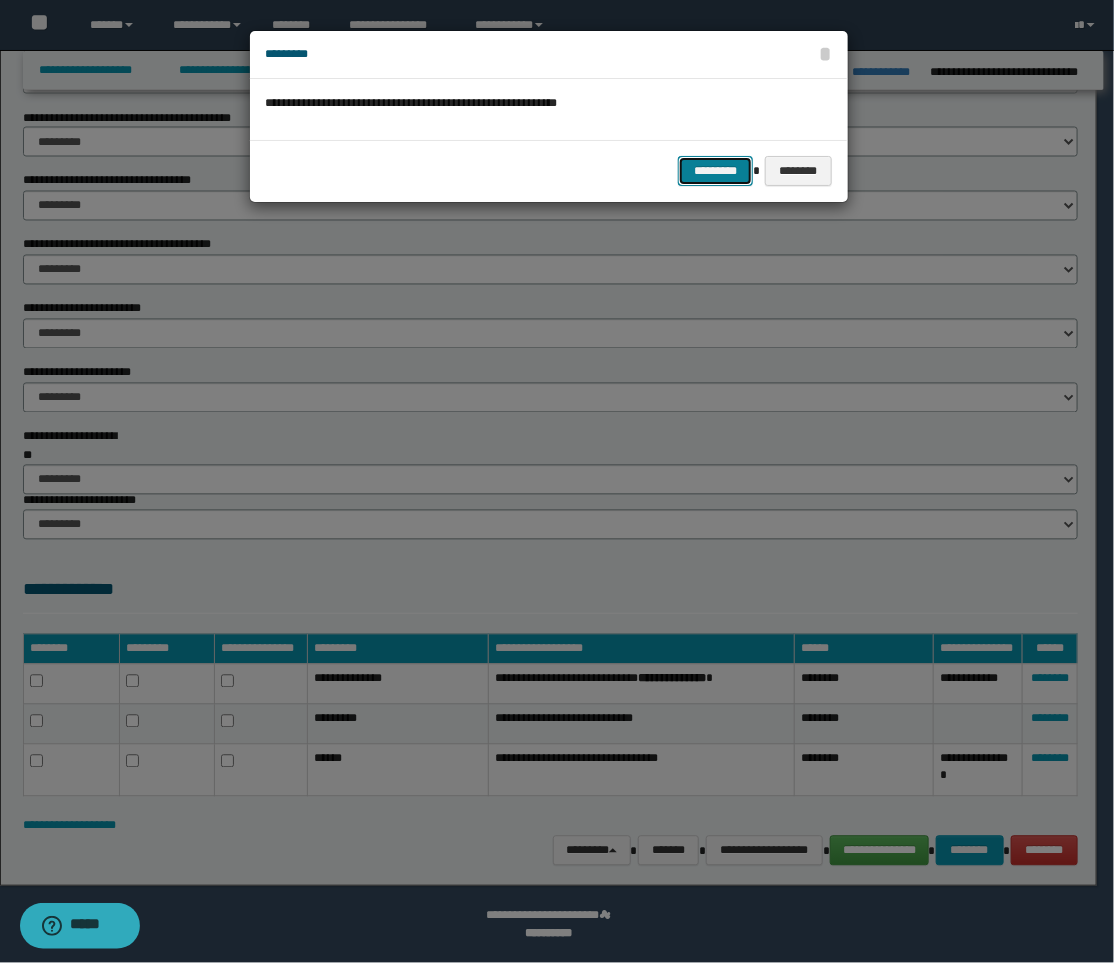 click on "*********" at bounding box center [715, 171] 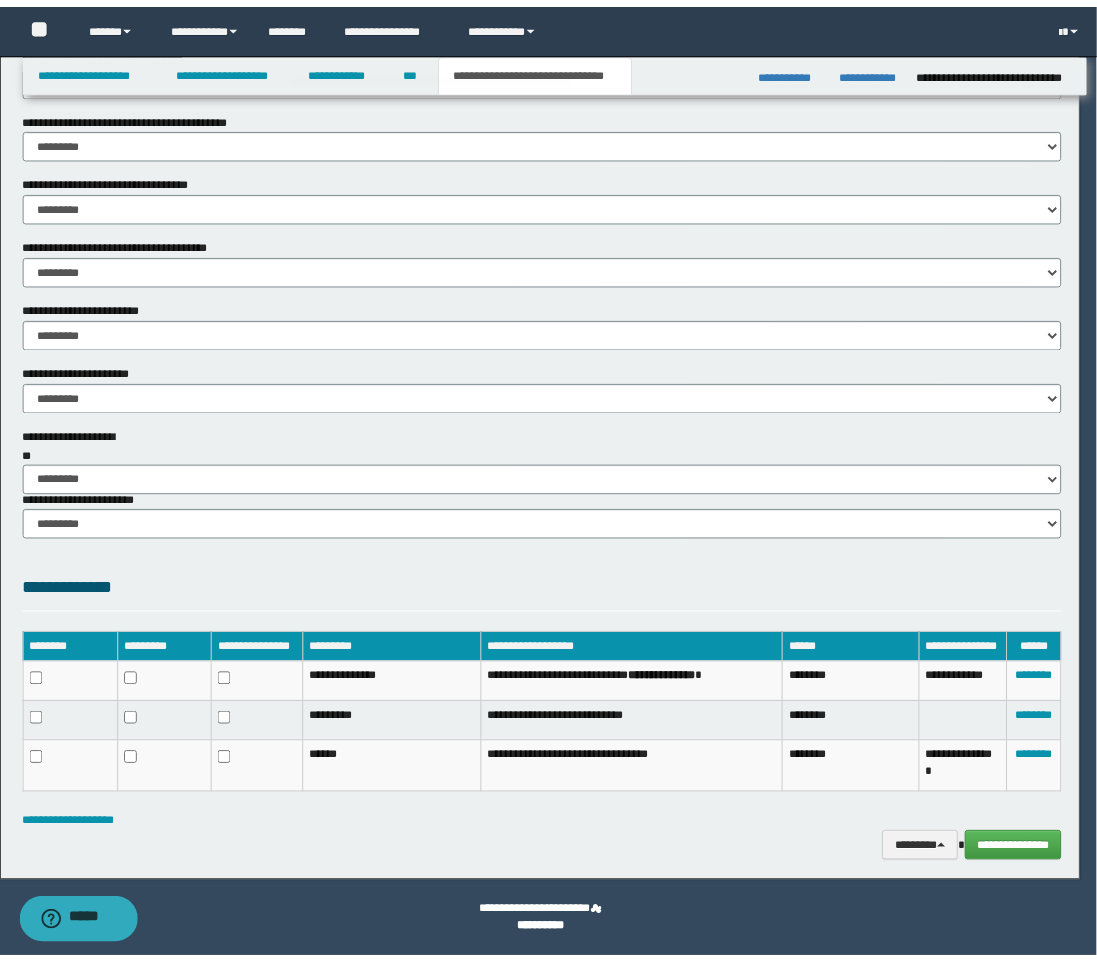 scroll, scrollTop: 1060, scrollLeft: 0, axis: vertical 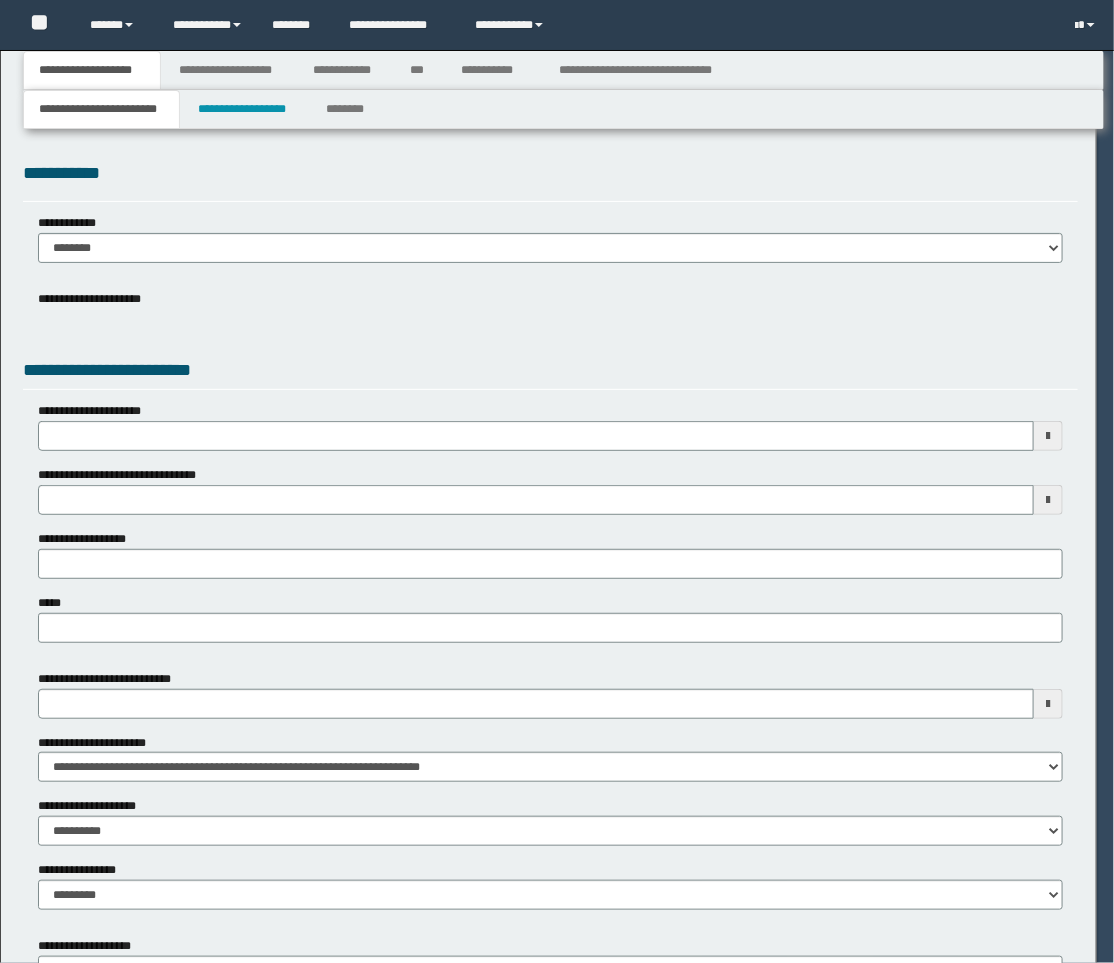 select on "**" 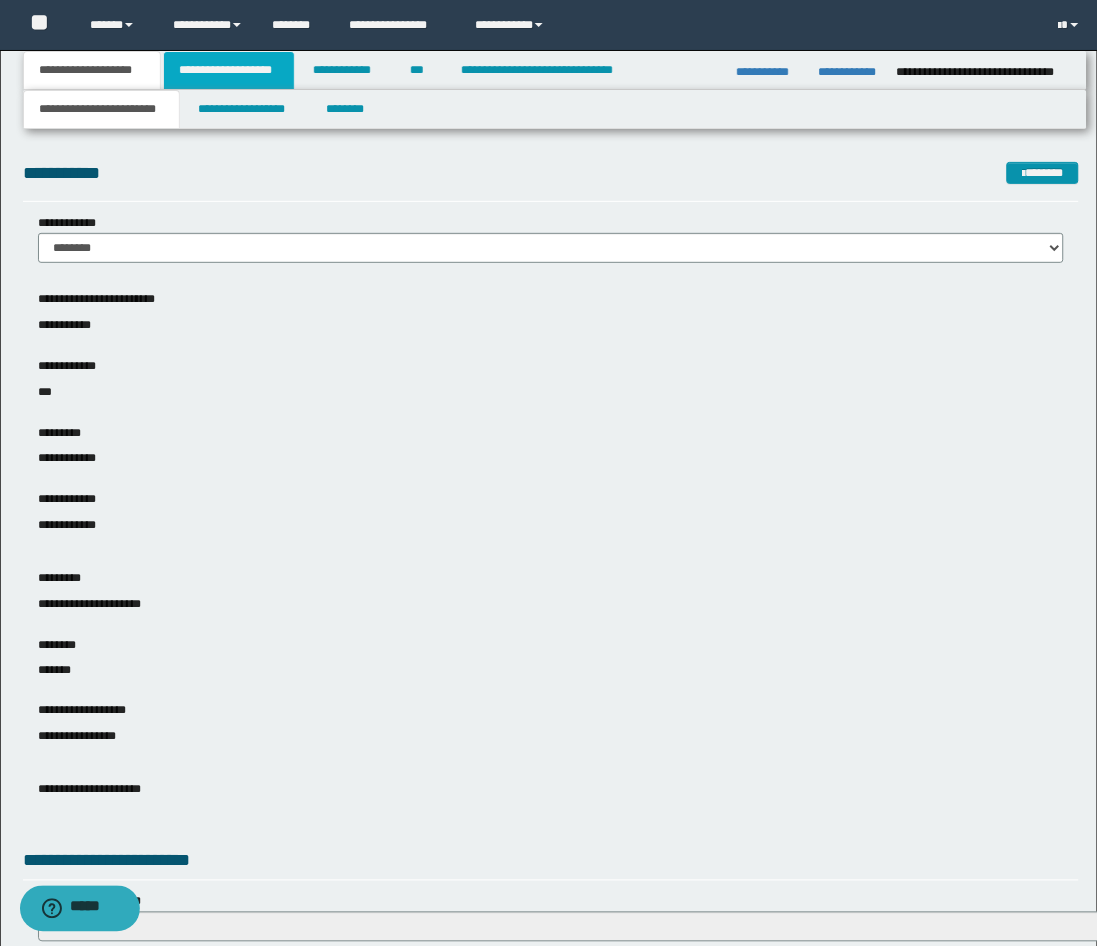 click on "**********" at bounding box center [229, 70] 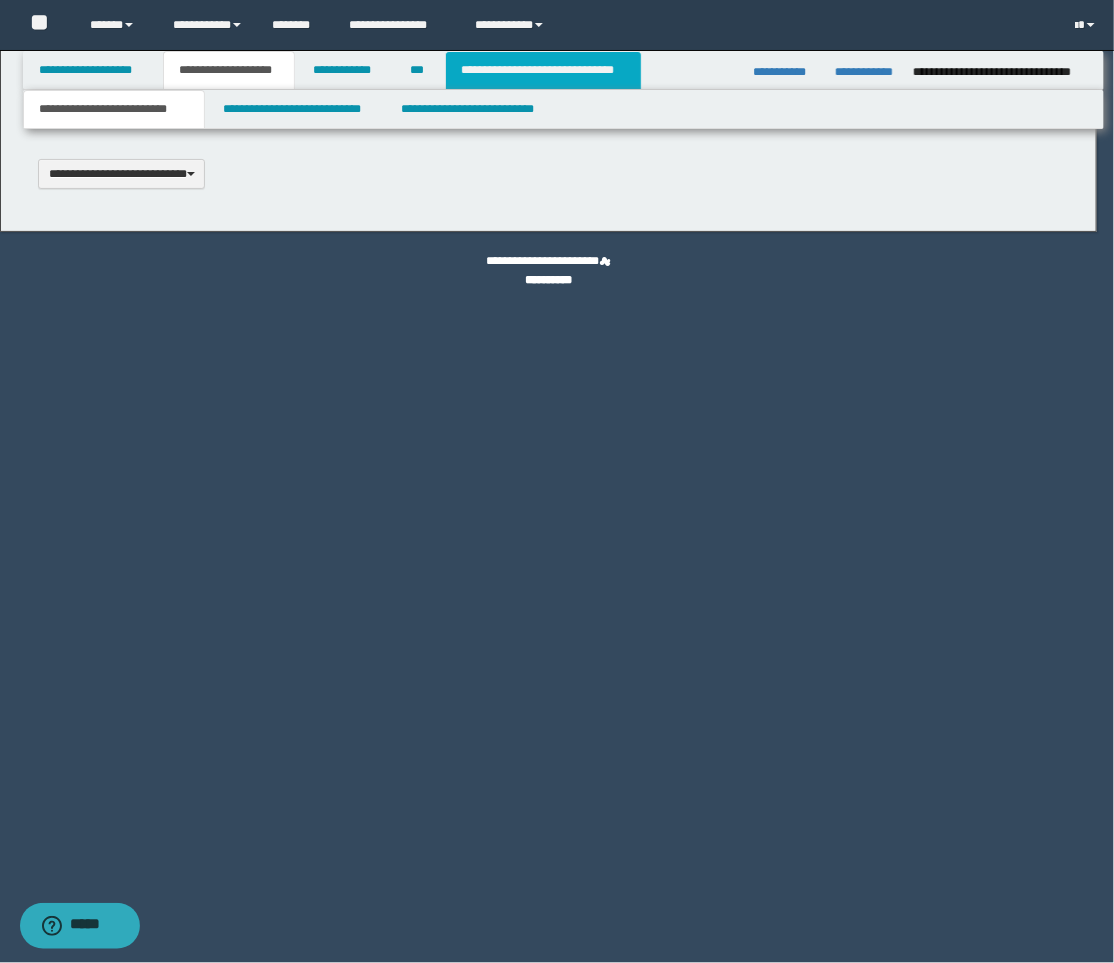 type 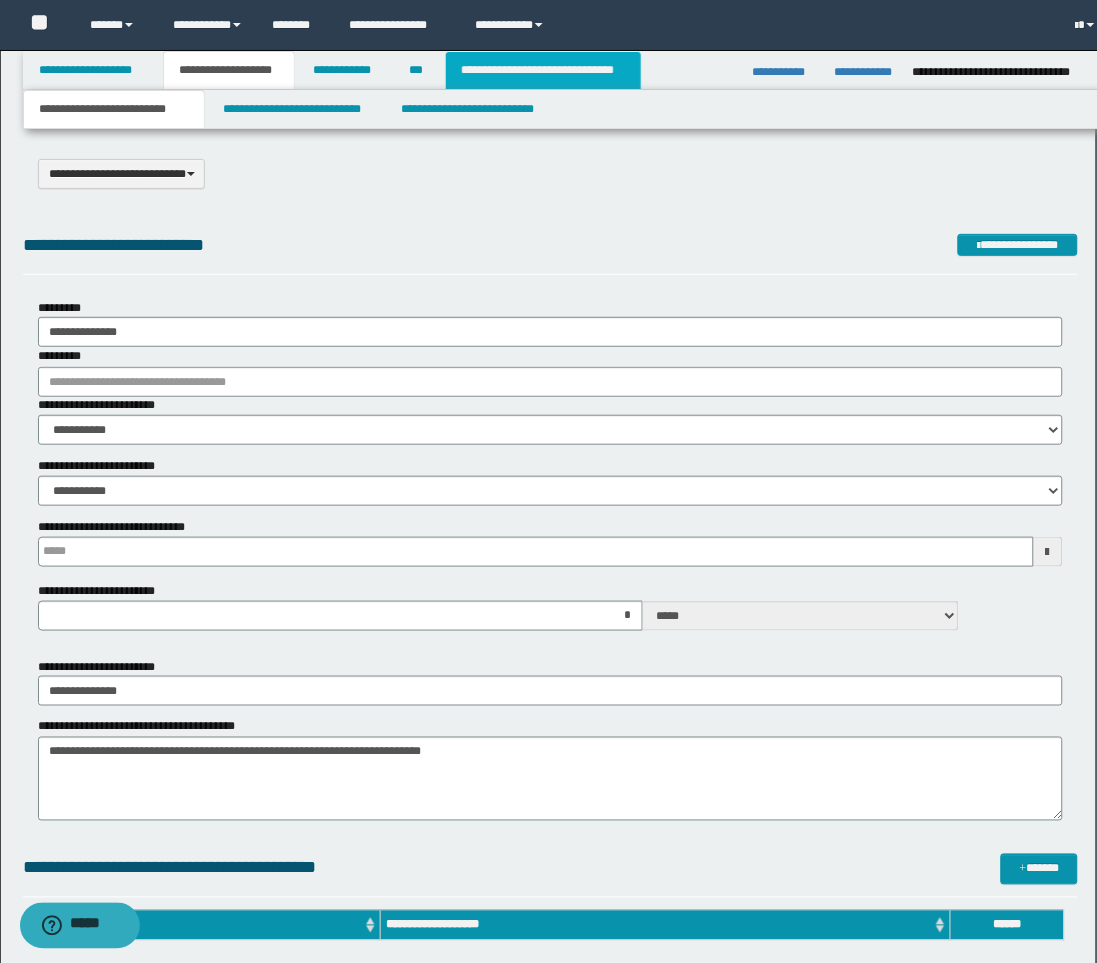 click on "**********" at bounding box center (543, 70) 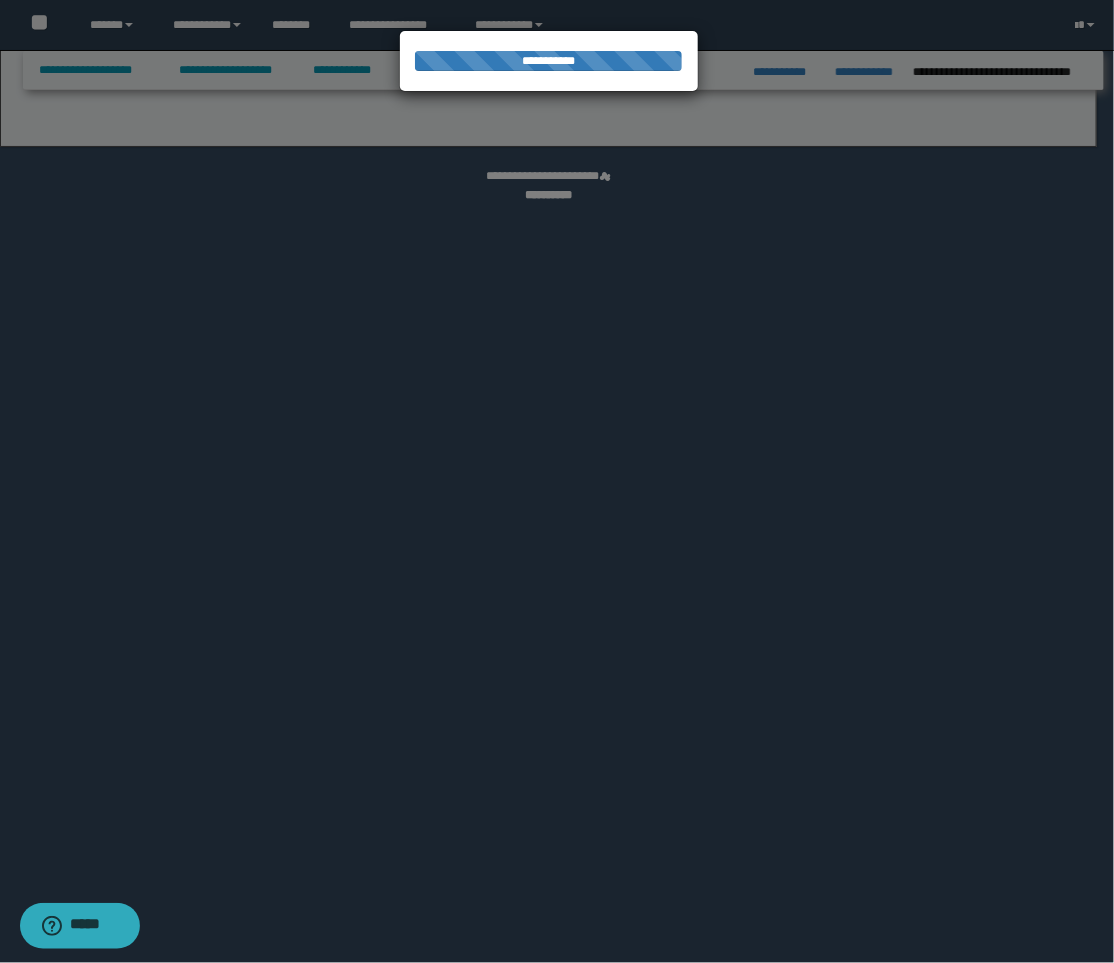 select on "*" 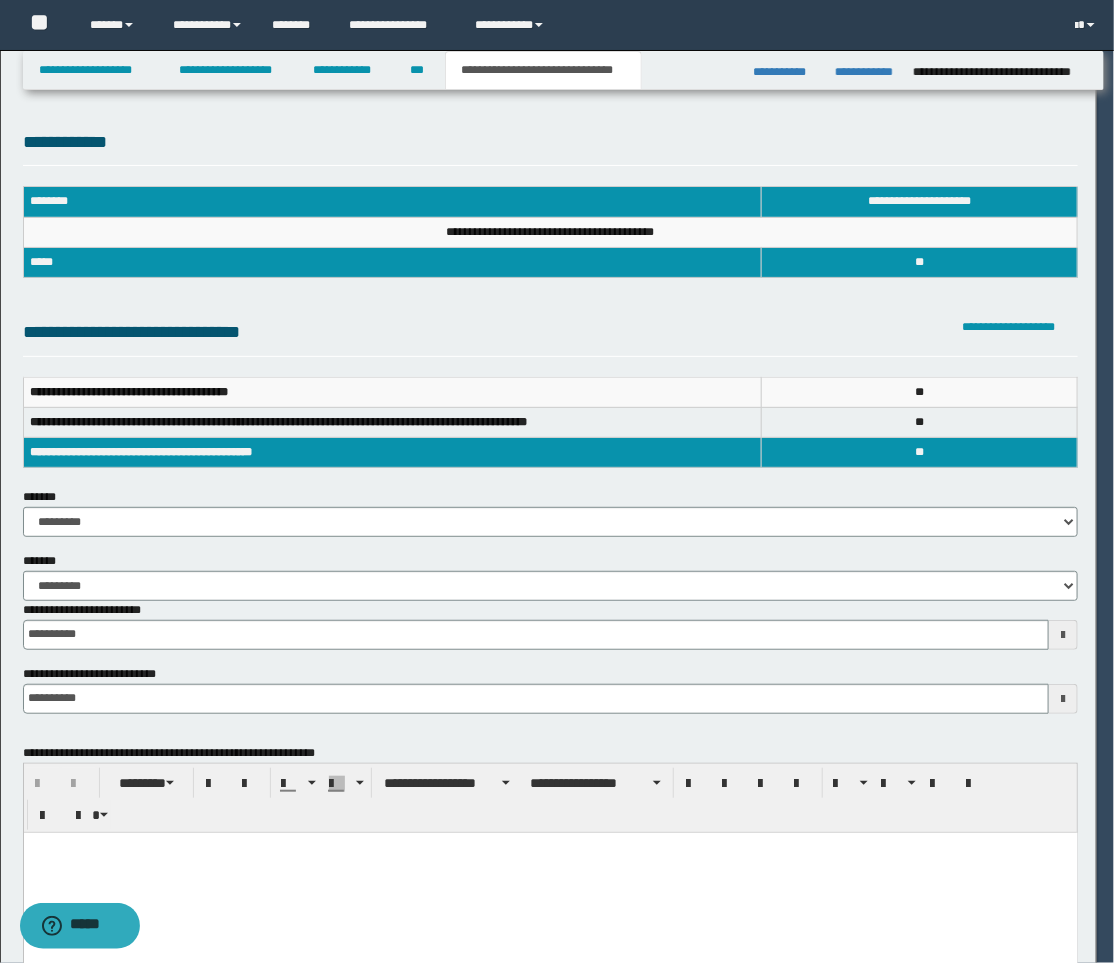 scroll, scrollTop: 0, scrollLeft: 0, axis: both 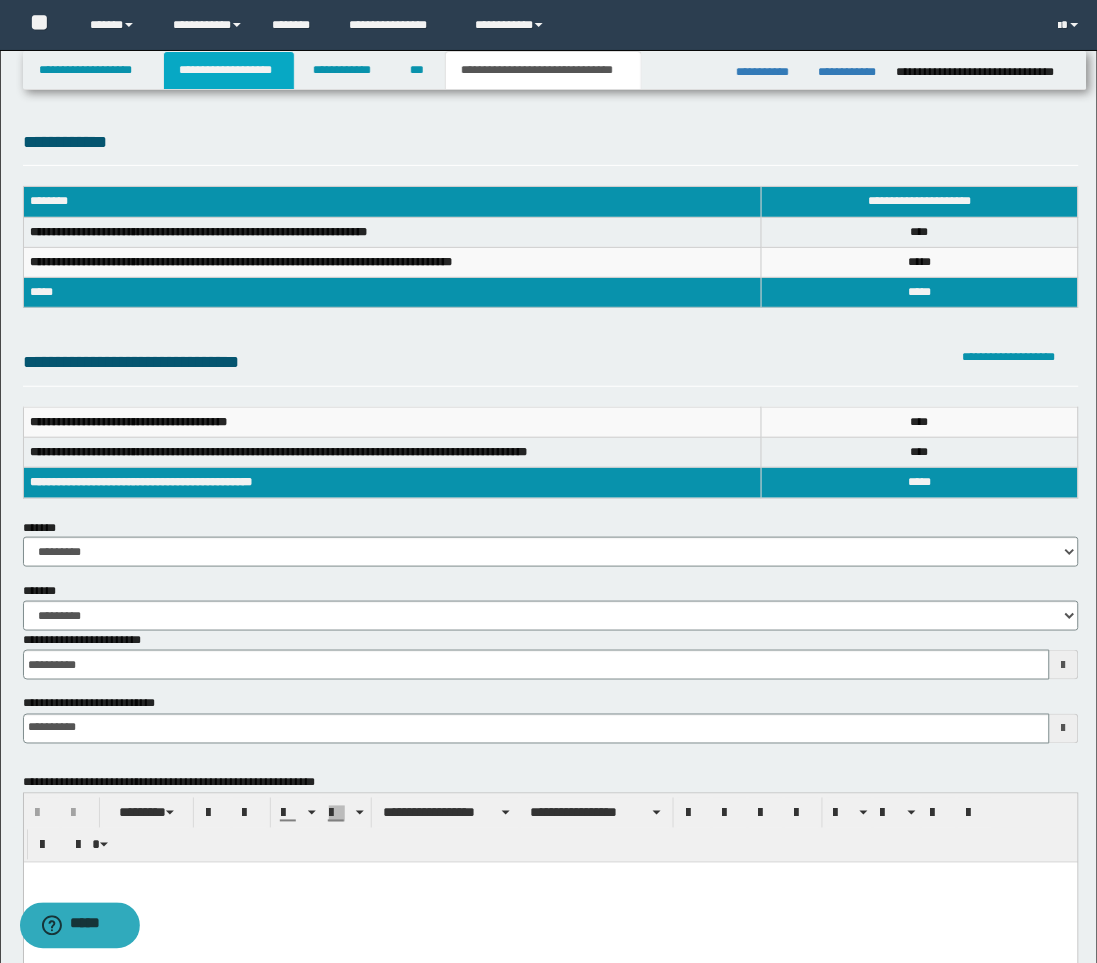 click on "**********" at bounding box center [229, 70] 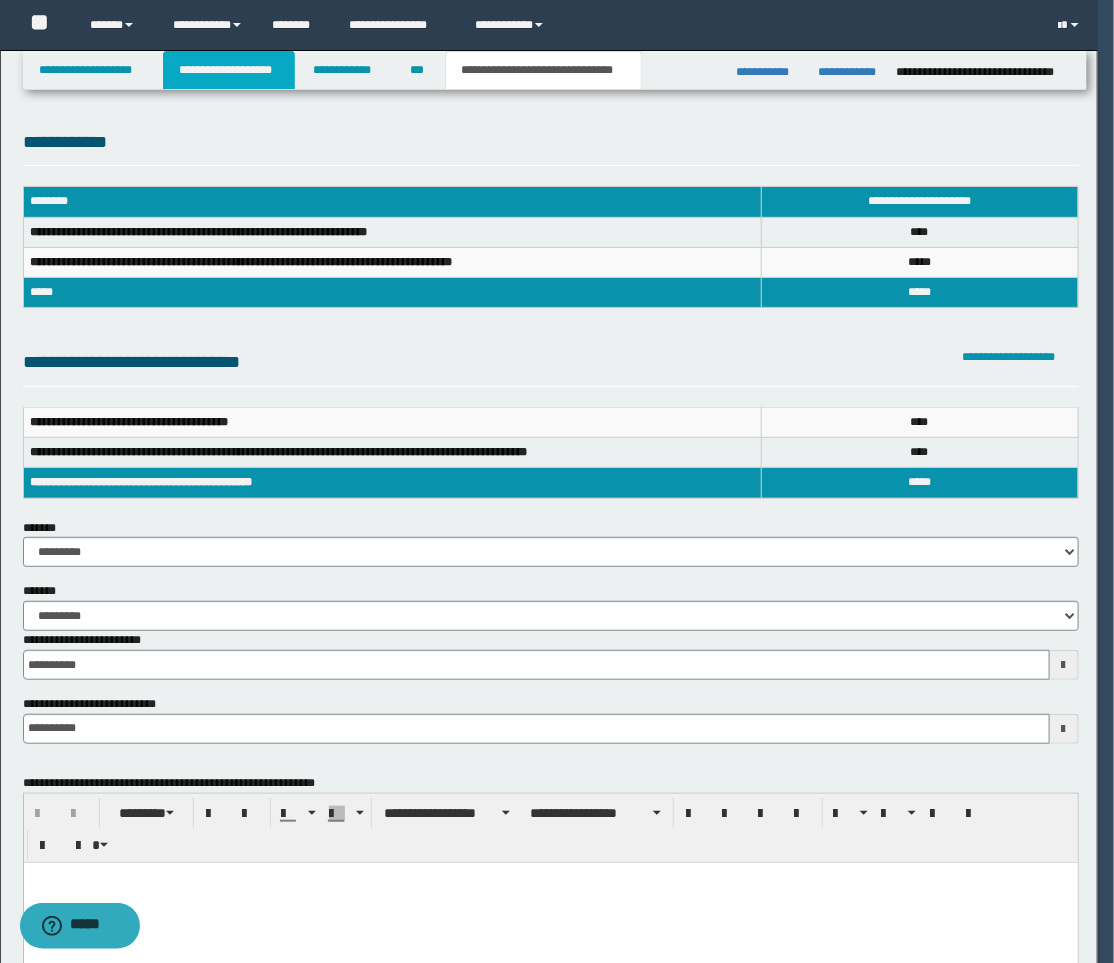 type 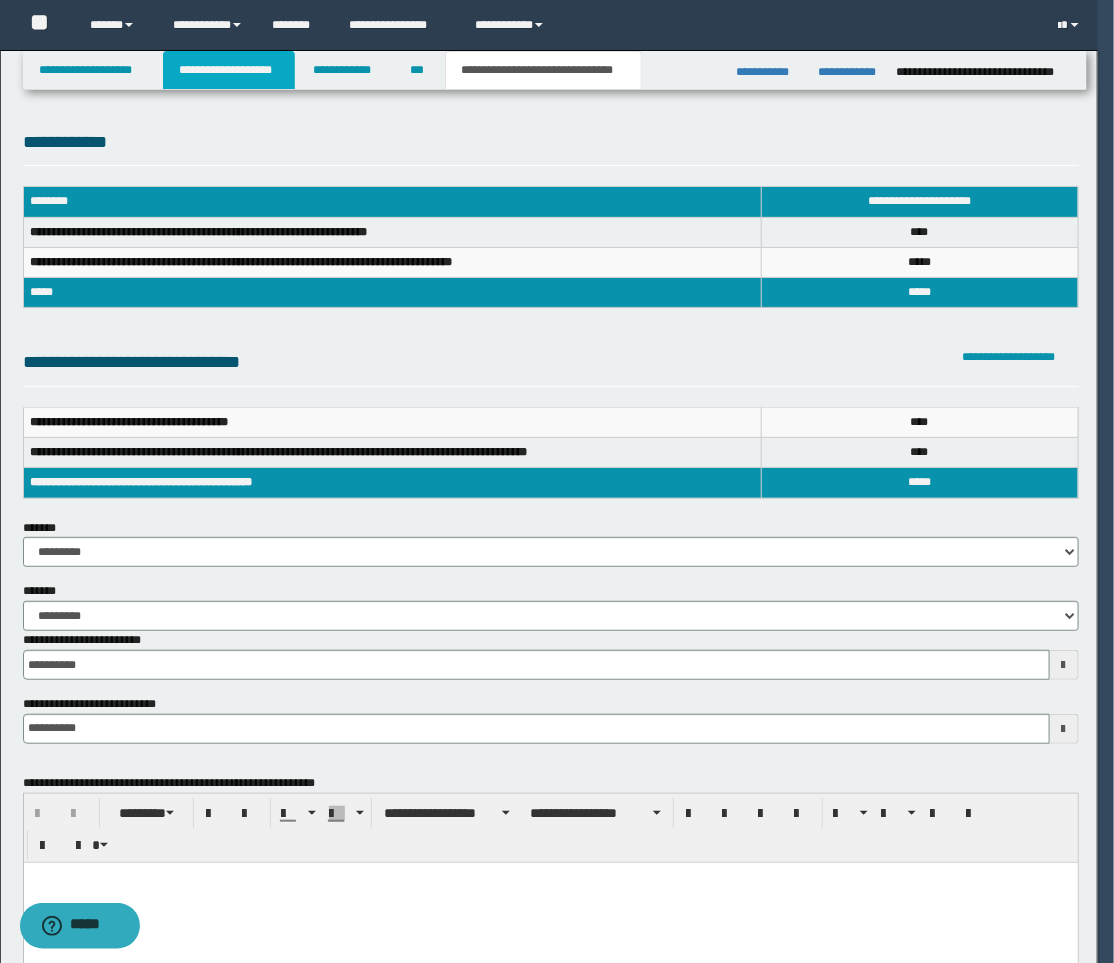 type on "*" 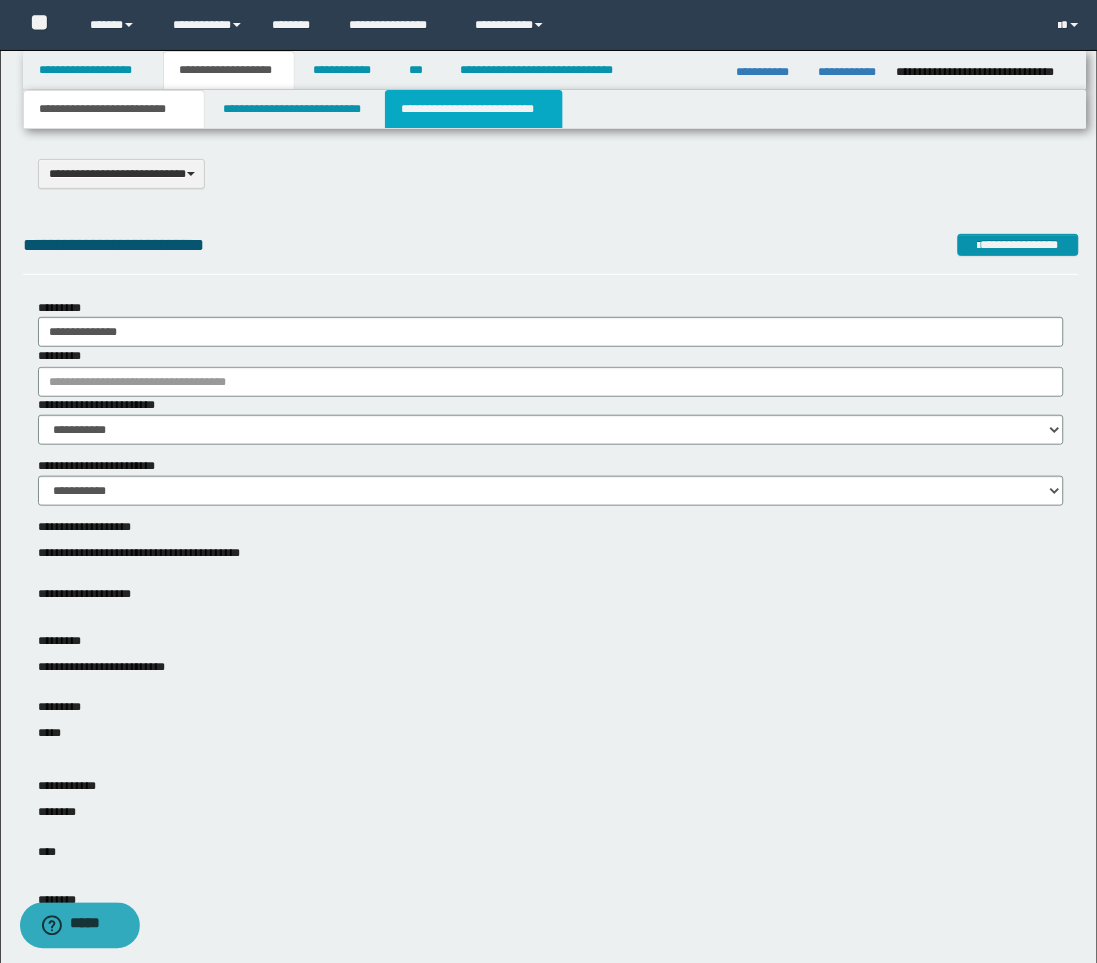 click on "**********" at bounding box center (474, 109) 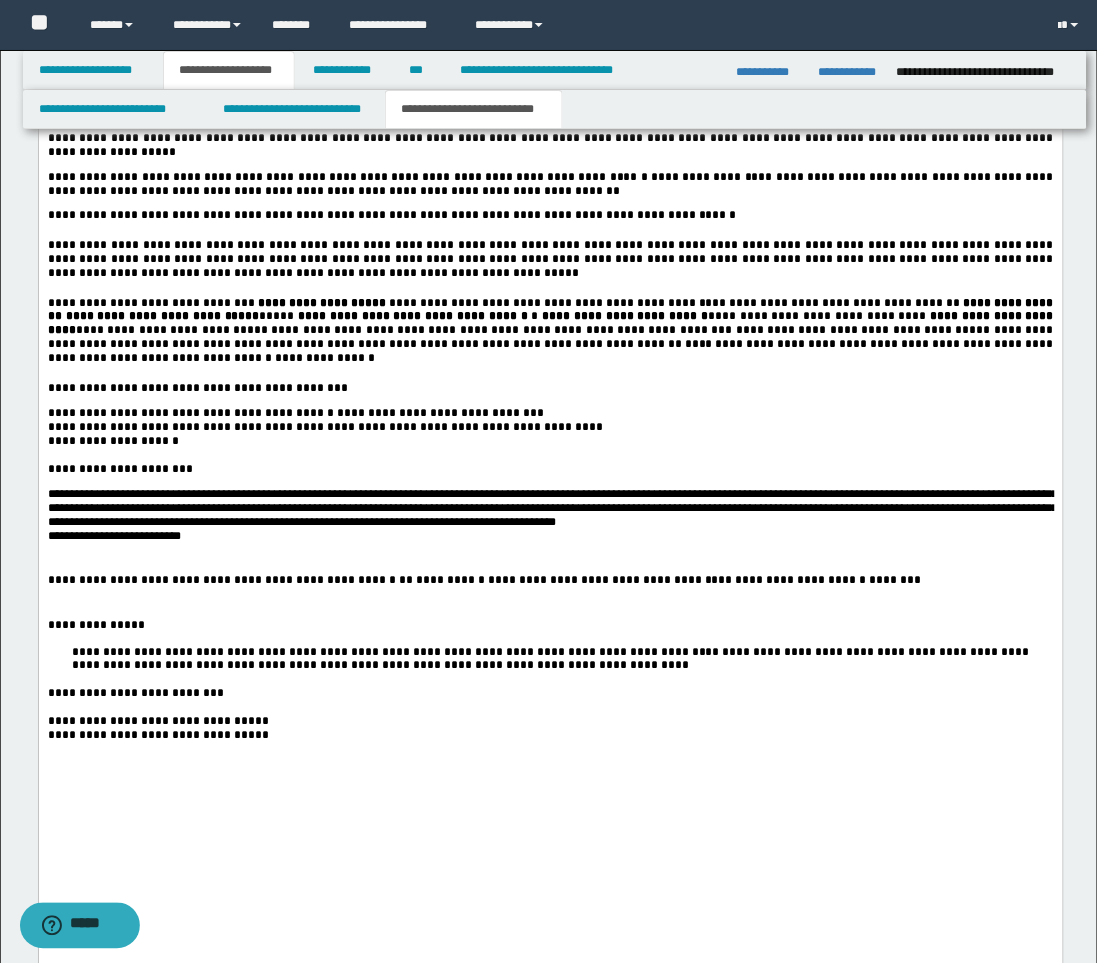 scroll, scrollTop: 3333, scrollLeft: 0, axis: vertical 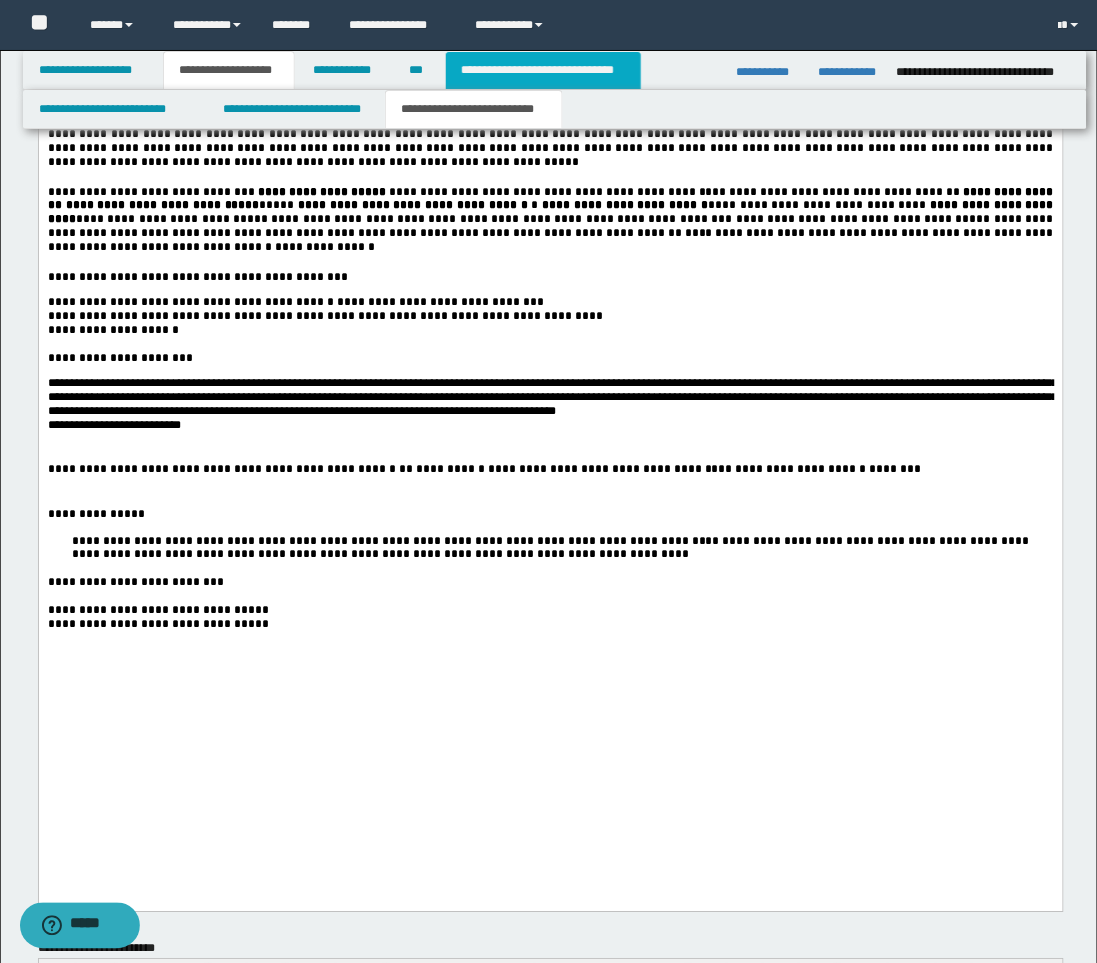 click on "**********" at bounding box center [543, 70] 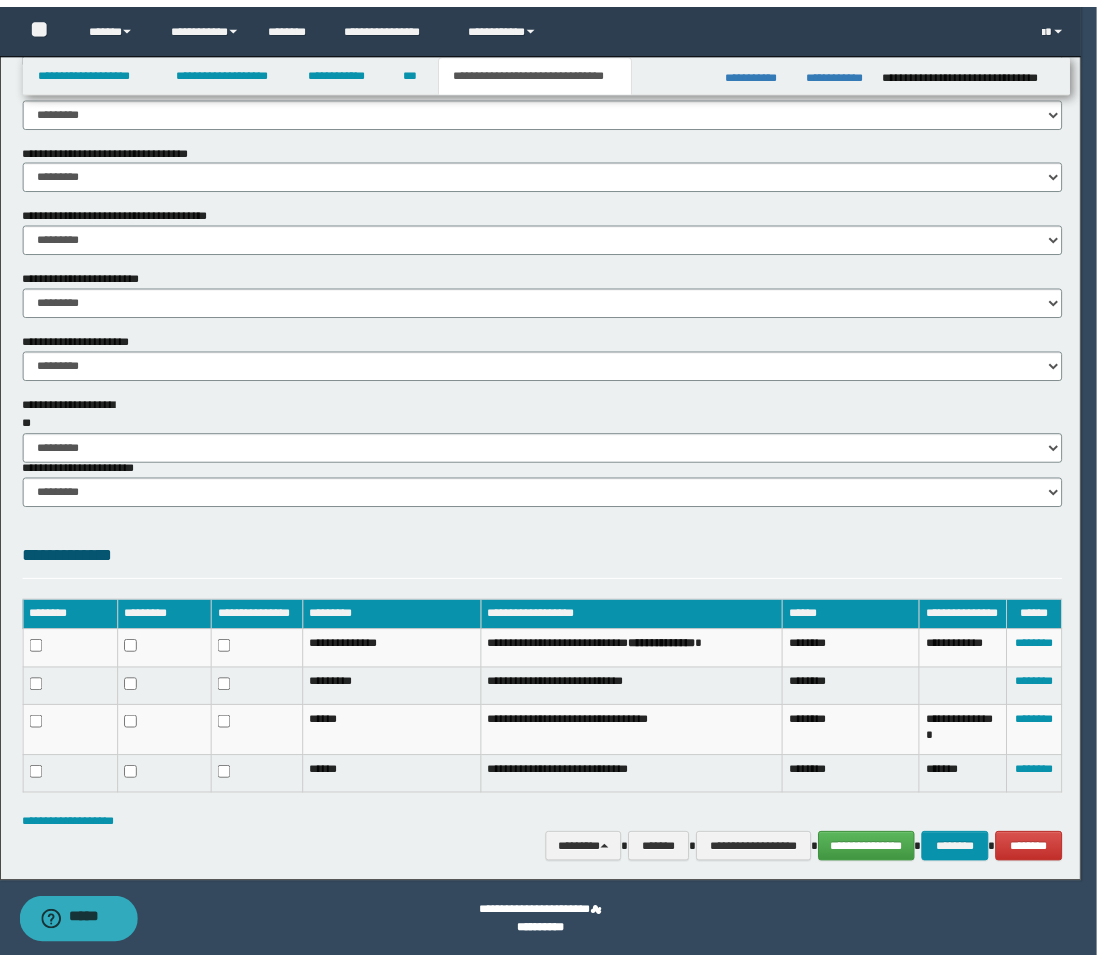 scroll, scrollTop: 1056, scrollLeft: 0, axis: vertical 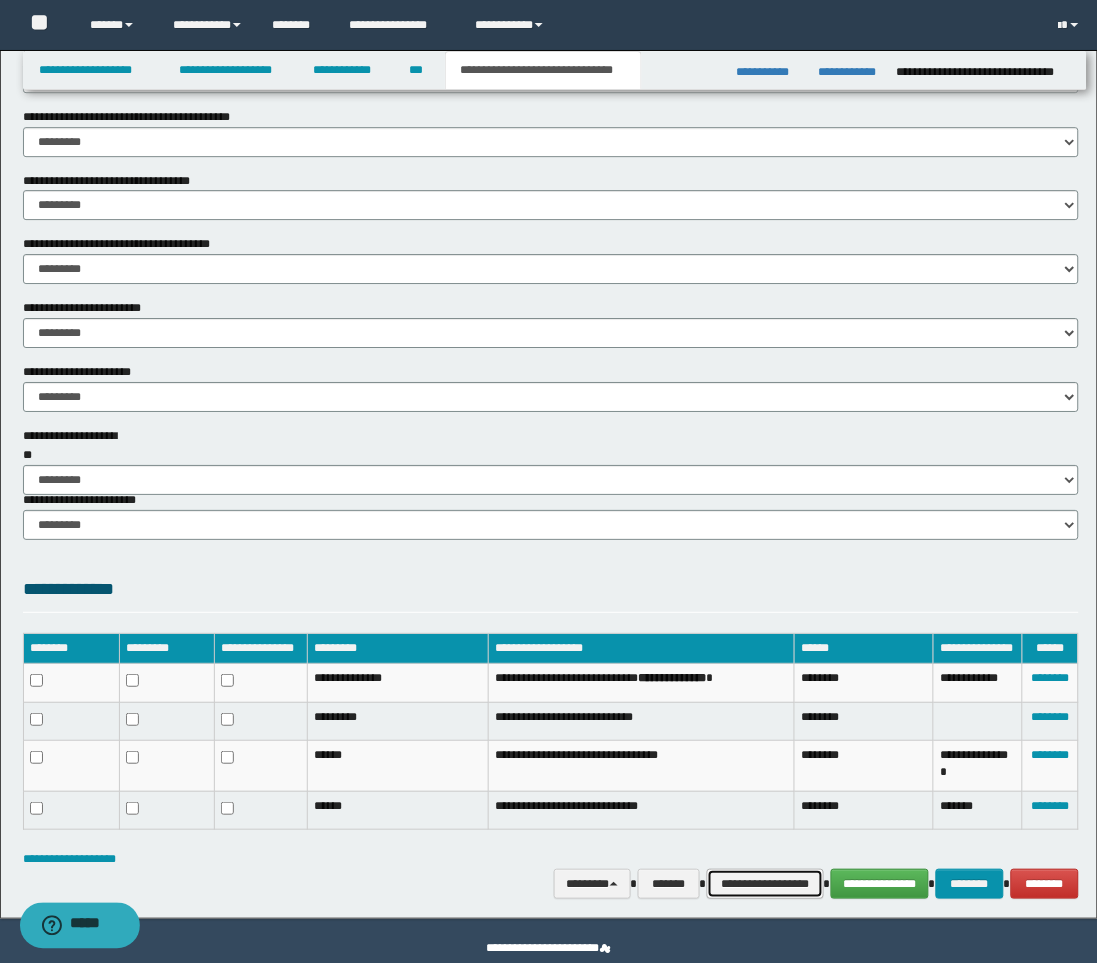 click on "**********" at bounding box center (765, 884) 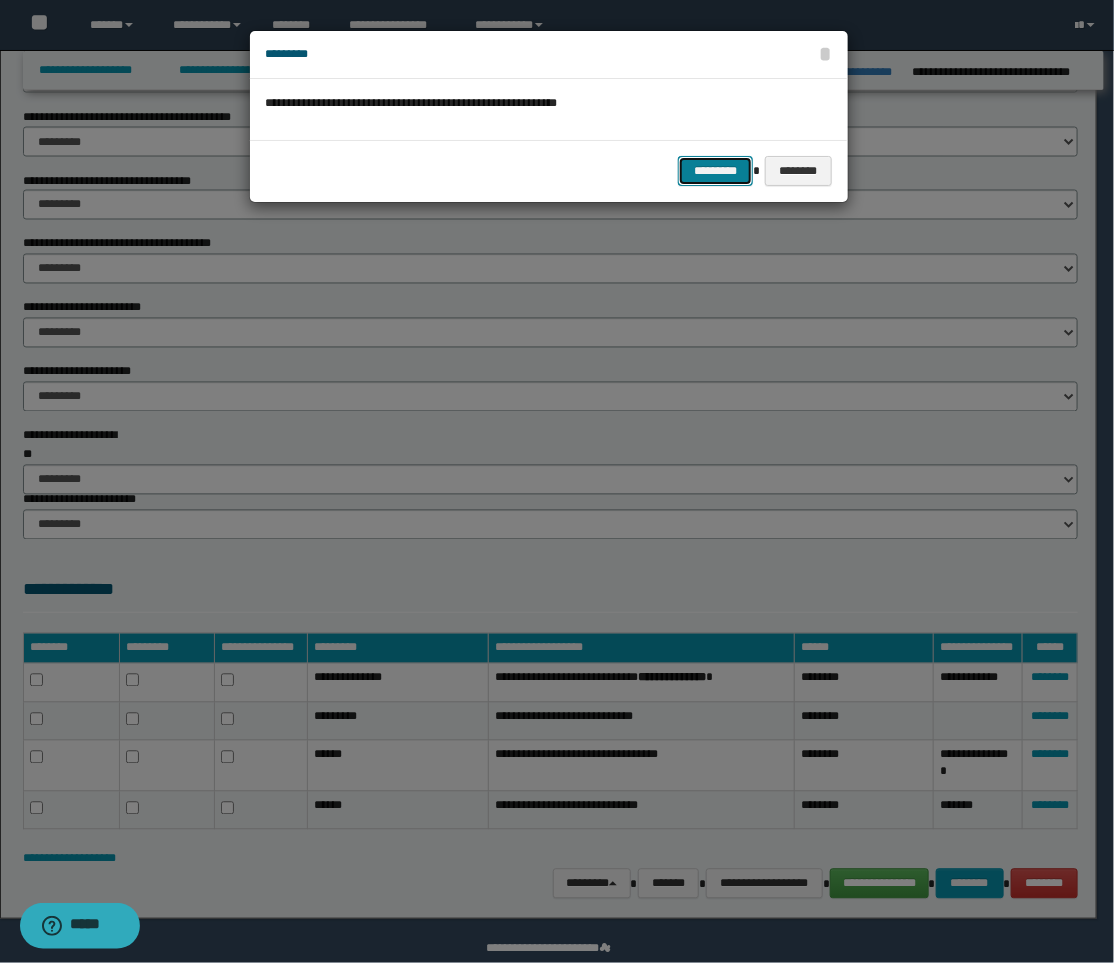 click on "*********" at bounding box center (715, 171) 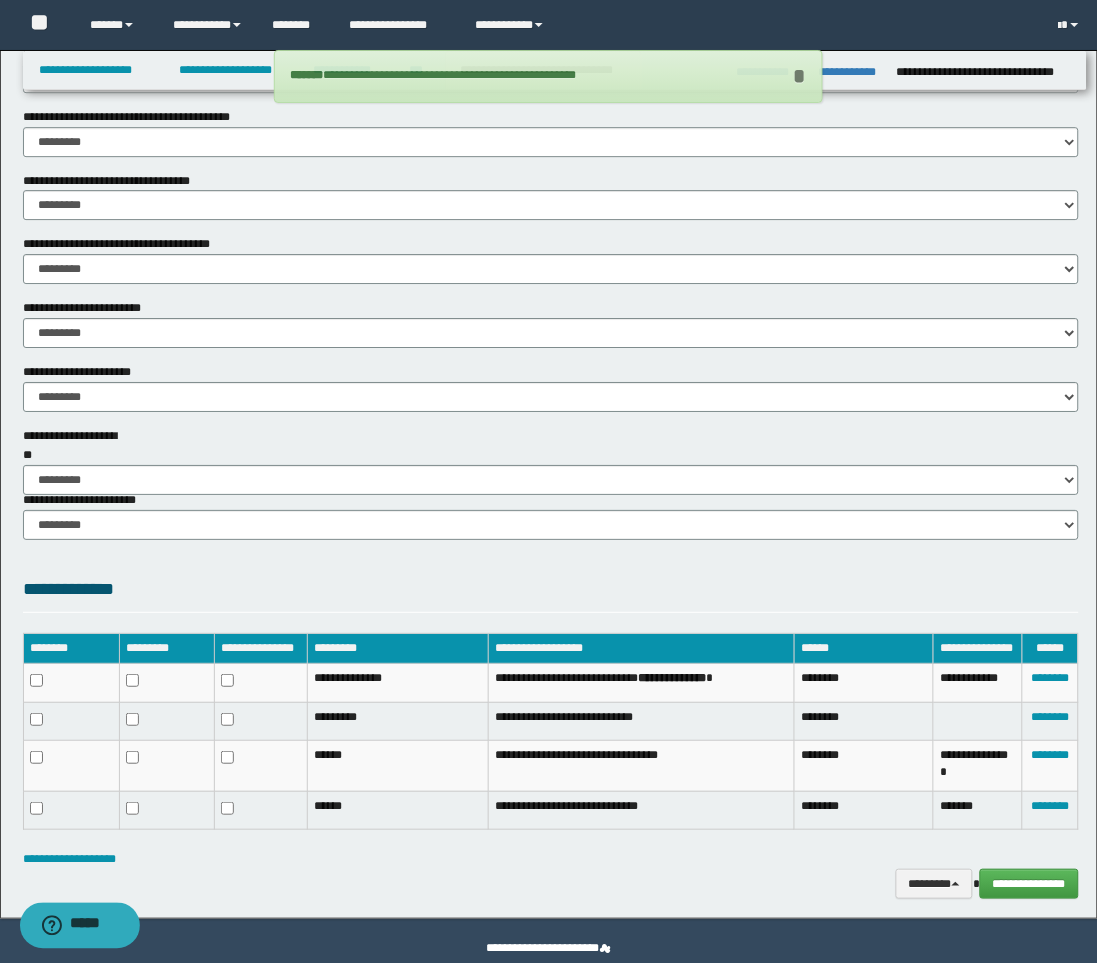 click on "*" at bounding box center [799, 76] 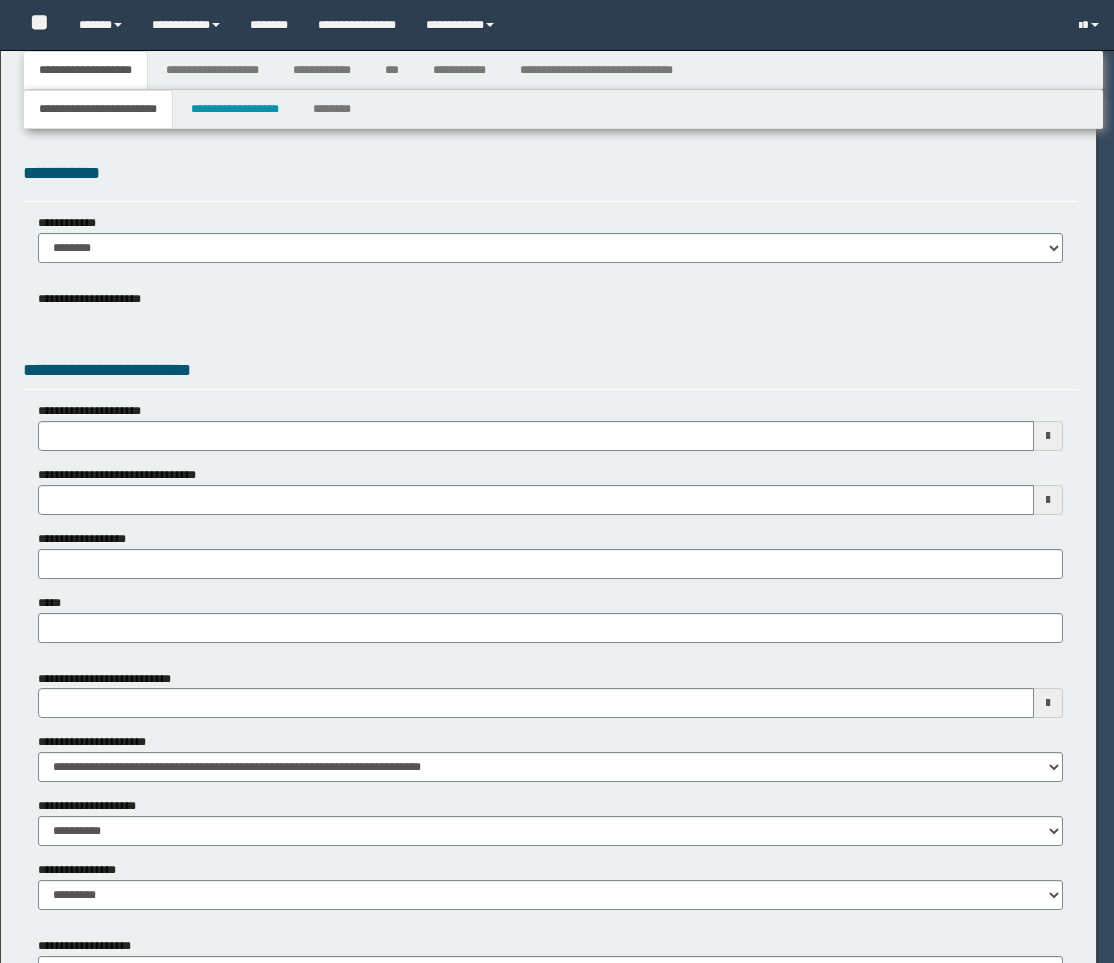scroll, scrollTop: 0, scrollLeft: 0, axis: both 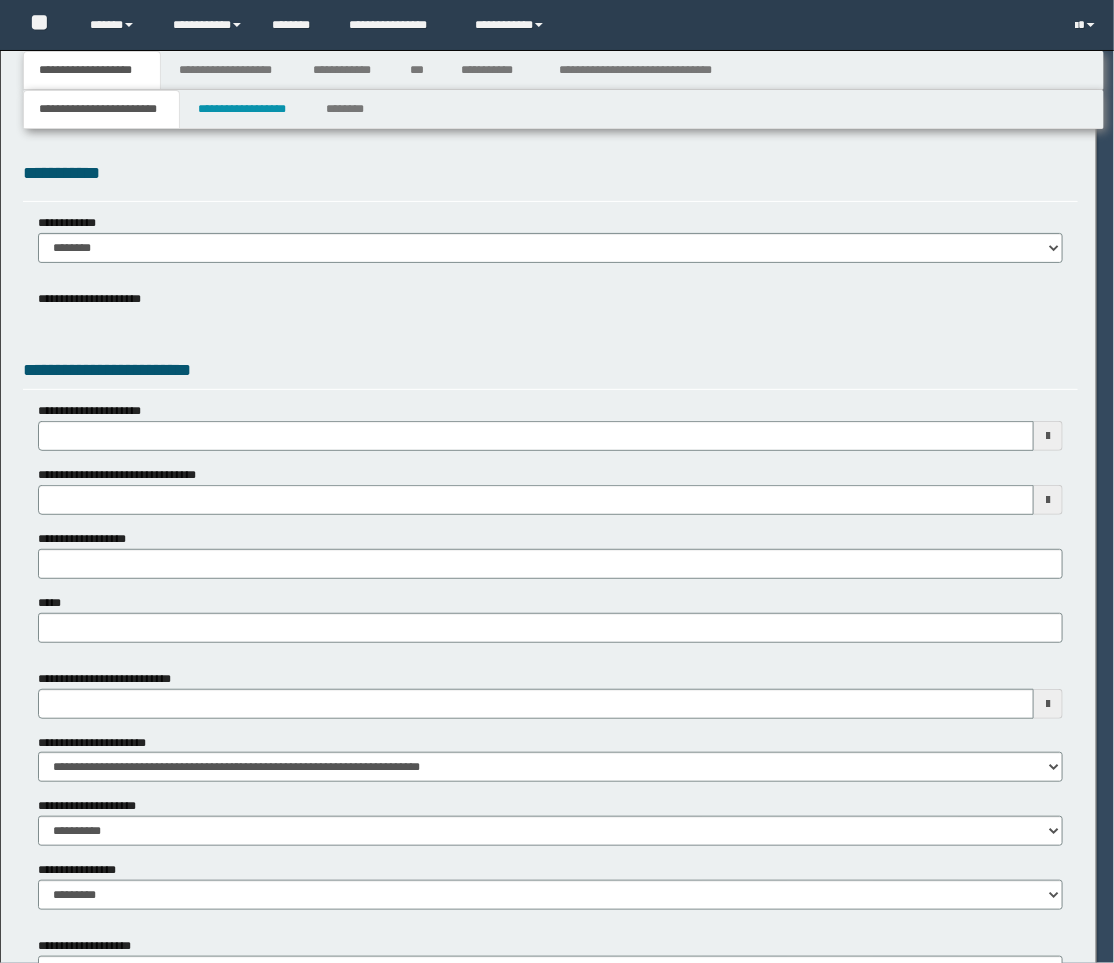 select on "**" 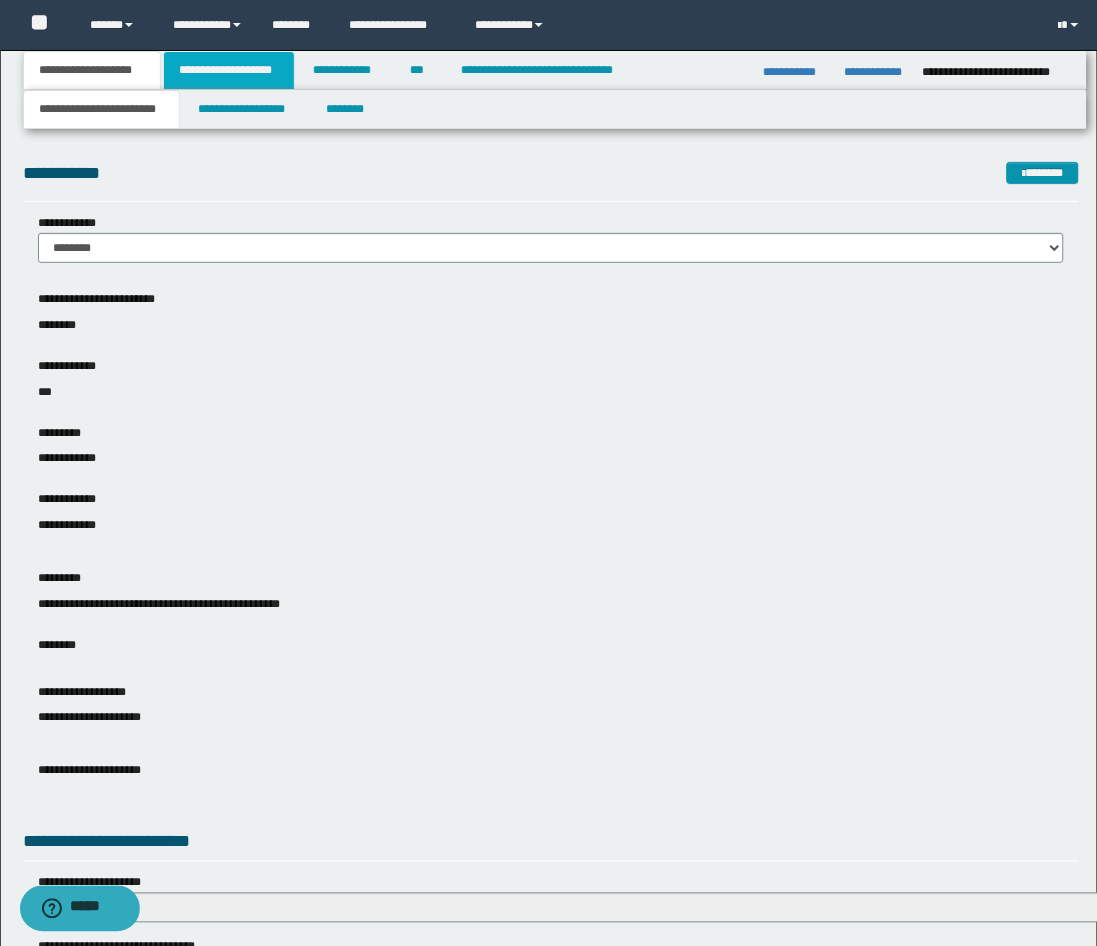 click on "**********" at bounding box center (229, 70) 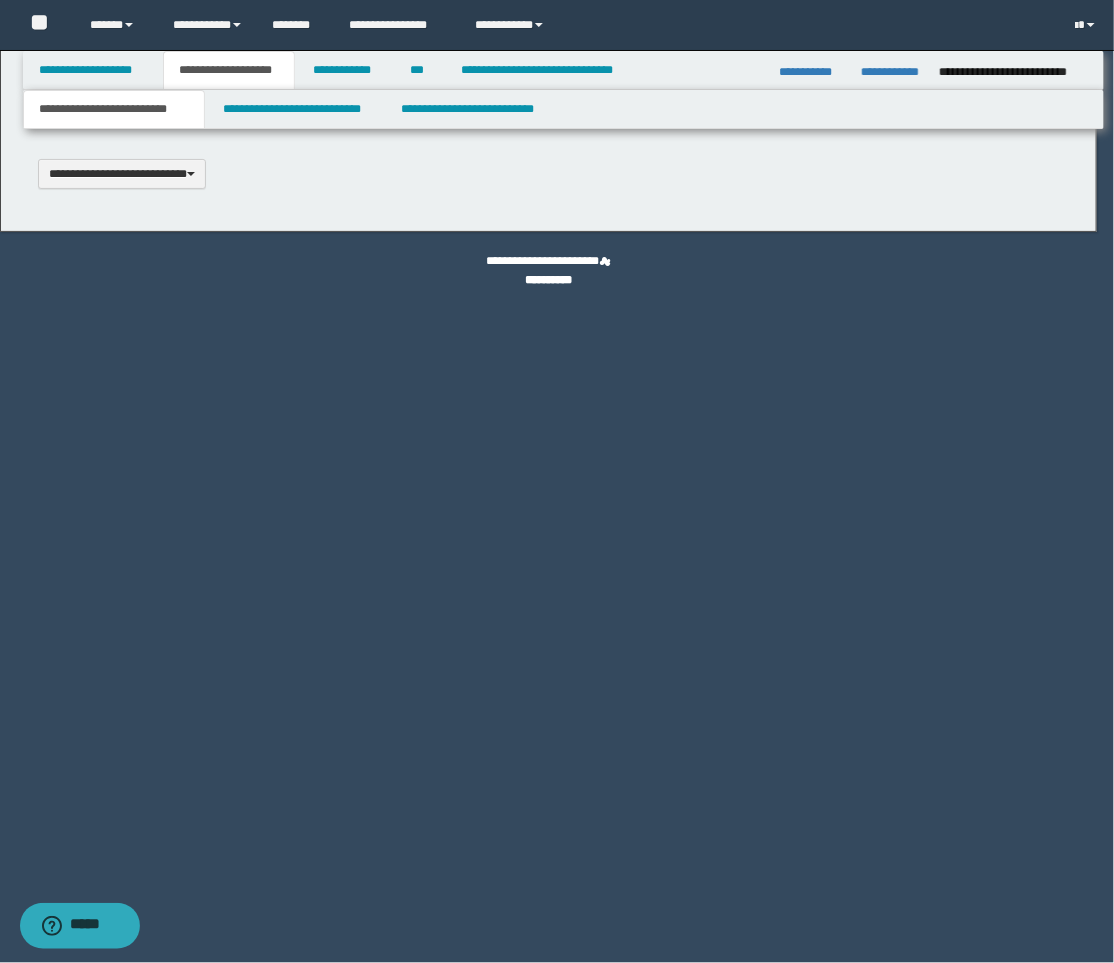type 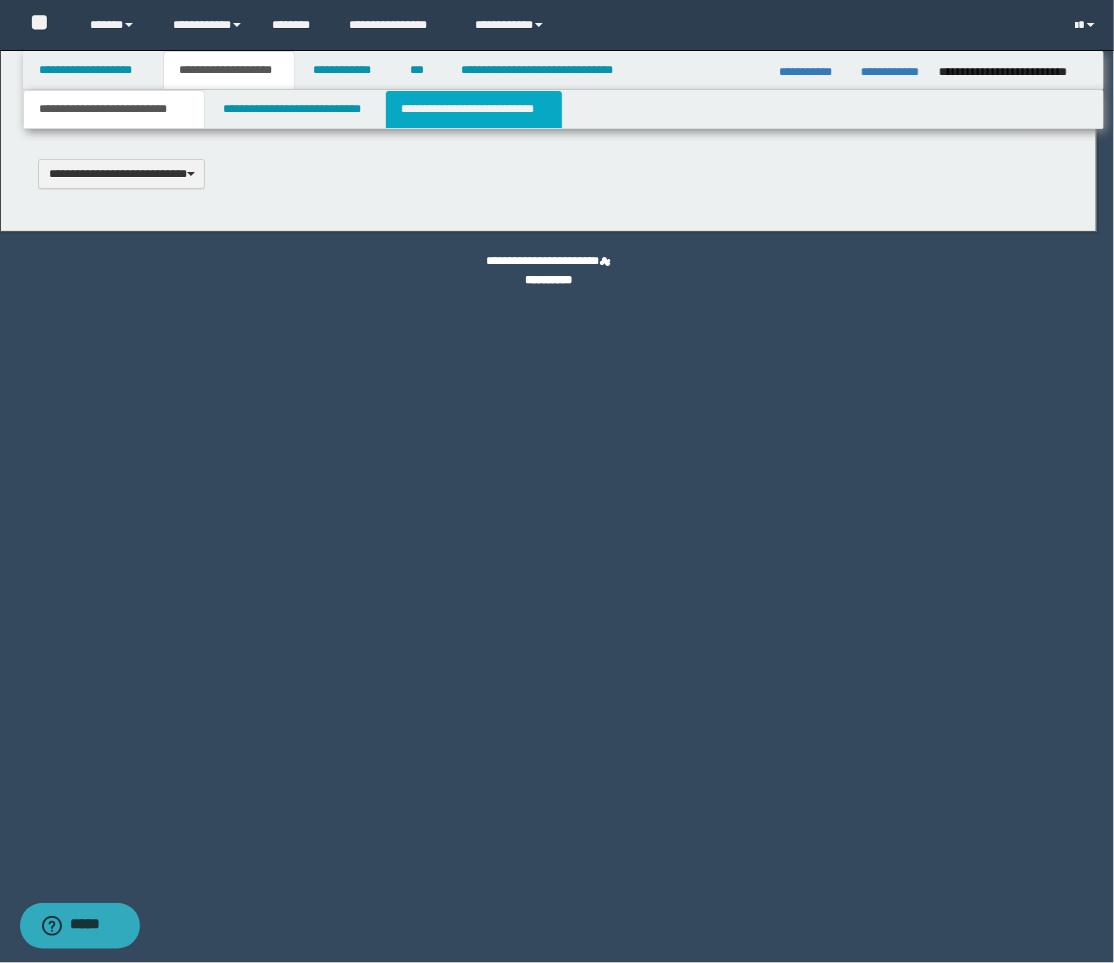 click on "**********" at bounding box center [474, 109] 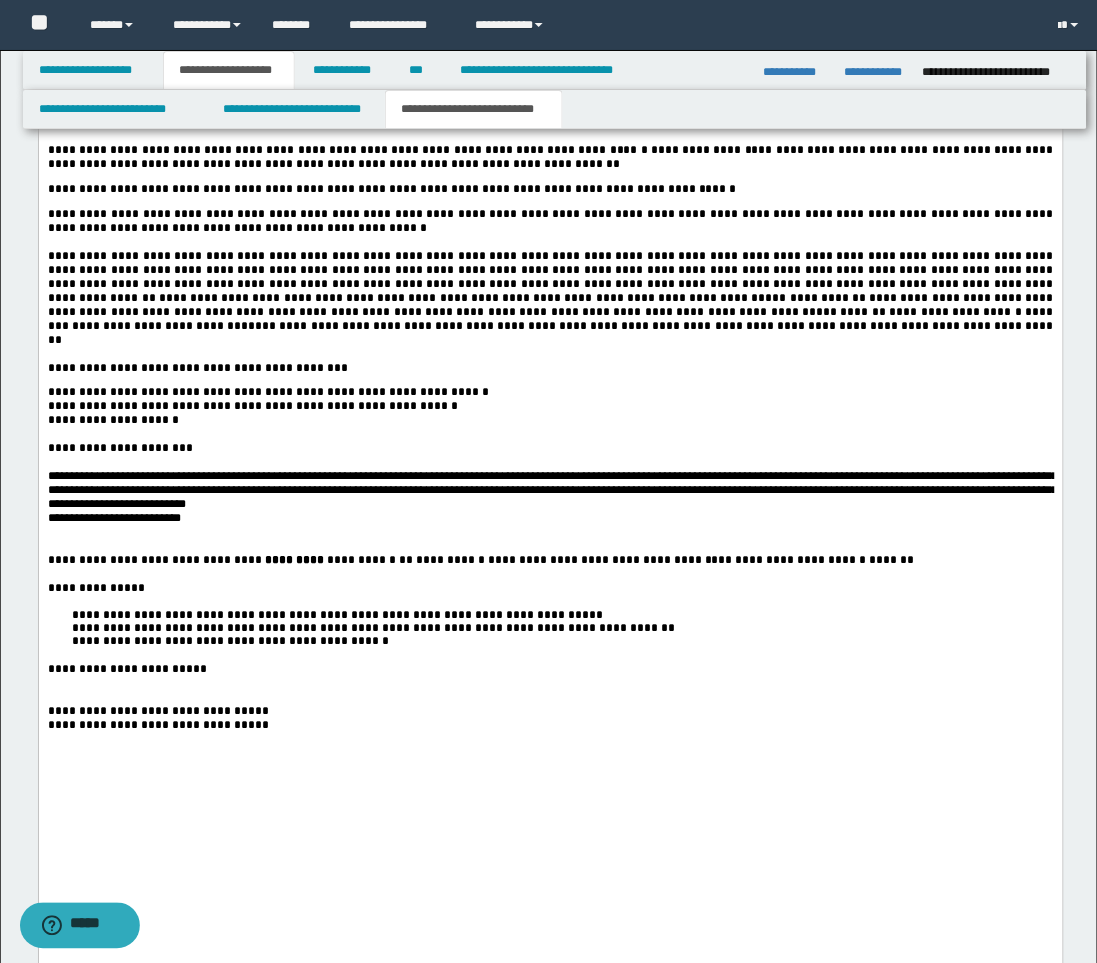 scroll, scrollTop: 3555, scrollLeft: 0, axis: vertical 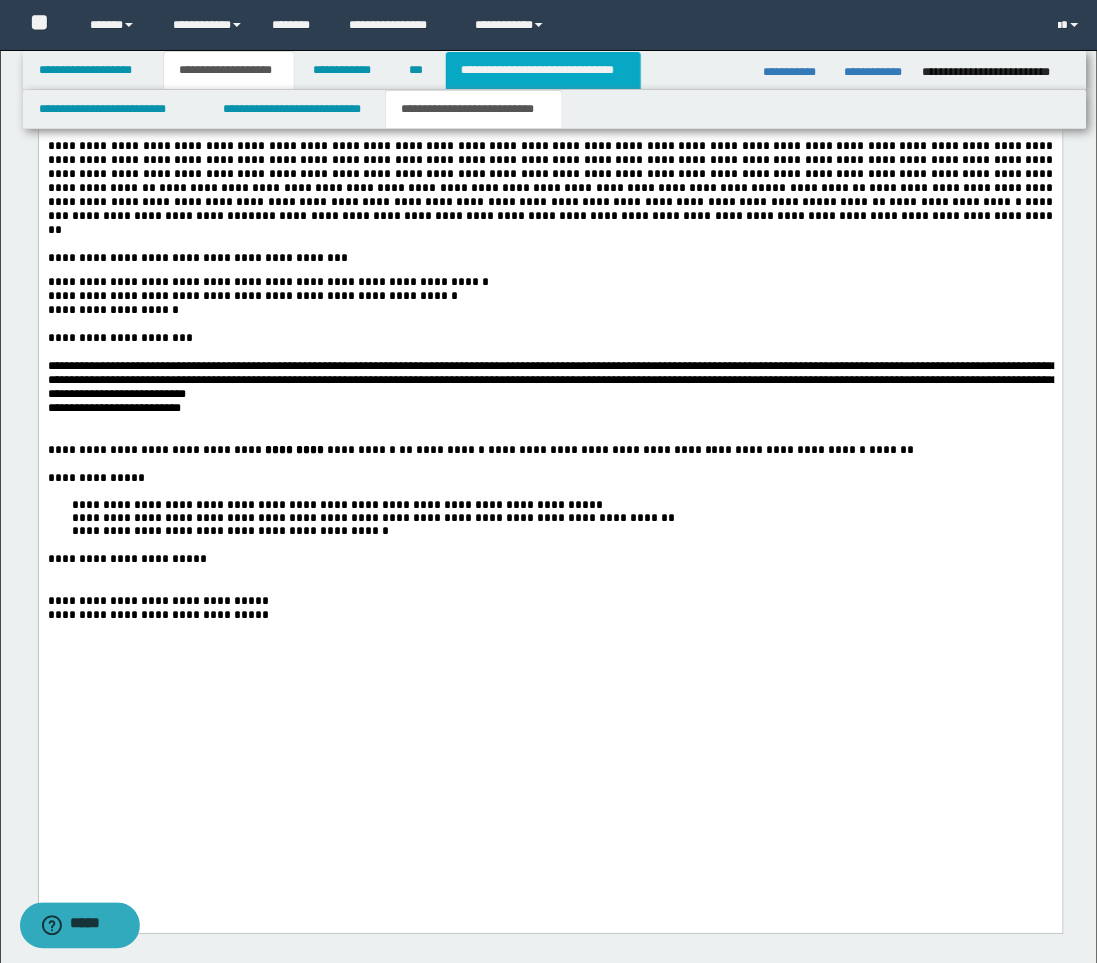 click on "**********" at bounding box center (543, 70) 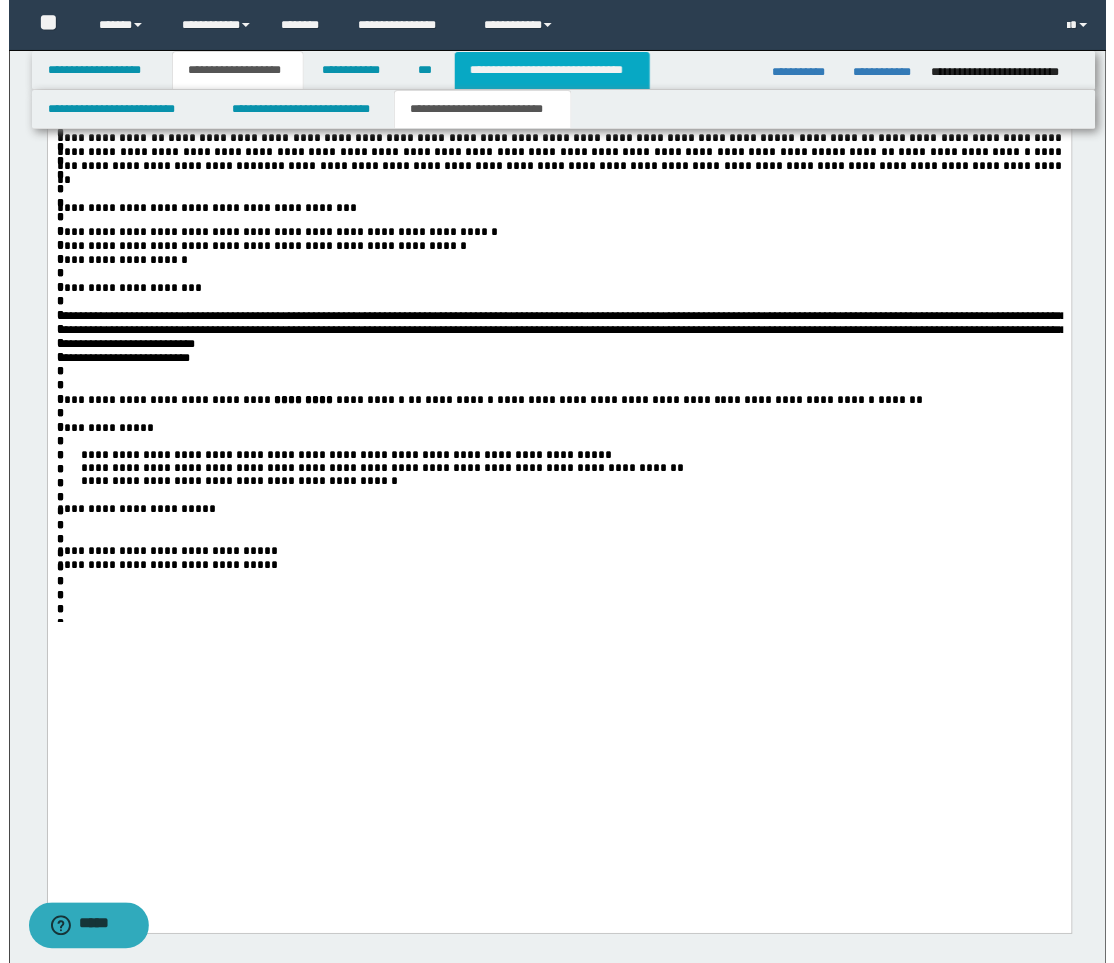 scroll, scrollTop: 0, scrollLeft: 0, axis: both 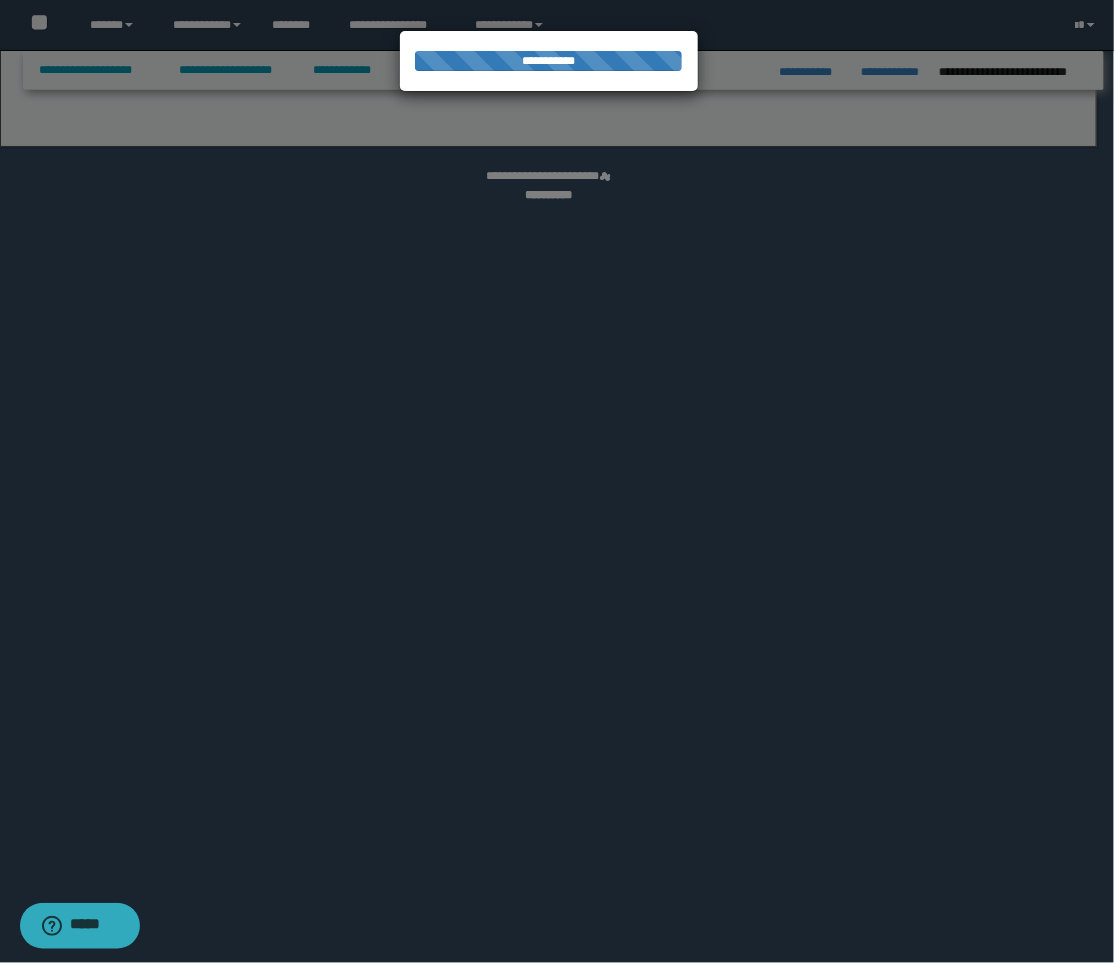 select on "*" 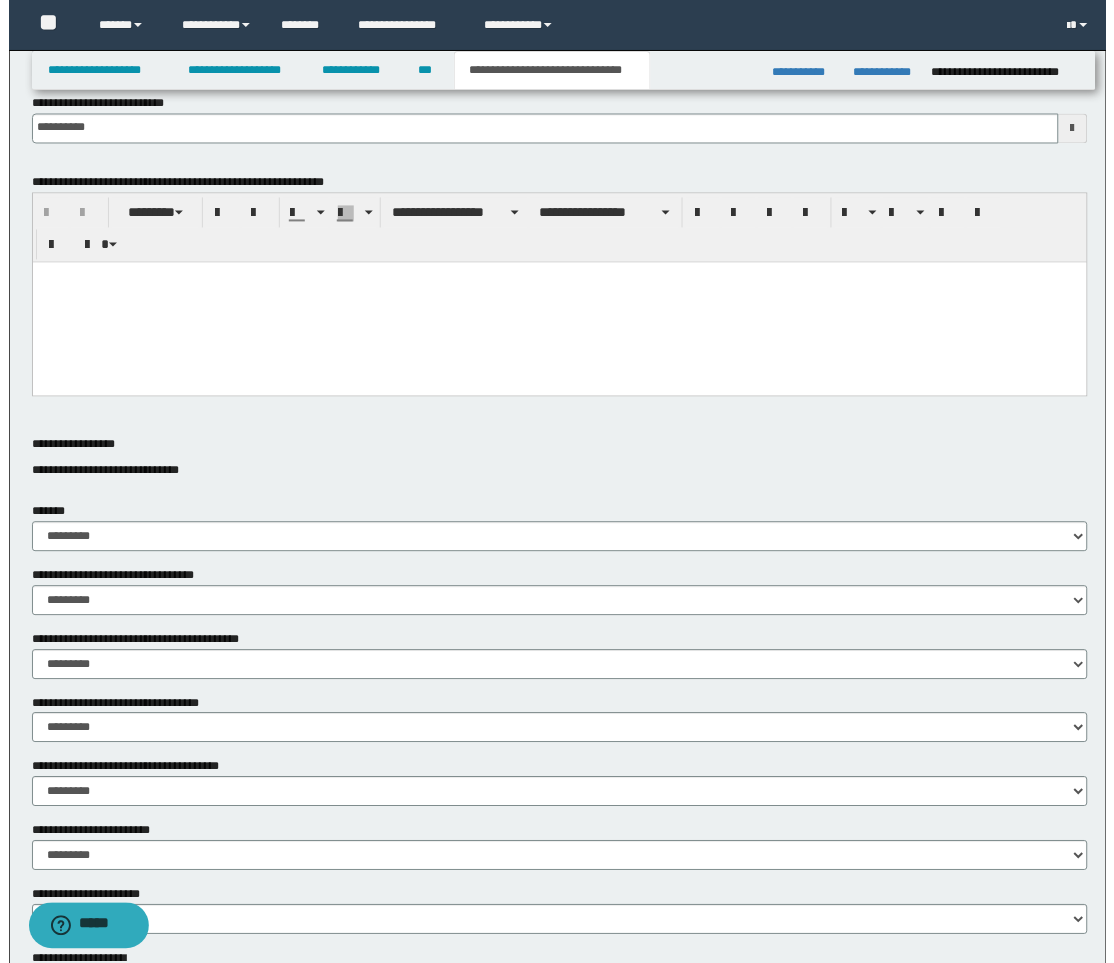 scroll, scrollTop: 1155, scrollLeft: 0, axis: vertical 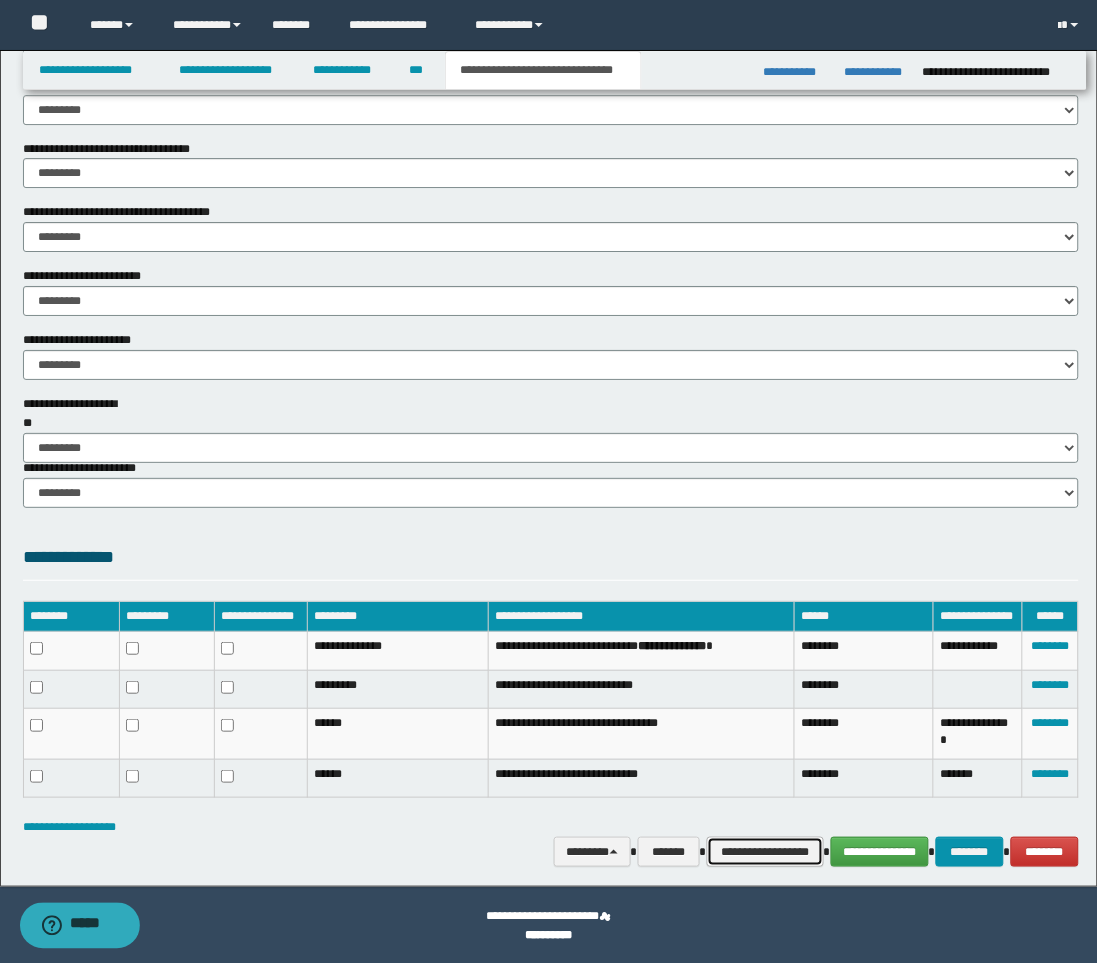 click on "**********" at bounding box center [765, 852] 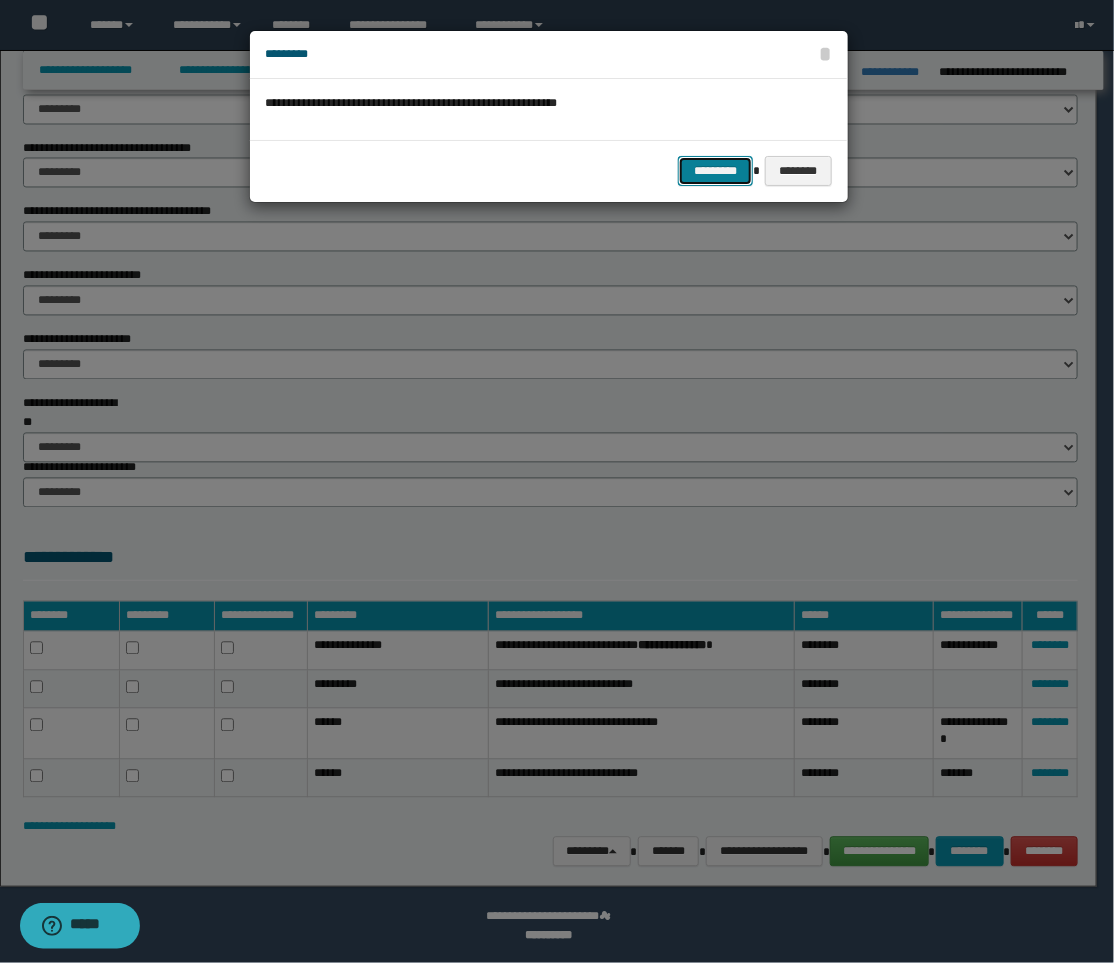 click on "*********" at bounding box center [715, 171] 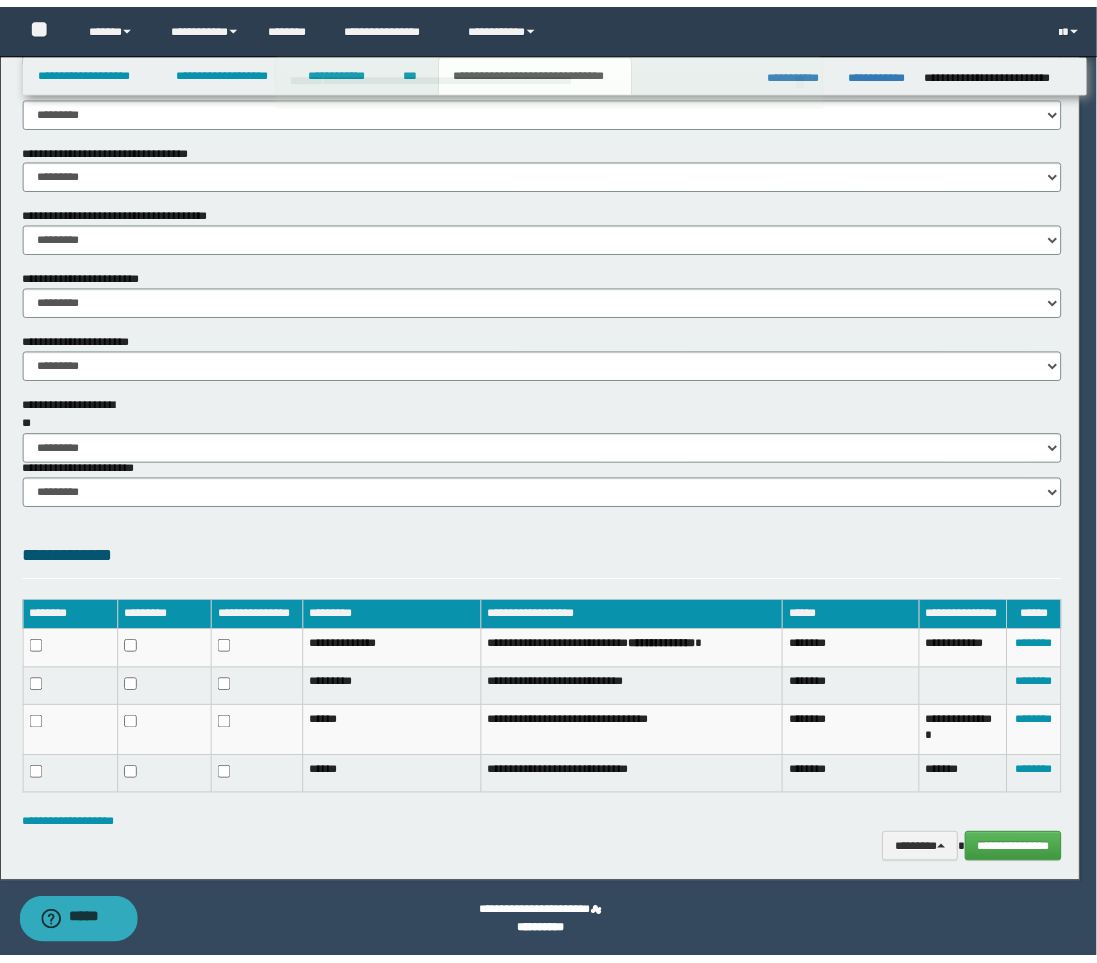 scroll, scrollTop: 1123, scrollLeft: 0, axis: vertical 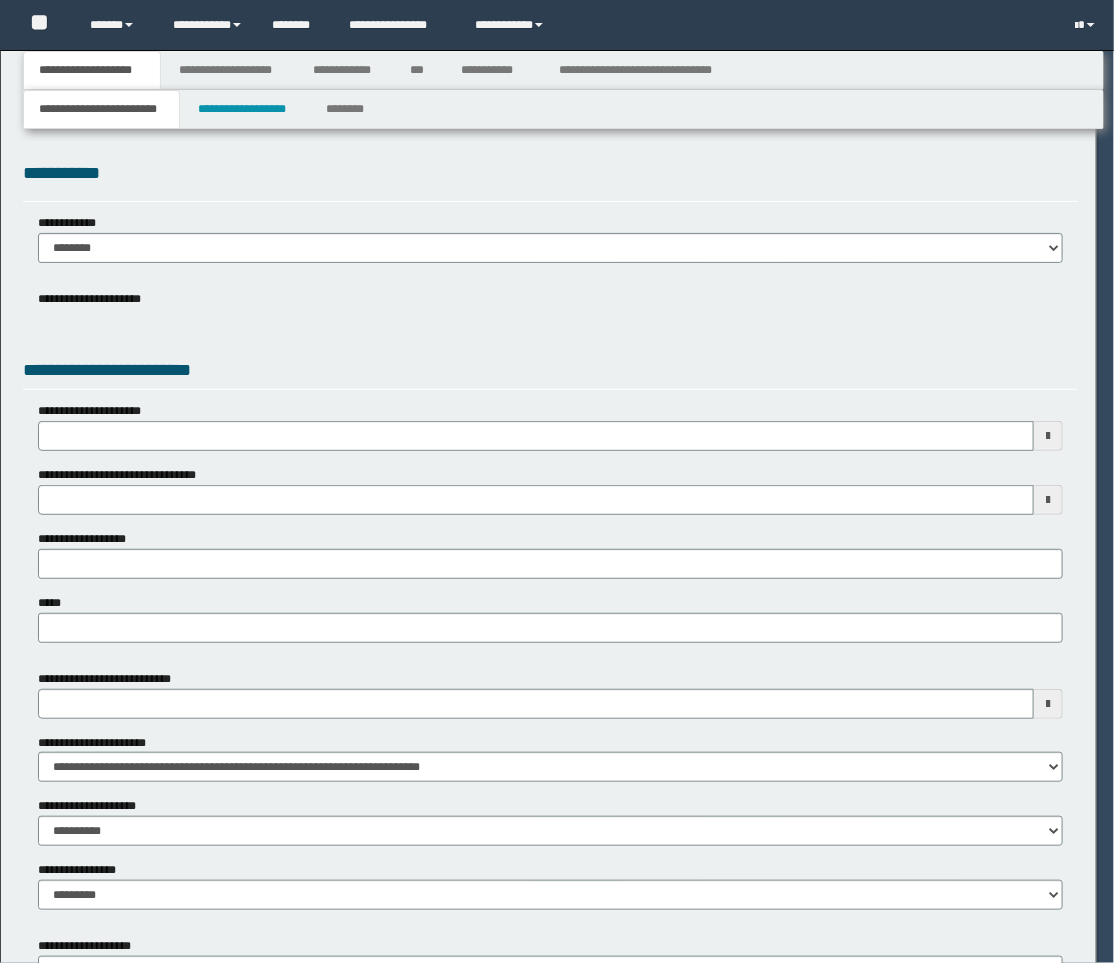 select on "**" 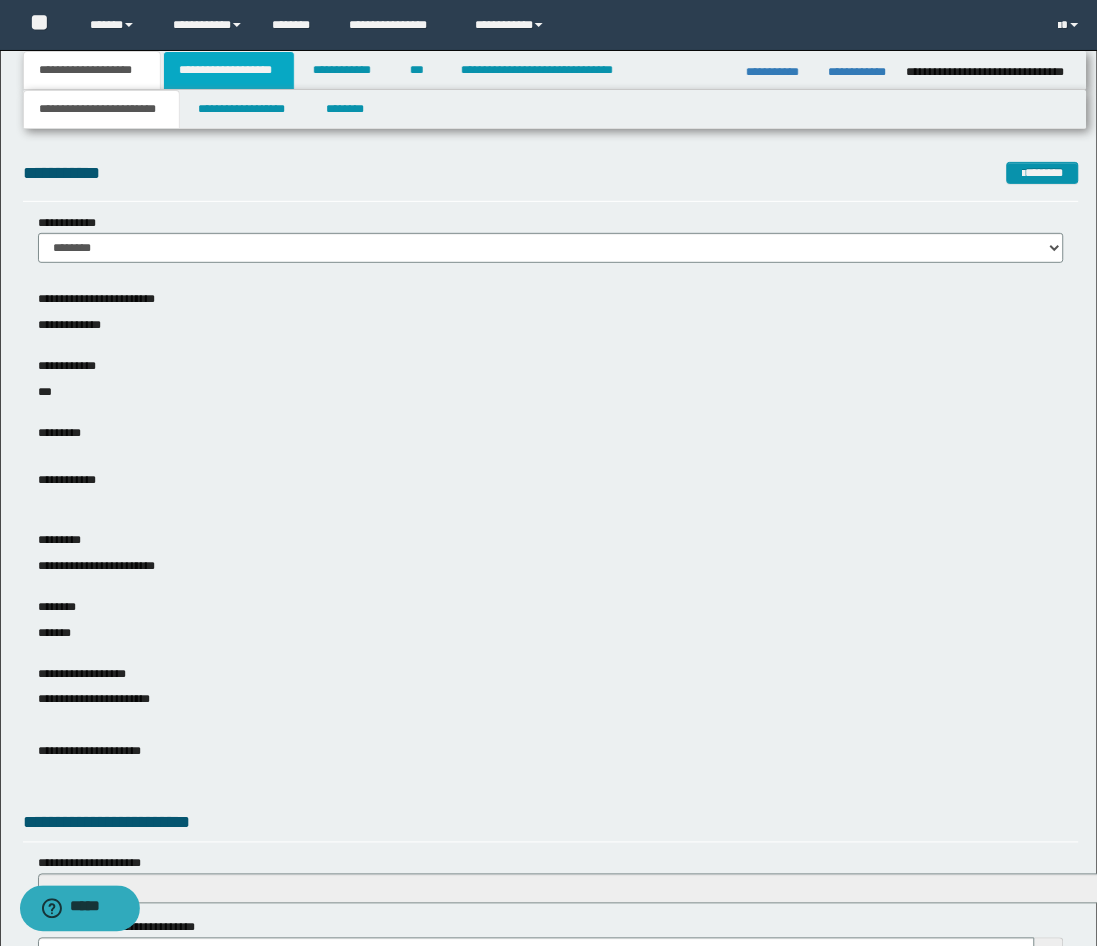 click on "**********" at bounding box center (229, 70) 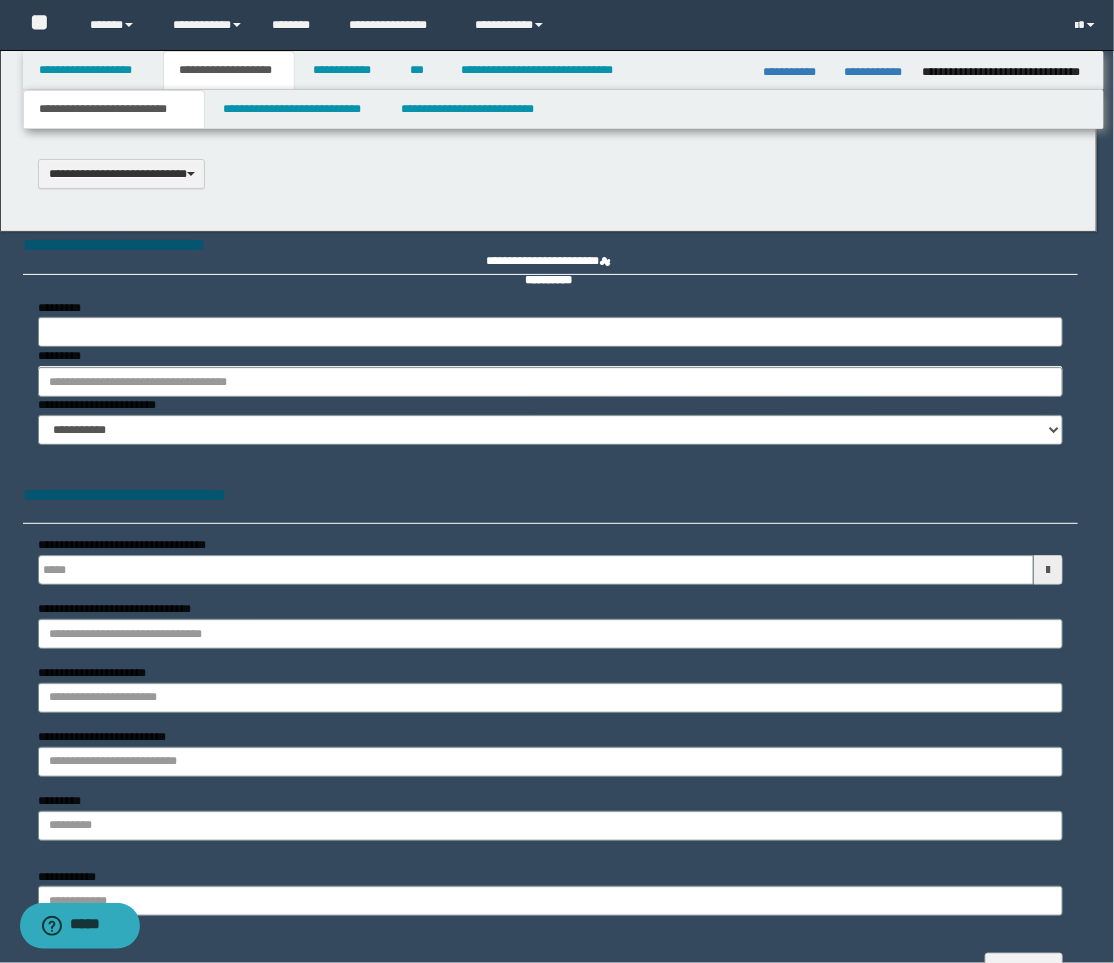 type on "**********" 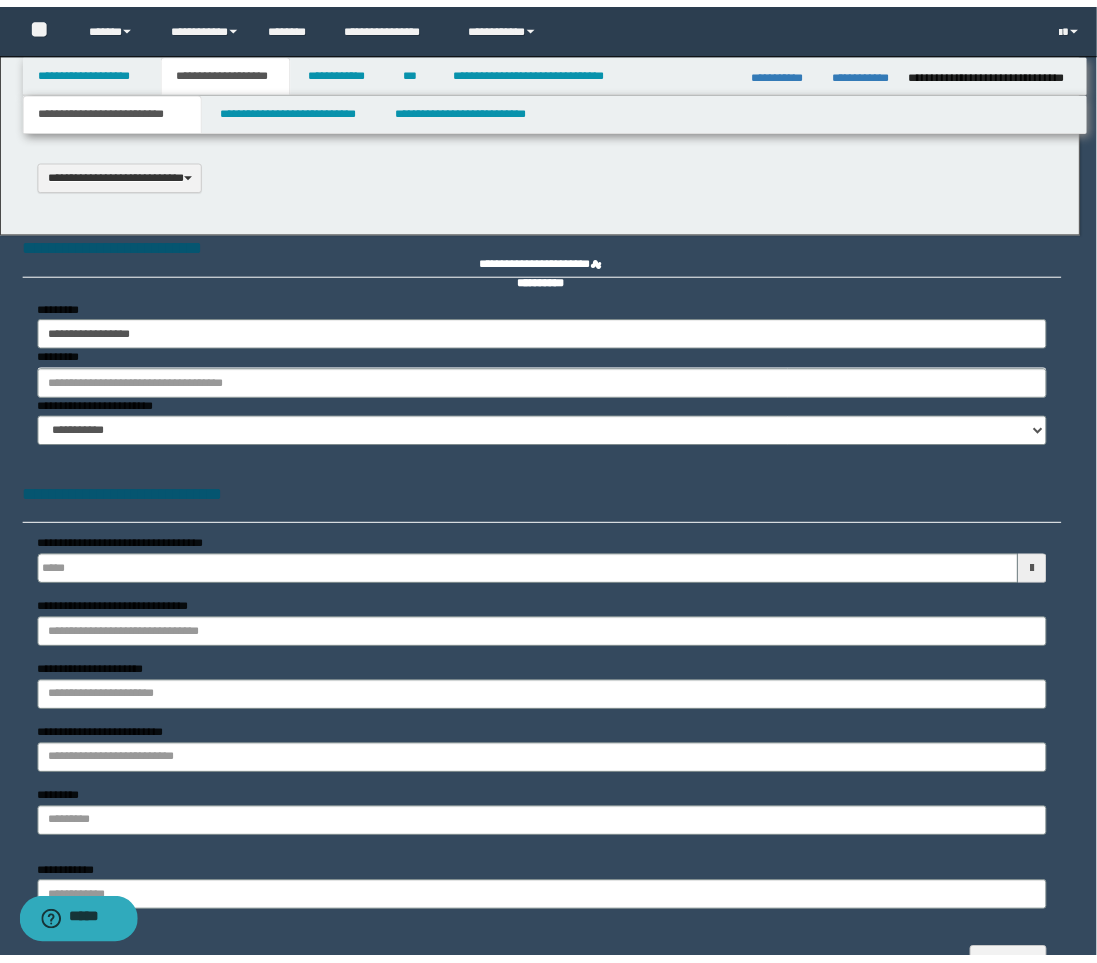 scroll, scrollTop: 0, scrollLeft: 0, axis: both 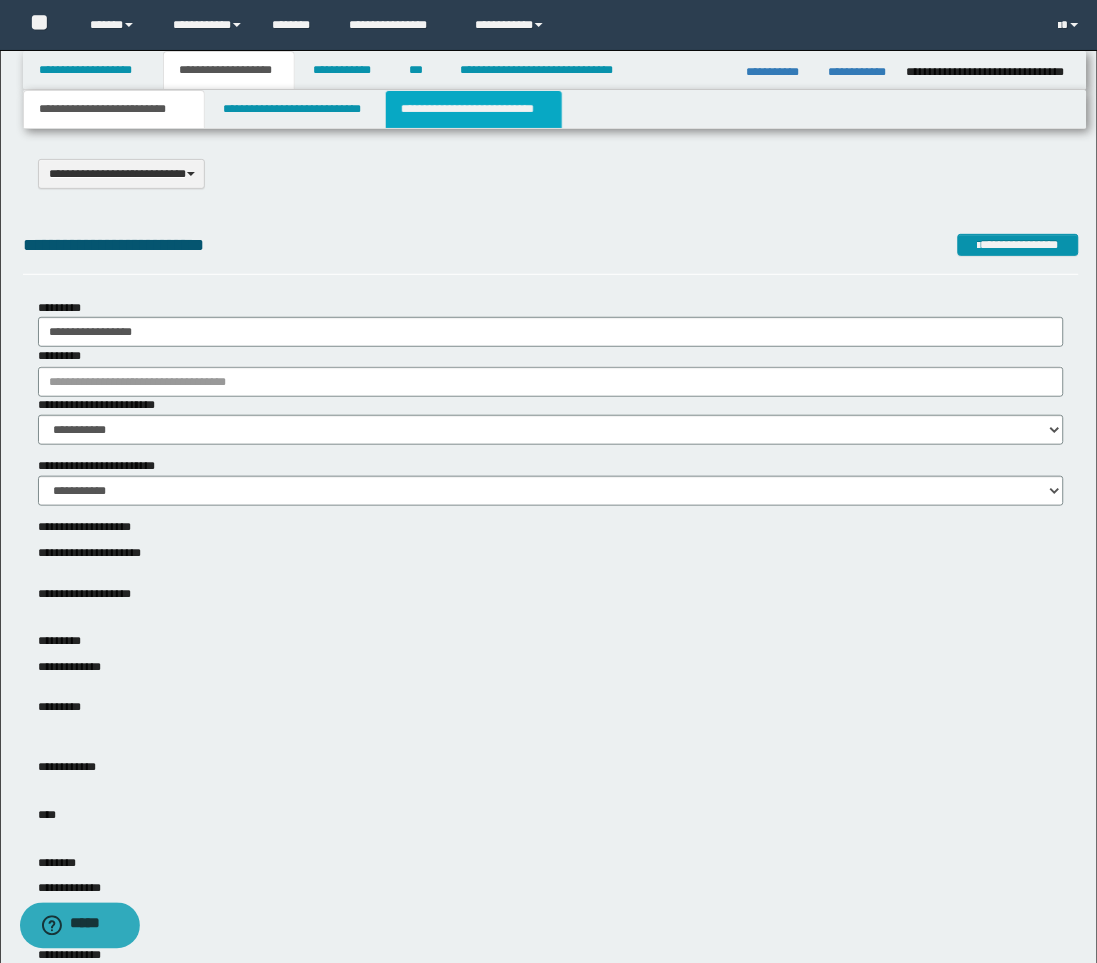 click on "**********" at bounding box center [474, 109] 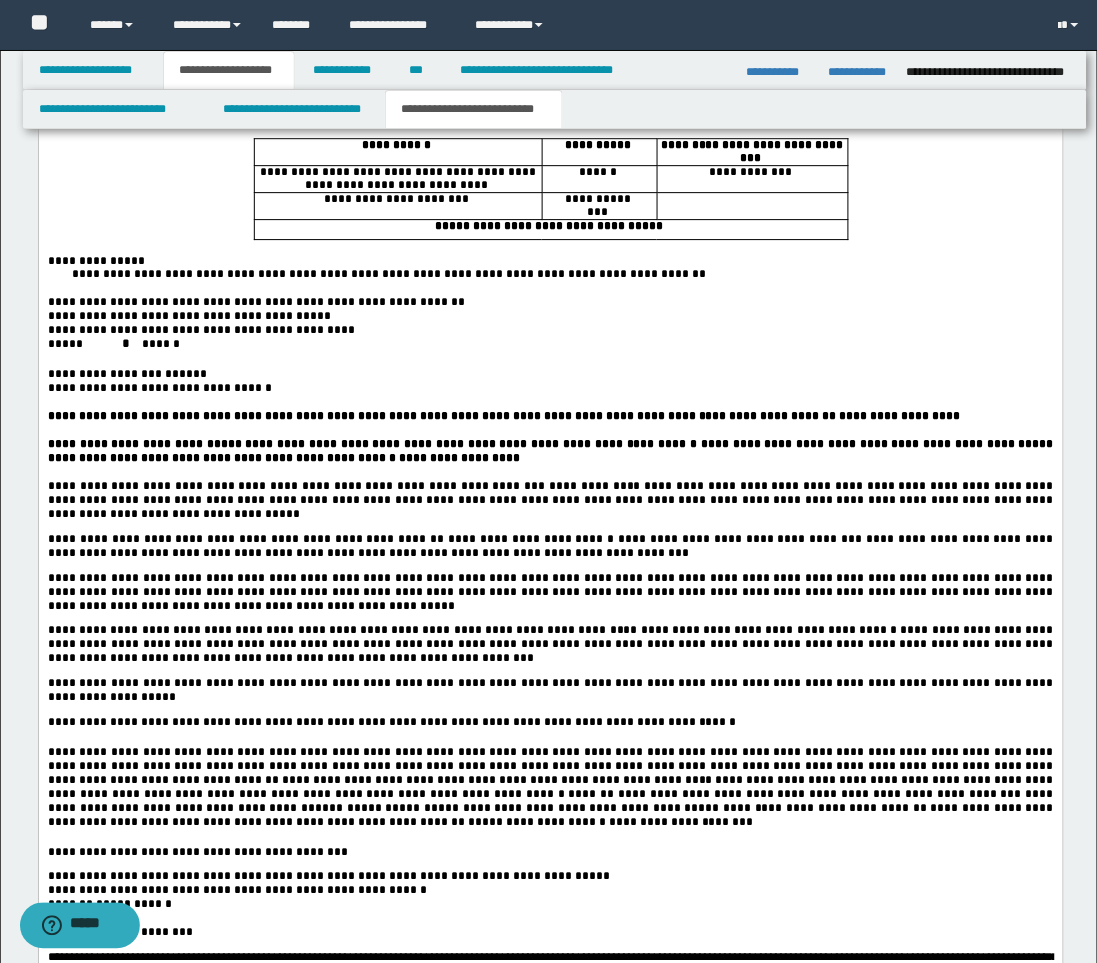 scroll, scrollTop: 2888, scrollLeft: 0, axis: vertical 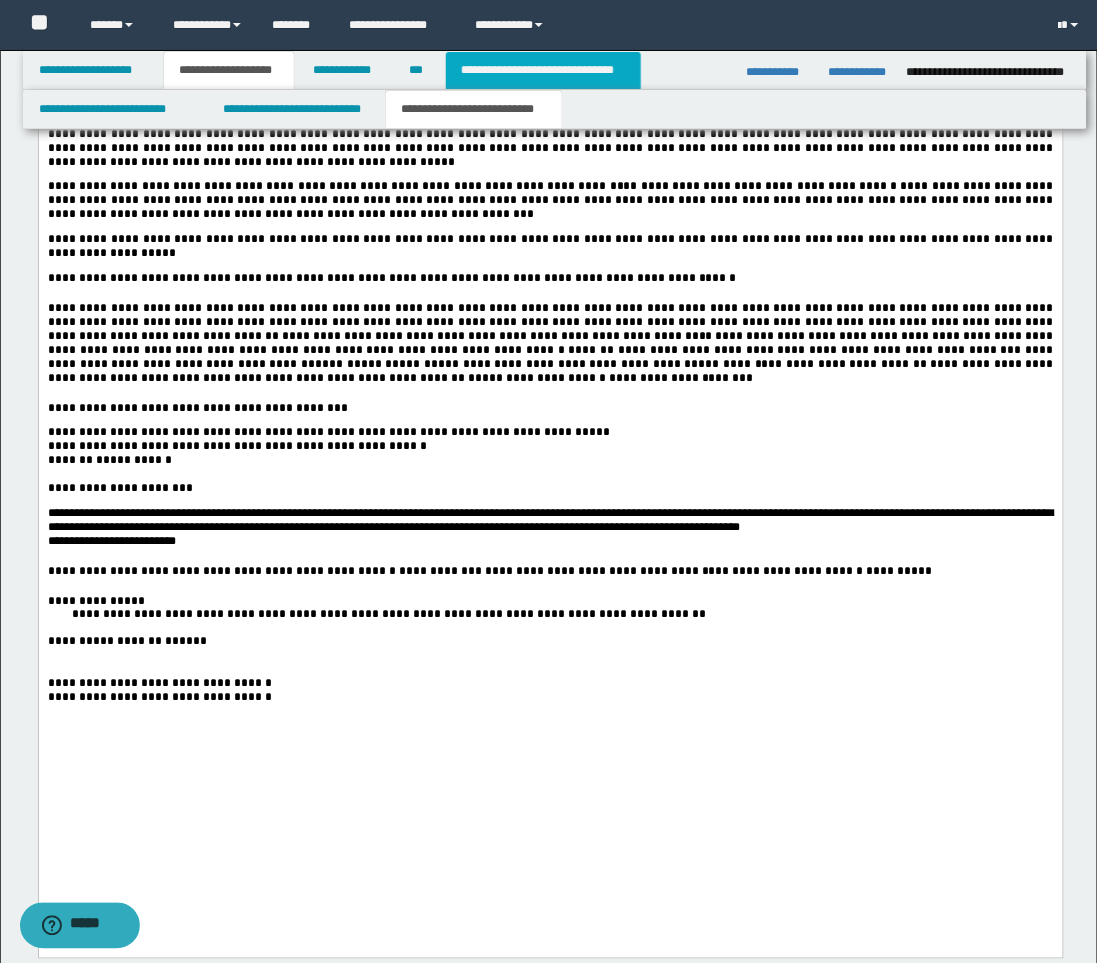 click on "**********" at bounding box center (543, 70) 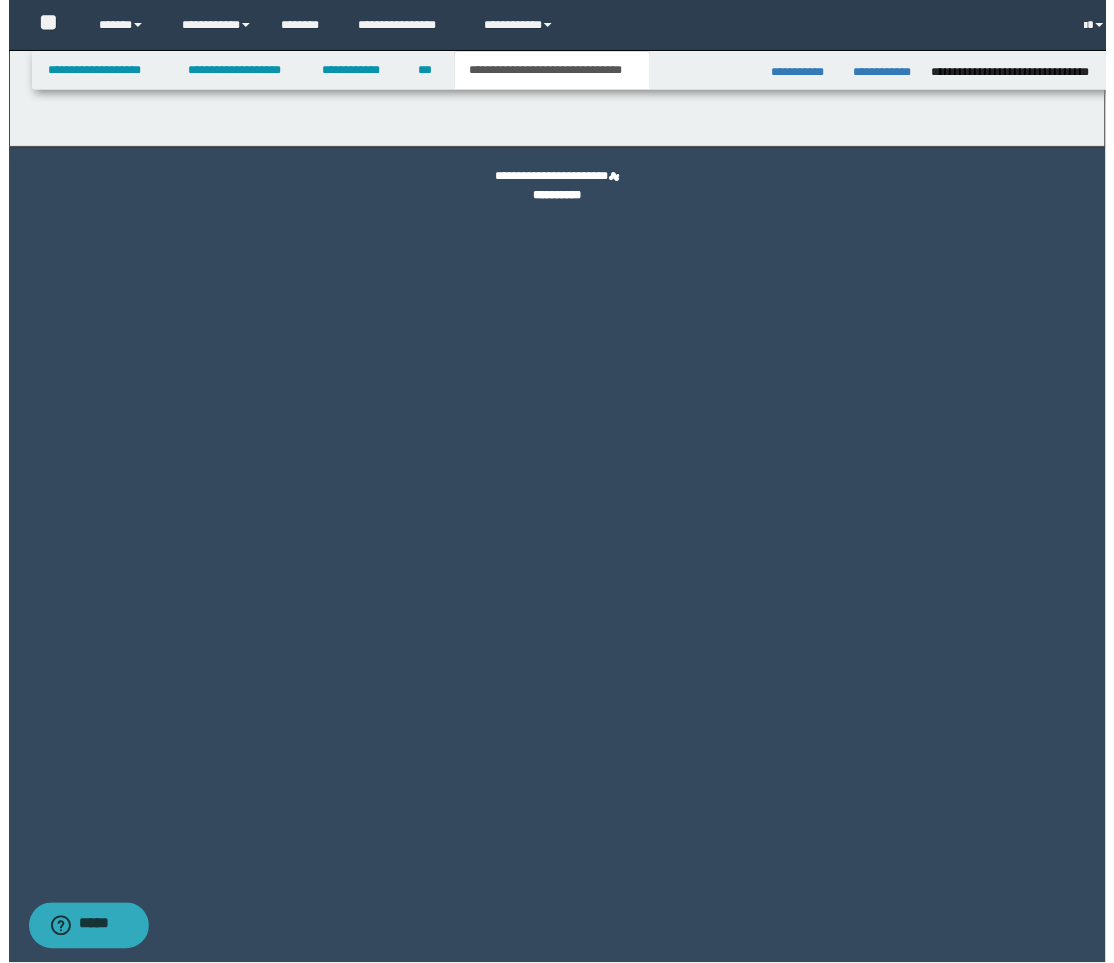 scroll, scrollTop: 0, scrollLeft: 0, axis: both 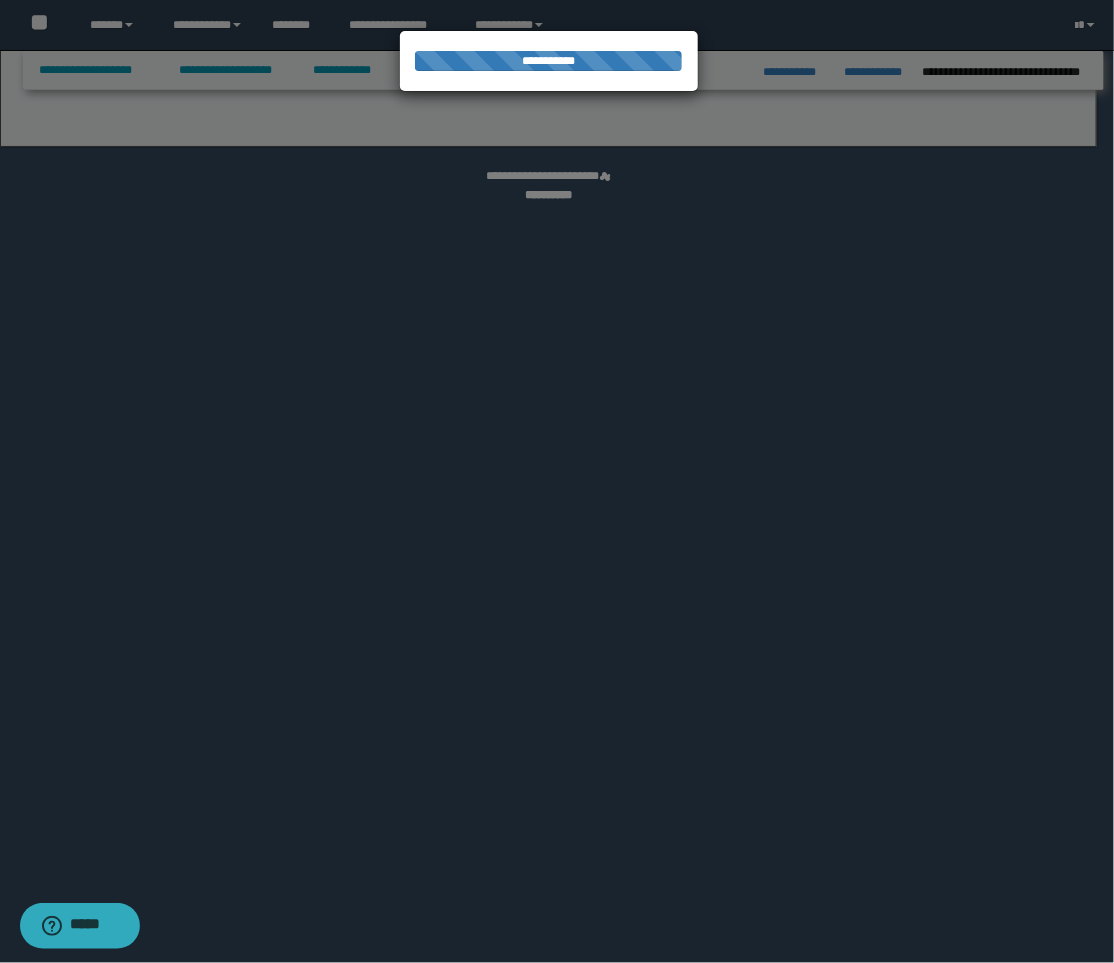 select on "*" 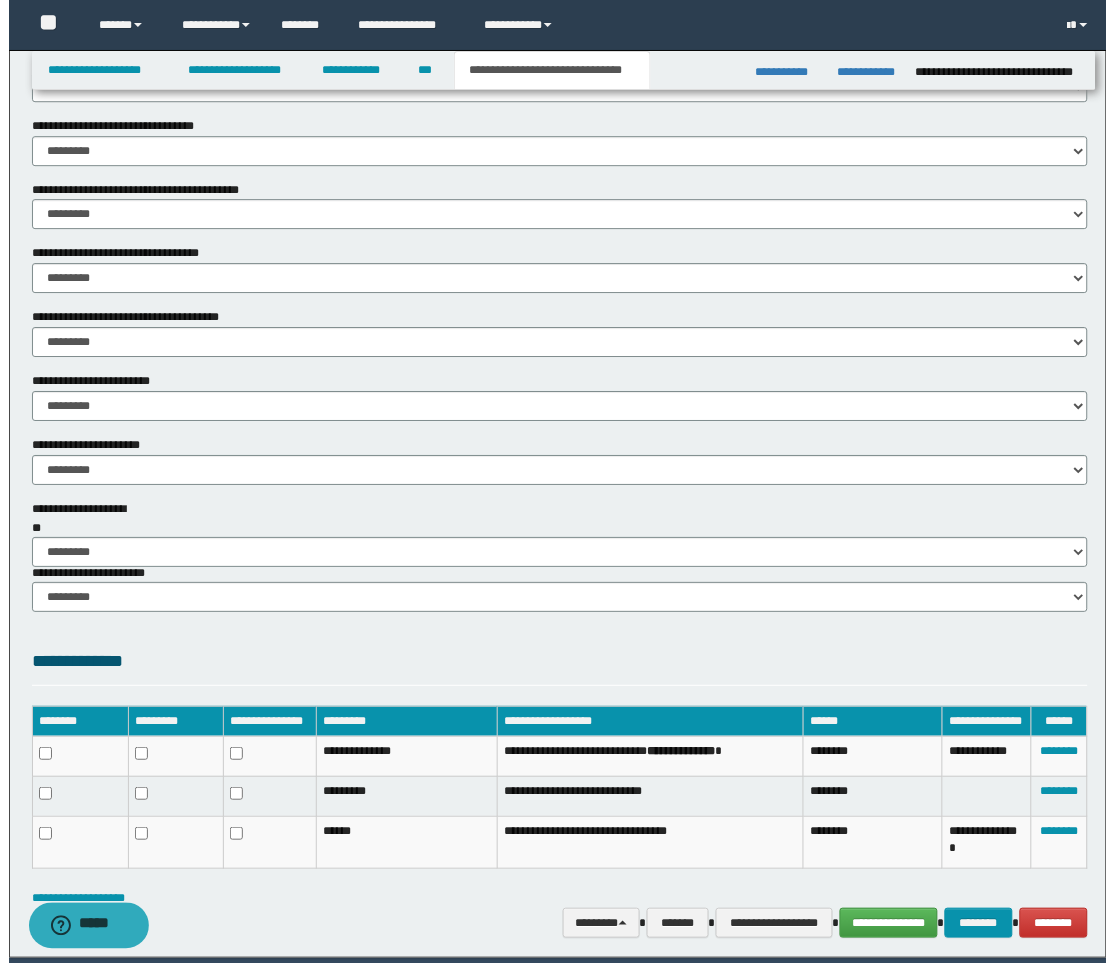 scroll, scrollTop: 1092, scrollLeft: 0, axis: vertical 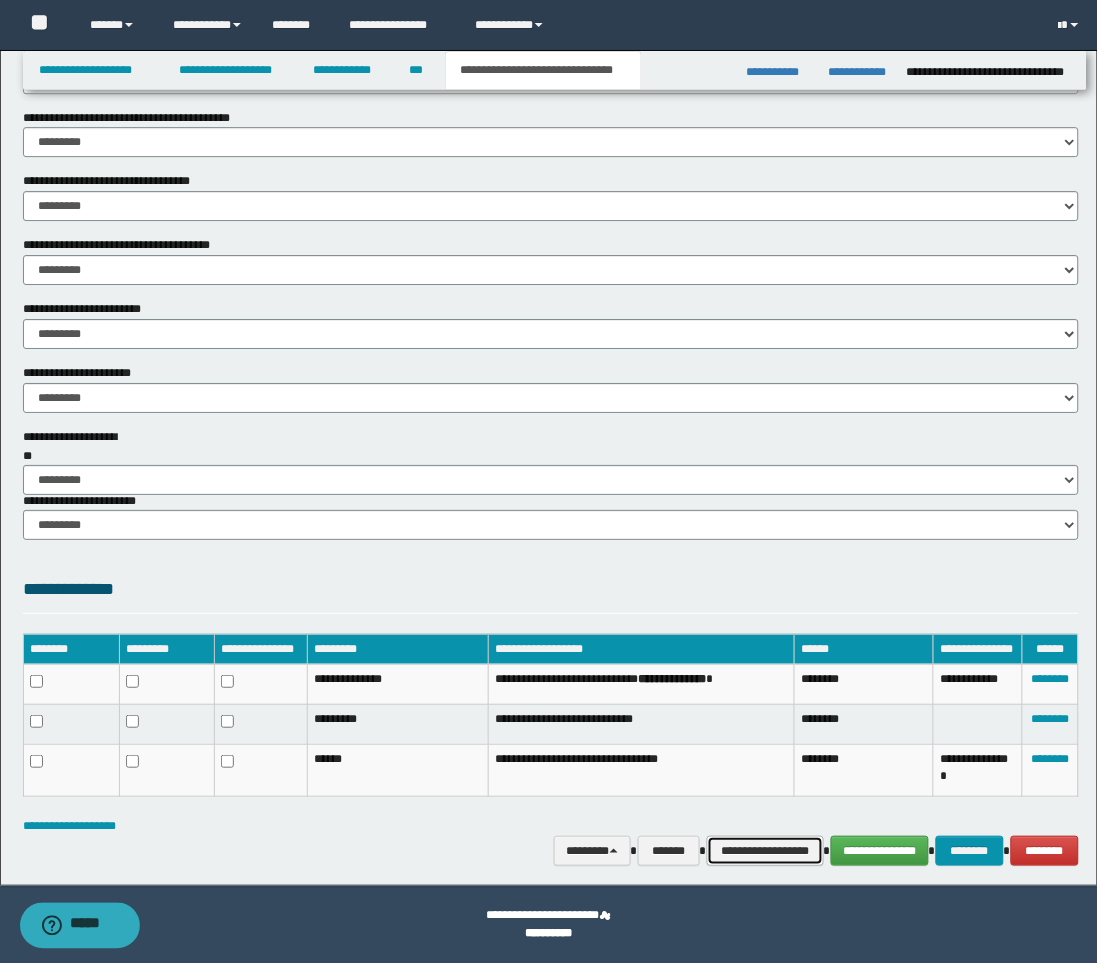 click on "**********" at bounding box center [765, 851] 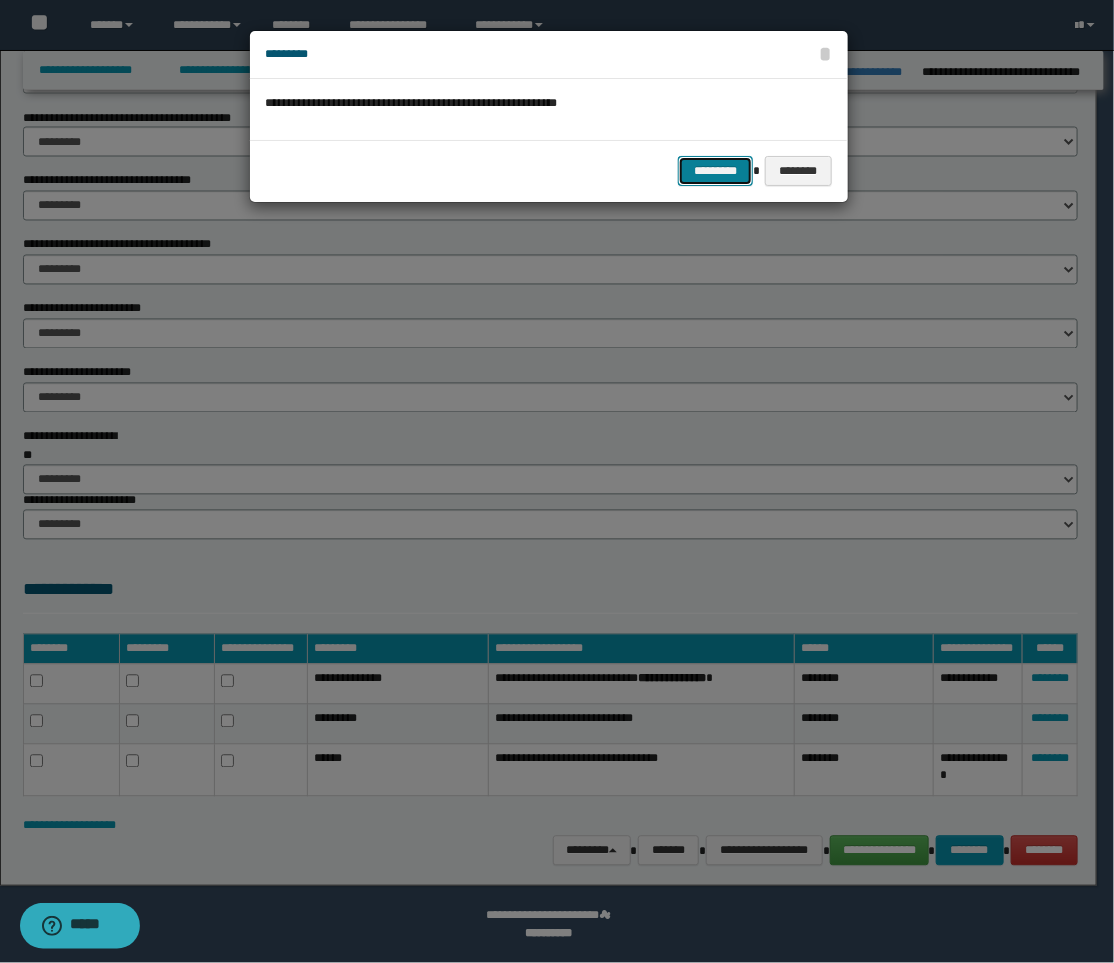 click on "*********" at bounding box center (715, 171) 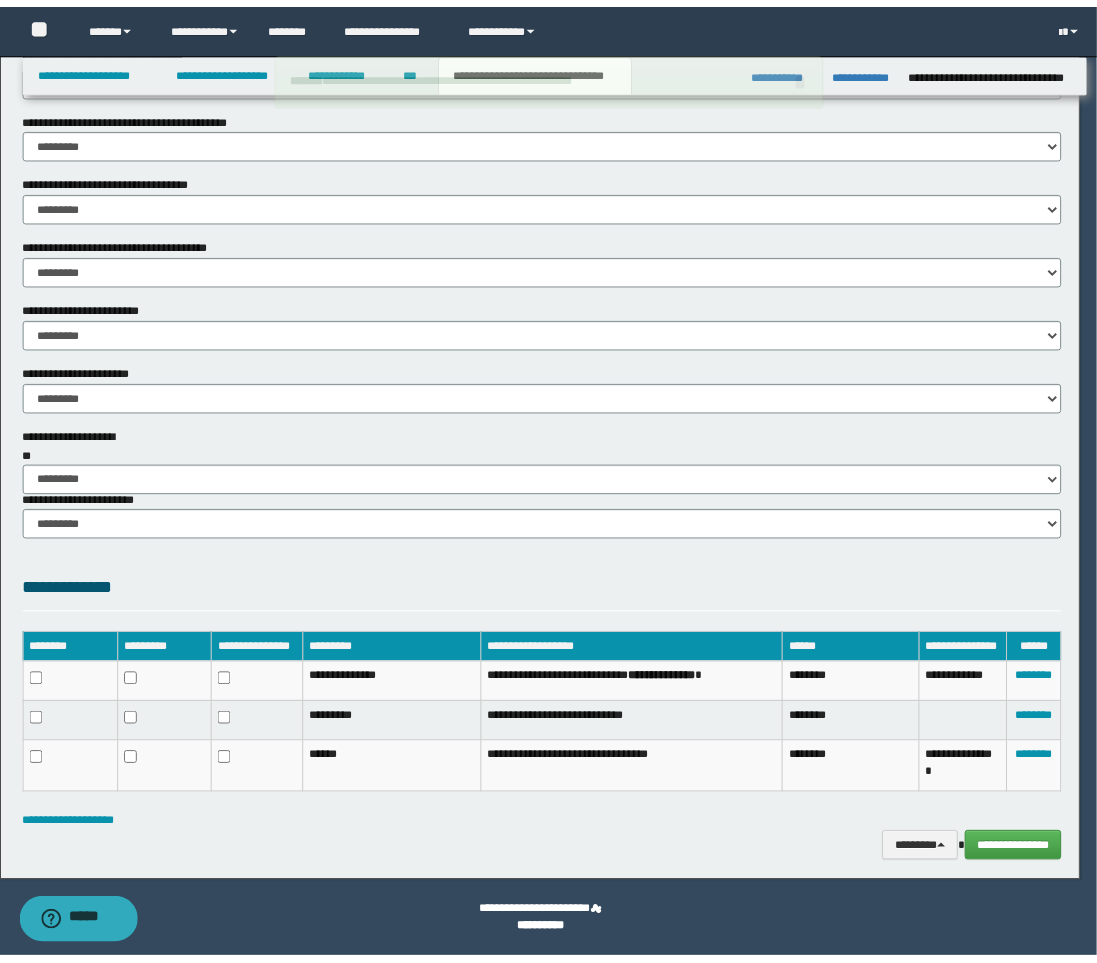 scroll, scrollTop: 1060, scrollLeft: 0, axis: vertical 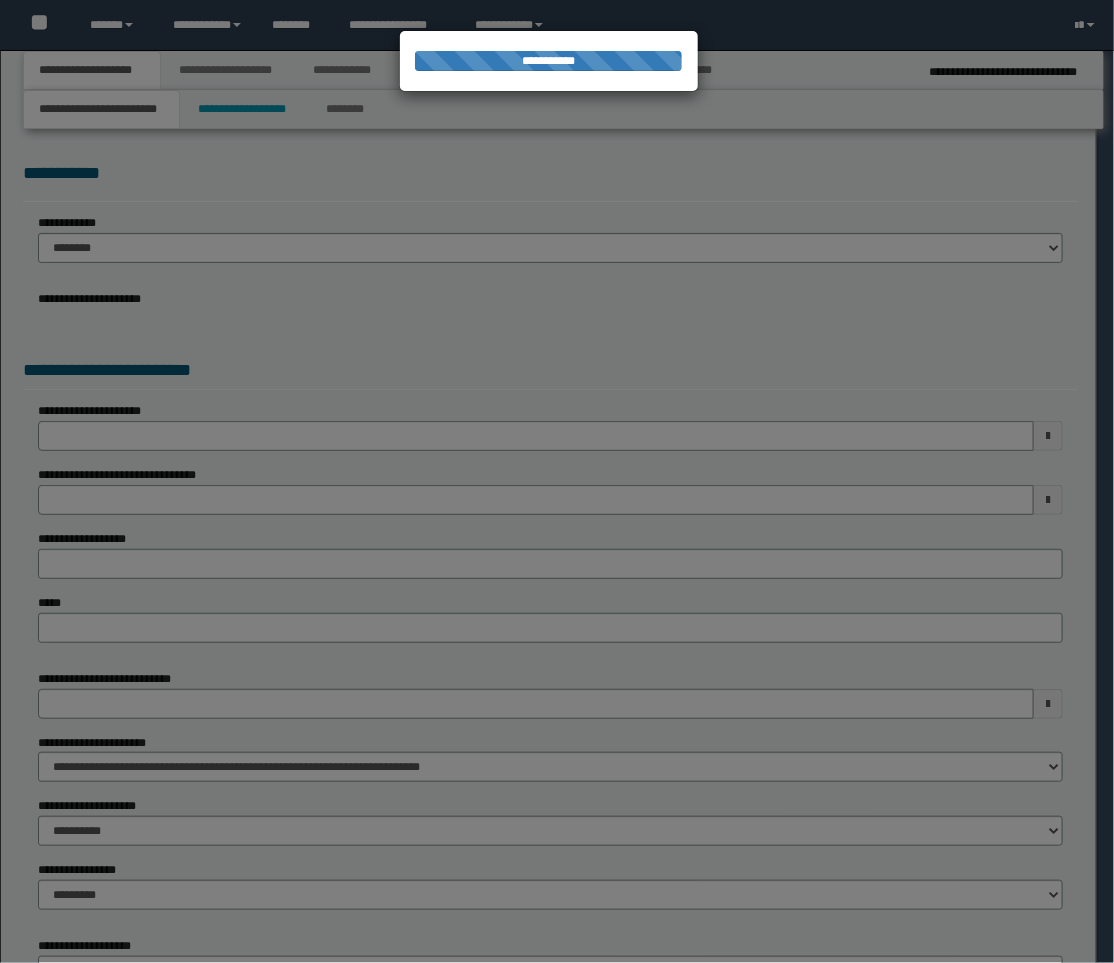 select on "**" 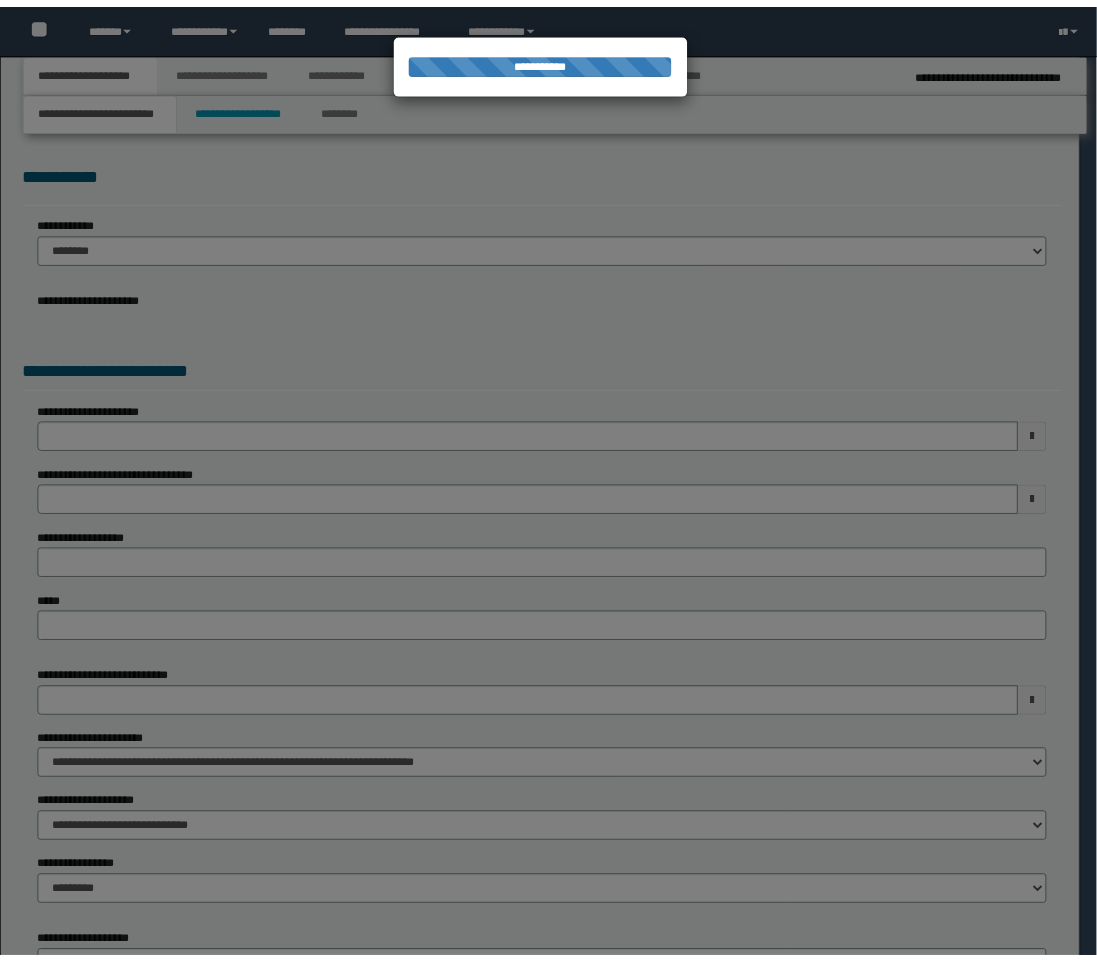scroll, scrollTop: 0, scrollLeft: 0, axis: both 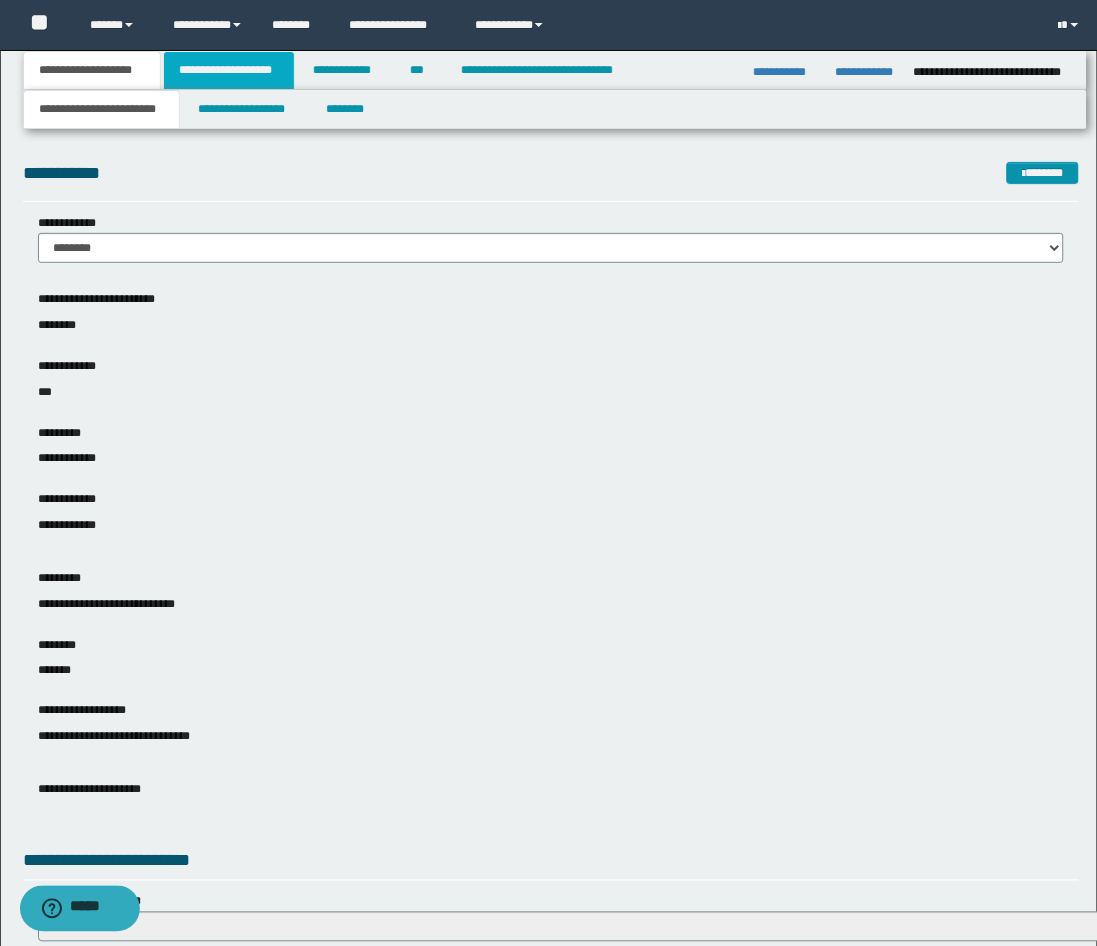 click on "**********" at bounding box center (229, 70) 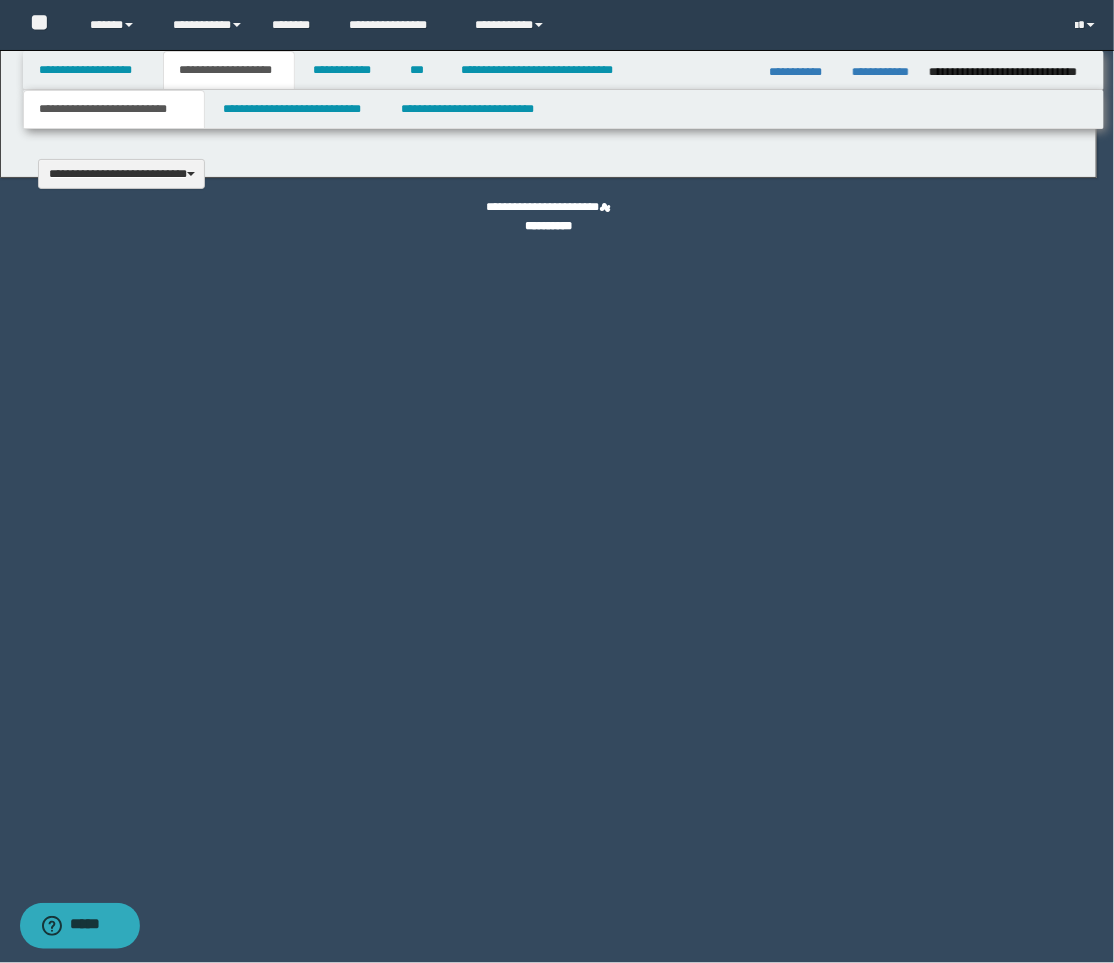 type 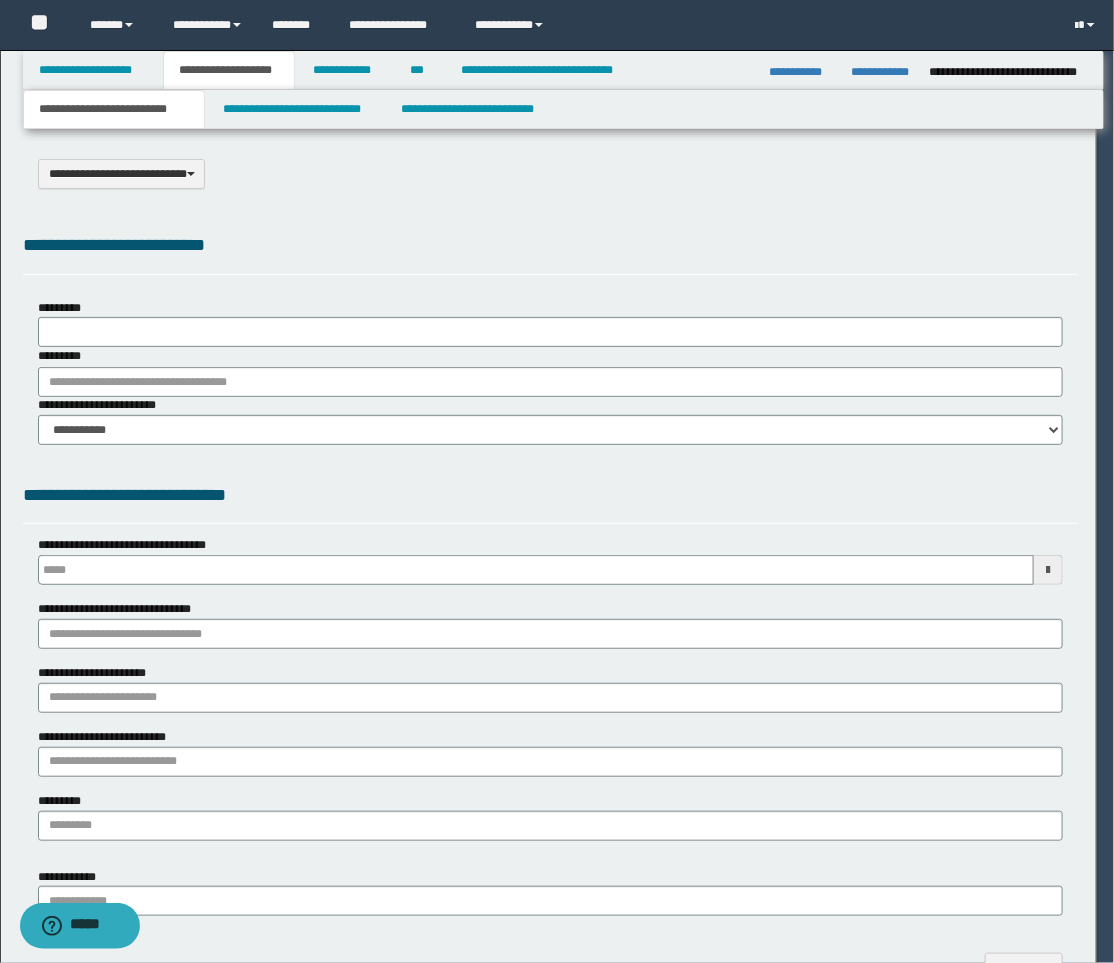 type on "********" 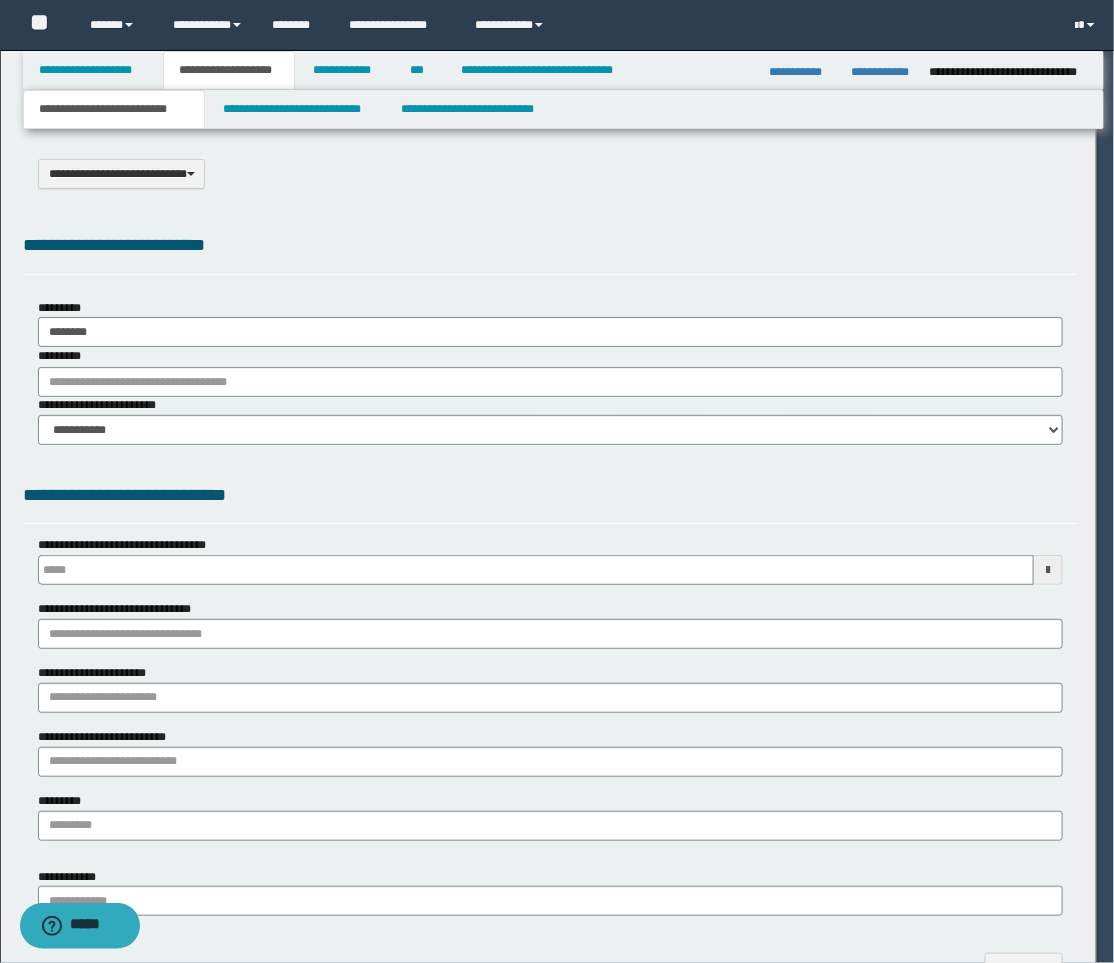 scroll, scrollTop: 0, scrollLeft: 0, axis: both 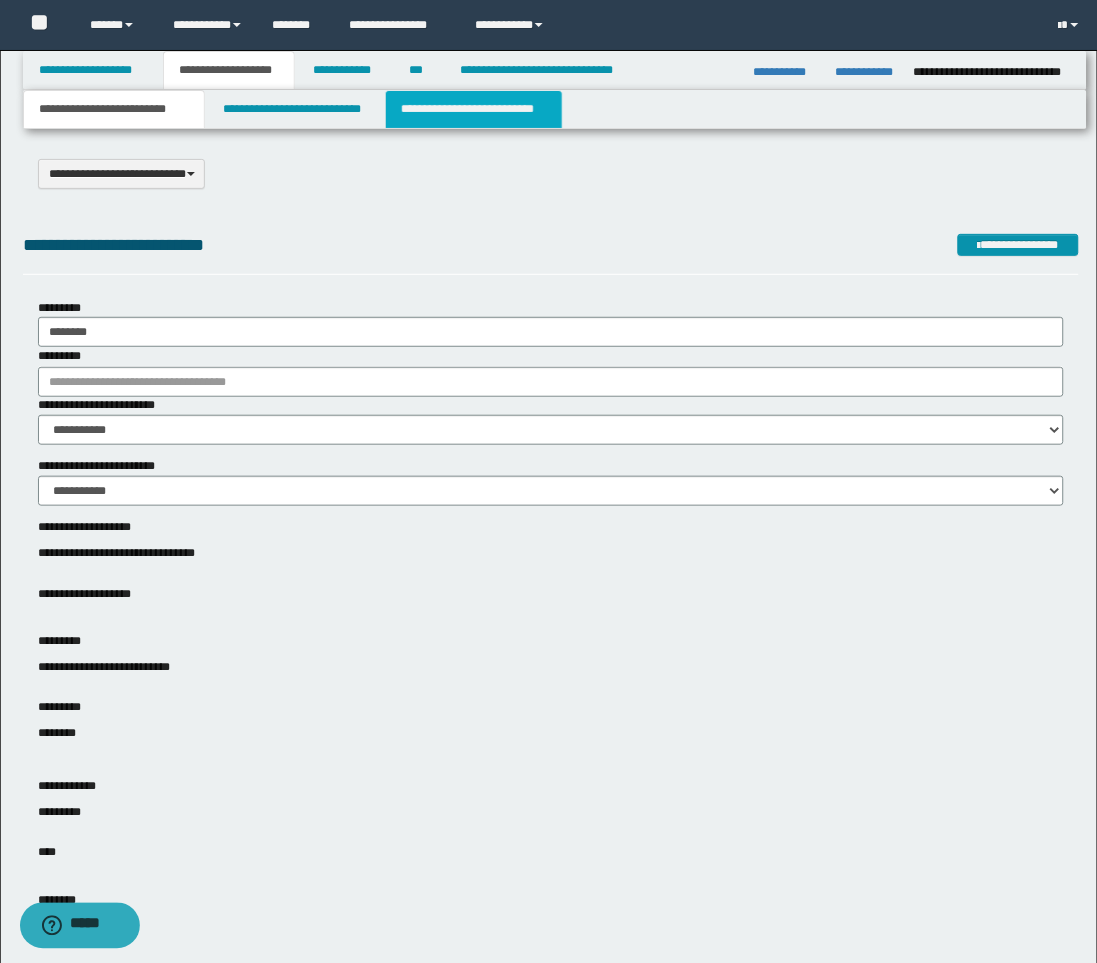 click on "**********" at bounding box center [474, 109] 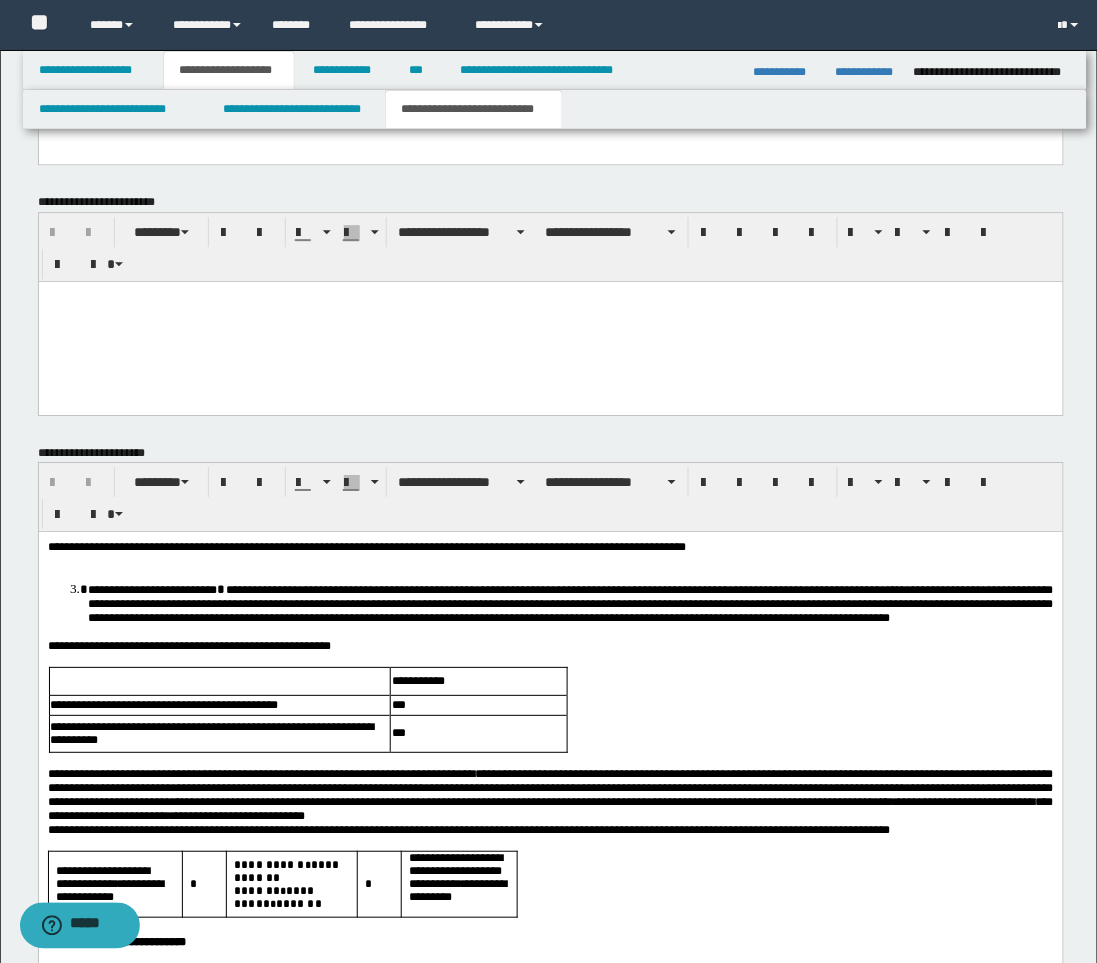scroll, scrollTop: 3222, scrollLeft: 0, axis: vertical 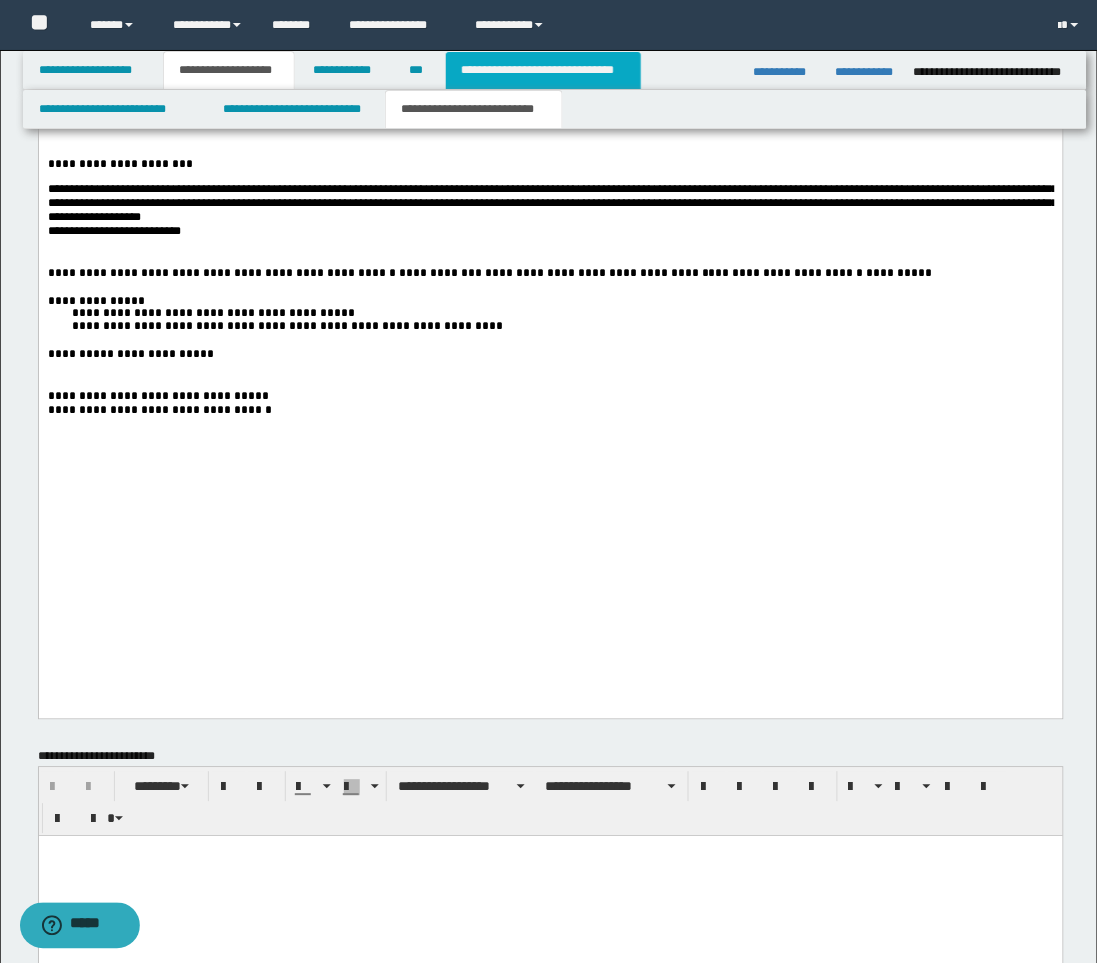 click on "**********" at bounding box center (543, 70) 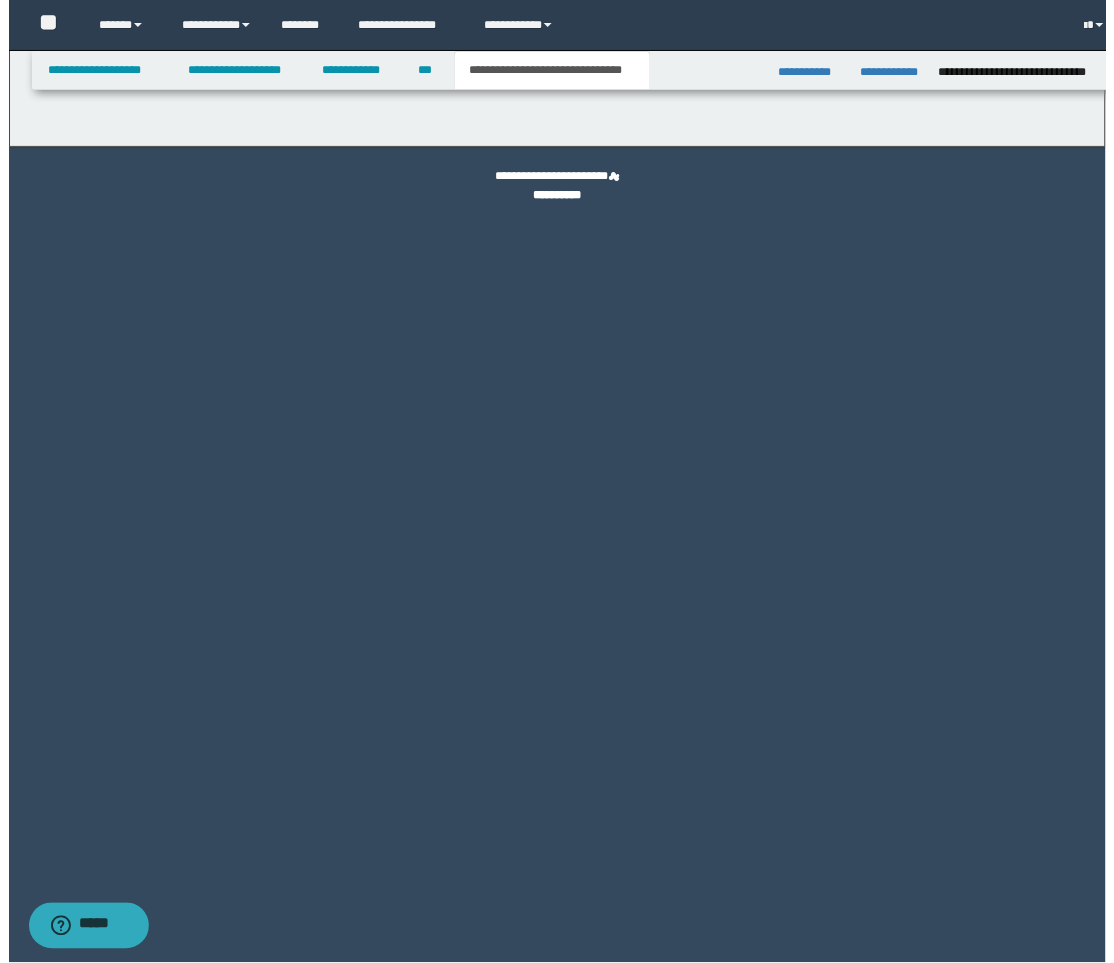 scroll, scrollTop: 0, scrollLeft: 0, axis: both 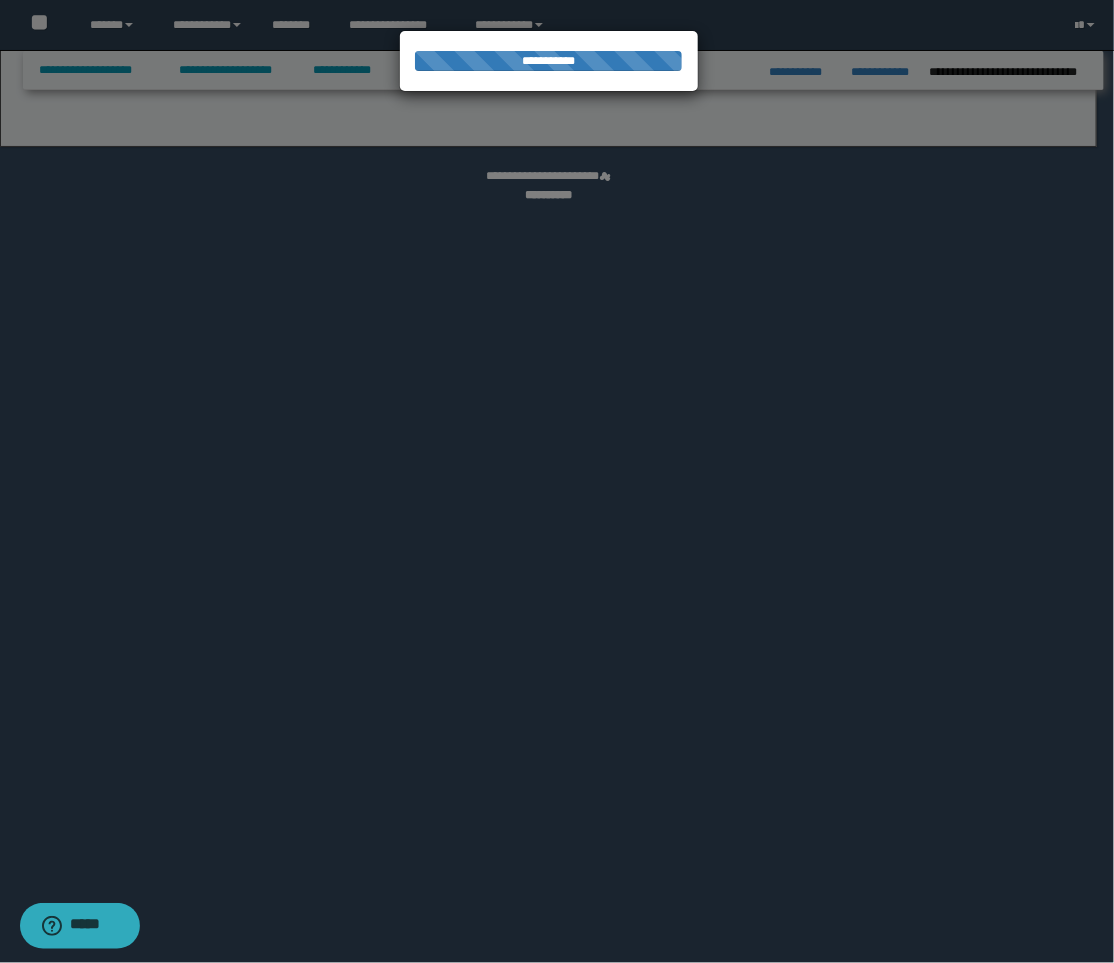 select on "*" 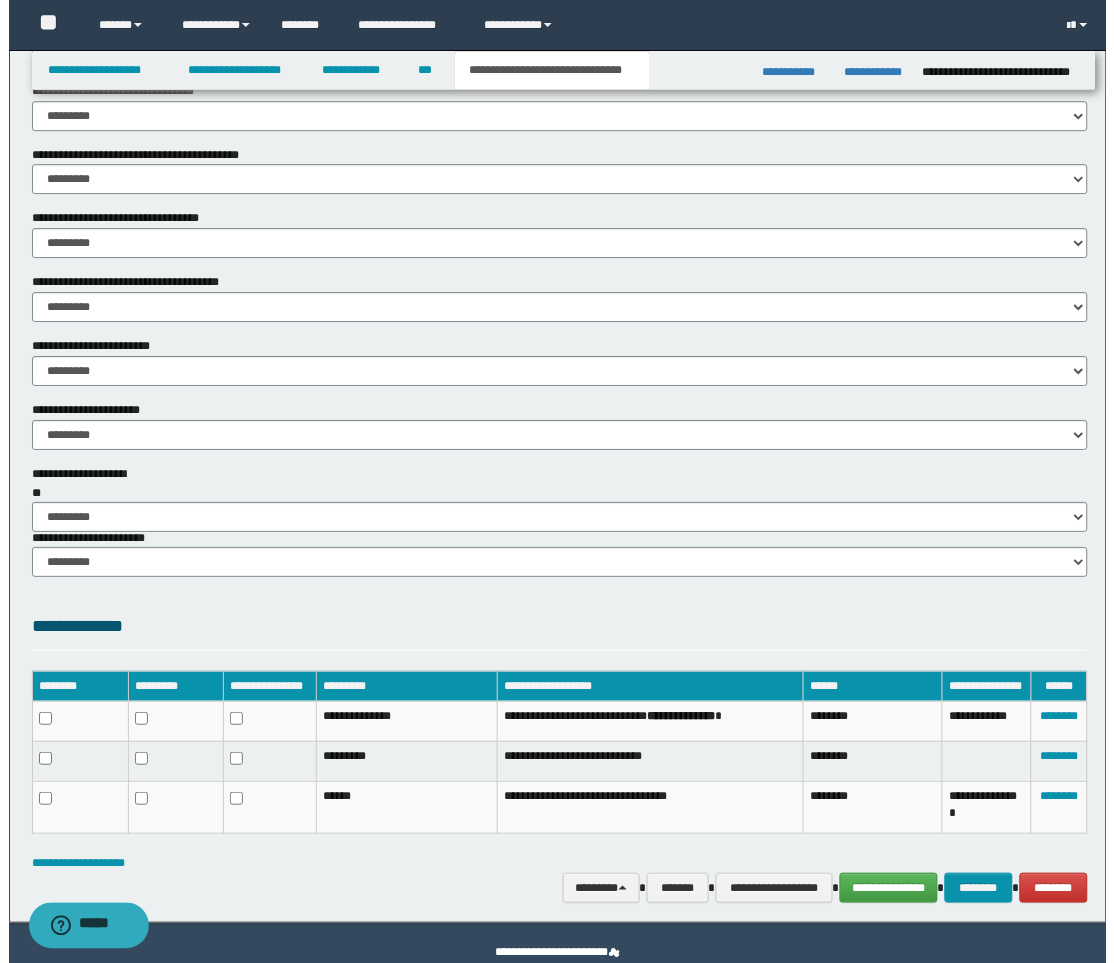 scroll, scrollTop: 1092, scrollLeft: 0, axis: vertical 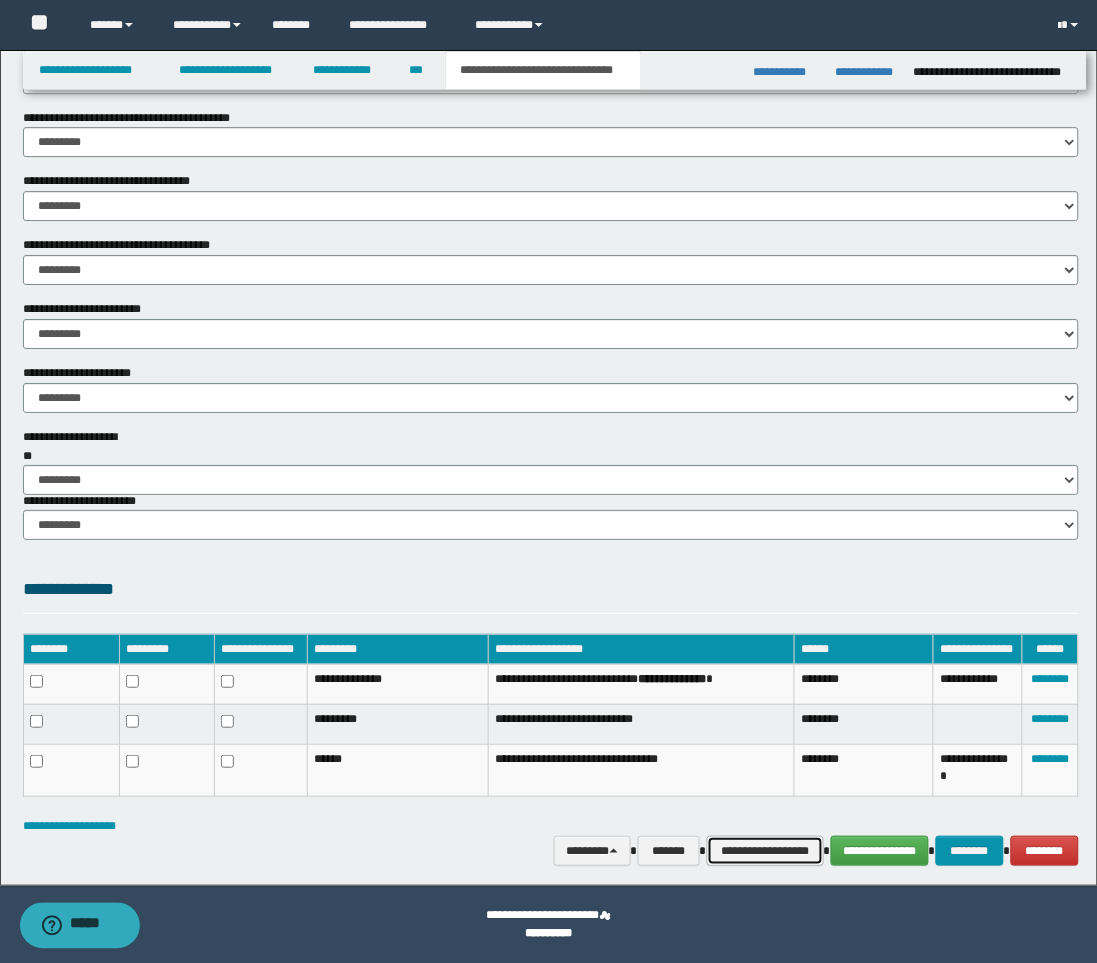 click on "**********" at bounding box center [765, 851] 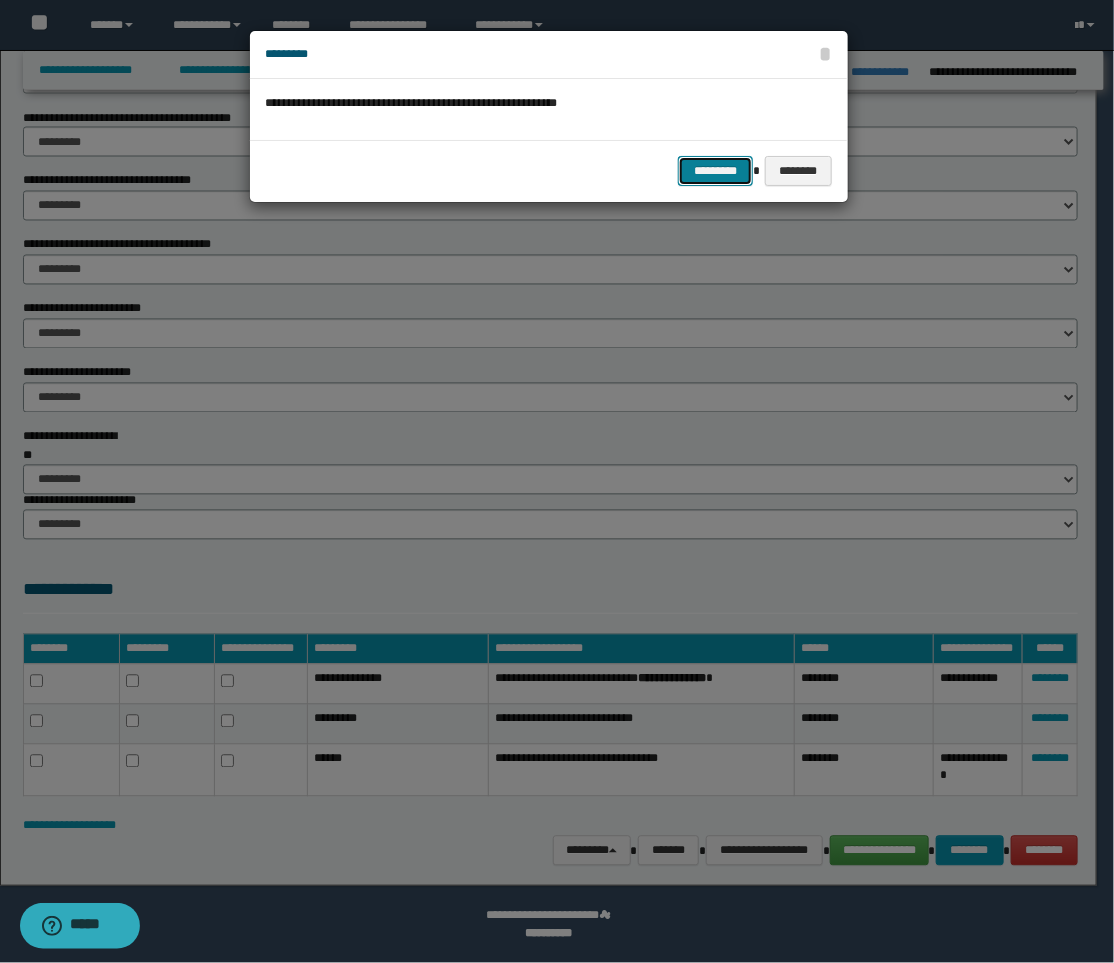 click on "*********" at bounding box center [715, 171] 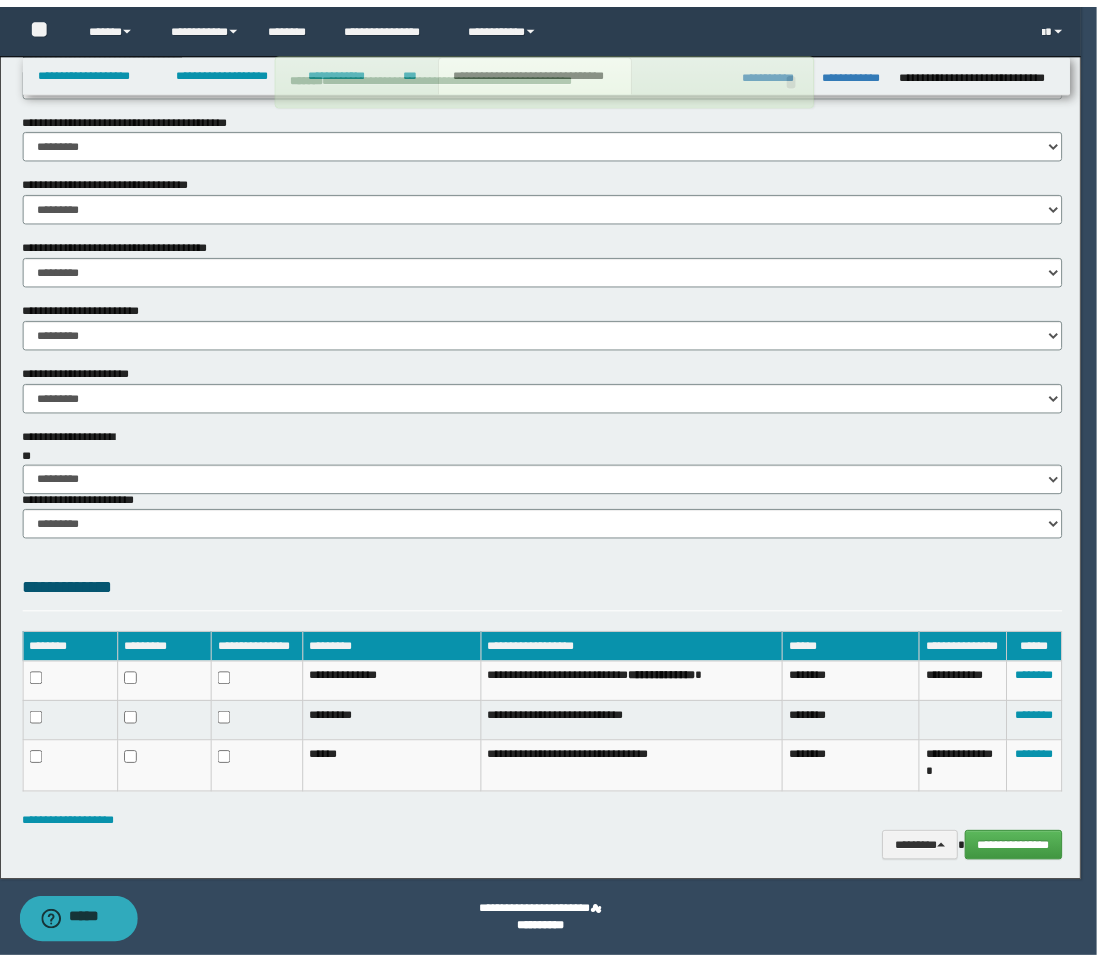 scroll, scrollTop: 1060, scrollLeft: 0, axis: vertical 